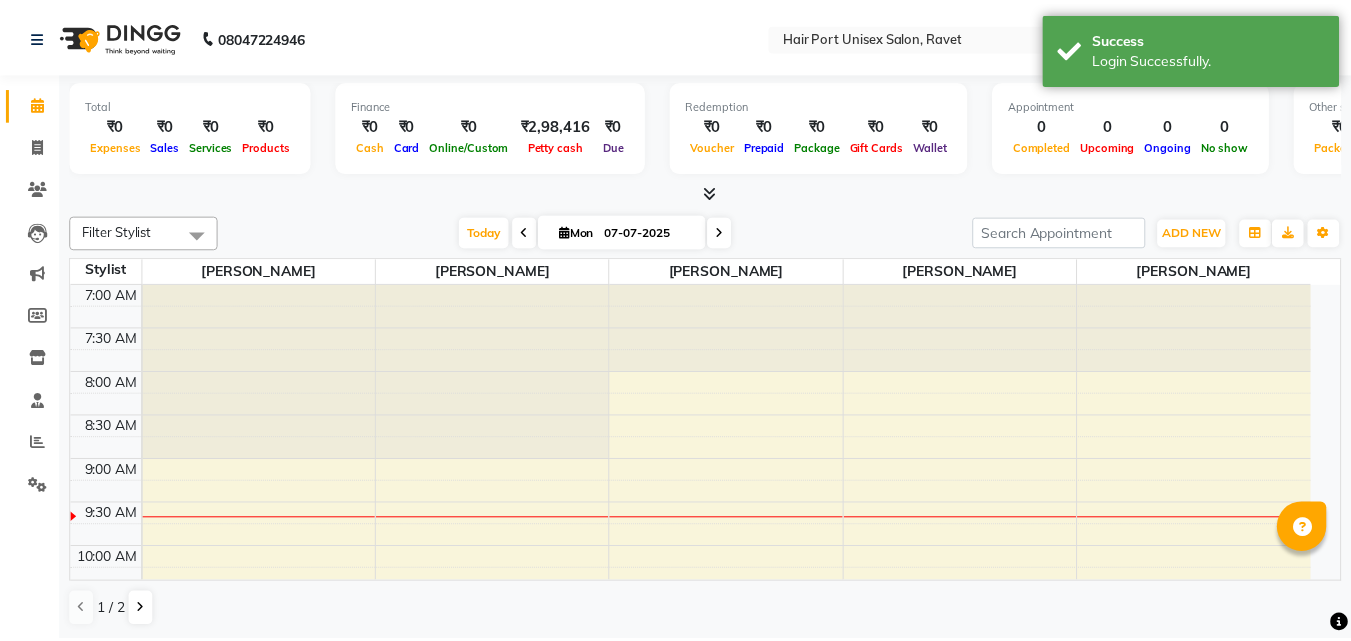 scroll, scrollTop: 0, scrollLeft: 0, axis: both 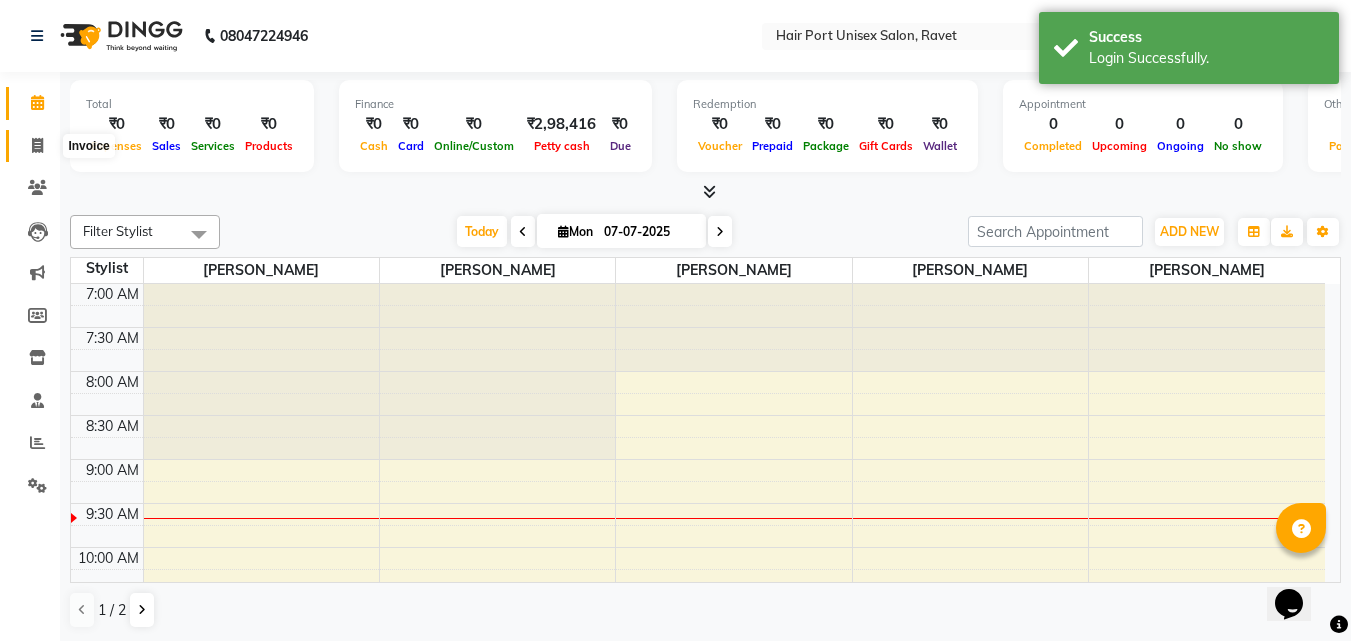 click 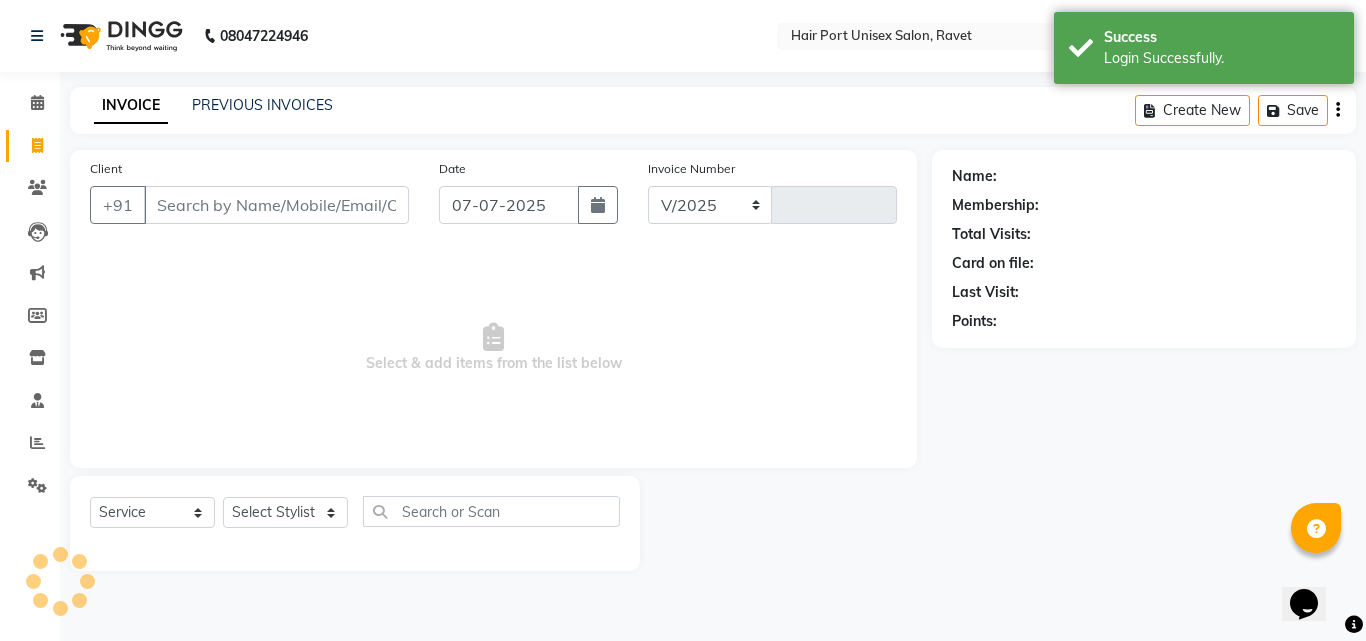 select on "7015" 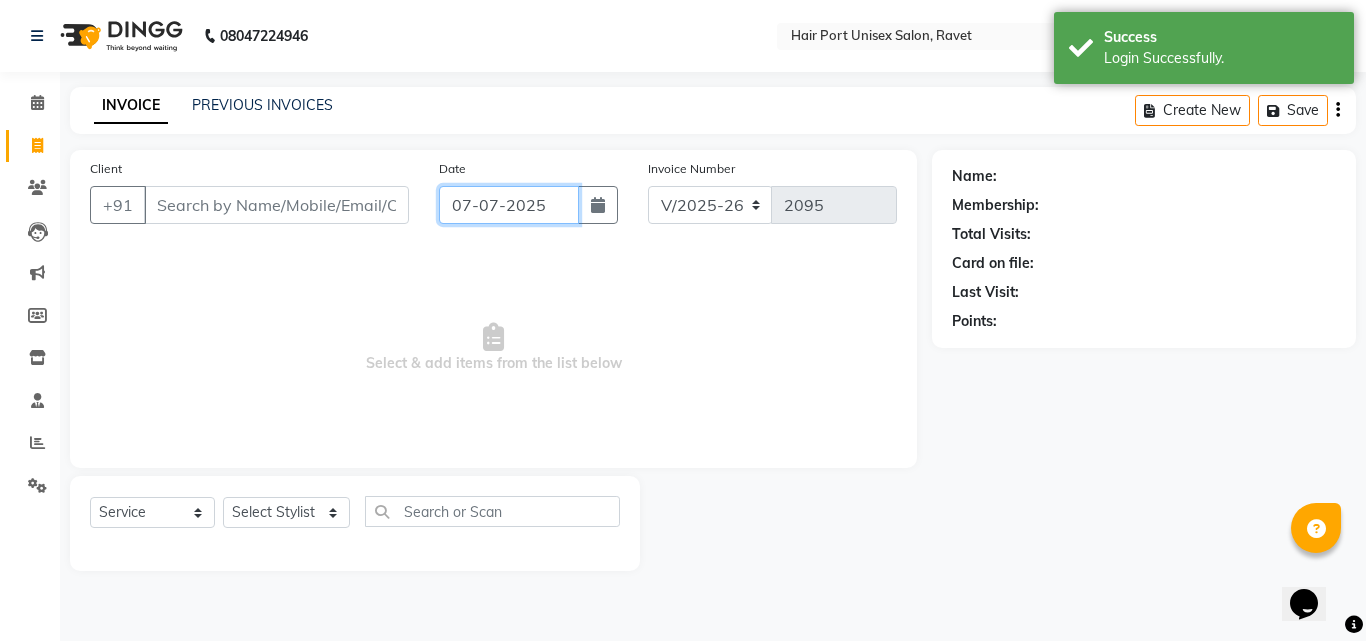 click on "07-07-2025" 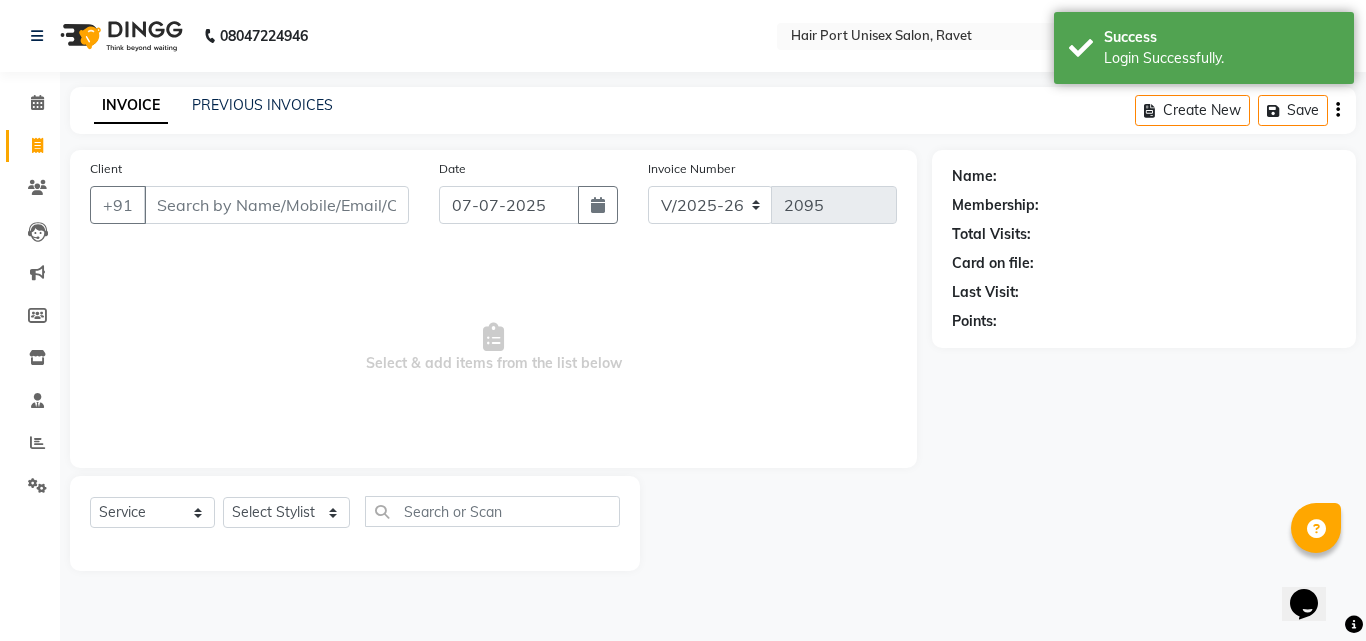 select on "7" 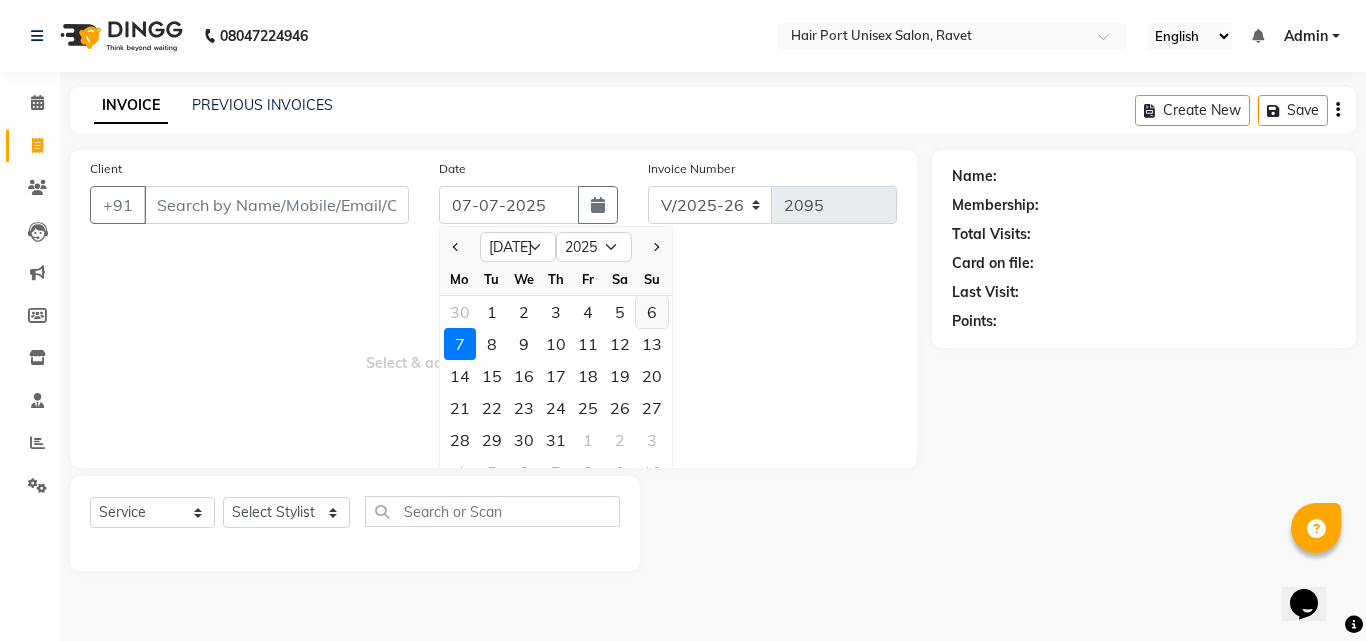 click on "6" 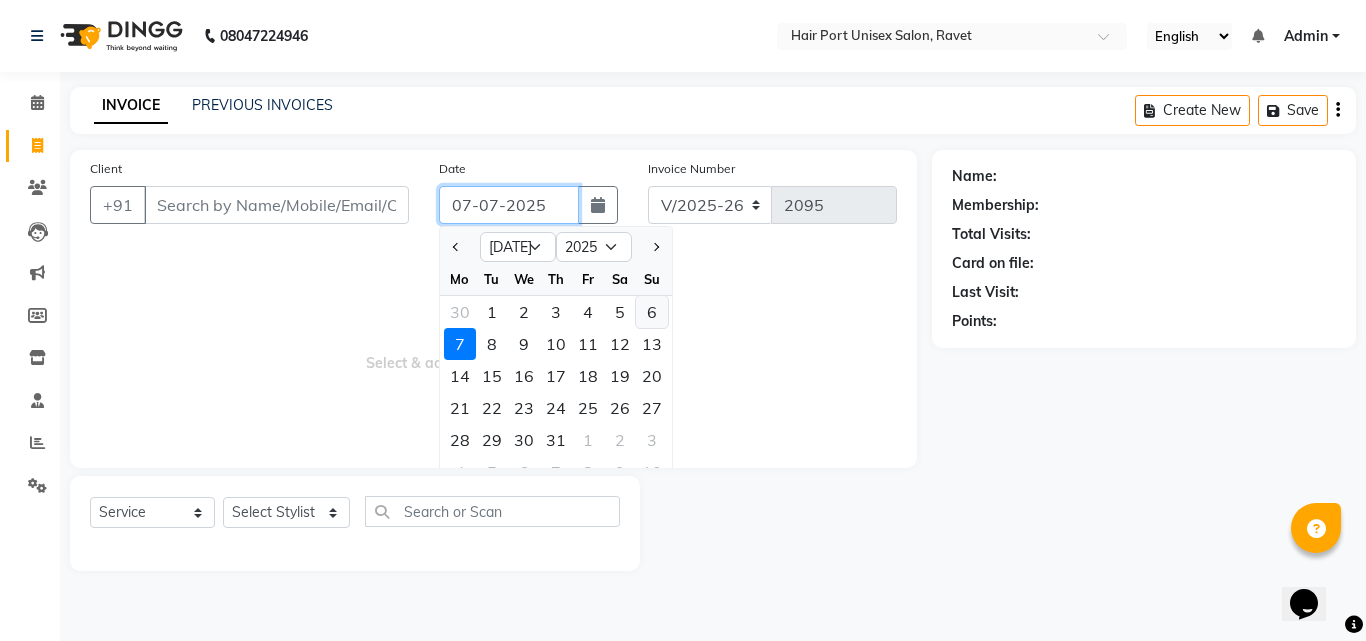 type on "[DATE]" 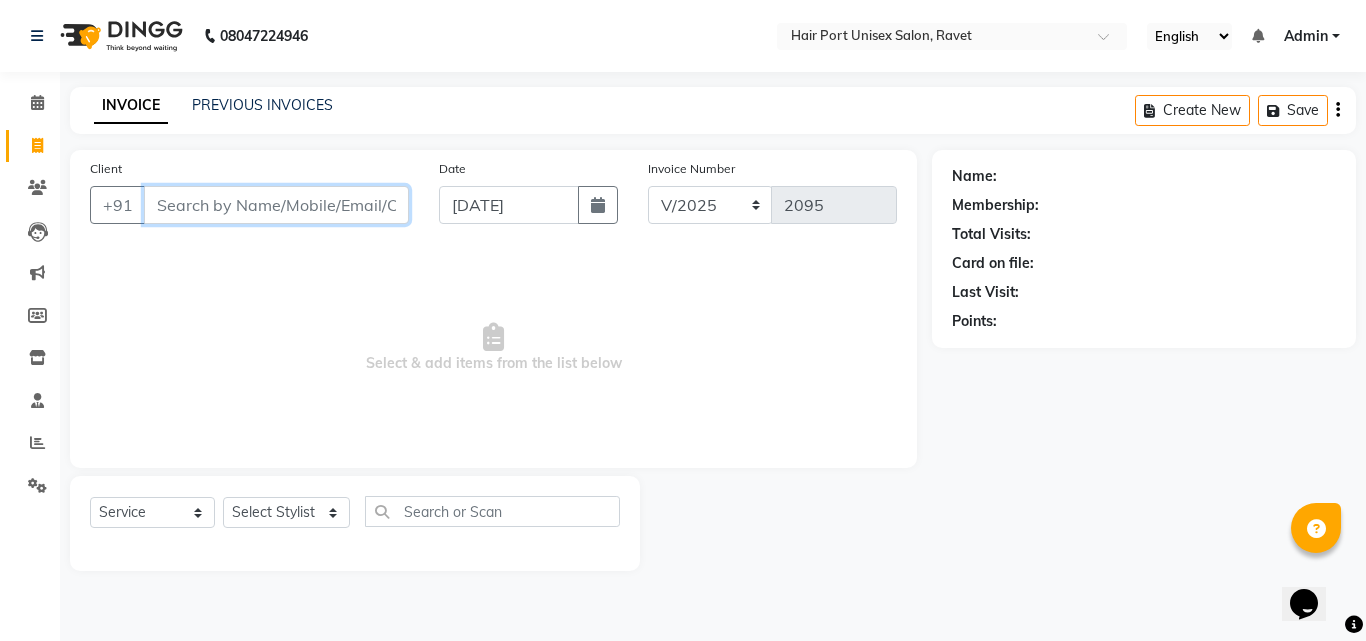 click on "Client" at bounding box center (276, 205) 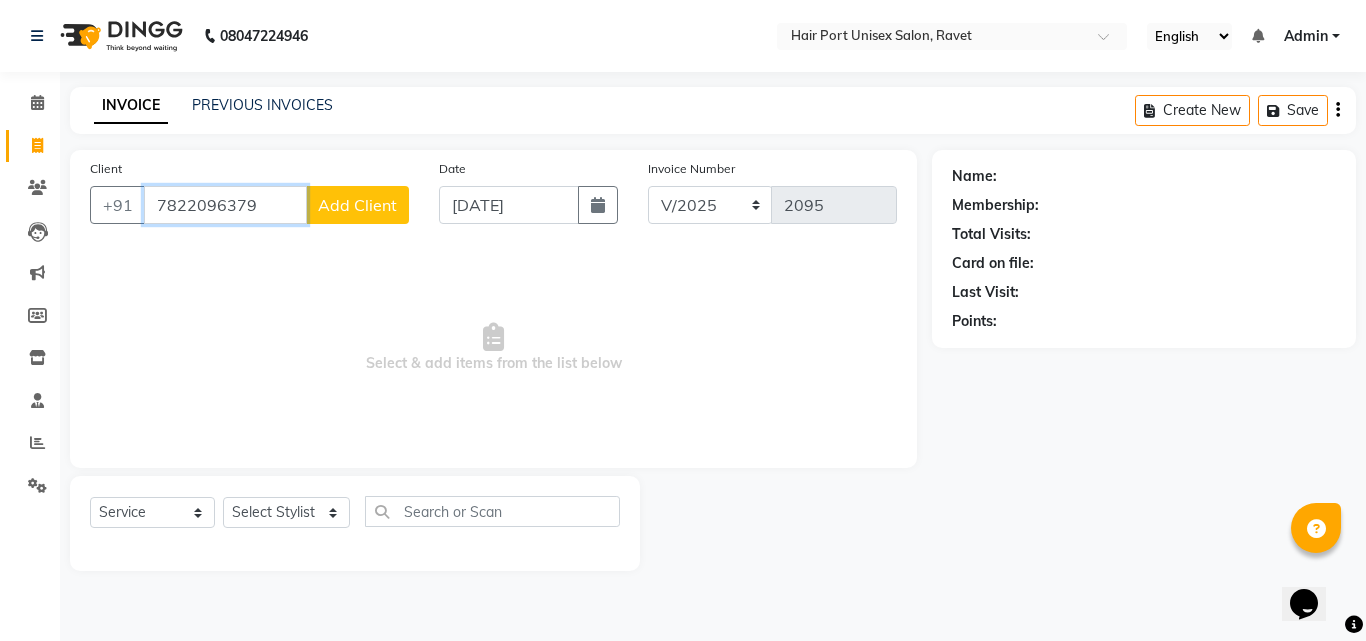 type on "7822096379" 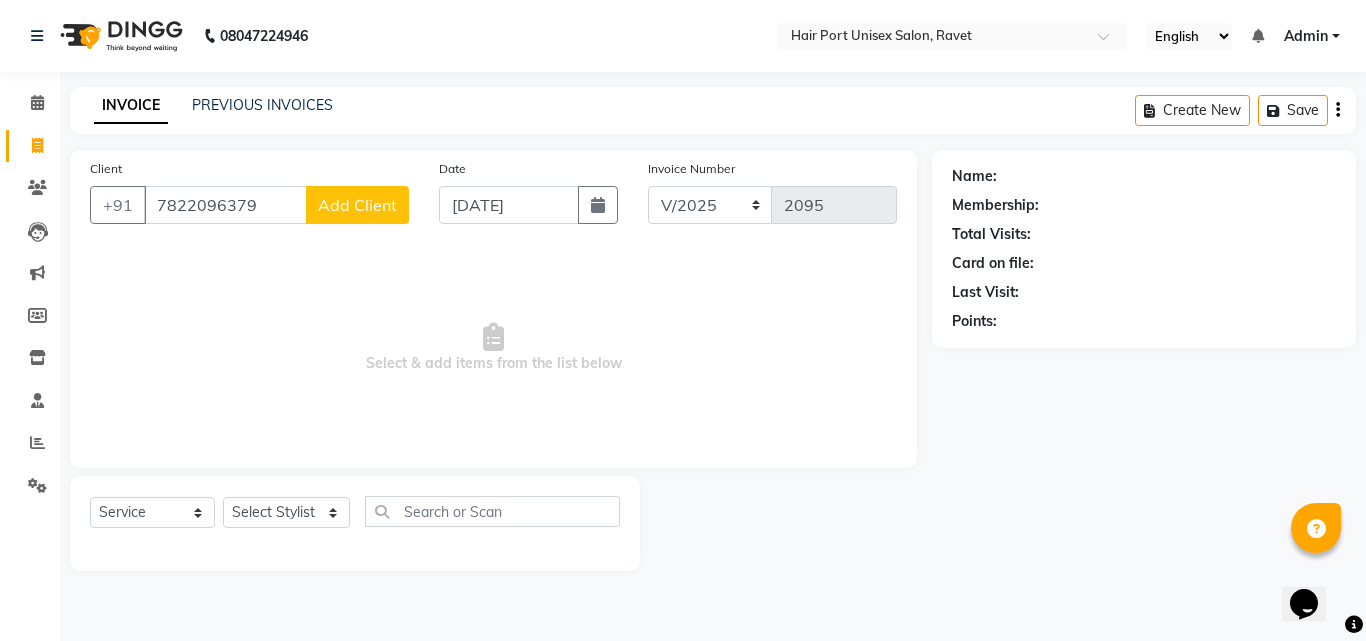 click on "Add Client" 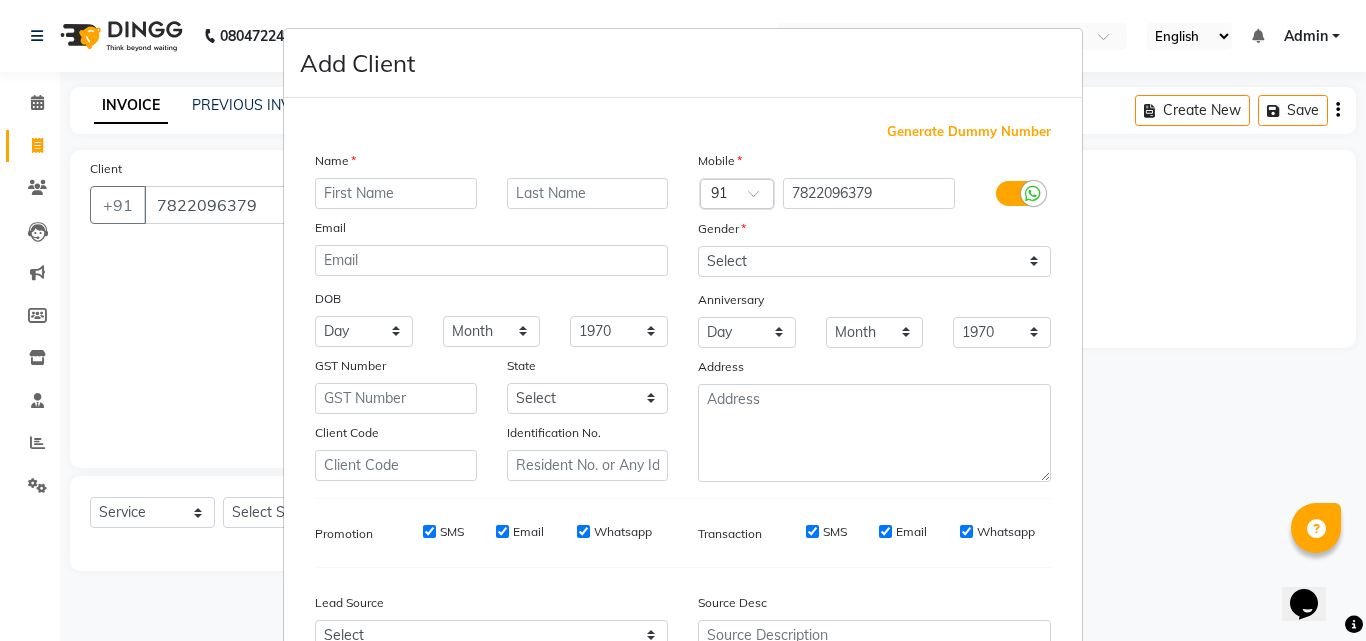 click at bounding box center (396, 193) 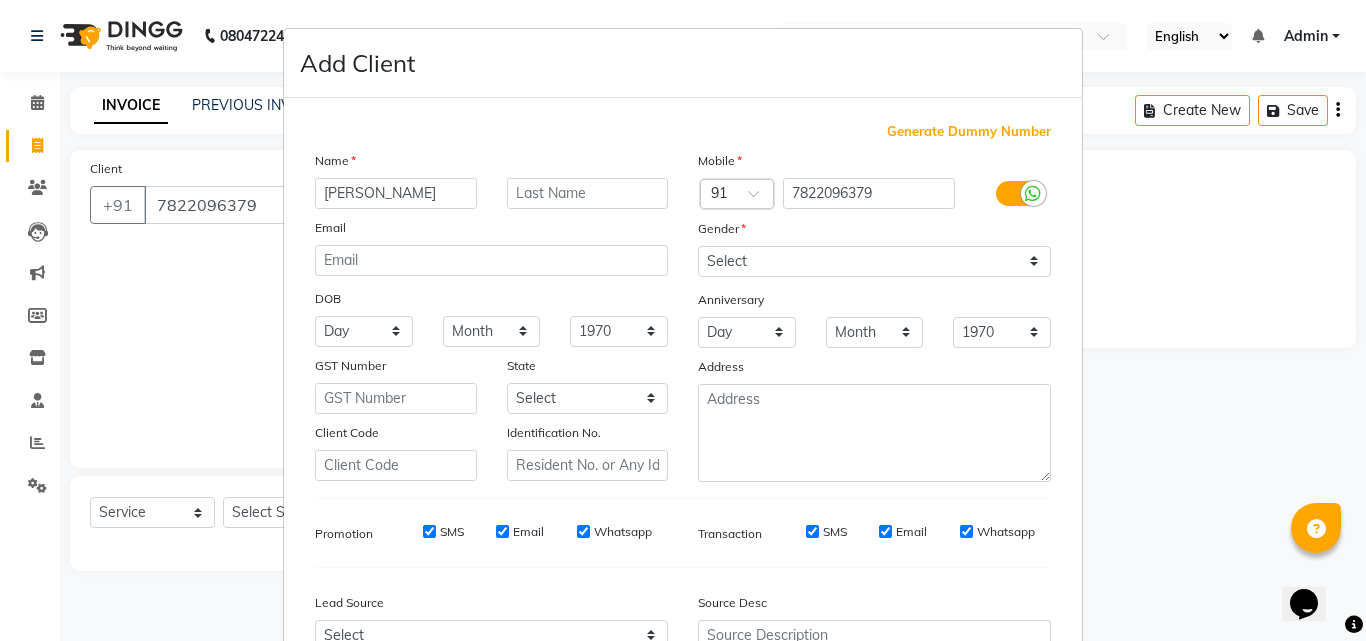 type on "[PERSON_NAME]" 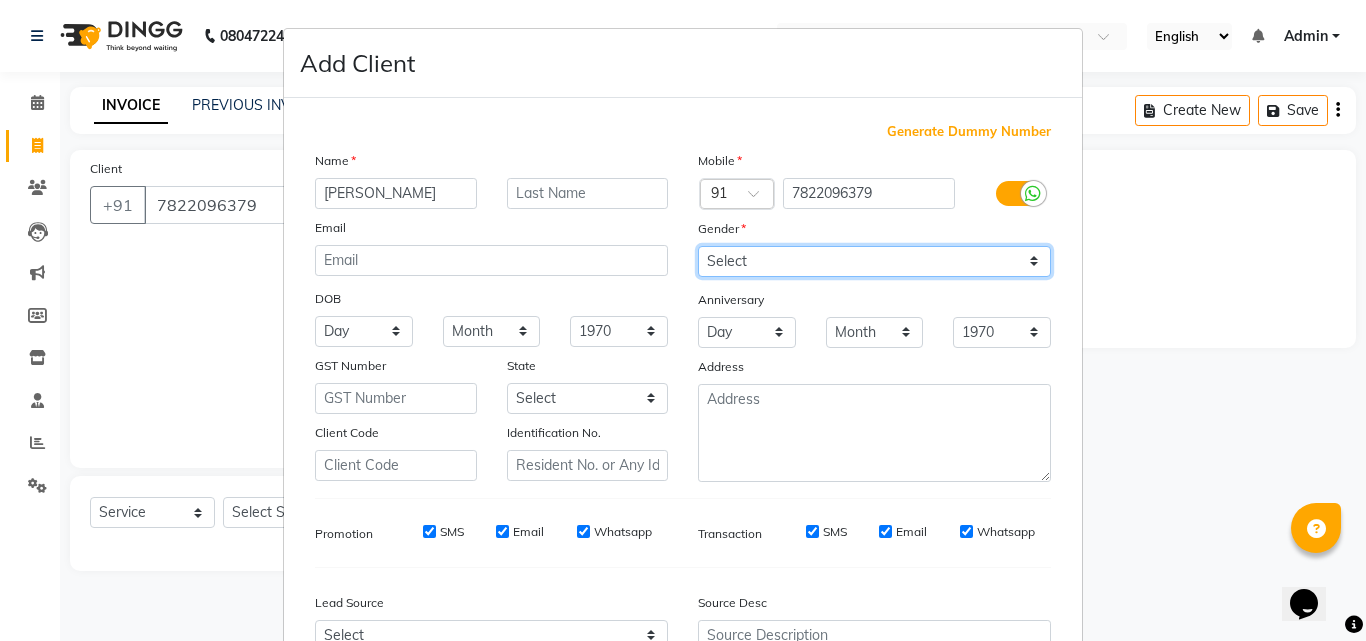 click on "Select [DEMOGRAPHIC_DATA] [DEMOGRAPHIC_DATA] Other Prefer Not To Say" at bounding box center (874, 261) 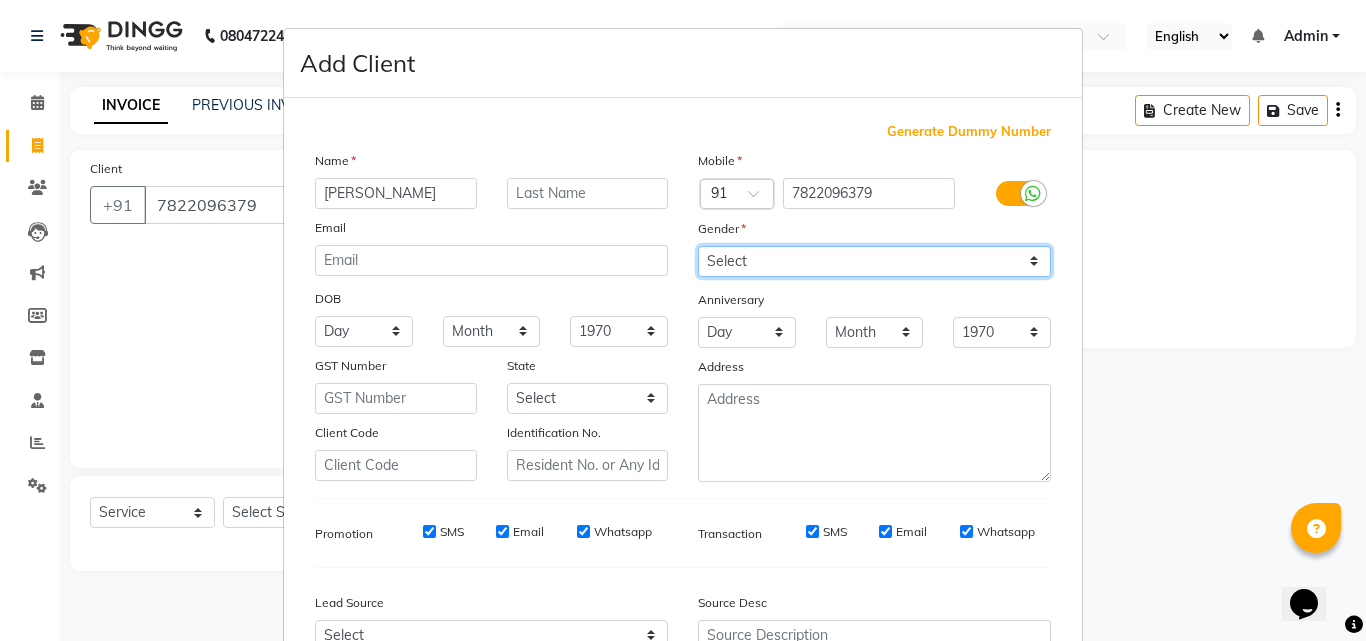 select on "[DEMOGRAPHIC_DATA]" 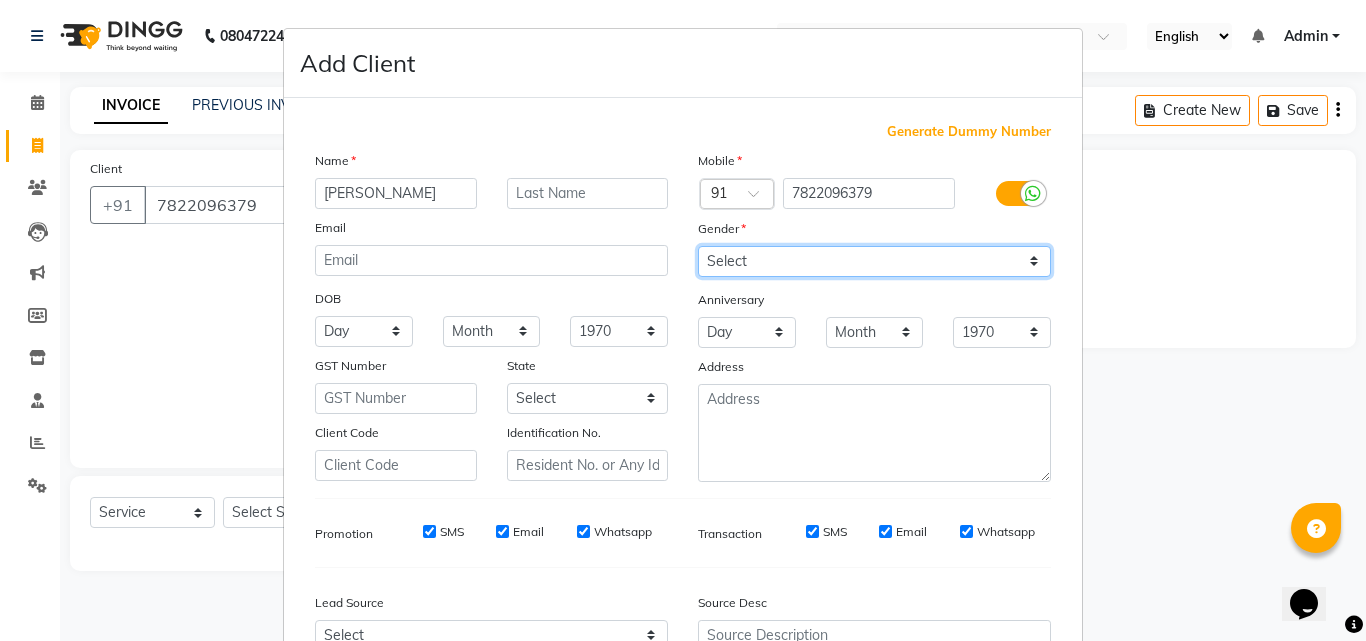 click on "Select [DEMOGRAPHIC_DATA] [DEMOGRAPHIC_DATA] Other Prefer Not To Say" at bounding box center [874, 261] 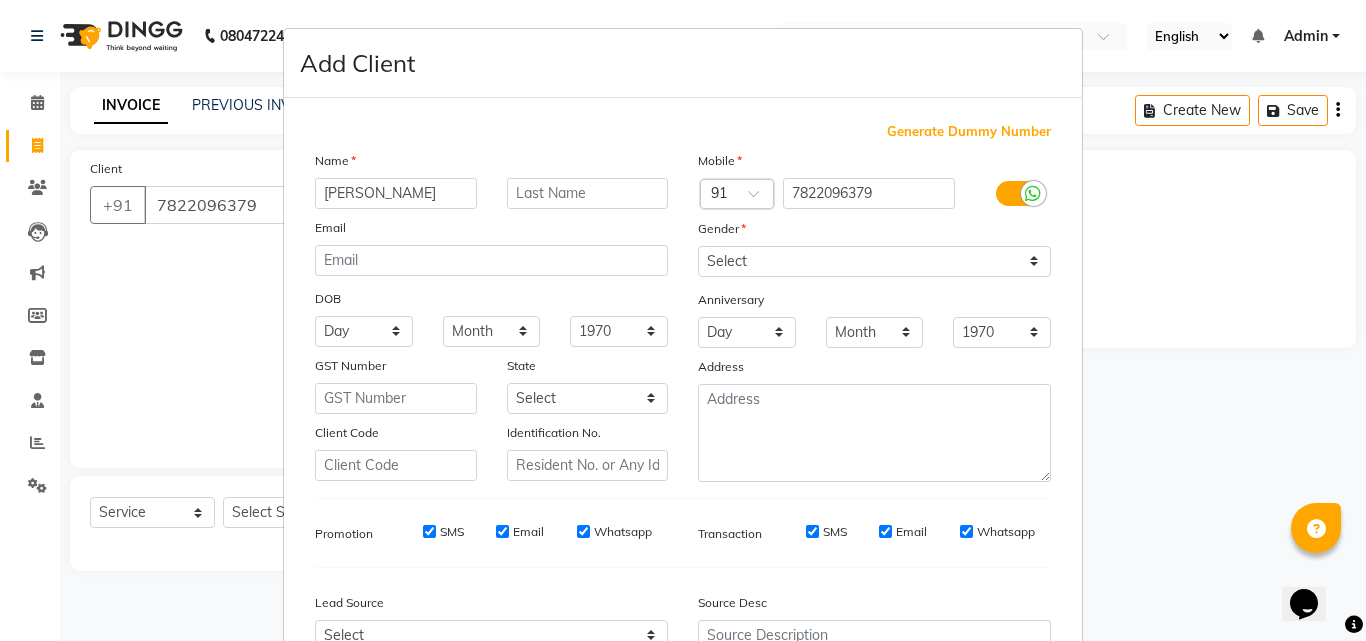 click on "Add Client Generate Dummy Number Name [PERSON_NAME] Email DOB Day 01 02 03 04 05 06 07 08 09 10 11 12 13 14 15 16 17 18 19 20 21 22 23 24 25 26 27 28 29 30 31 Month January February March April May June July August September October November [DATE] 1941 1942 1943 1944 1945 1946 1947 1948 1949 1950 1951 1952 1953 1954 1955 1956 1957 1958 1959 1960 1961 1962 1963 1964 1965 1966 1967 1968 1969 1970 1971 1972 1973 1974 1975 1976 1977 1978 1979 1980 1981 1982 1983 1984 1985 1986 1987 1988 1989 1990 1991 1992 1993 1994 1995 1996 1997 1998 1999 2000 2001 2002 2003 2004 2005 2006 2007 2008 2009 2010 2011 2012 2013 2014 2015 2016 2017 2018 2019 2020 2021 2022 2023 2024 GST Number State Select [GEOGRAPHIC_DATA] [GEOGRAPHIC_DATA] [GEOGRAPHIC_DATA] [GEOGRAPHIC_DATA] [GEOGRAPHIC_DATA] [GEOGRAPHIC_DATA] [GEOGRAPHIC_DATA] [GEOGRAPHIC_DATA] and [GEOGRAPHIC_DATA] [GEOGRAPHIC_DATA] [GEOGRAPHIC_DATA] [GEOGRAPHIC_DATA] [GEOGRAPHIC_DATA] [GEOGRAPHIC_DATA] [GEOGRAPHIC_DATA] [GEOGRAPHIC_DATA] [GEOGRAPHIC_DATA] [GEOGRAPHIC_DATA] [GEOGRAPHIC_DATA] [GEOGRAPHIC_DATA] [GEOGRAPHIC_DATA] [GEOGRAPHIC_DATA] [GEOGRAPHIC_DATA] [GEOGRAPHIC_DATA] [GEOGRAPHIC_DATA] [GEOGRAPHIC_DATA] [GEOGRAPHIC_DATA] [GEOGRAPHIC_DATA] [GEOGRAPHIC_DATA] [GEOGRAPHIC_DATA]" at bounding box center [683, 320] 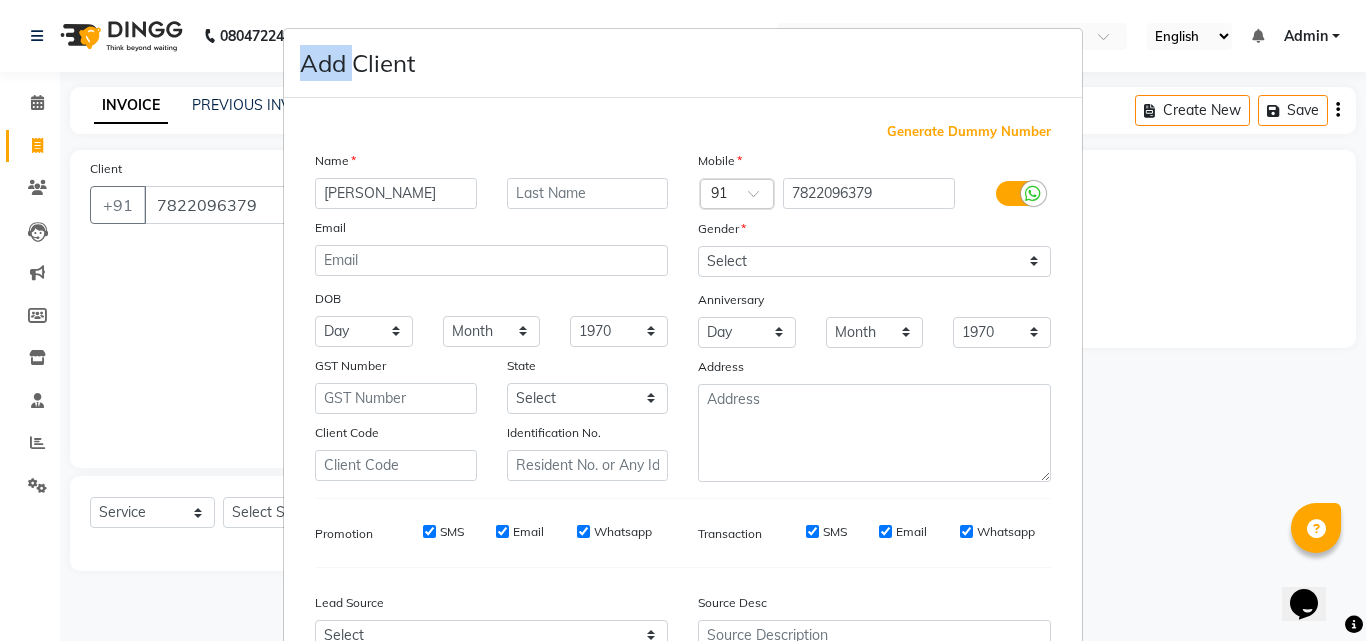 click on "Add Client Generate Dummy Number Name [PERSON_NAME] Email DOB Day 01 02 03 04 05 06 07 08 09 10 11 12 13 14 15 16 17 18 19 20 21 22 23 24 25 26 27 28 29 30 31 Month January February March April May June July August September October November [DATE] 1941 1942 1943 1944 1945 1946 1947 1948 1949 1950 1951 1952 1953 1954 1955 1956 1957 1958 1959 1960 1961 1962 1963 1964 1965 1966 1967 1968 1969 1970 1971 1972 1973 1974 1975 1976 1977 1978 1979 1980 1981 1982 1983 1984 1985 1986 1987 1988 1989 1990 1991 1992 1993 1994 1995 1996 1997 1998 1999 2000 2001 2002 2003 2004 2005 2006 2007 2008 2009 2010 2011 2012 2013 2014 2015 2016 2017 2018 2019 2020 2021 2022 2023 2024 GST Number State Select [GEOGRAPHIC_DATA] [GEOGRAPHIC_DATA] [GEOGRAPHIC_DATA] [GEOGRAPHIC_DATA] [GEOGRAPHIC_DATA] [GEOGRAPHIC_DATA] [GEOGRAPHIC_DATA] [GEOGRAPHIC_DATA] and [GEOGRAPHIC_DATA] [GEOGRAPHIC_DATA] [GEOGRAPHIC_DATA] [GEOGRAPHIC_DATA] [GEOGRAPHIC_DATA] [GEOGRAPHIC_DATA] [GEOGRAPHIC_DATA] [GEOGRAPHIC_DATA] [GEOGRAPHIC_DATA] [GEOGRAPHIC_DATA] [GEOGRAPHIC_DATA] [GEOGRAPHIC_DATA] [GEOGRAPHIC_DATA] [GEOGRAPHIC_DATA] [GEOGRAPHIC_DATA] [GEOGRAPHIC_DATA] [GEOGRAPHIC_DATA] [GEOGRAPHIC_DATA] [GEOGRAPHIC_DATA] [GEOGRAPHIC_DATA] [GEOGRAPHIC_DATA] [GEOGRAPHIC_DATA]" at bounding box center [683, 320] 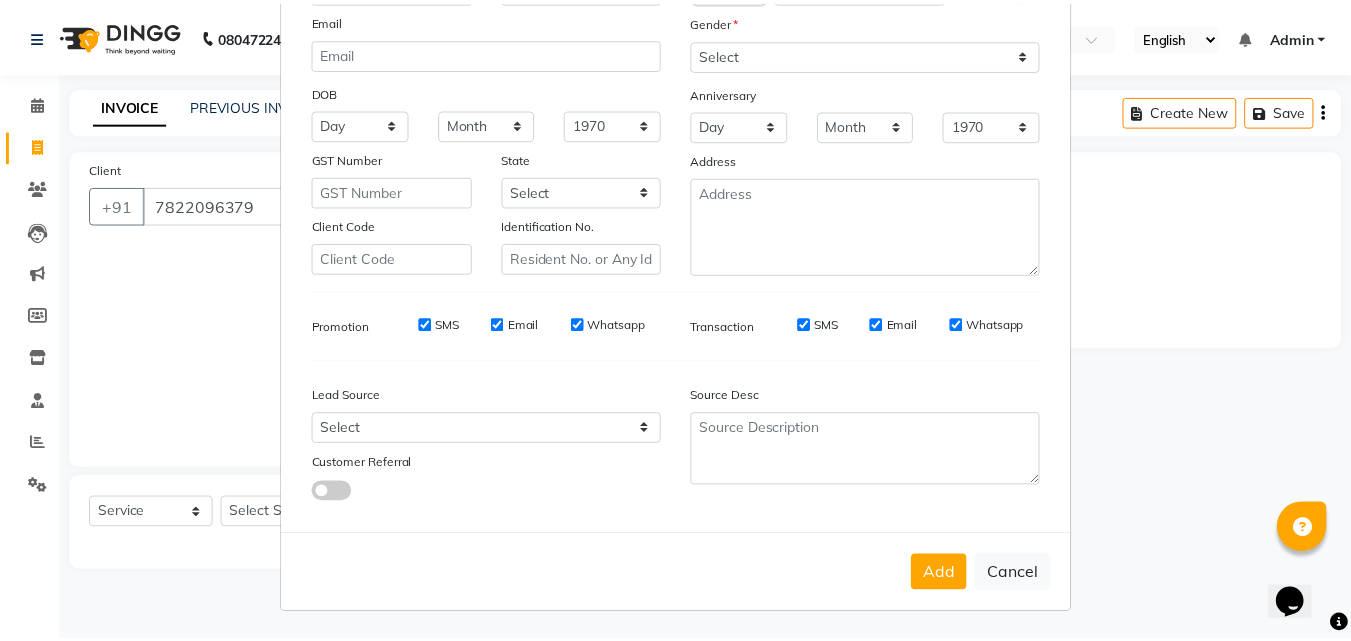 scroll, scrollTop: 208, scrollLeft: 0, axis: vertical 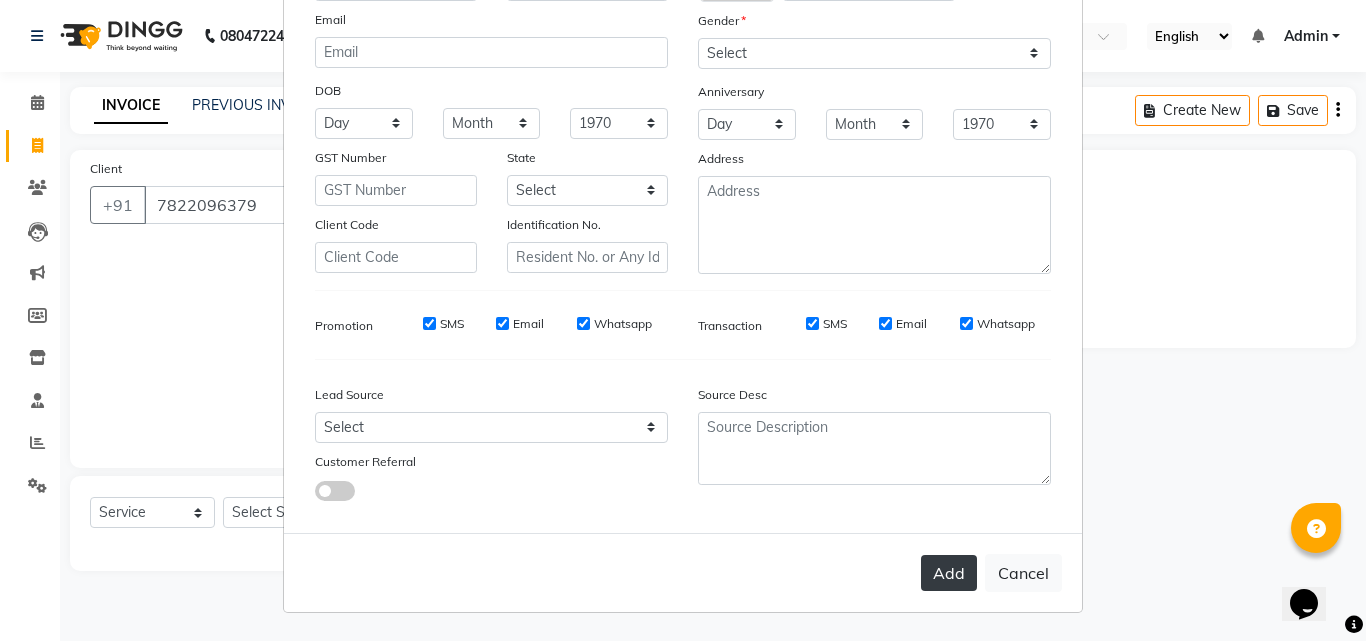 click on "Add" at bounding box center [949, 573] 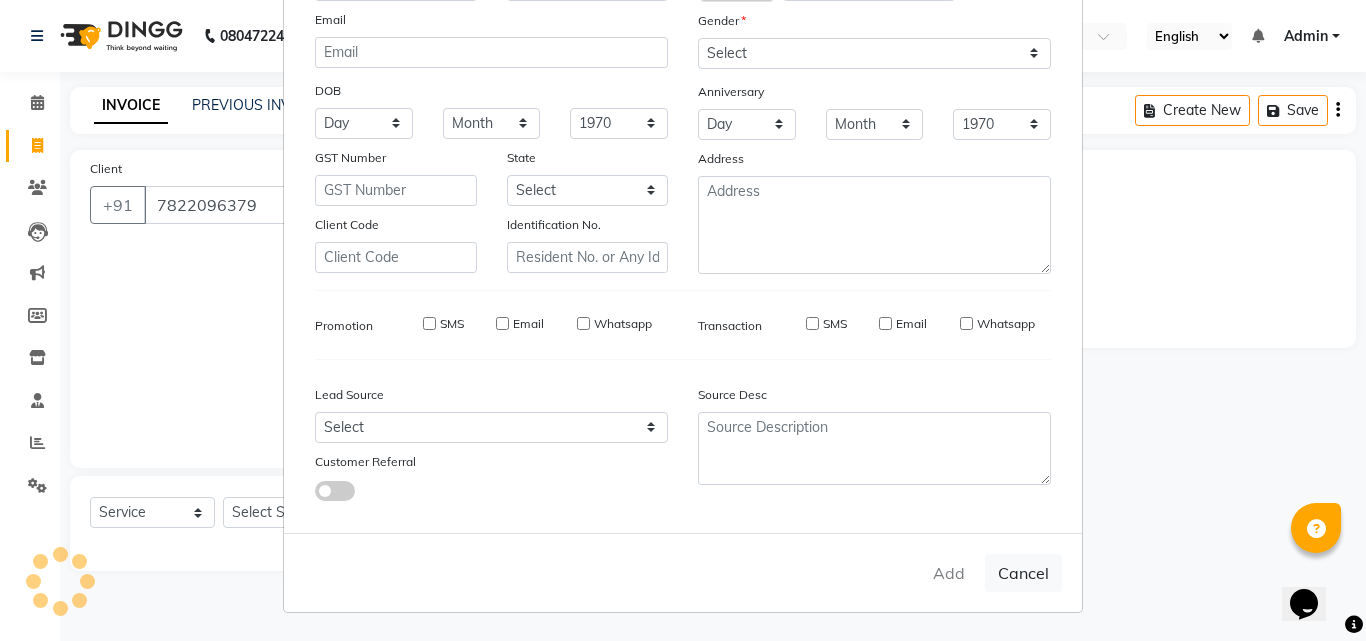 type 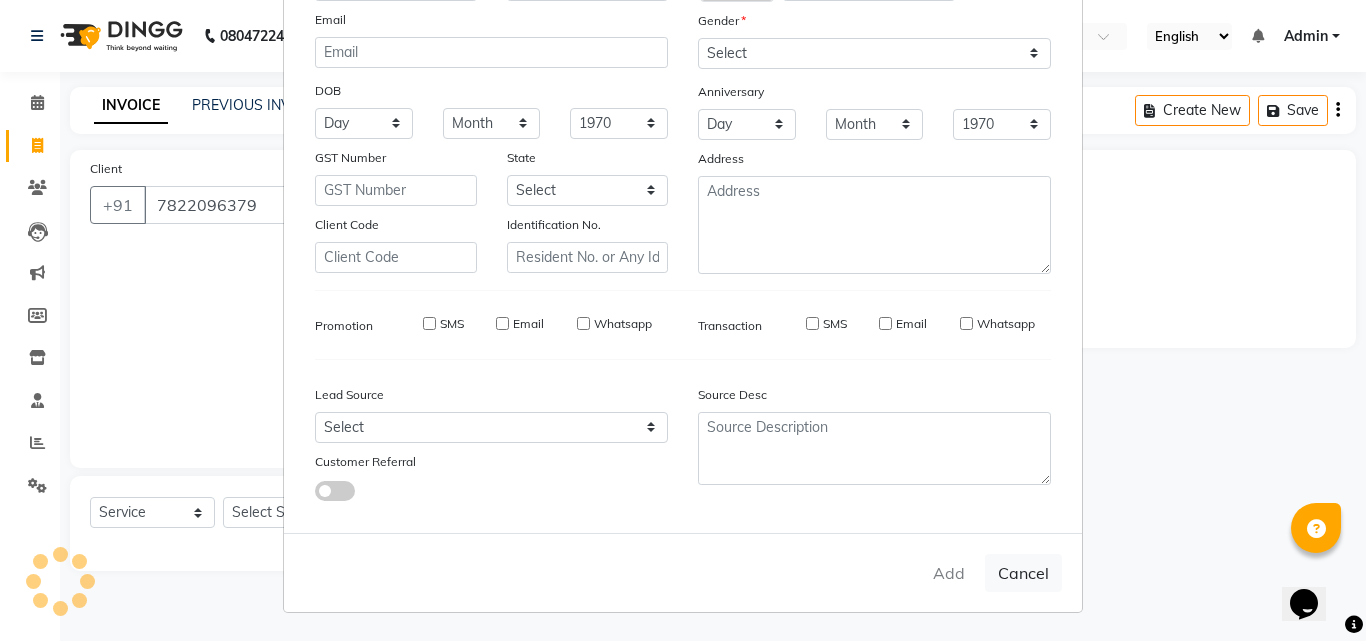 select 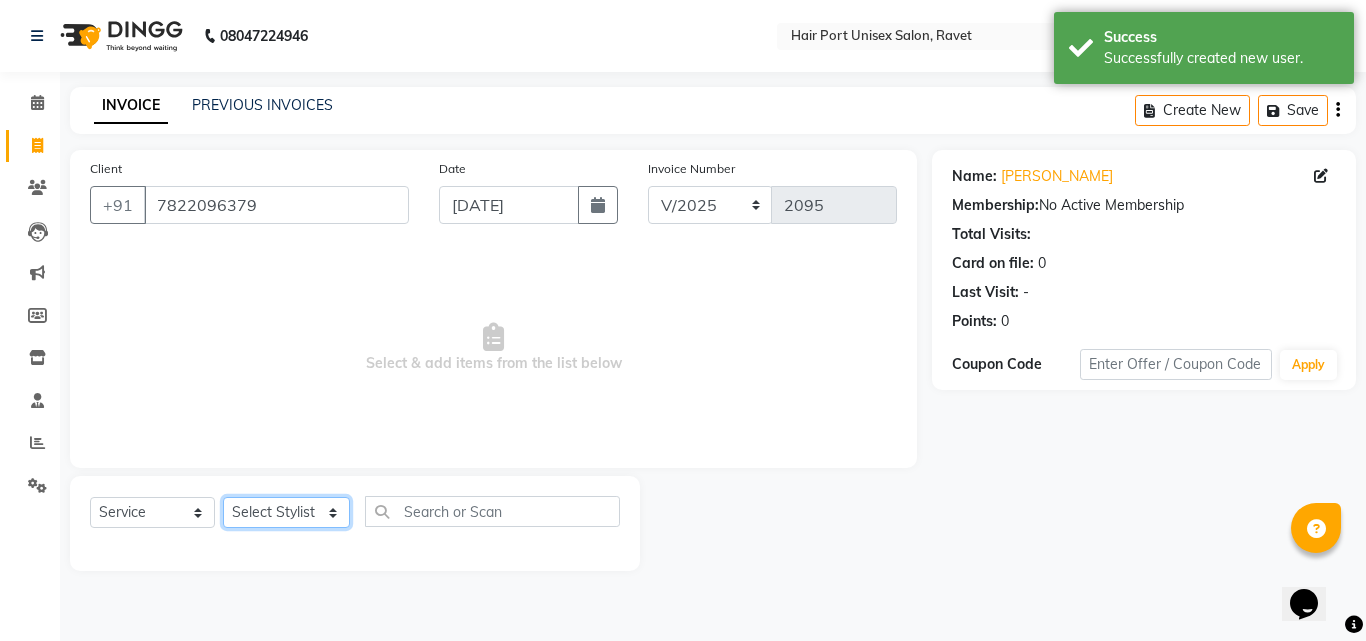 click on "Select Stylist [PERSON_NAME]  [PERSON_NAME] [PERSON_NAME] [PERSON_NAME] [PERSON_NAME]  [PERSON_NAME] [PERSON_NAME] Mane" 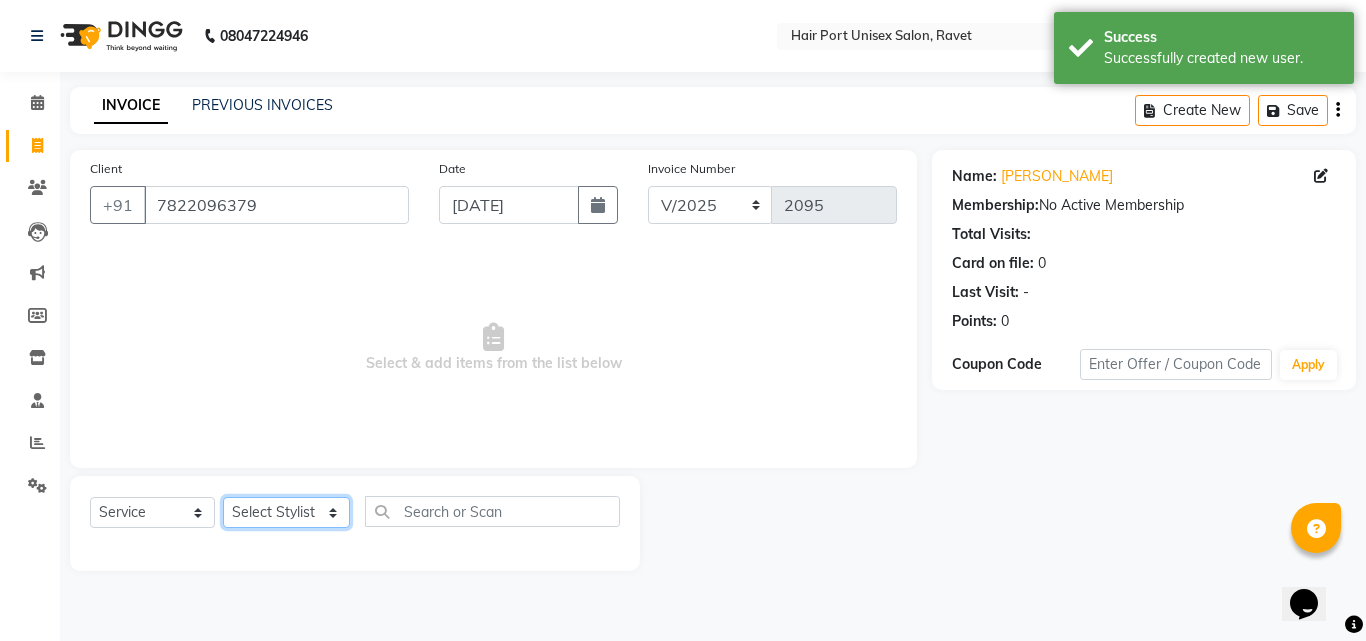 select on "58690" 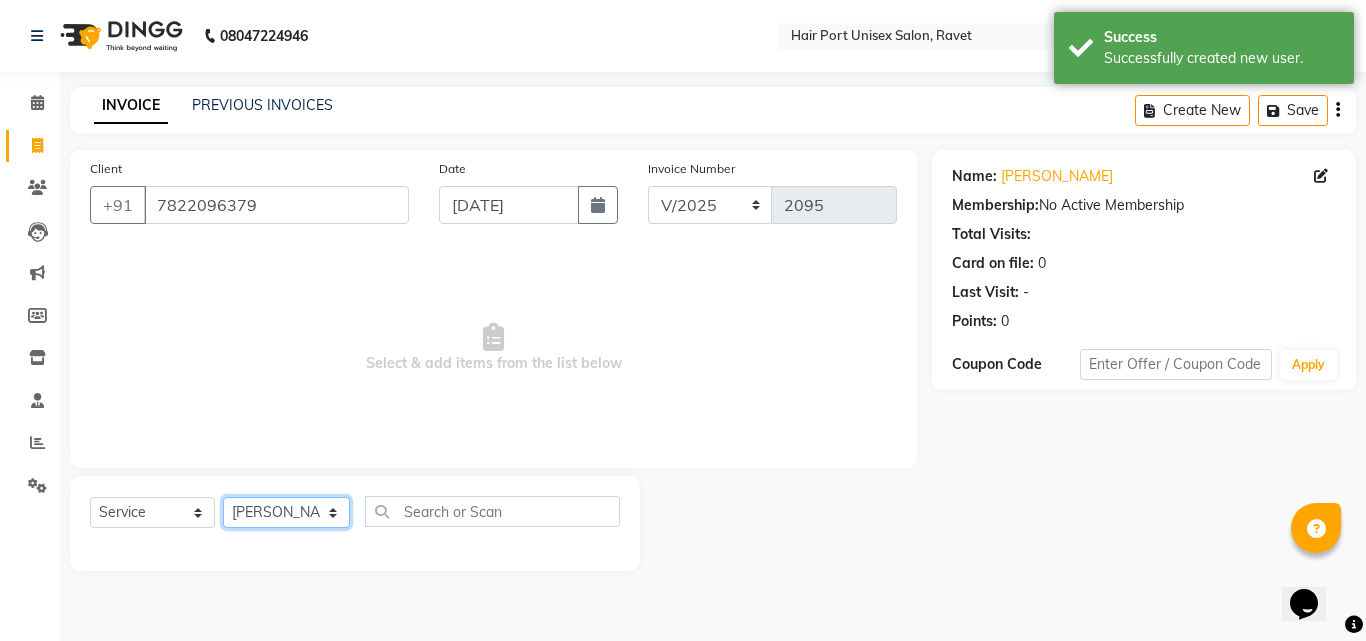 click on "Select Stylist [PERSON_NAME]  [PERSON_NAME] [PERSON_NAME] [PERSON_NAME] [PERSON_NAME]  [PERSON_NAME] [PERSON_NAME] Mane" 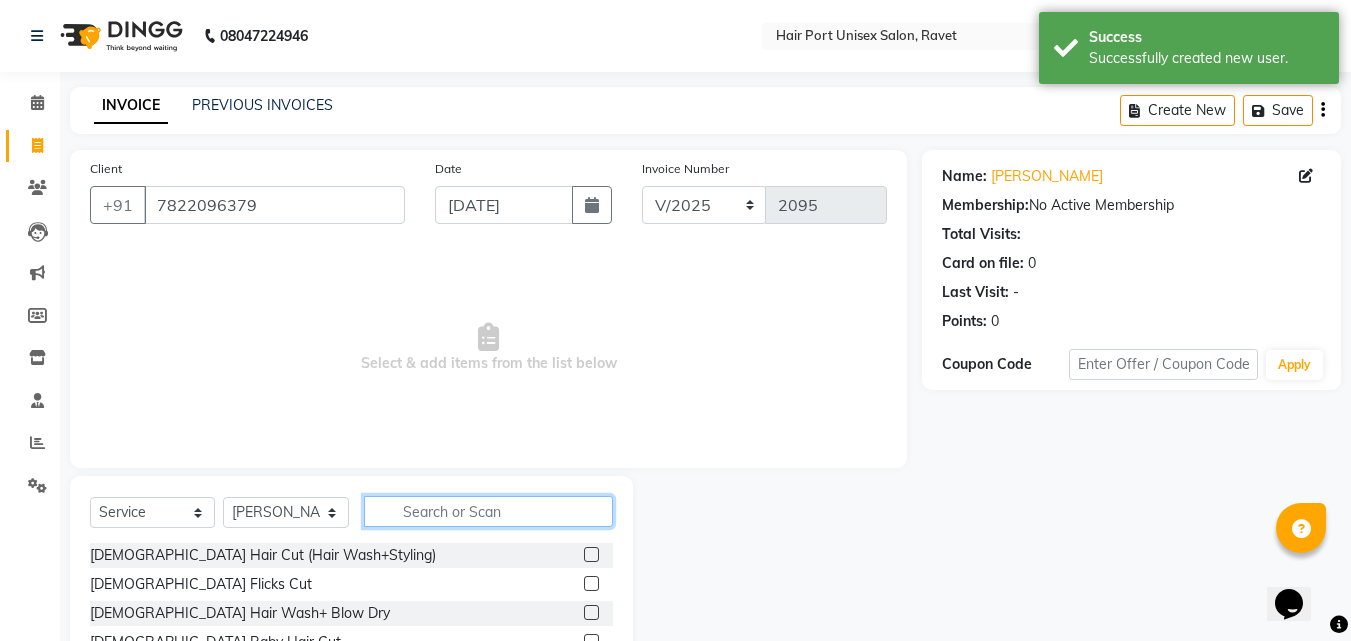 click 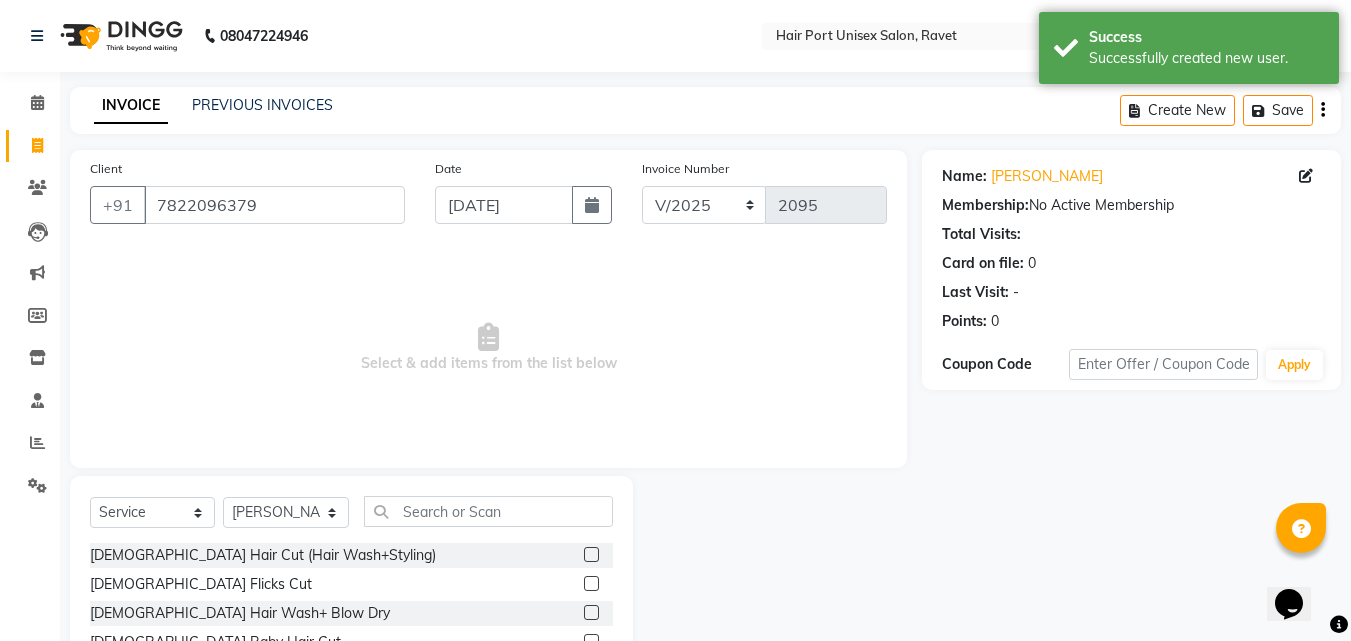 click 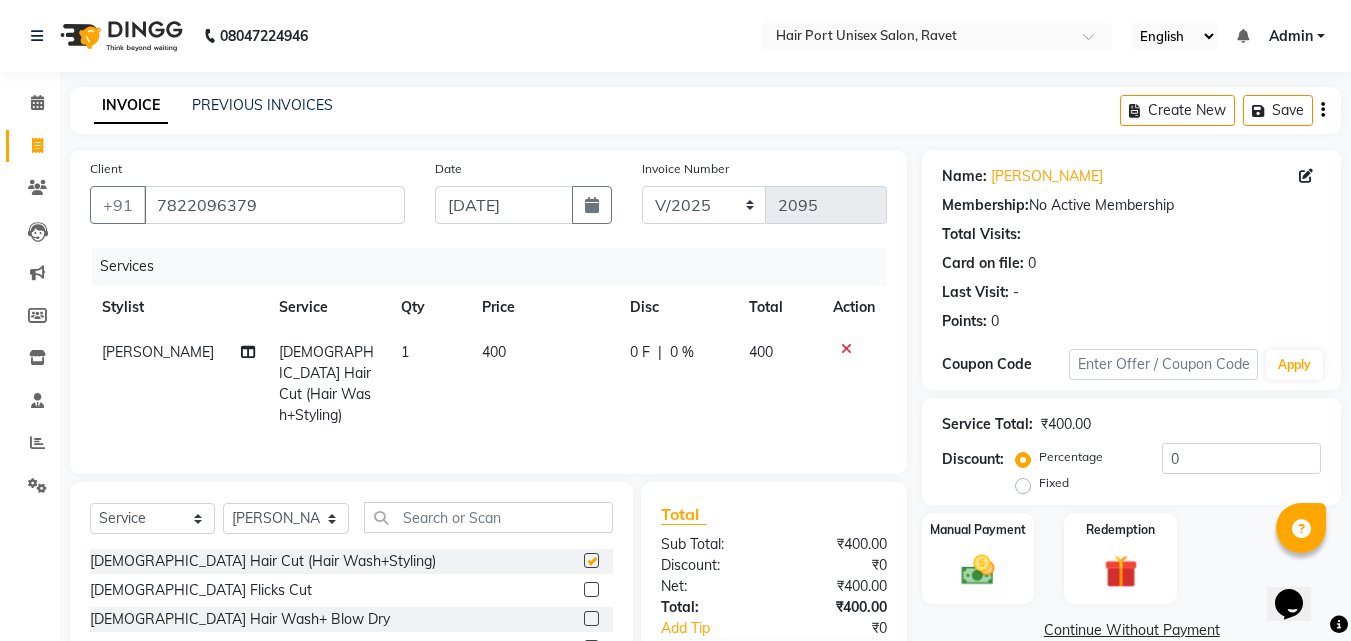 checkbox on "false" 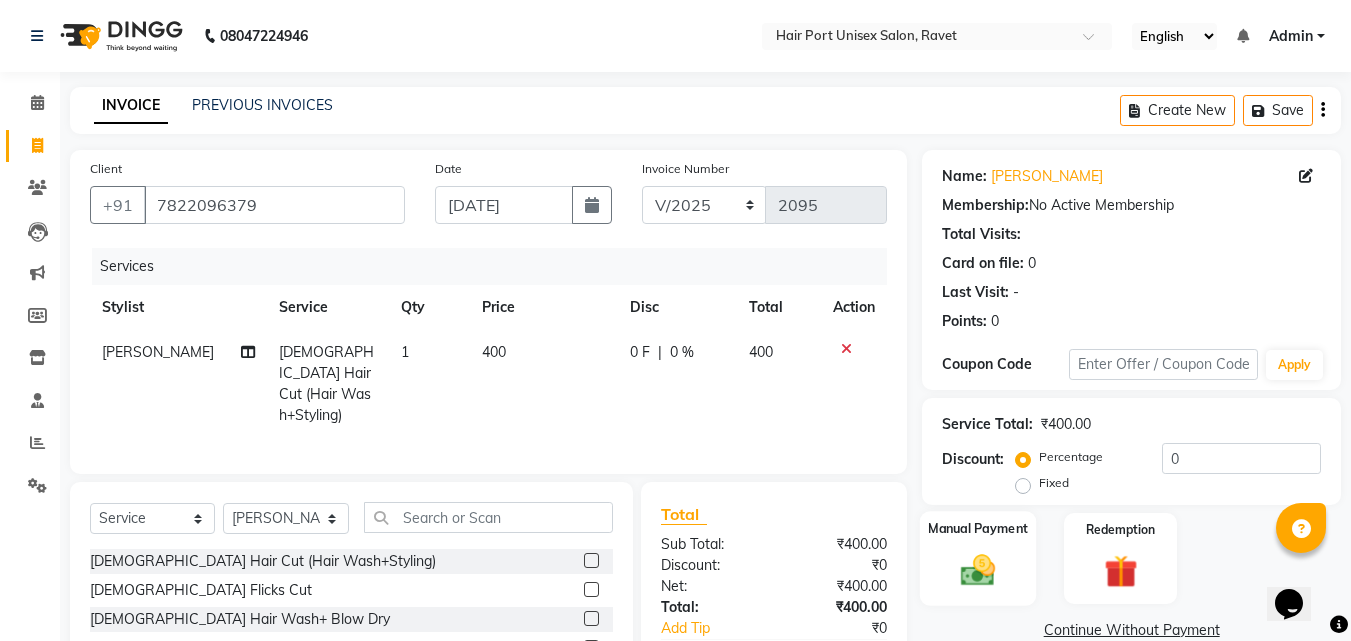 click 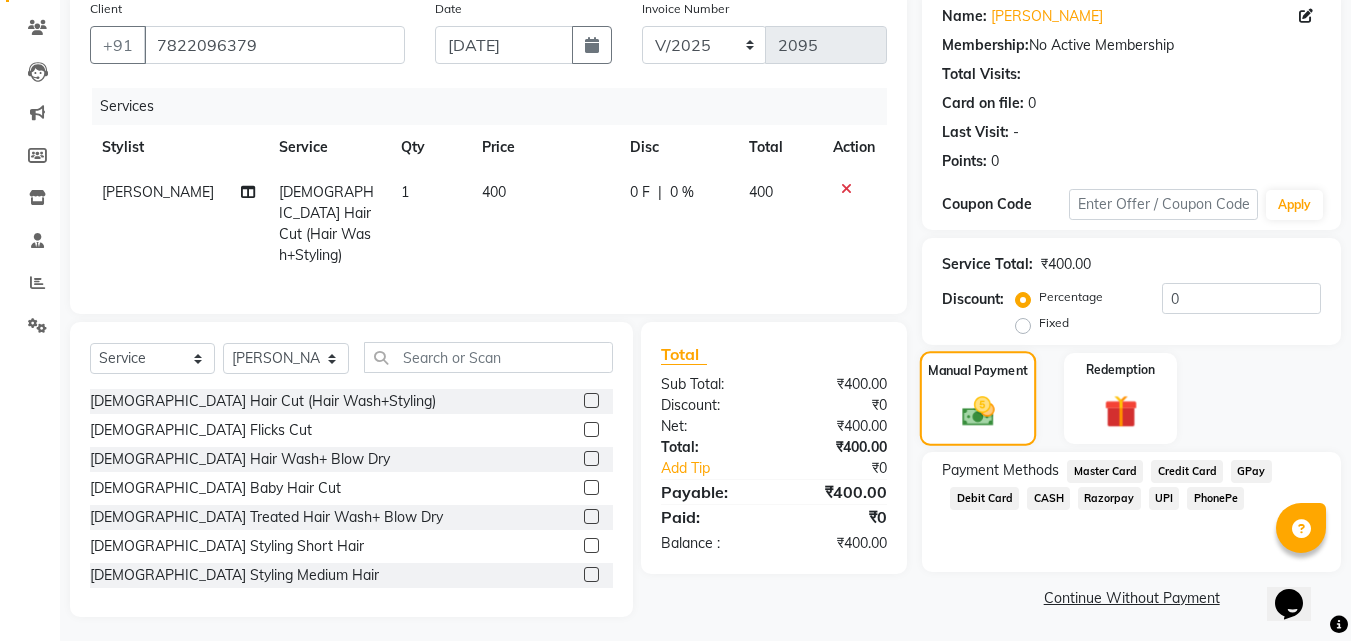 scroll, scrollTop: 162, scrollLeft: 0, axis: vertical 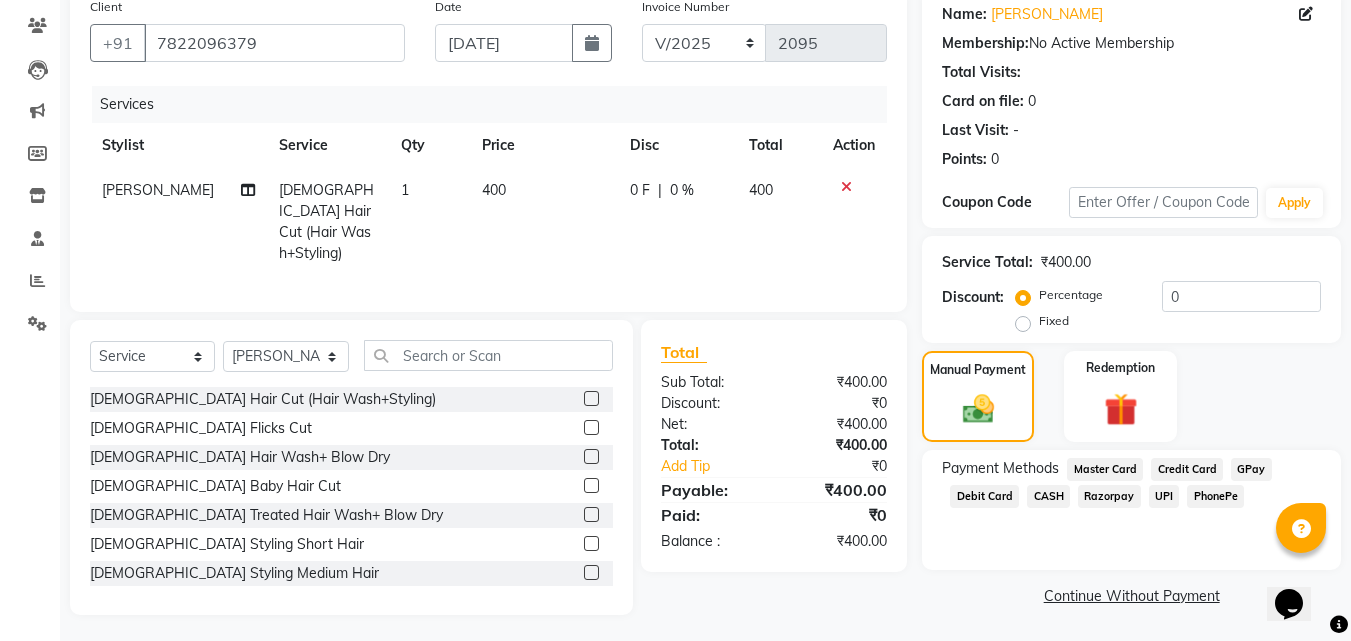 click on "UPI" 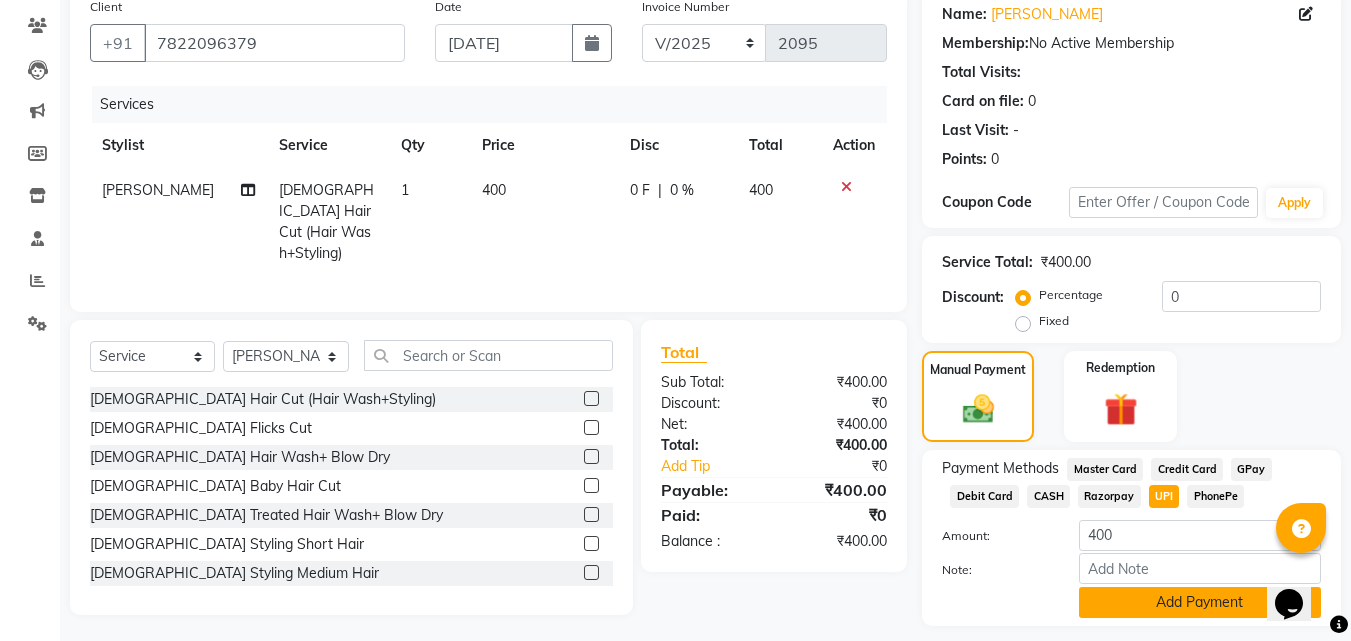click on "Add Payment" 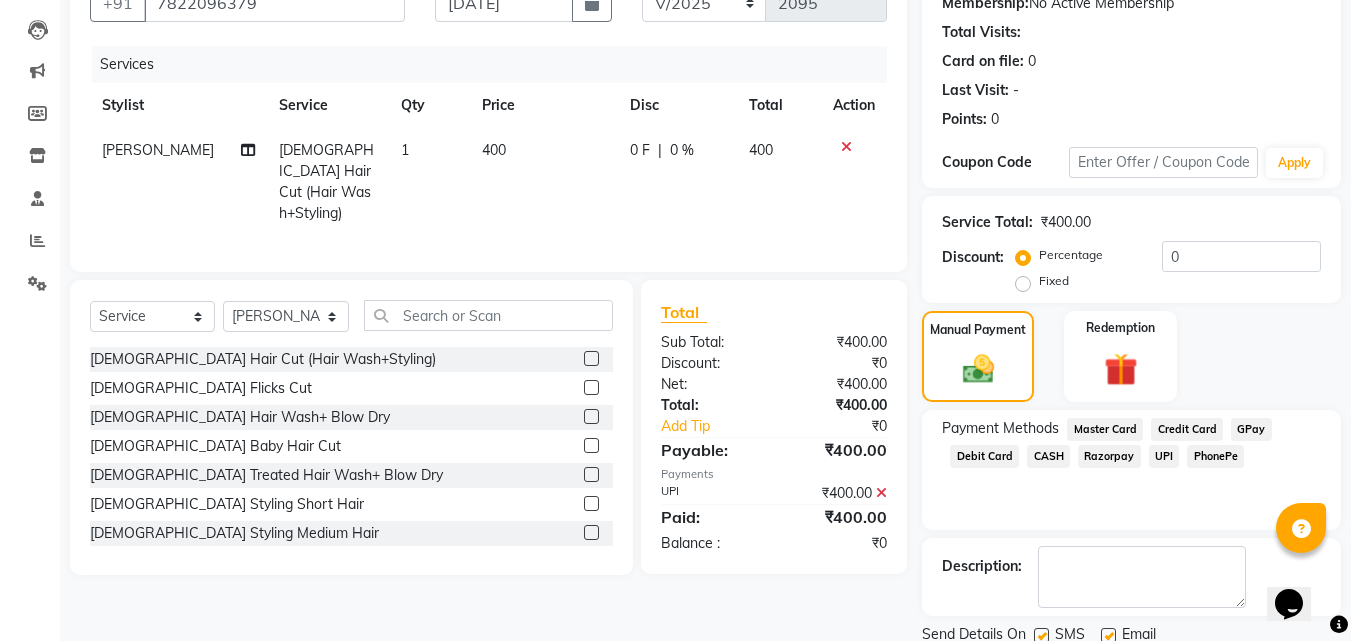 scroll, scrollTop: 275, scrollLeft: 0, axis: vertical 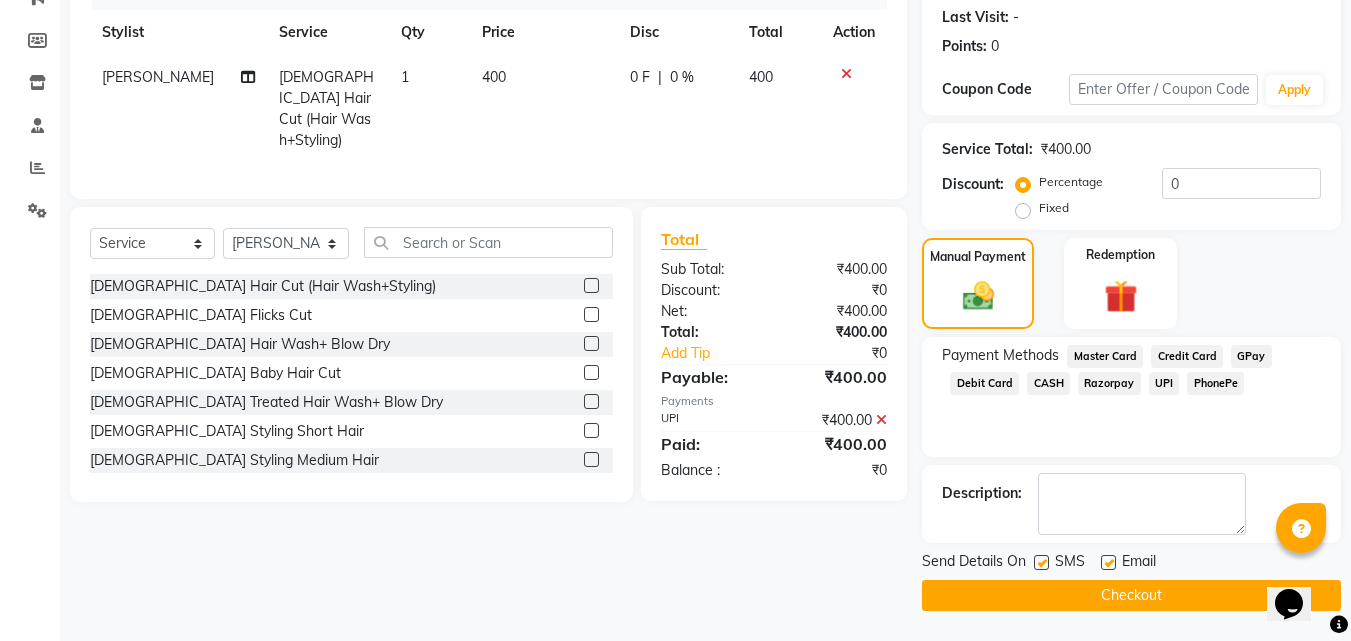 click on "Checkout" 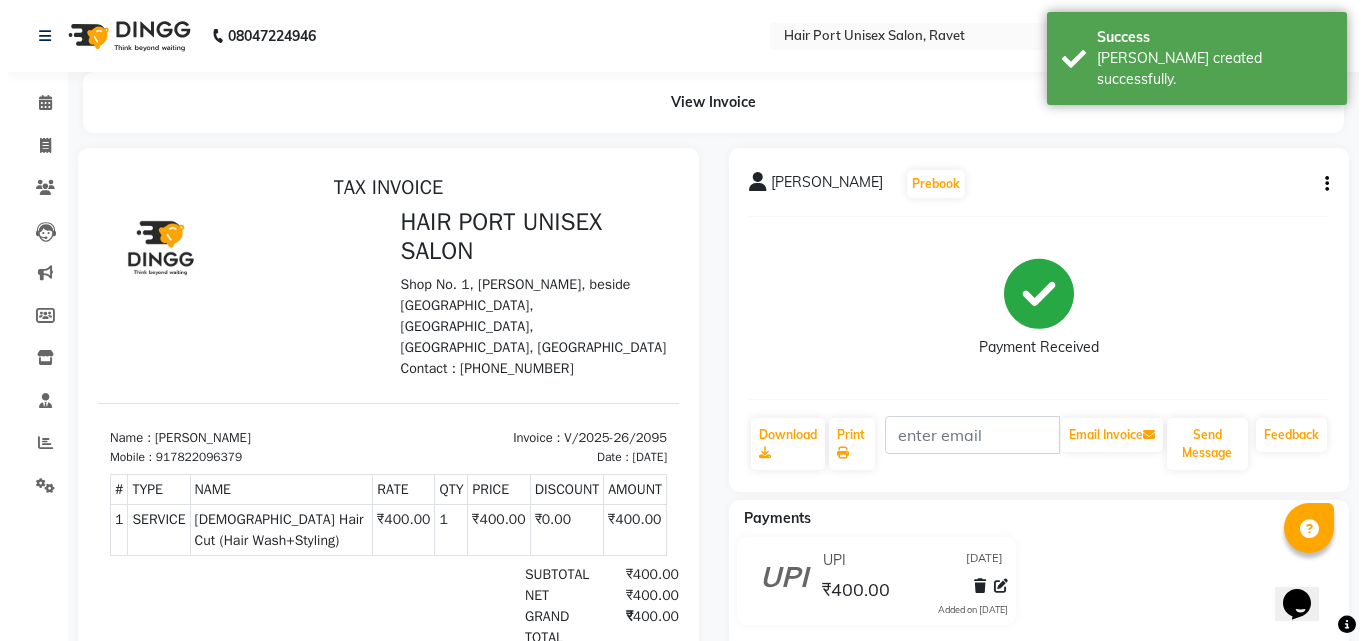 scroll, scrollTop: 0, scrollLeft: 0, axis: both 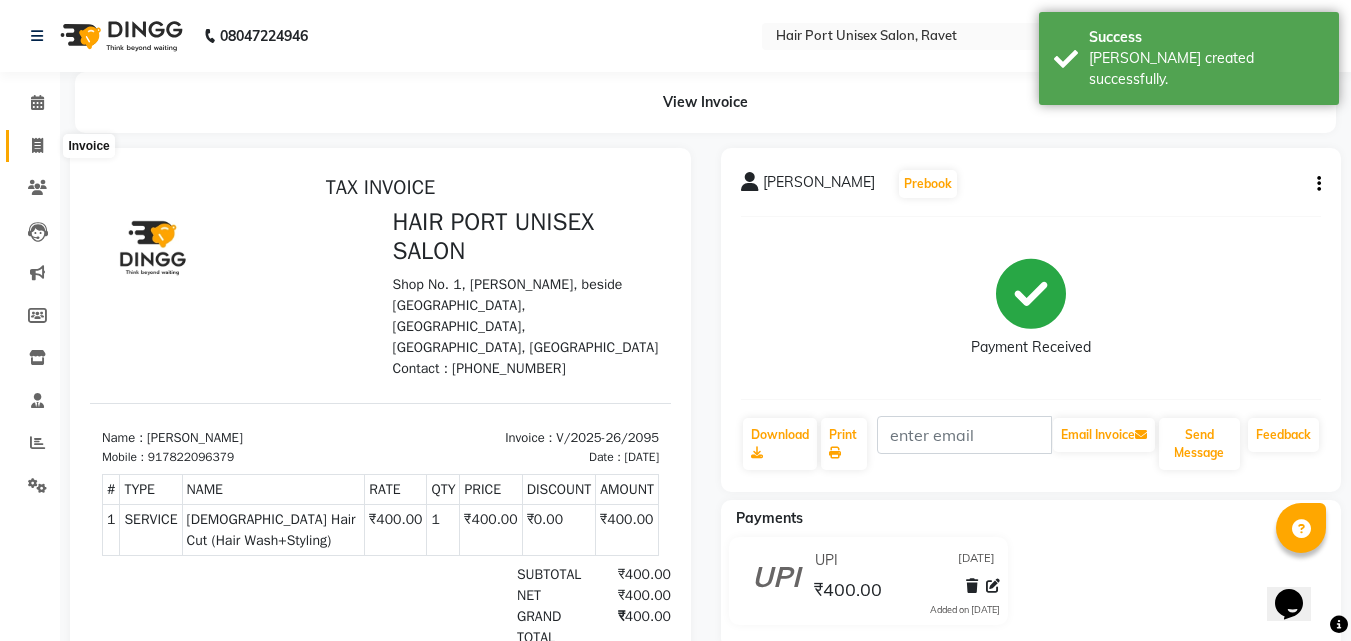 click 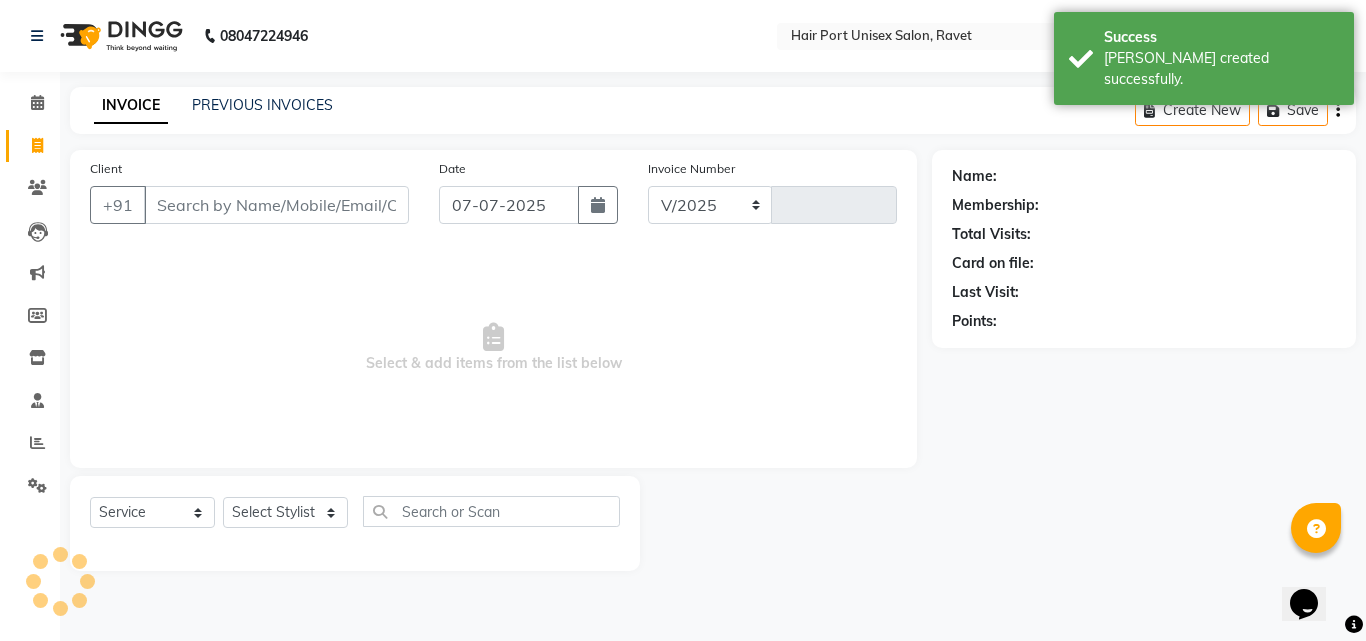 select on "7015" 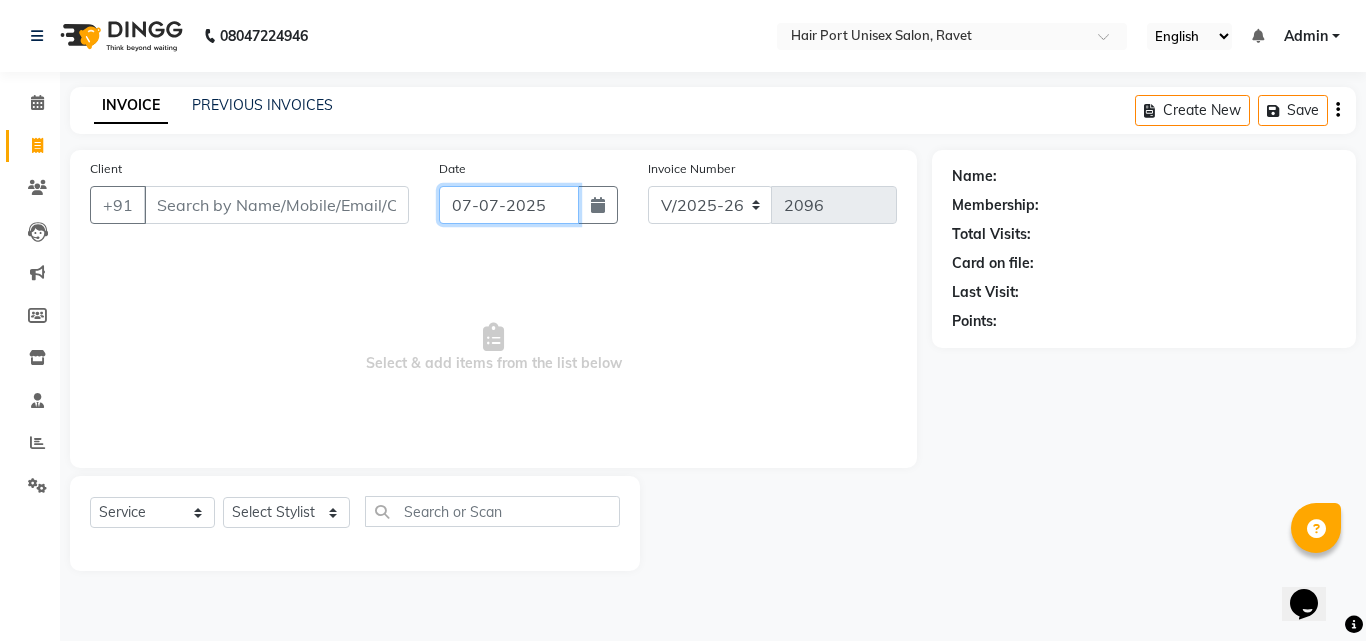 click on "07-07-2025" 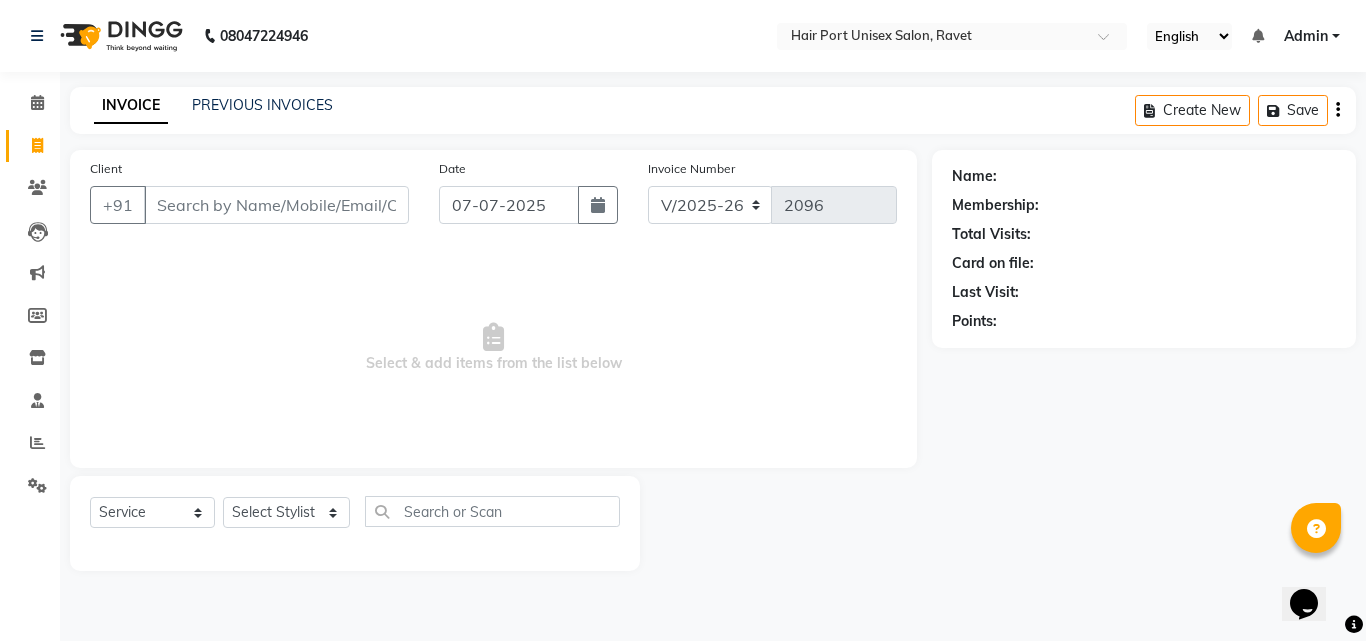 select on "7" 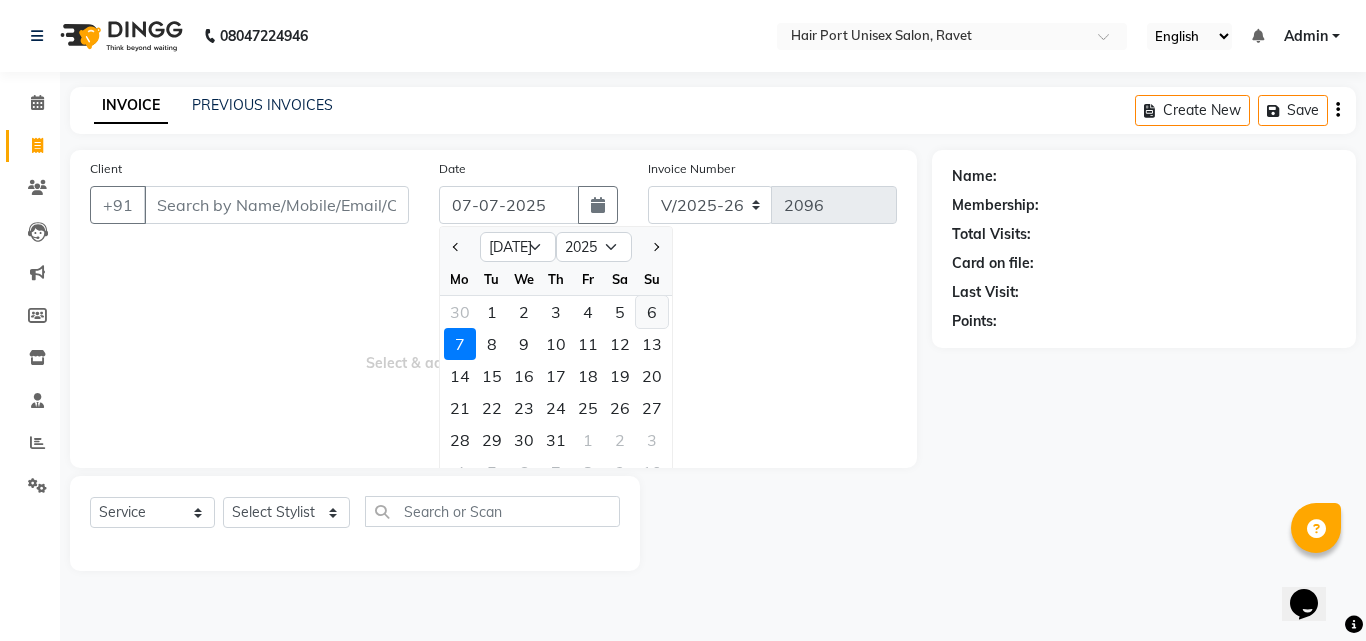 click on "6" 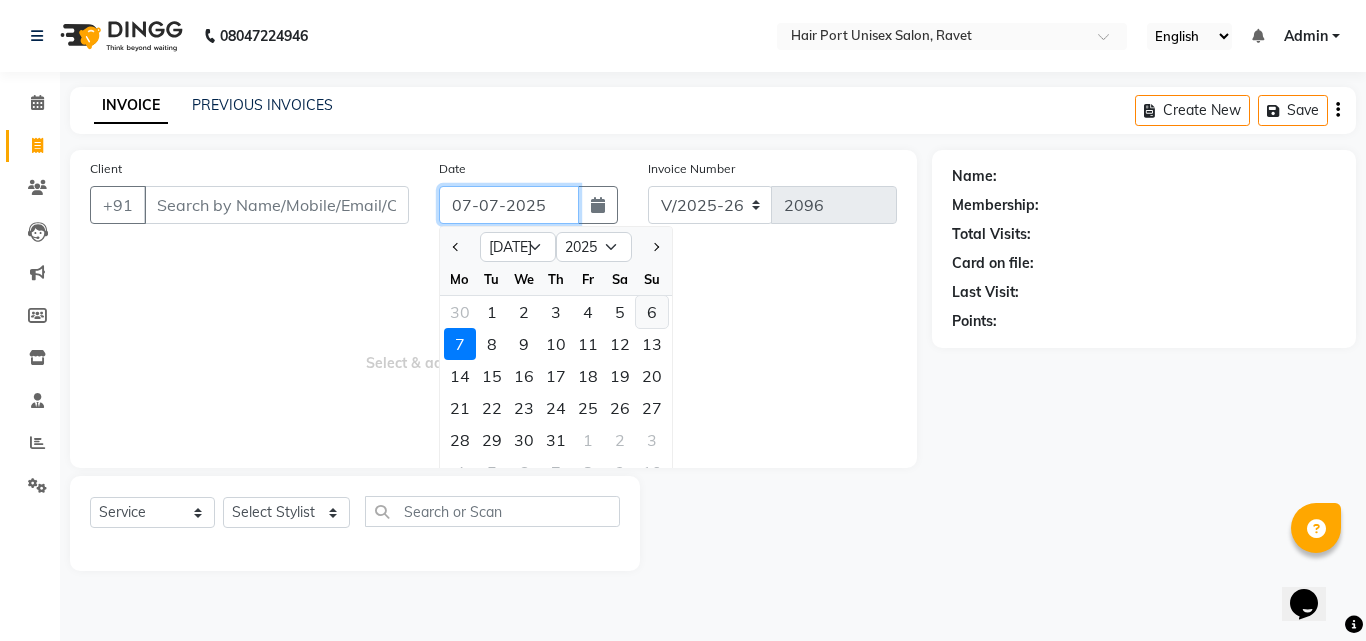 type on "[DATE]" 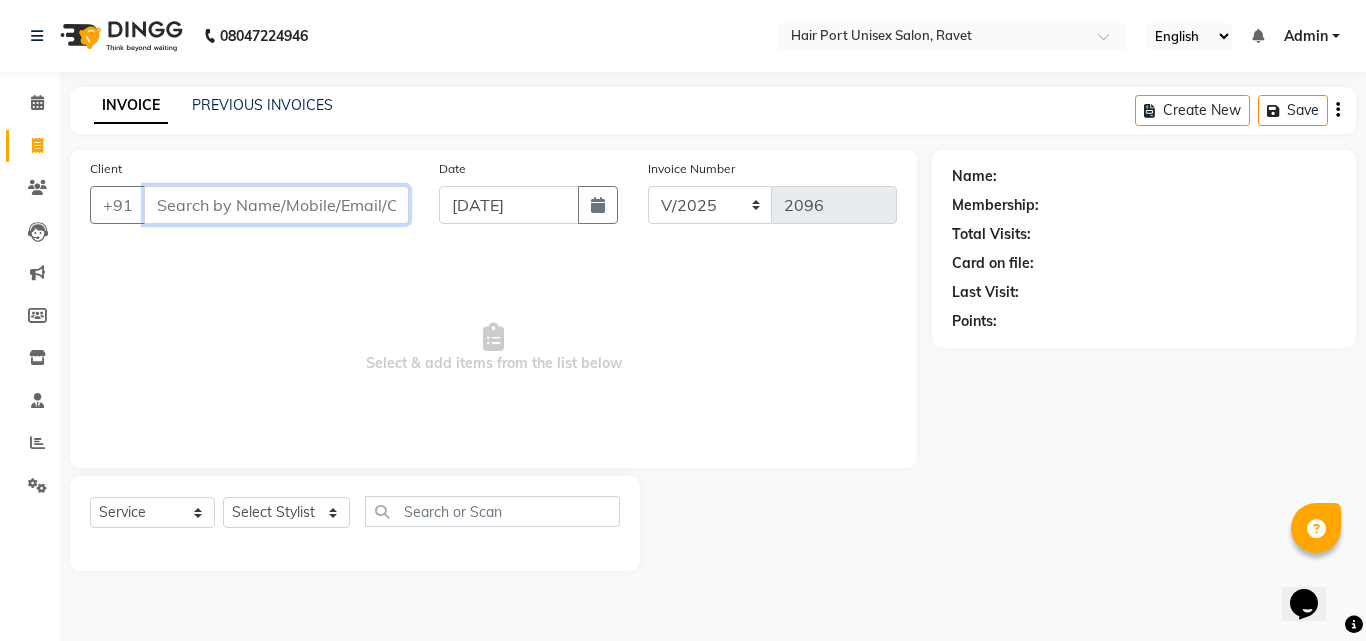 click on "Client" at bounding box center [276, 205] 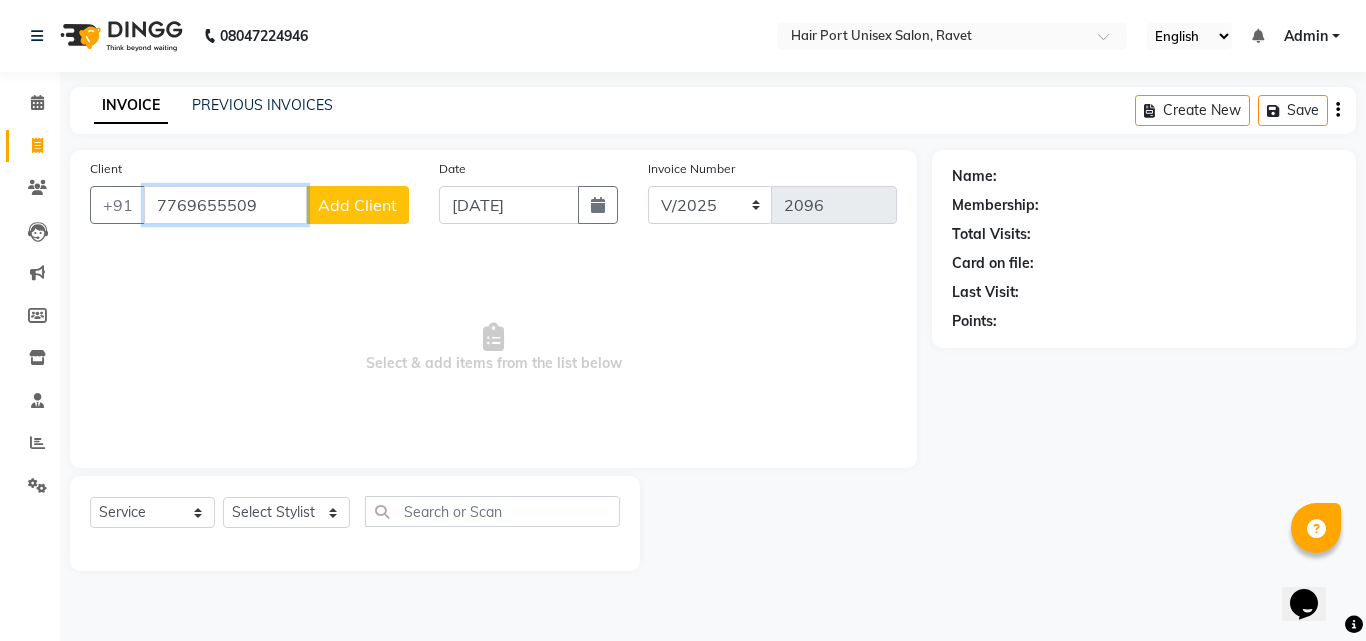 type on "7769655509" 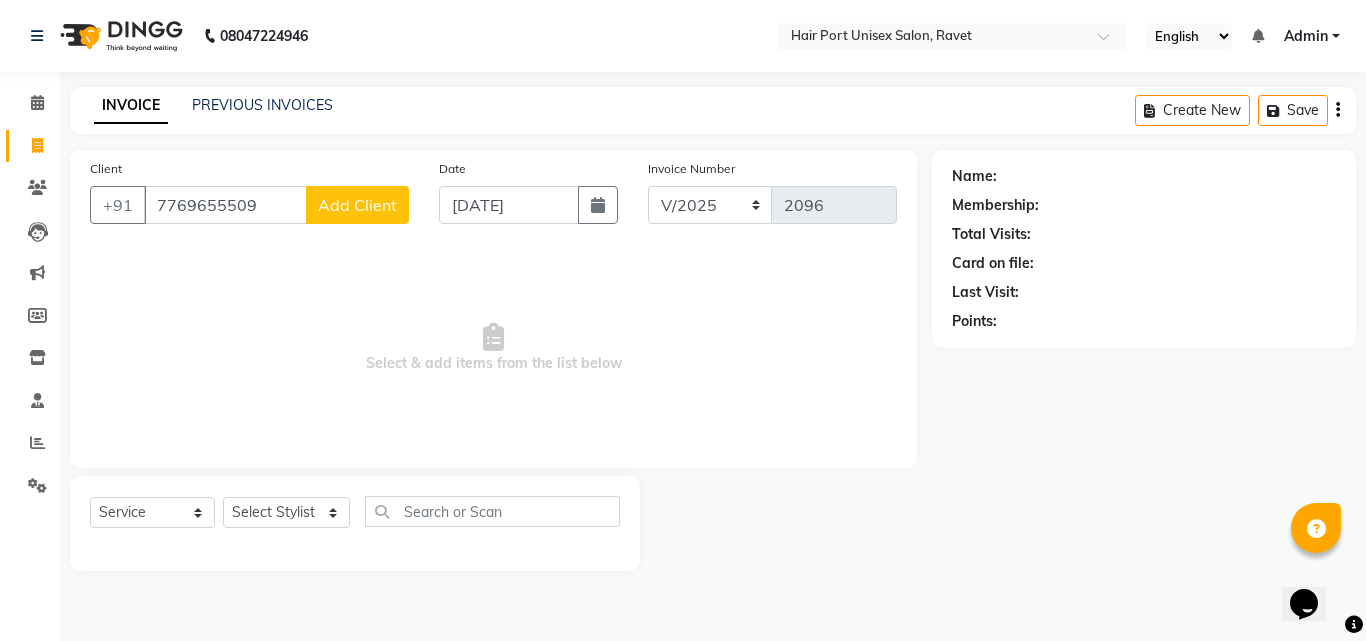 click on "Add Client" 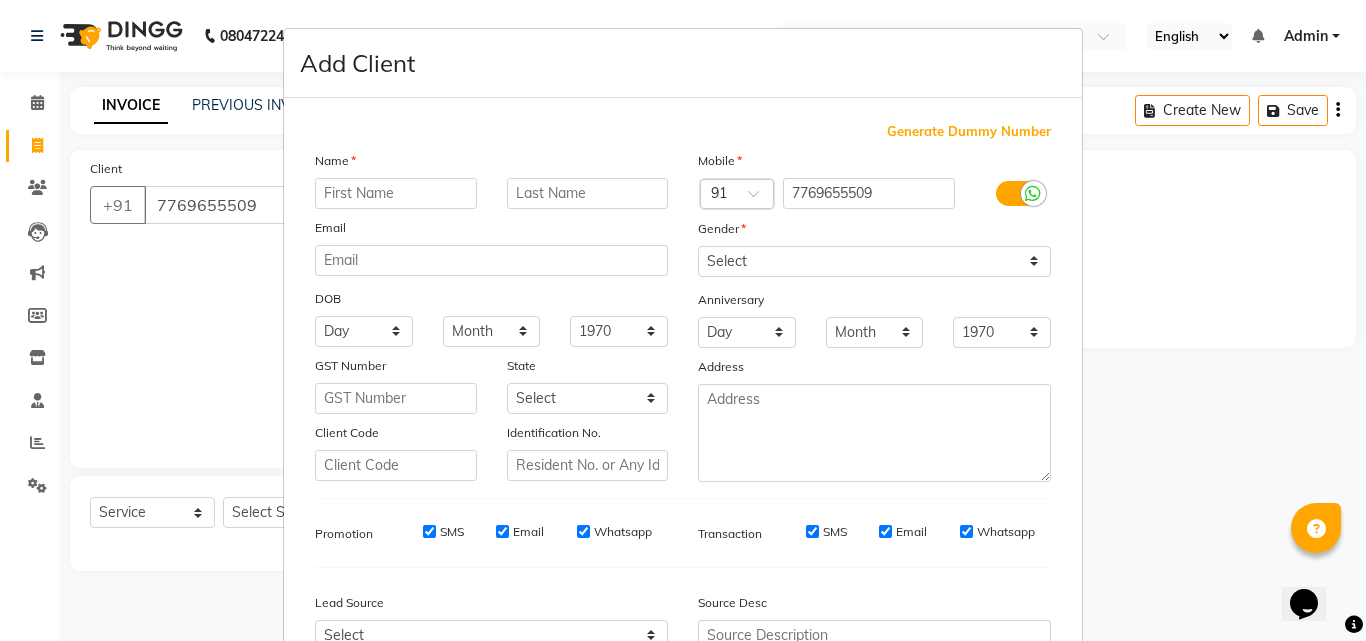 click at bounding box center [396, 193] 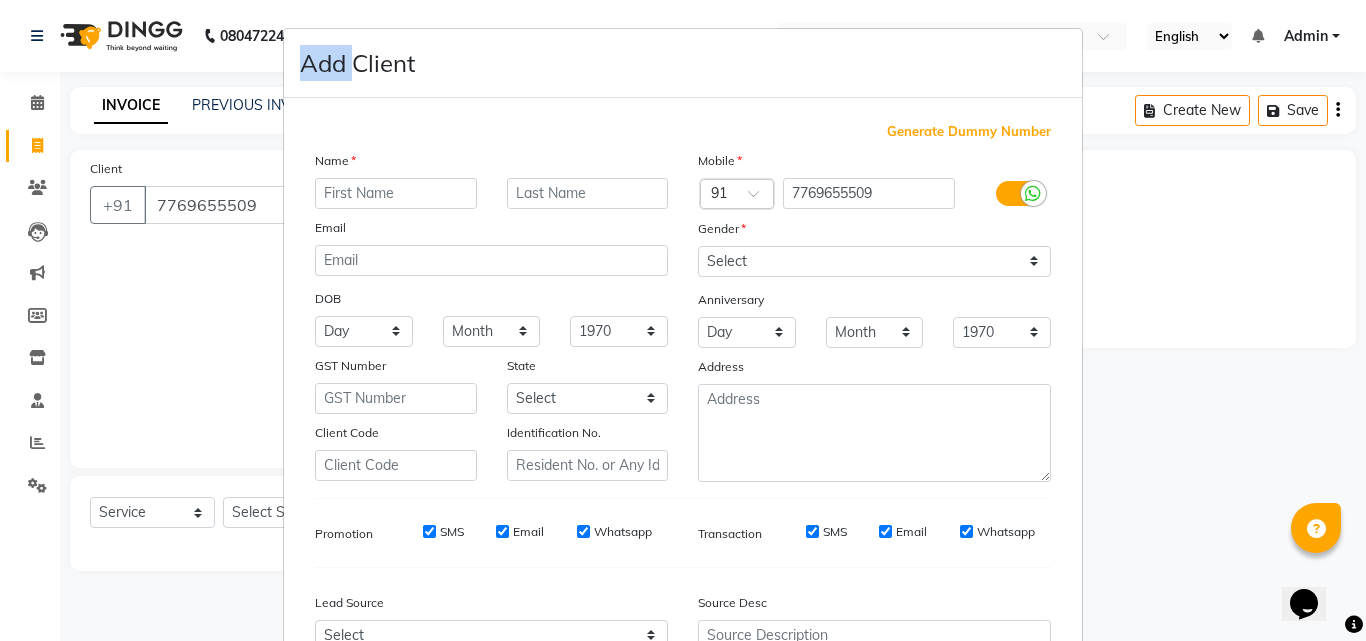 click on "Add Client Generate Dummy Number Name Email DOB Day 01 02 03 04 05 06 07 08 09 10 11 12 13 14 15 16 17 18 19 20 21 22 23 24 25 26 27 28 29 30 31 Month January February March April May June July August September October November [DATE] 1941 1942 1943 1944 1945 1946 1947 1948 1949 1950 1951 1952 1953 1954 1955 1956 1957 1958 1959 1960 1961 1962 1963 1964 1965 1966 1967 1968 1969 1970 1971 1972 1973 1974 1975 1976 1977 1978 1979 1980 1981 1982 1983 1984 1985 1986 1987 1988 1989 1990 1991 1992 1993 1994 1995 1996 1997 1998 1999 2000 2001 2002 2003 2004 2005 2006 2007 2008 2009 2010 2011 2012 2013 2014 2015 2016 2017 2018 2019 2020 2021 2022 2023 2024 GST Number State Select [GEOGRAPHIC_DATA] [GEOGRAPHIC_DATA] [GEOGRAPHIC_DATA] [GEOGRAPHIC_DATA] [GEOGRAPHIC_DATA] [GEOGRAPHIC_DATA] [GEOGRAPHIC_DATA] [GEOGRAPHIC_DATA] and [GEOGRAPHIC_DATA] [GEOGRAPHIC_DATA] [GEOGRAPHIC_DATA] [GEOGRAPHIC_DATA] [GEOGRAPHIC_DATA] [GEOGRAPHIC_DATA] [GEOGRAPHIC_DATA] [GEOGRAPHIC_DATA] [GEOGRAPHIC_DATA] [GEOGRAPHIC_DATA] [GEOGRAPHIC_DATA] [GEOGRAPHIC_DATA] [GEOGRAPHIC_DATA] [GEOGRAPHIC_DATA] [GEOGRAPHIC_DATA] [GEOGRAPHIC_DATA] [GEOGRAPHIC_DATA] [GEOGRAPHIC_DATA] [GEOGRAPHIC_DATA] [GEOGRAPHIC_DATA] [GEOGRAPHIC_DATA] [GEOGRAPHIC_DATA] [GEOGRAPHIC_DATA]" at bounding box center (683, 320) 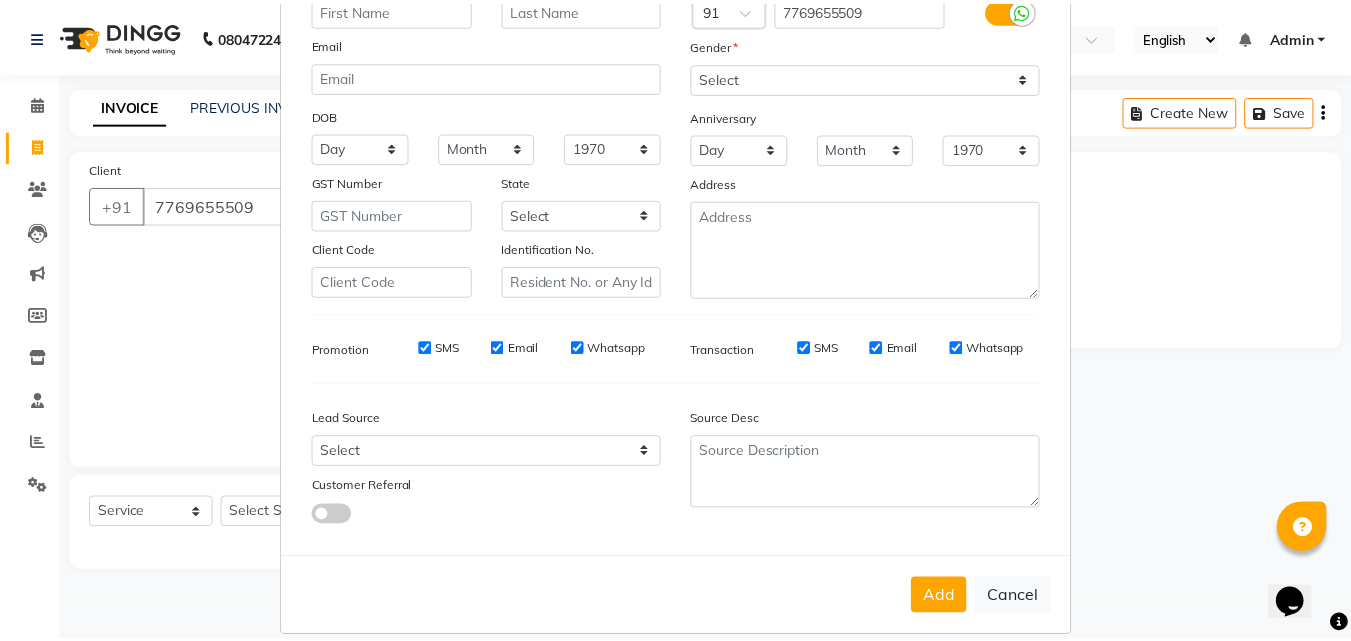 scroll, scrollTop: 208, scrollLeft: 0, axis: vertical 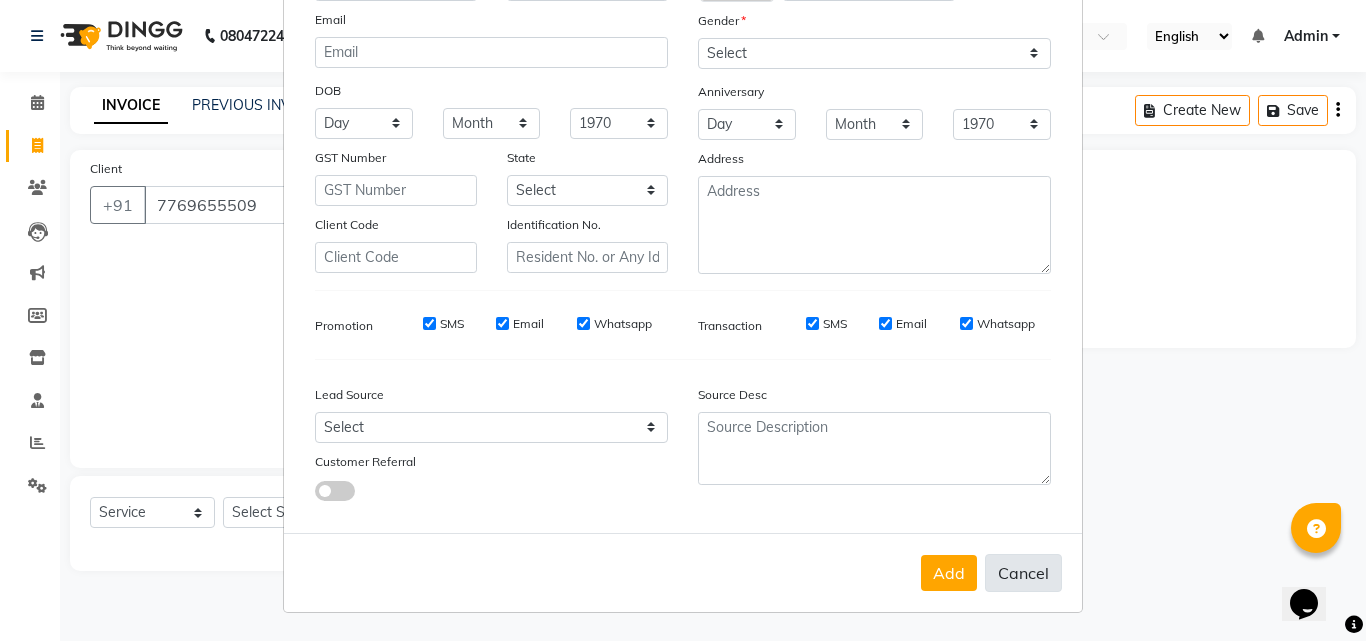 click on "Cancel" at bounding box center (1023, 573) 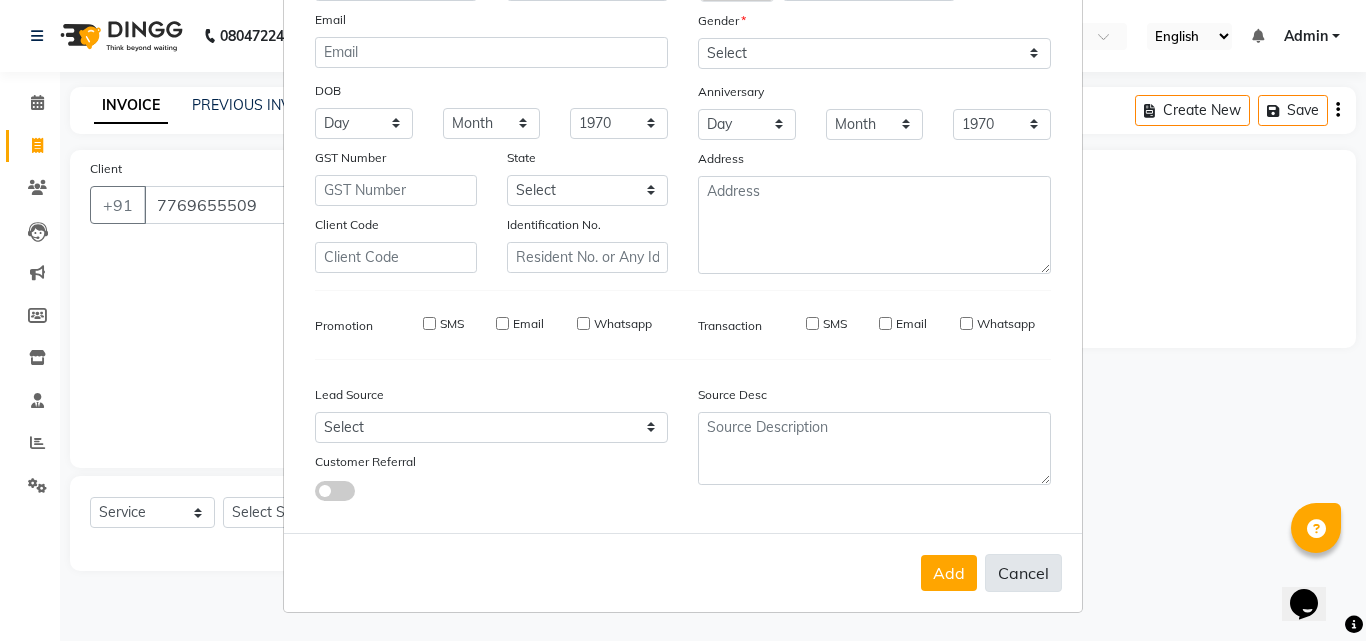 select 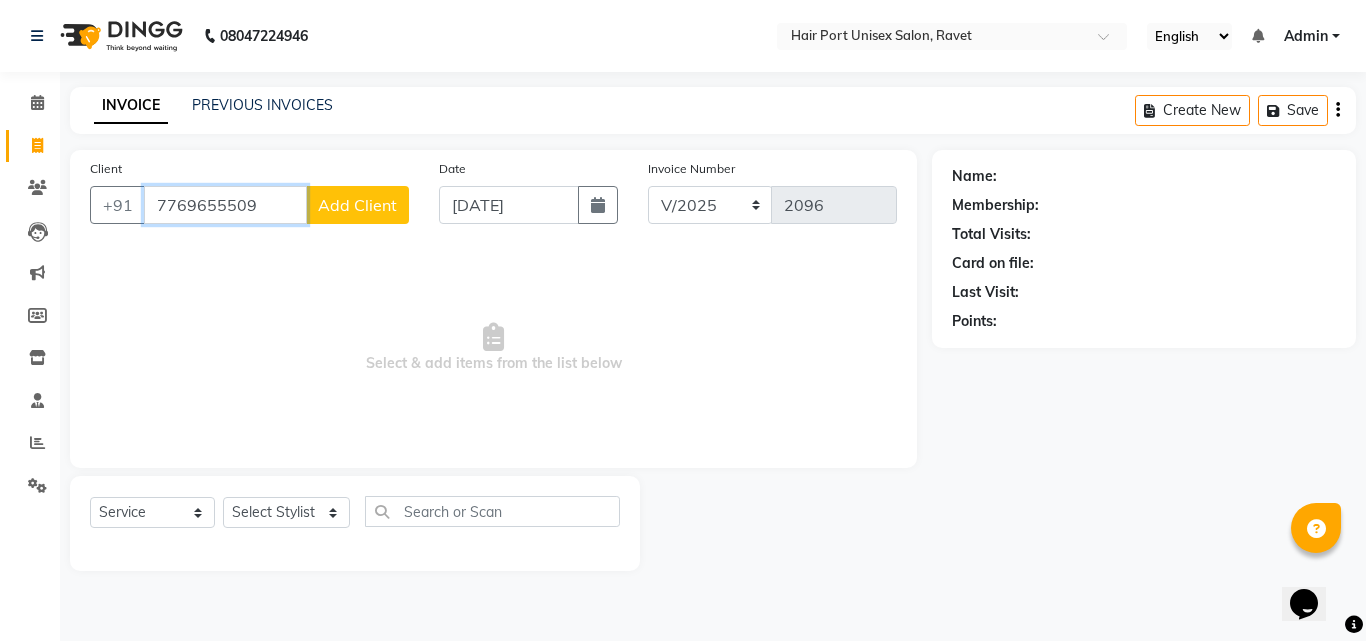 click on "7769655509" at bounding box center [225, 205] 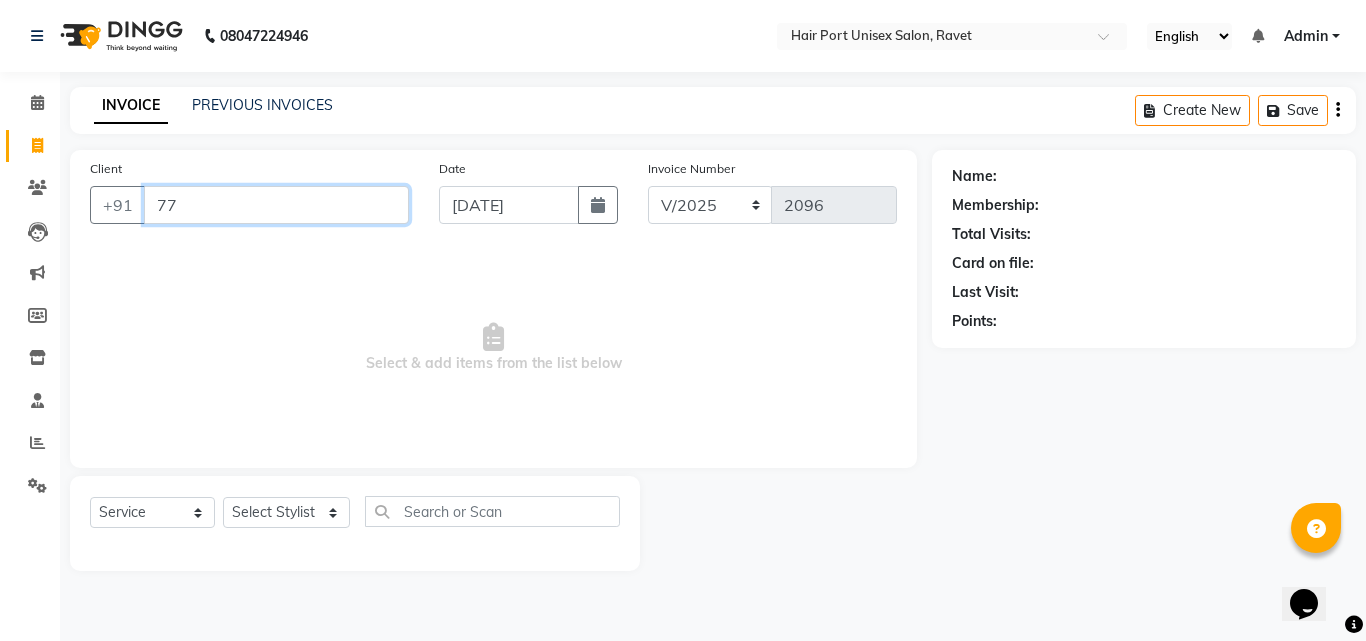 type on "7" 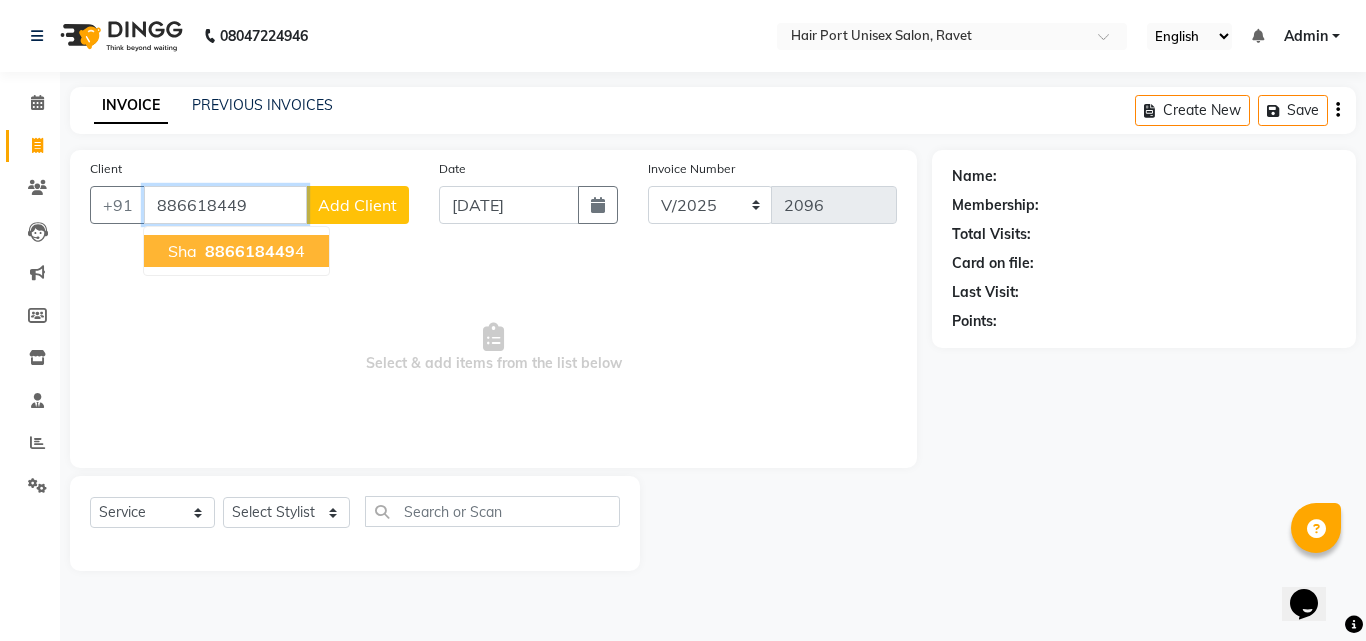 click on "886618449" at bounding box center [250, 251] 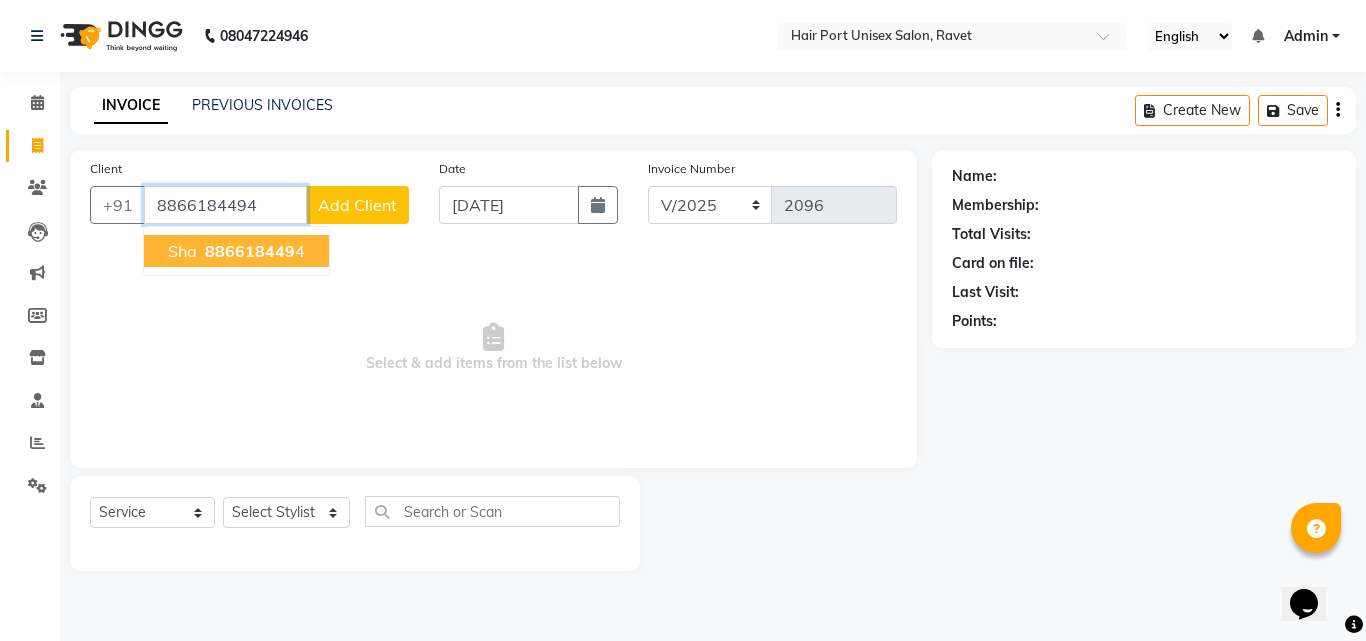 type on "8866184494" 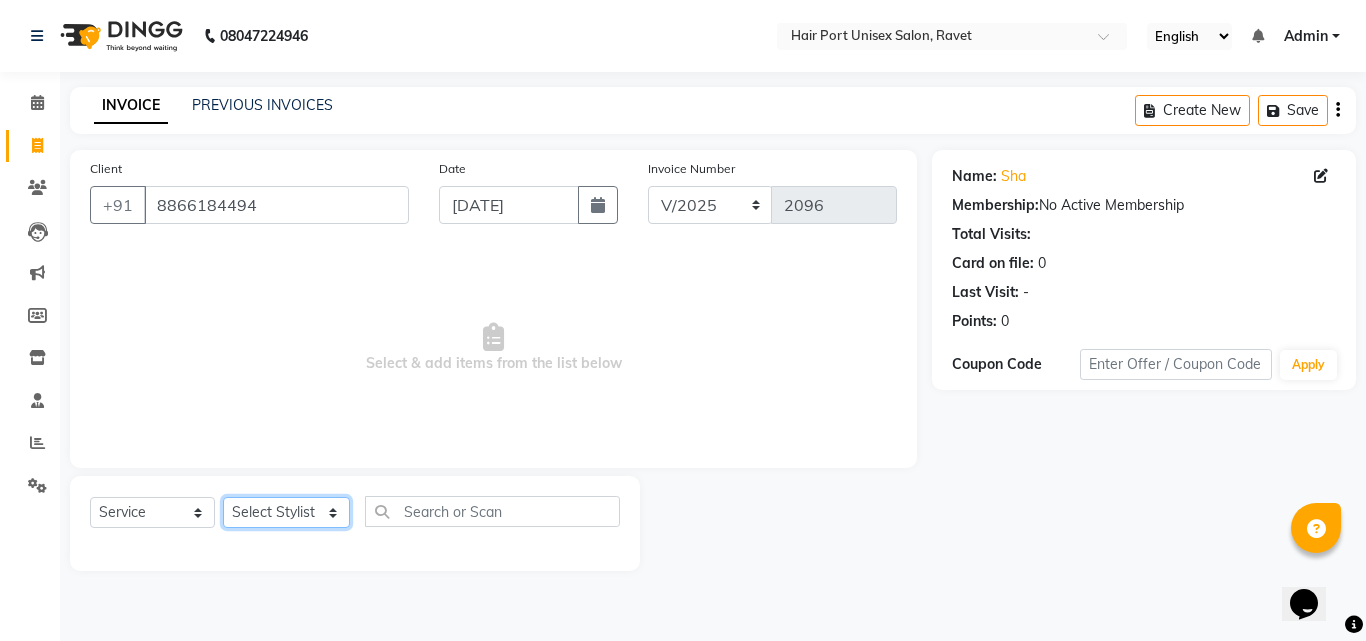click on "Select Stylist [PERSON_NAME]  [PERSON_NAME] [PERSON_NAME] [PERSON_NAME] [PERSON_NAME]  [PERSON_NAME] [PERSON_NAME] Mane" 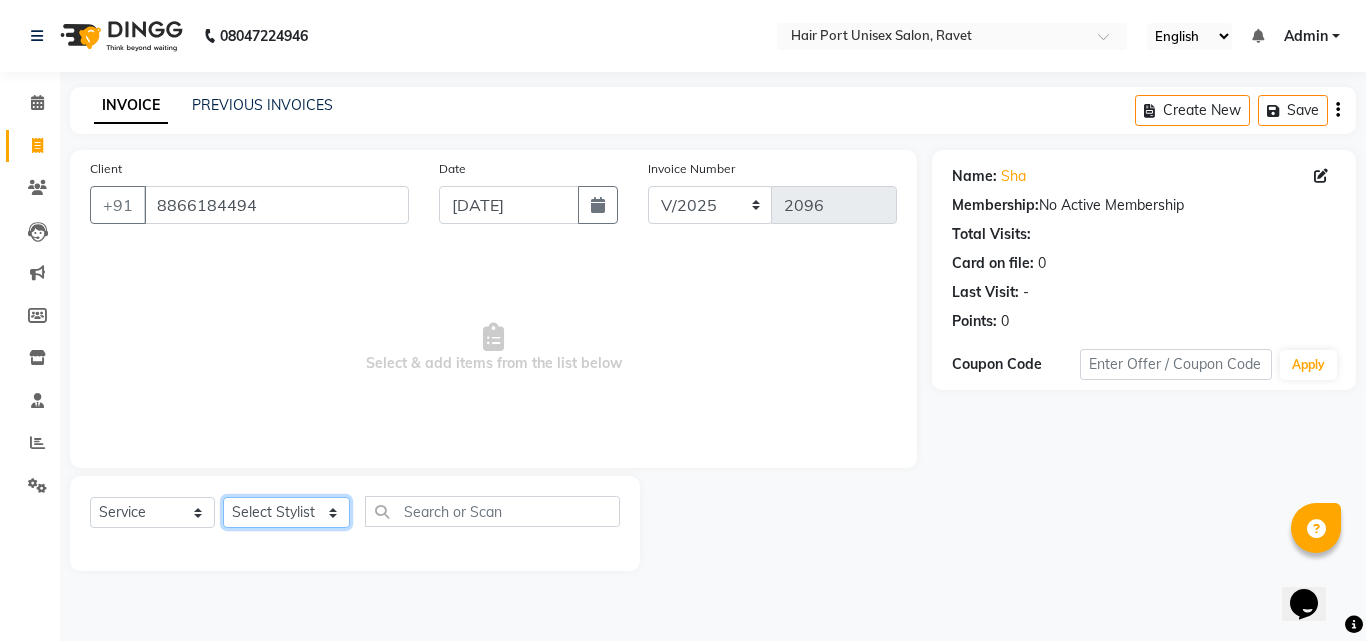 select on "63965" 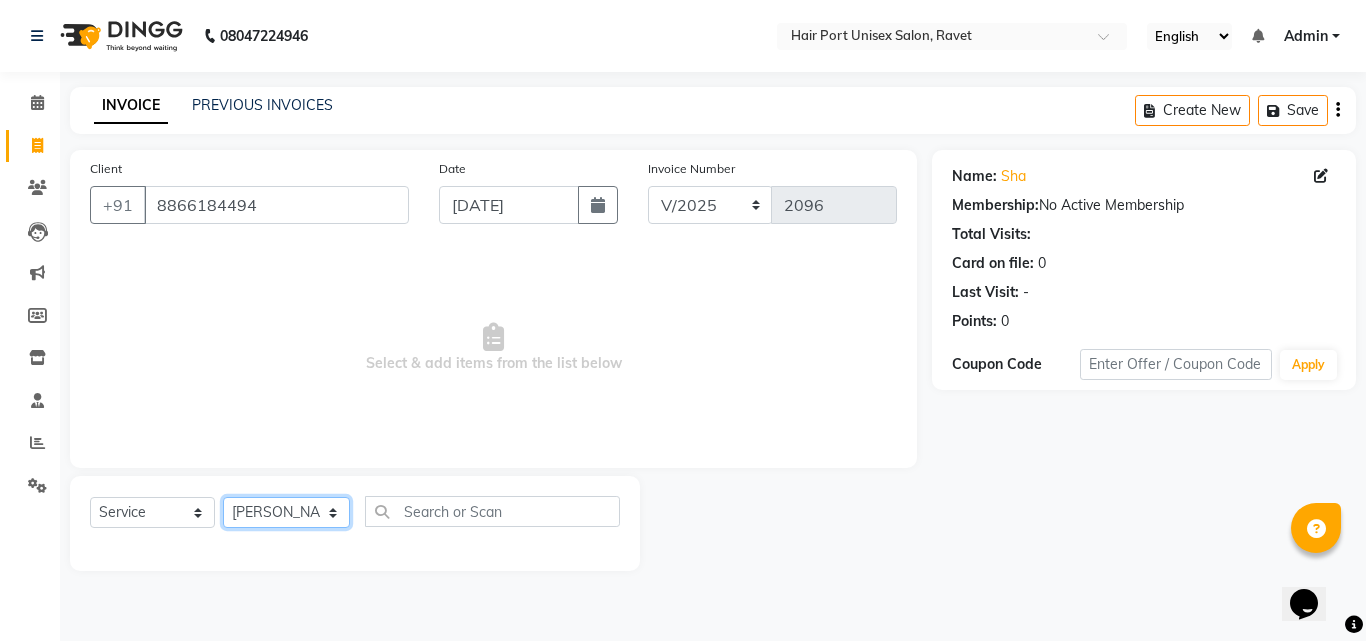click on "Select Stylist [PERSON_NAME]  [PERSON_NAME] [PERSON_NAME] [PERSON_NAME] [PERSON_NAME]  [PERSON_NAME] [PERSON_NAME] Mane" 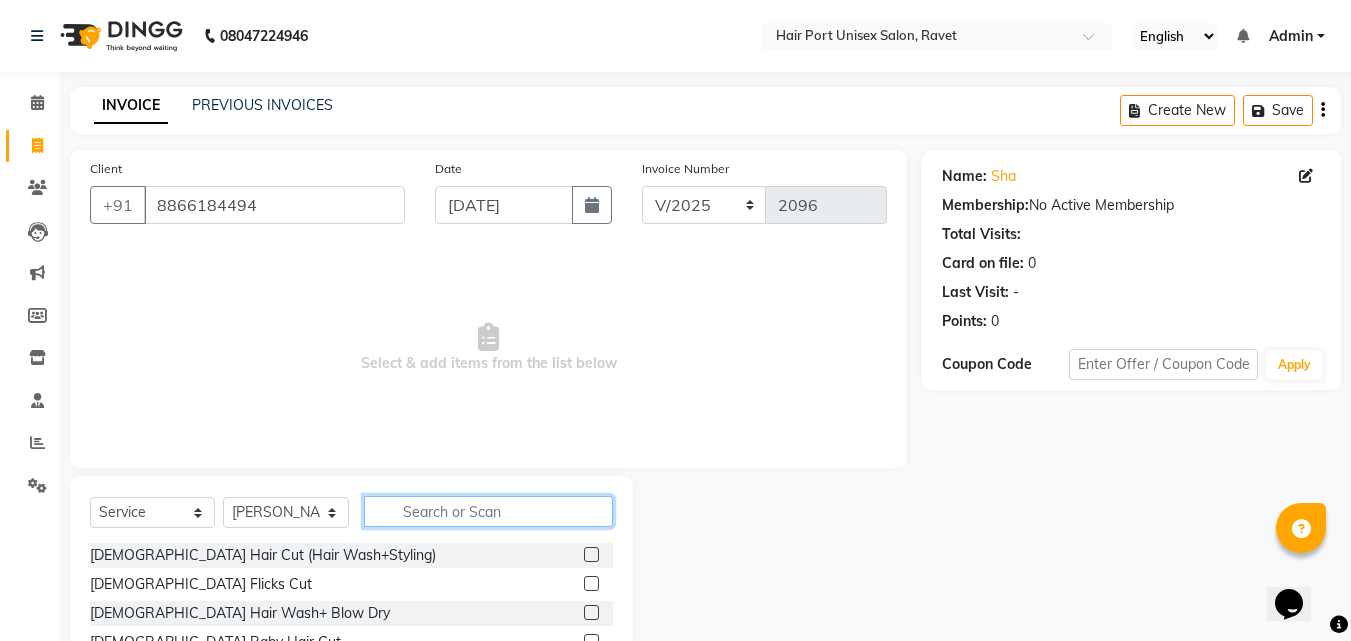 click 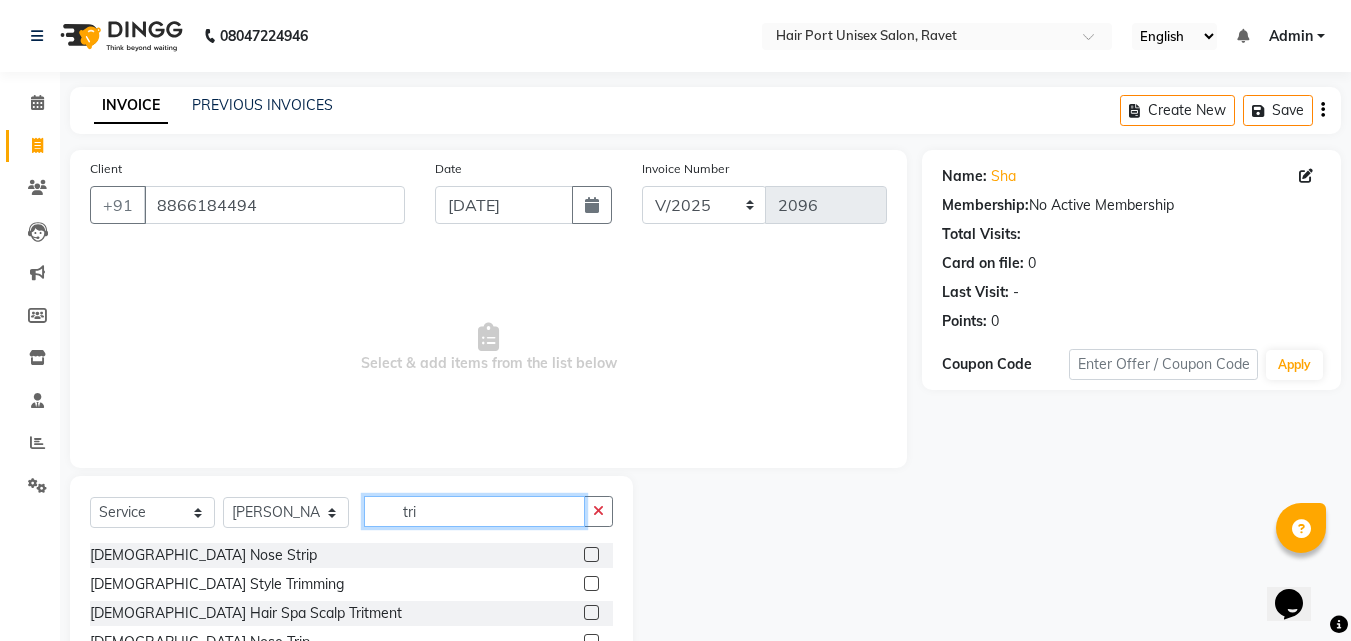 type on "tri" 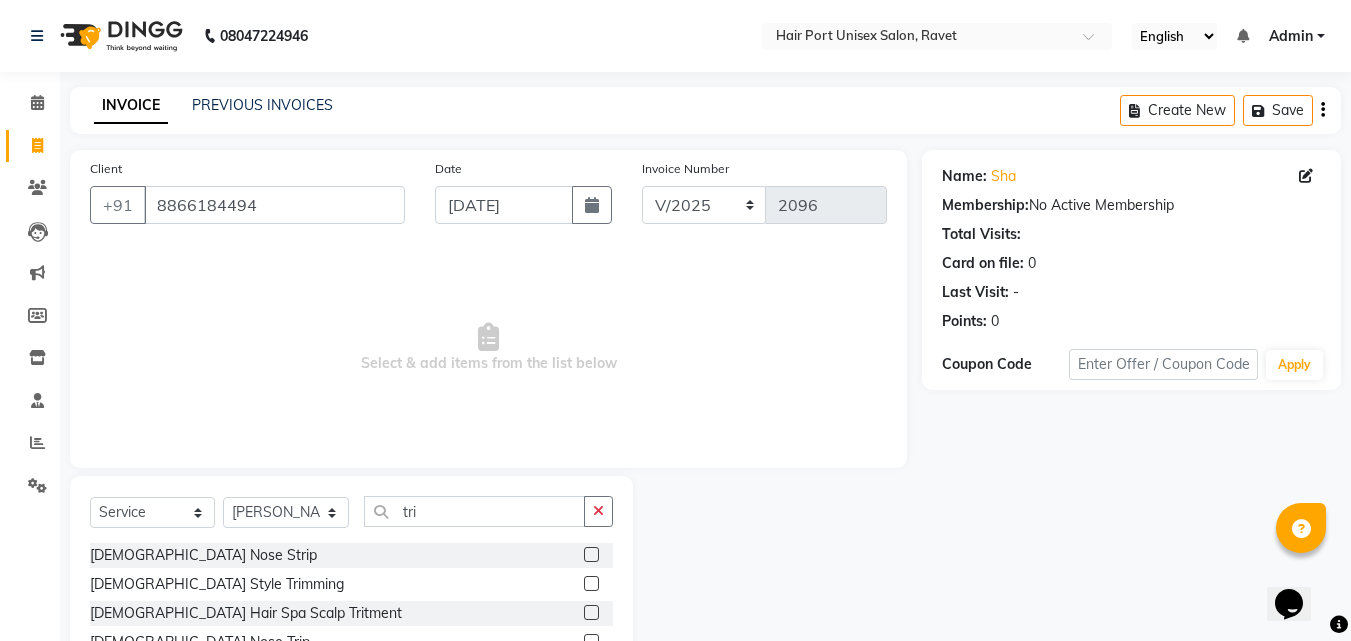 click 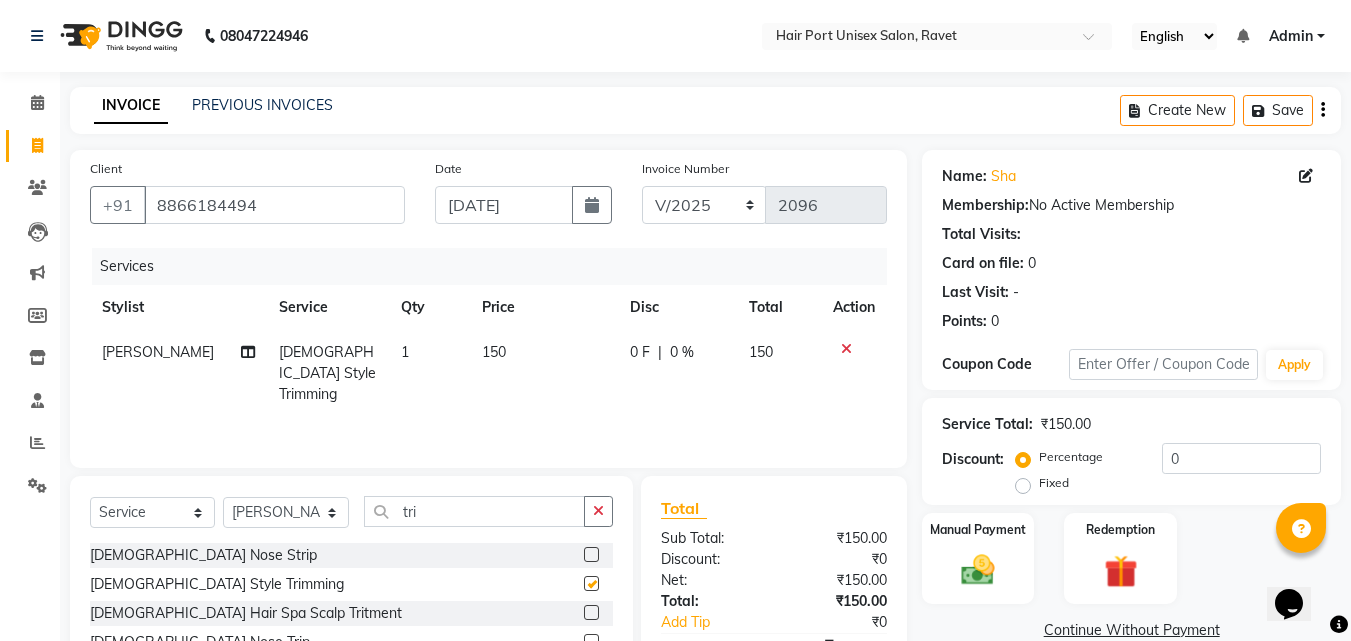 checkbox on "false" 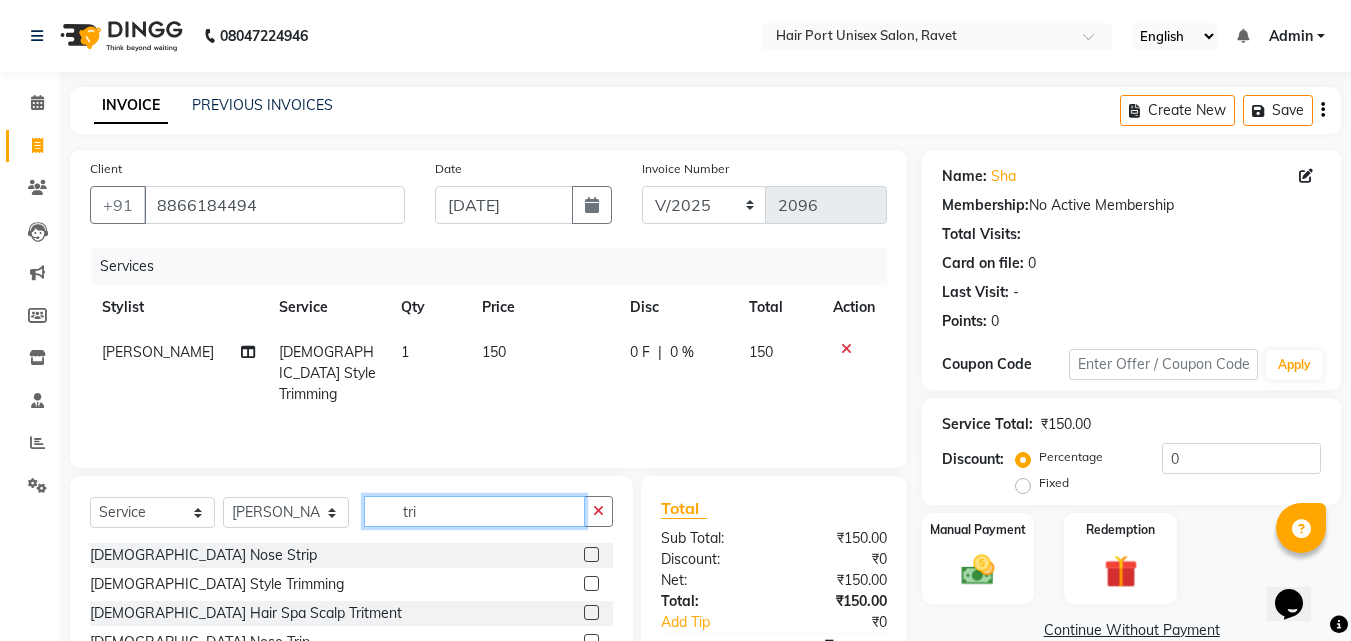 click on "tri" 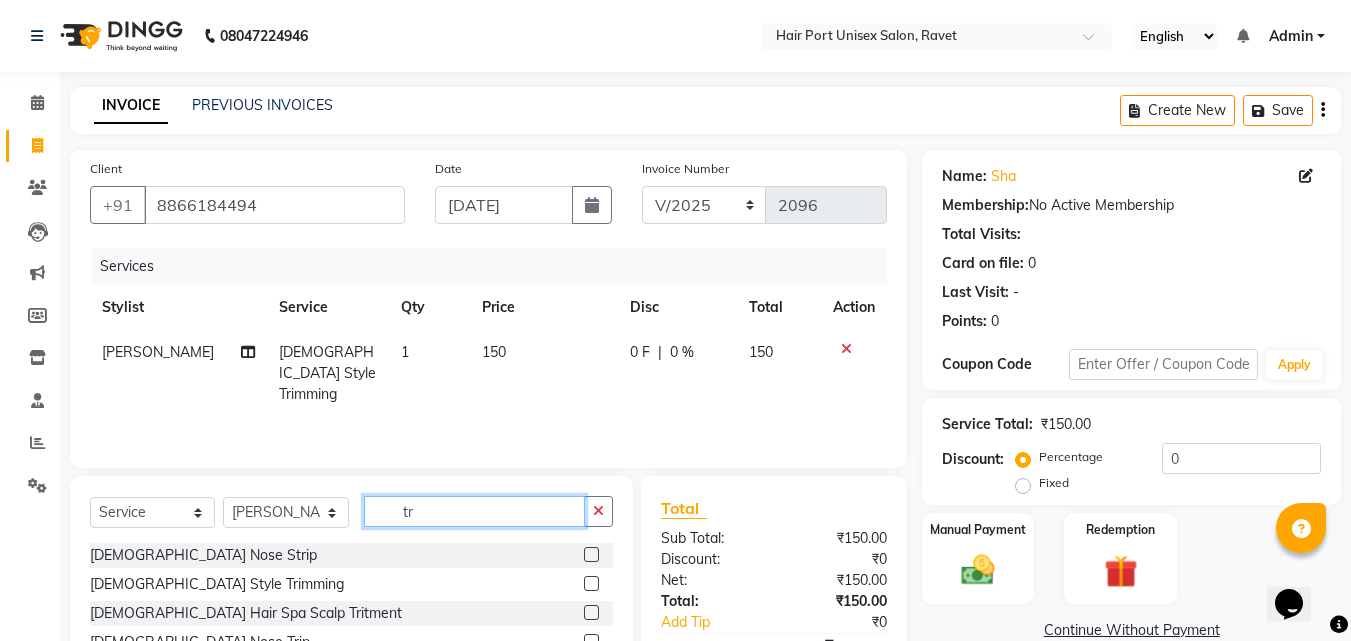type on "t" 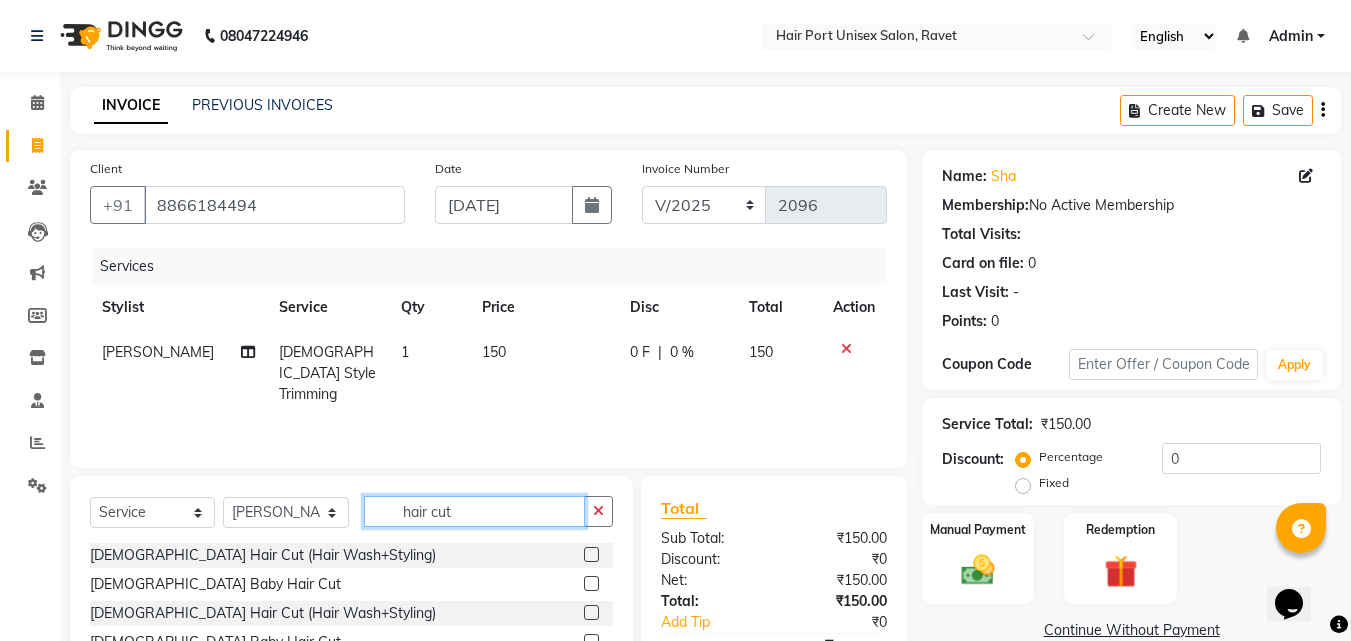 type on "hair cut" 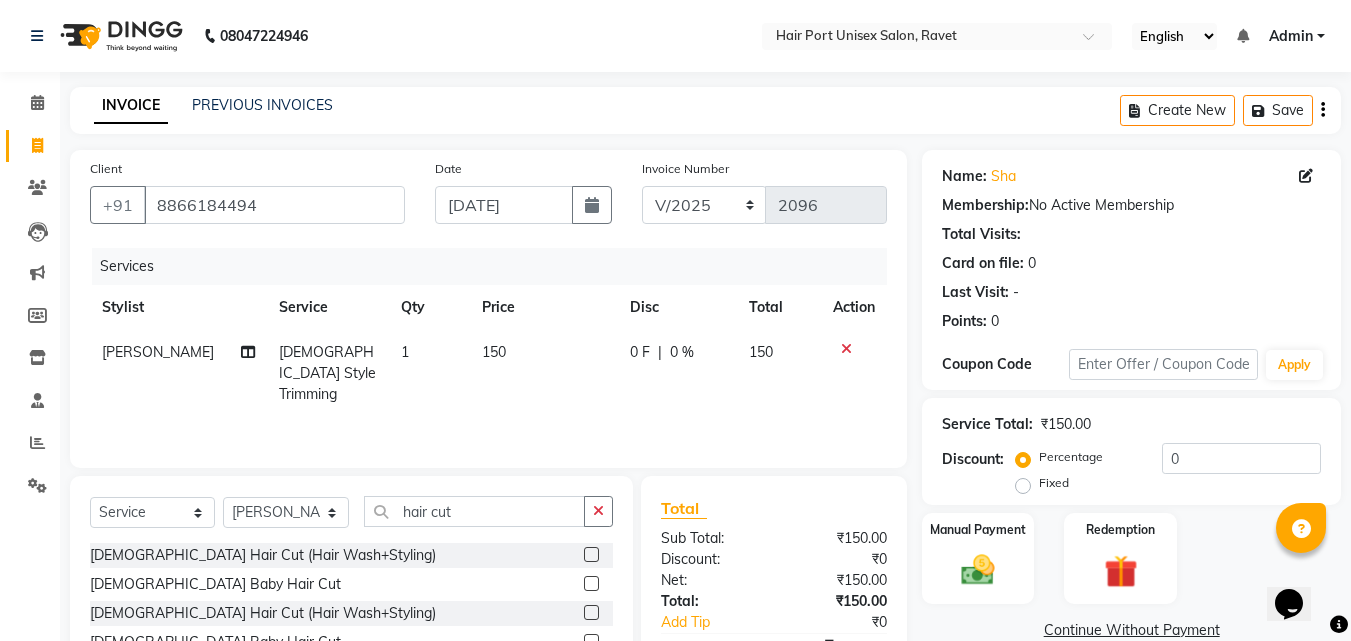 click on "[DEMOGRAPHIC_DATA] Hair Cut (Hair Wash+Styling)" 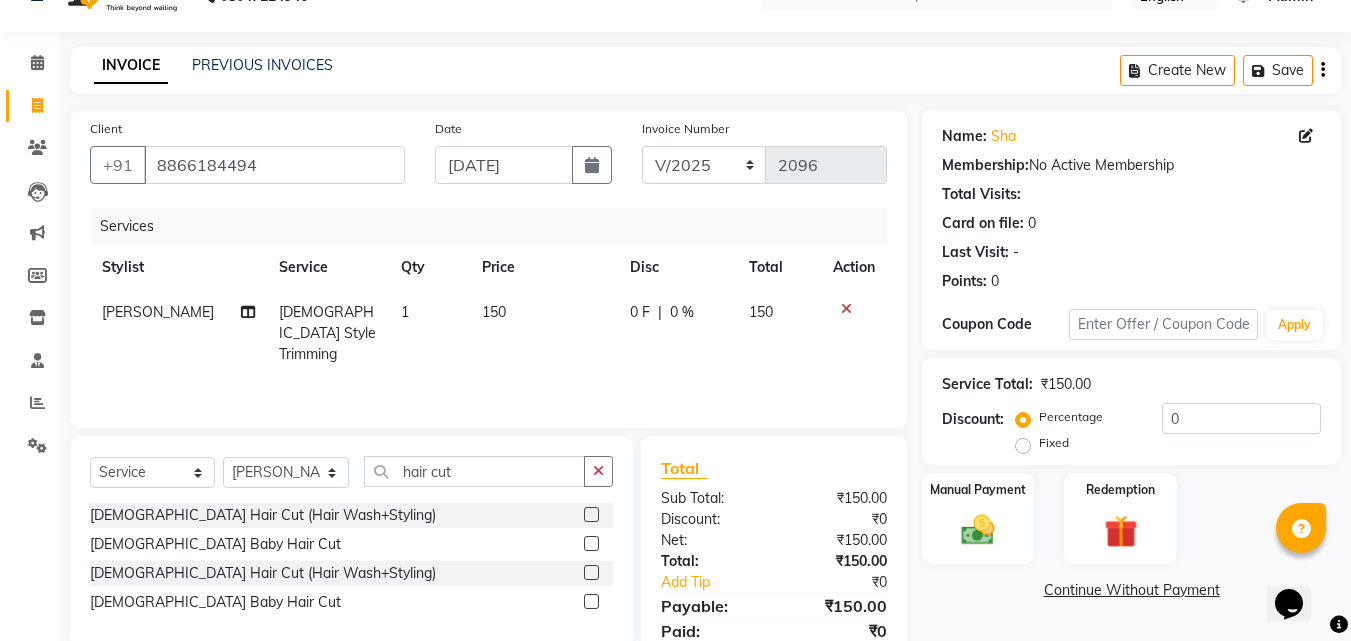 scroll, scrollTop: 117, scrollLeft: 0, axis: vertical 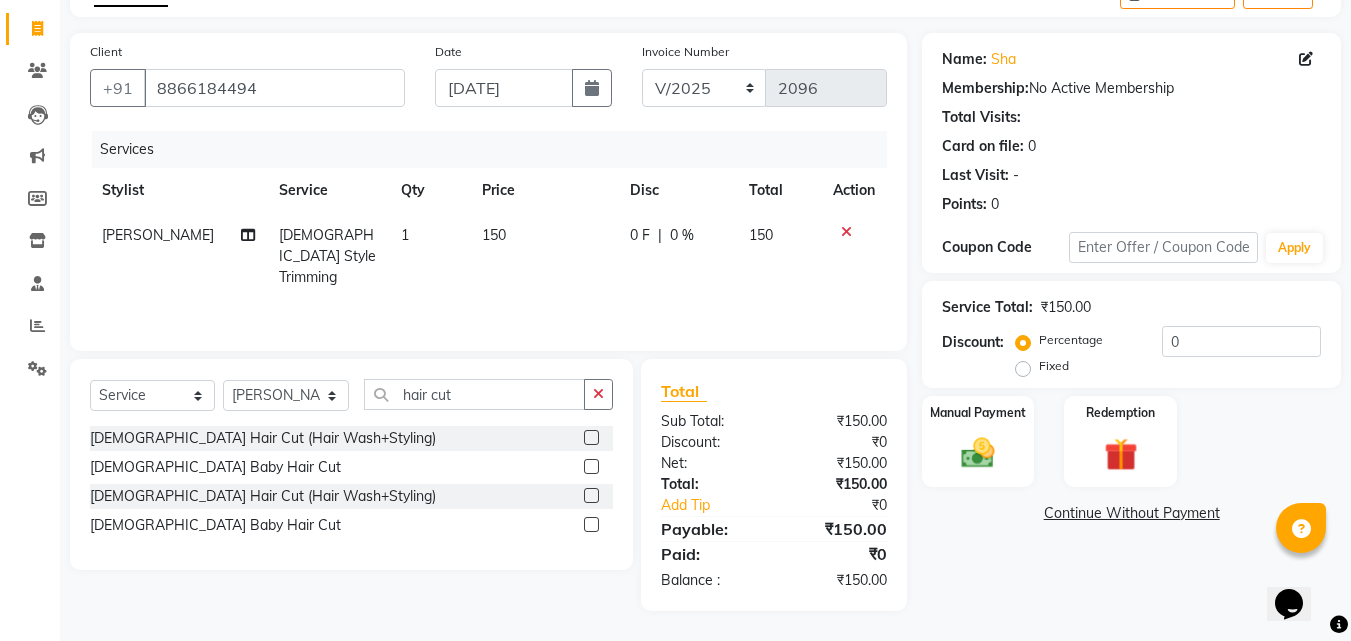 click 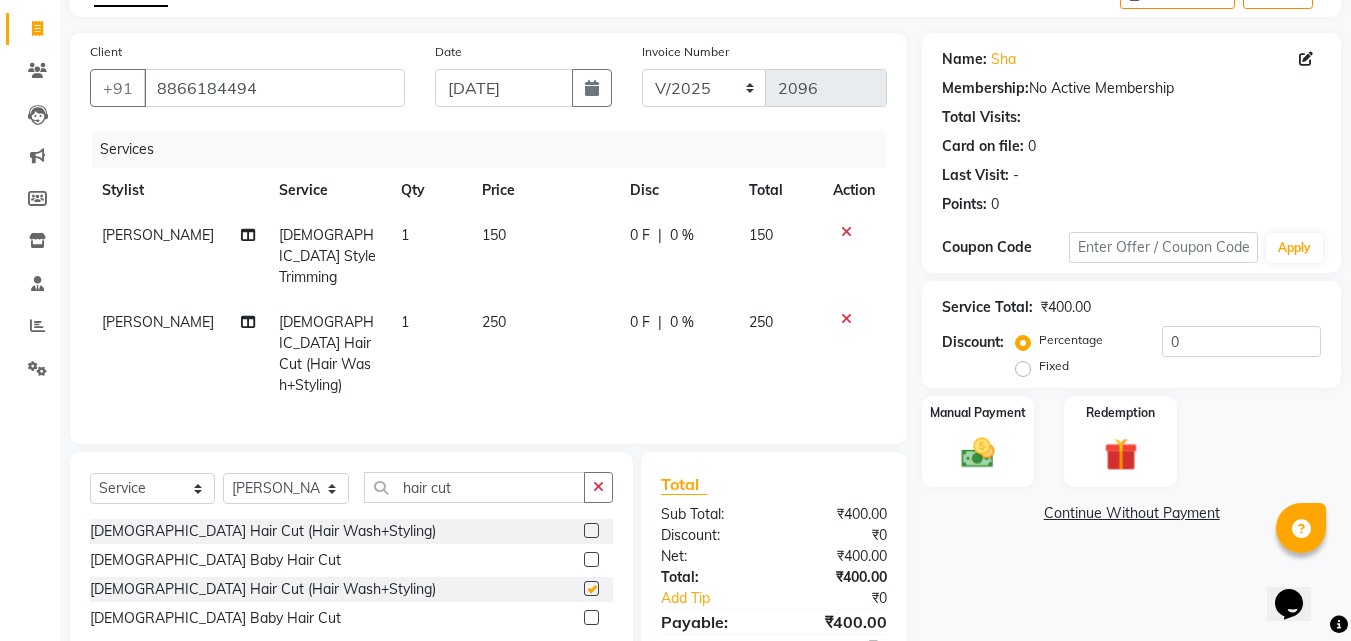 checkbox on "false" 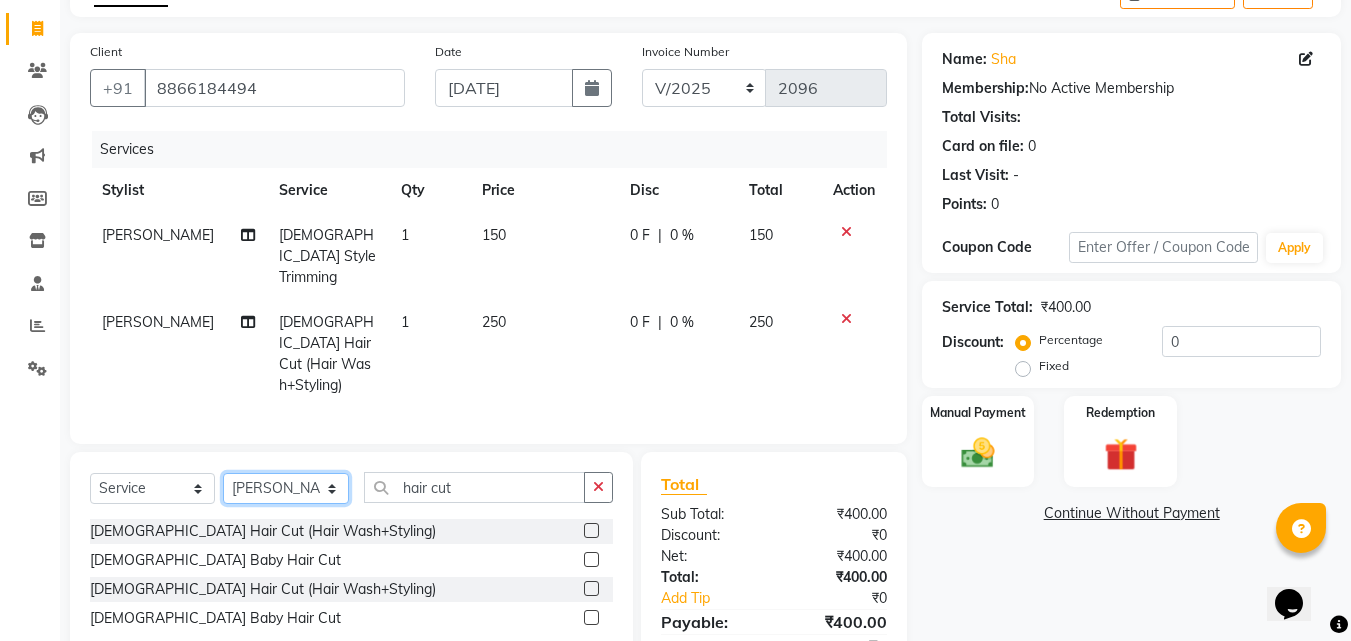 click on "Select Stylist [PERSON_NAME]  [PERSON_NAME] [PERSON_NAME] [PERSON_NAME] [PERSON_NAME]  [PERSON_NAME] [PERSON_NAME] Mane" 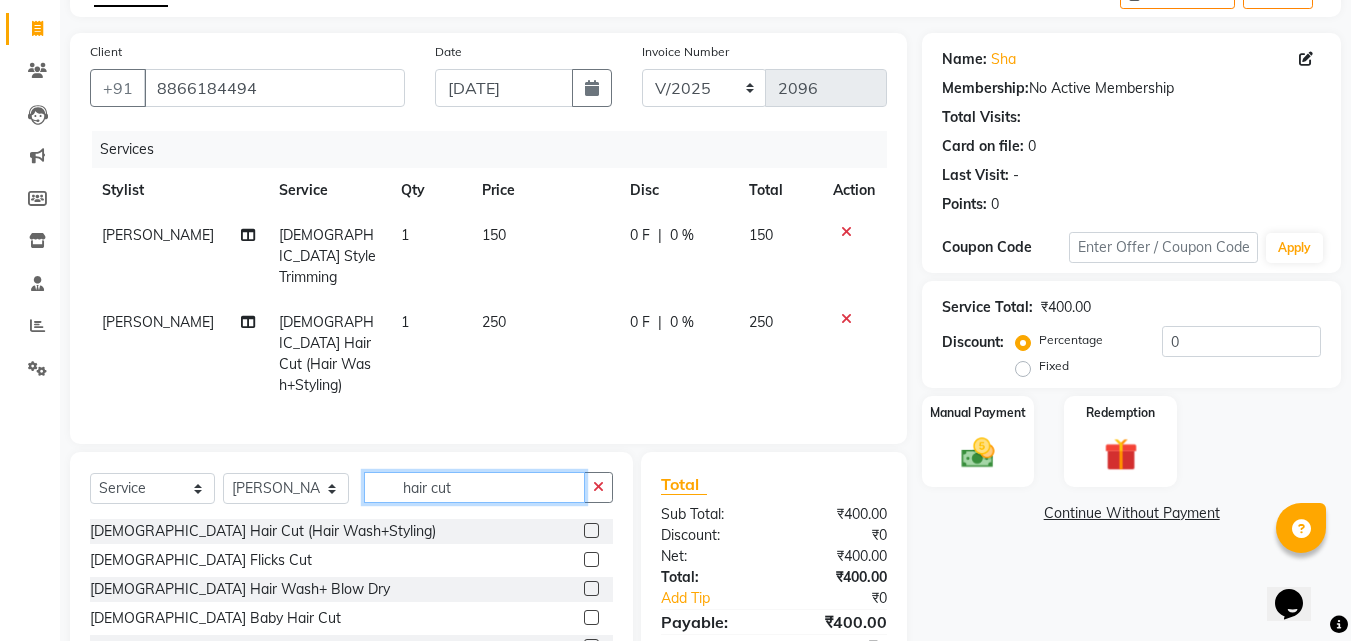click on "hair cut" 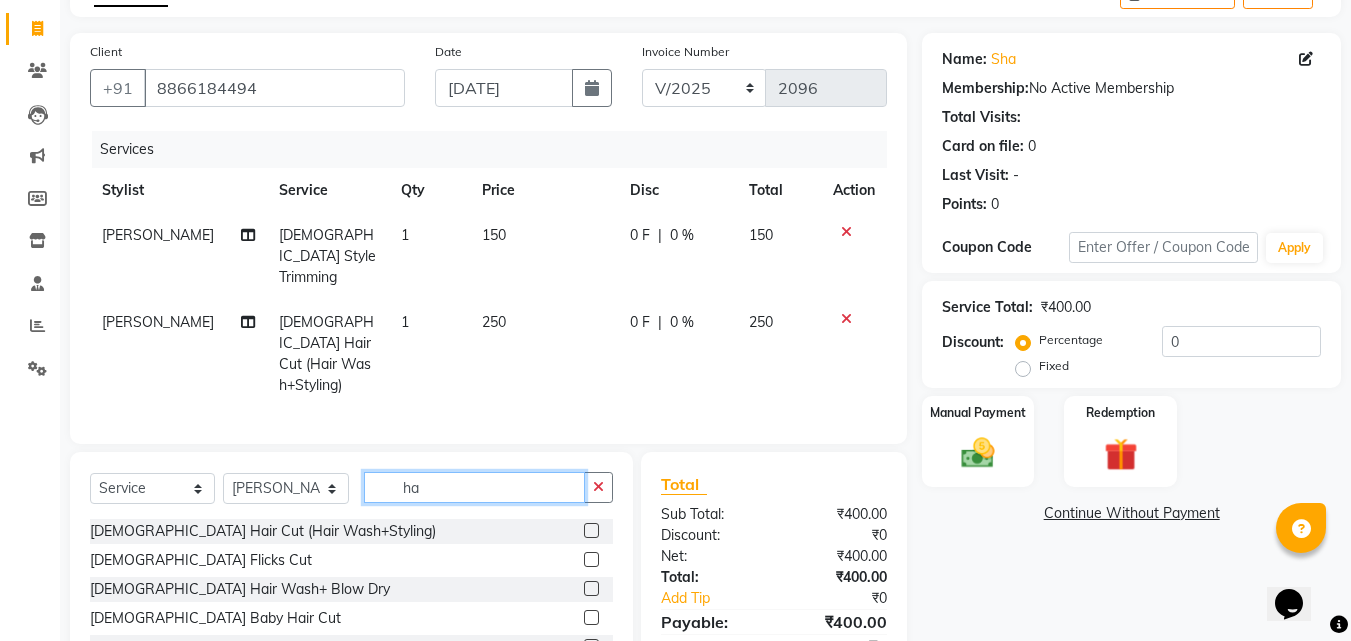 type on "h" 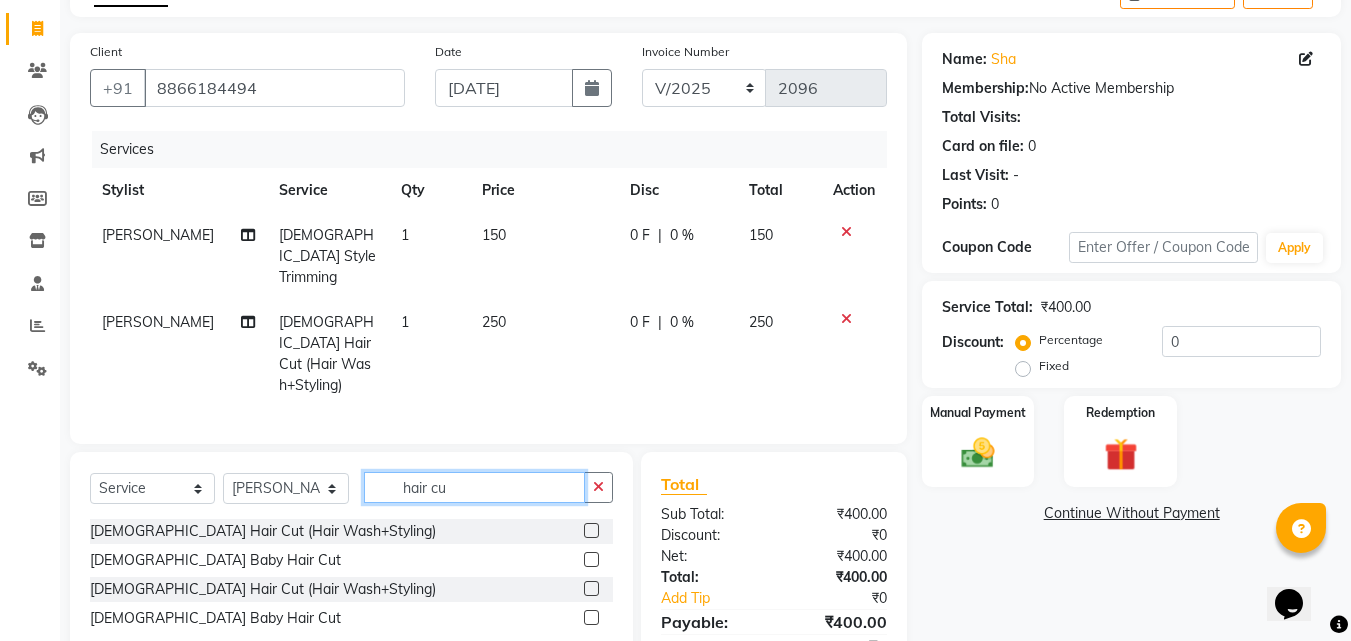 type on "hair cut" 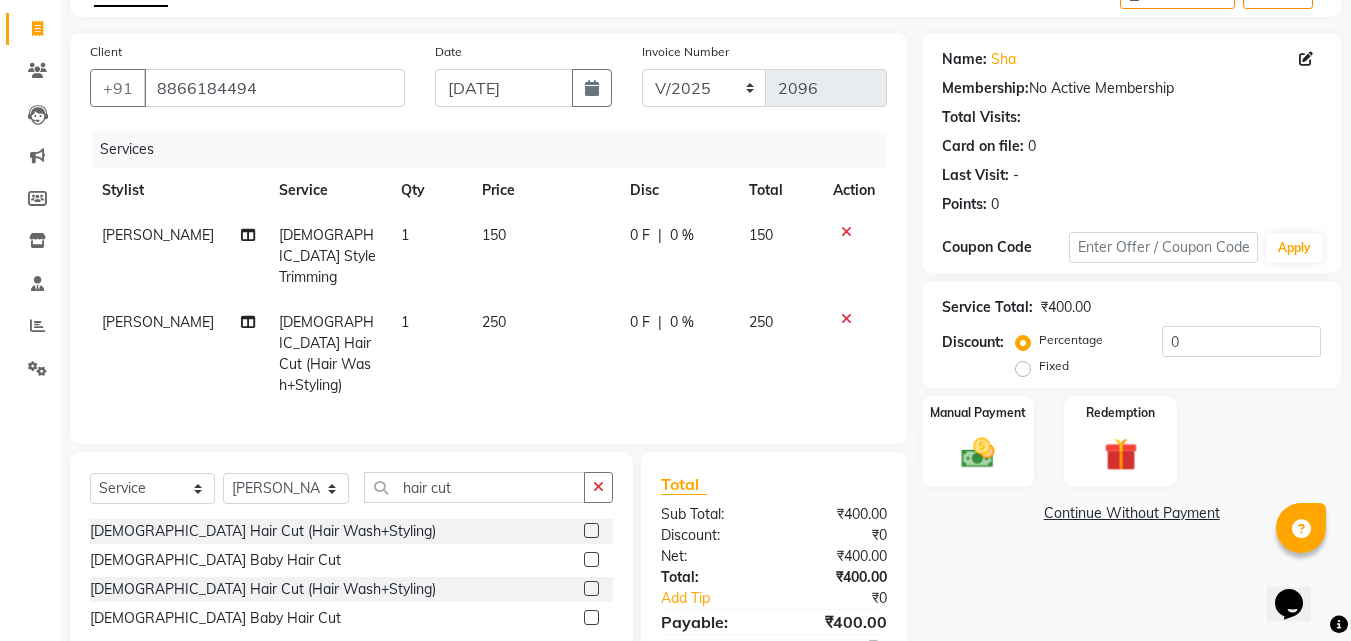 click 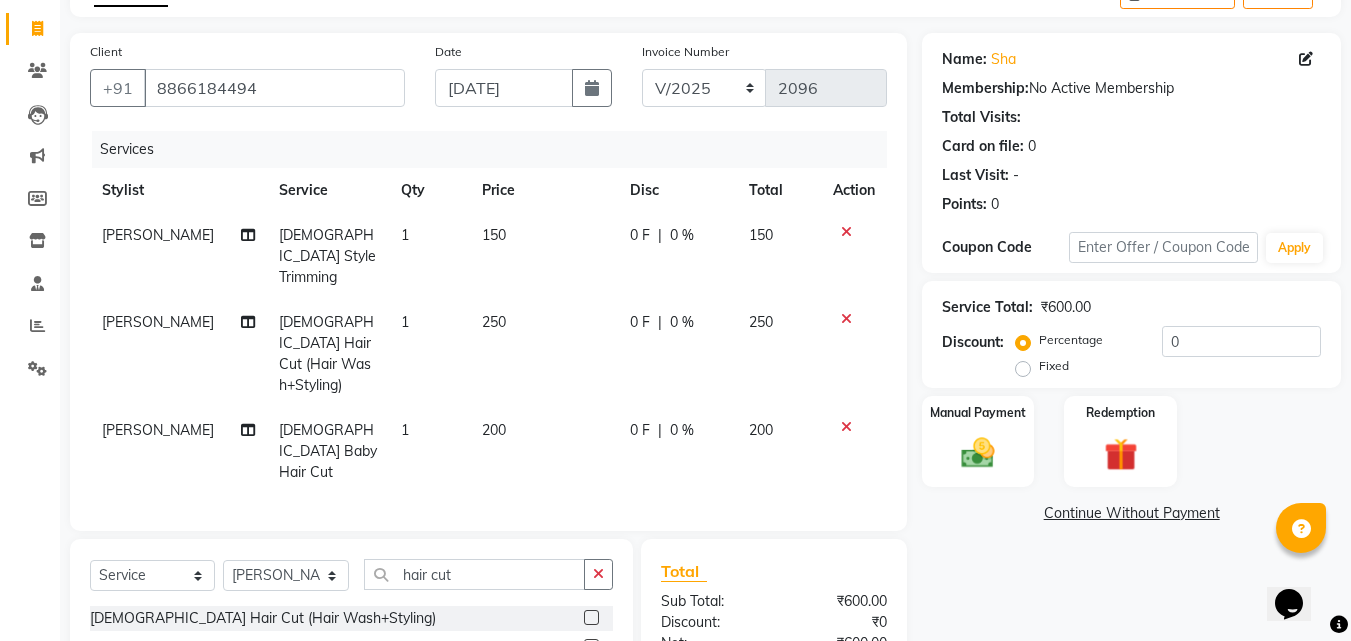checkbox on "false" 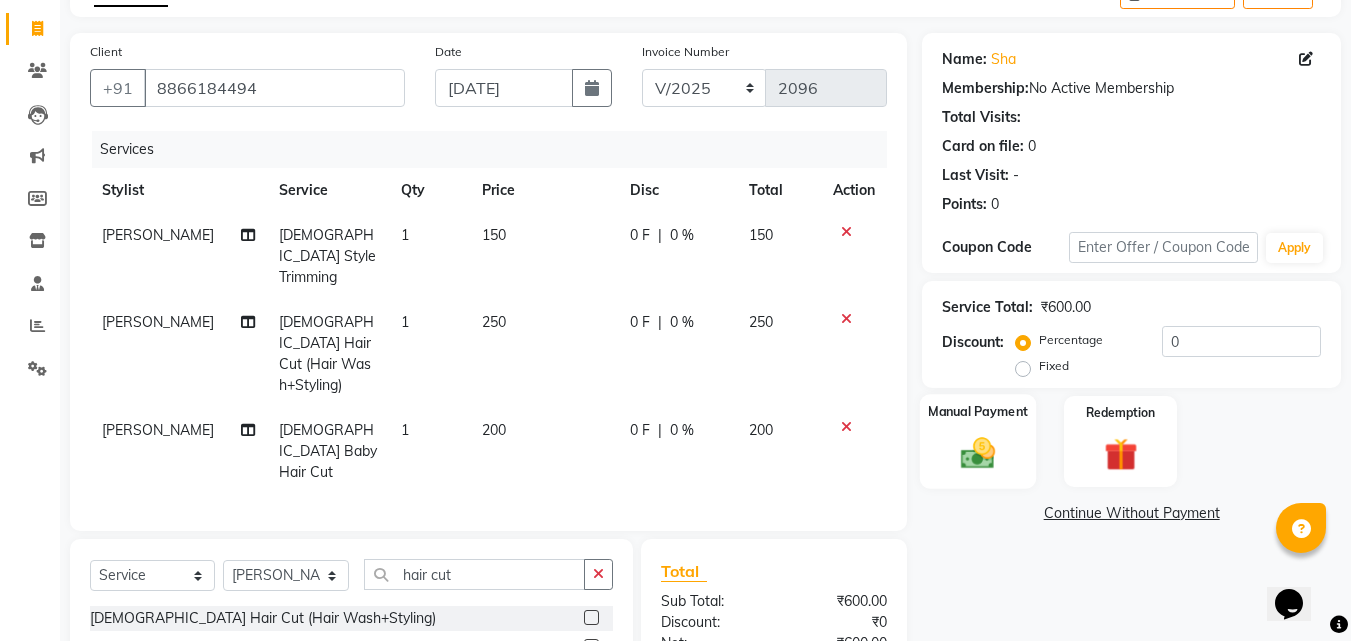 click 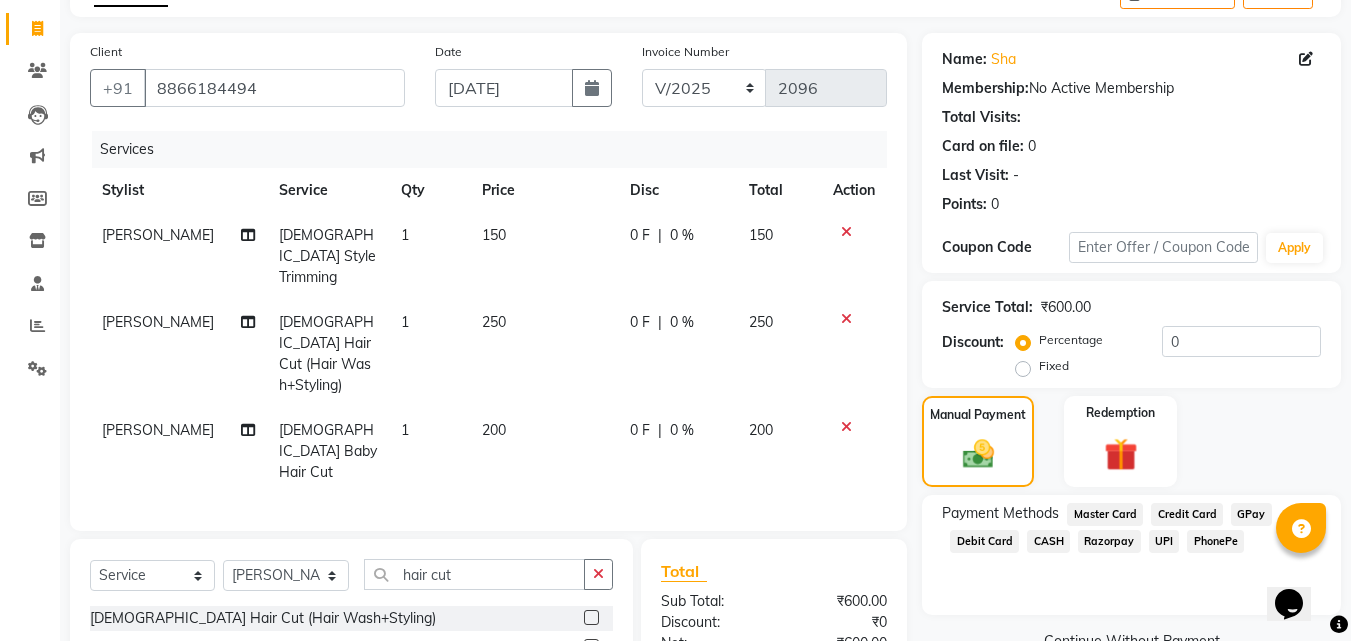 click on "UPI" 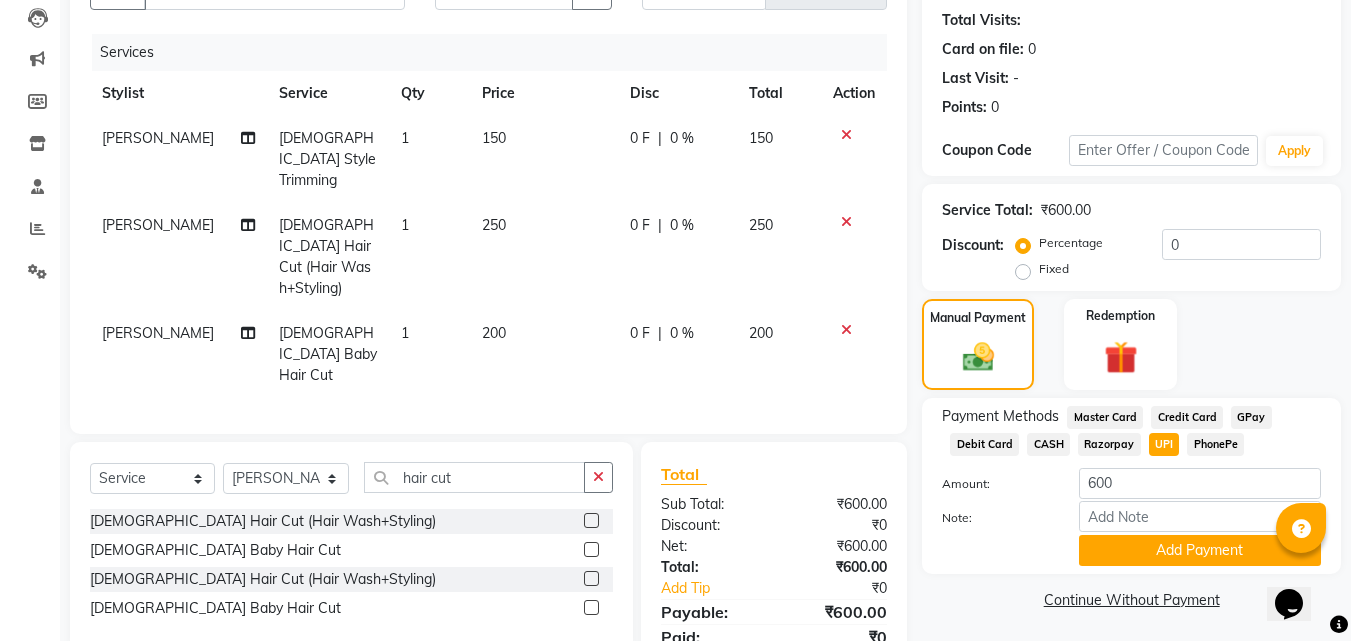 scroll, scrollTop: 249, scrollLeft: 0, axis: vertical 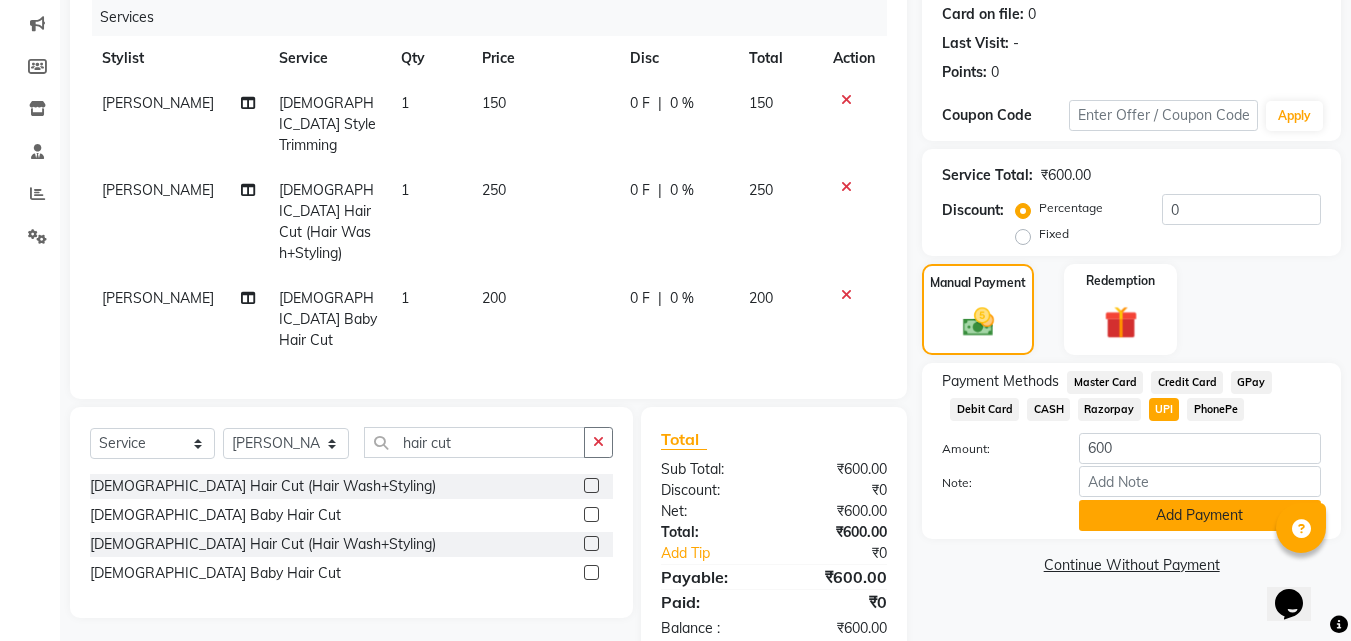 click on "Add Payment" 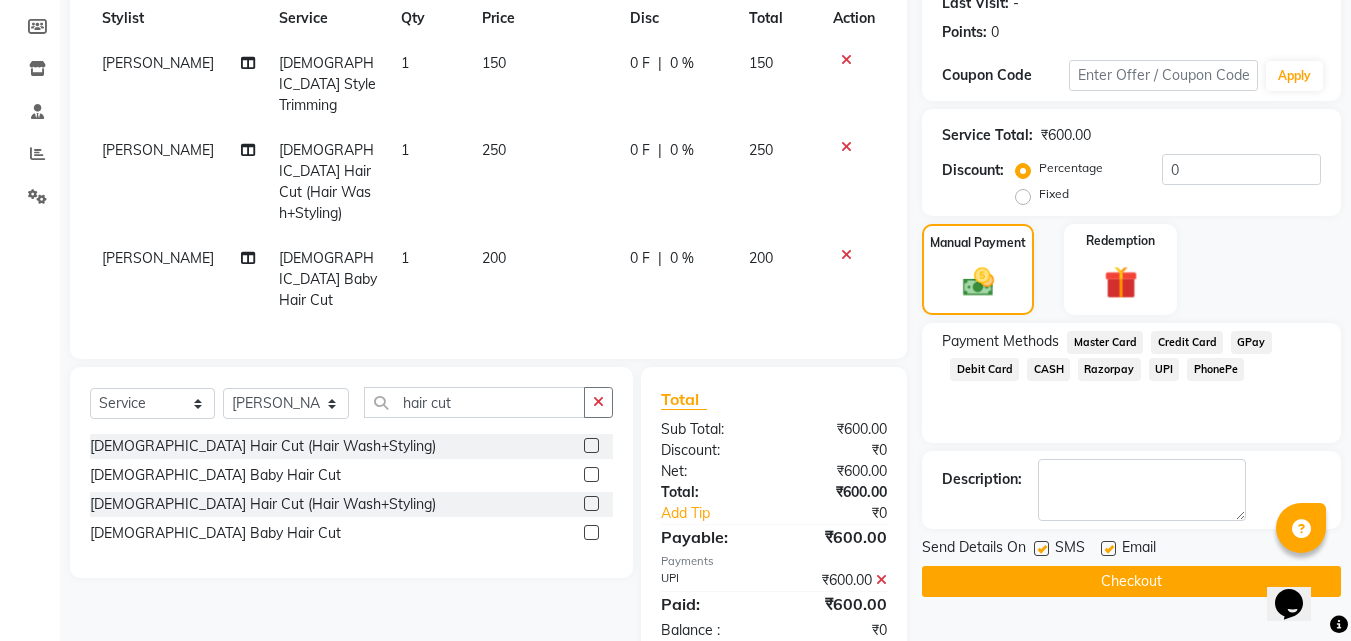scroll, scrollTop: 291, scrollLeft: 0, axis: vertical 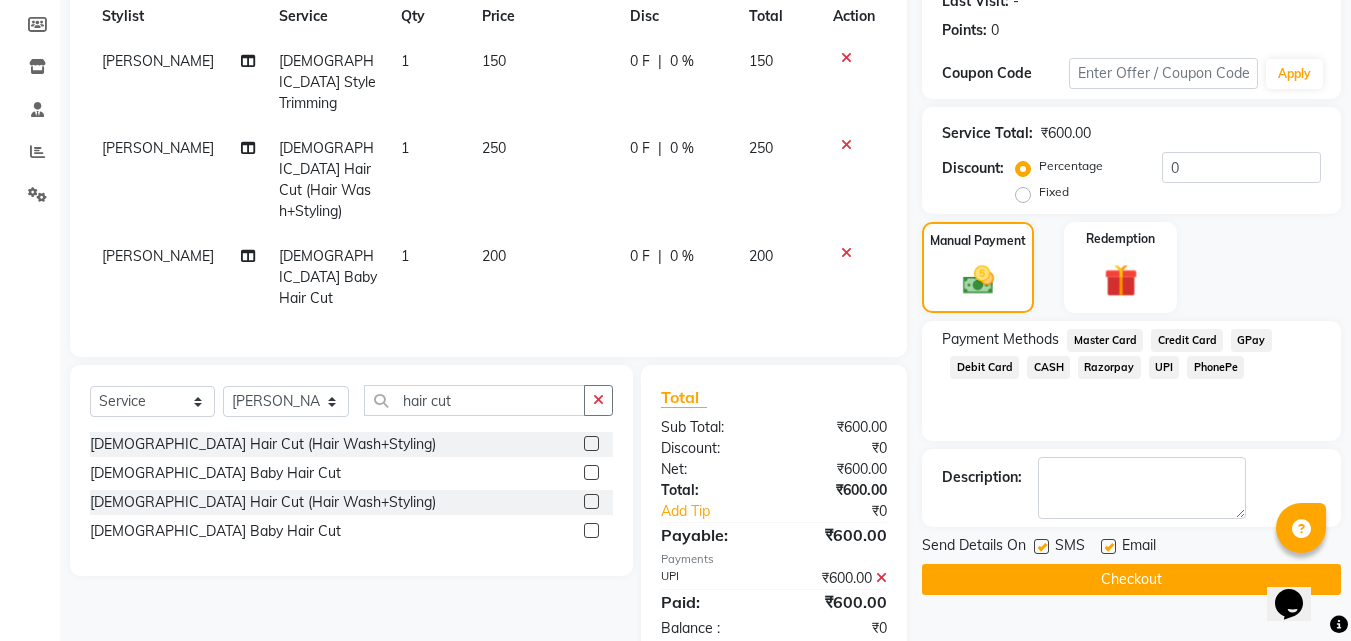 click on "Checkout" 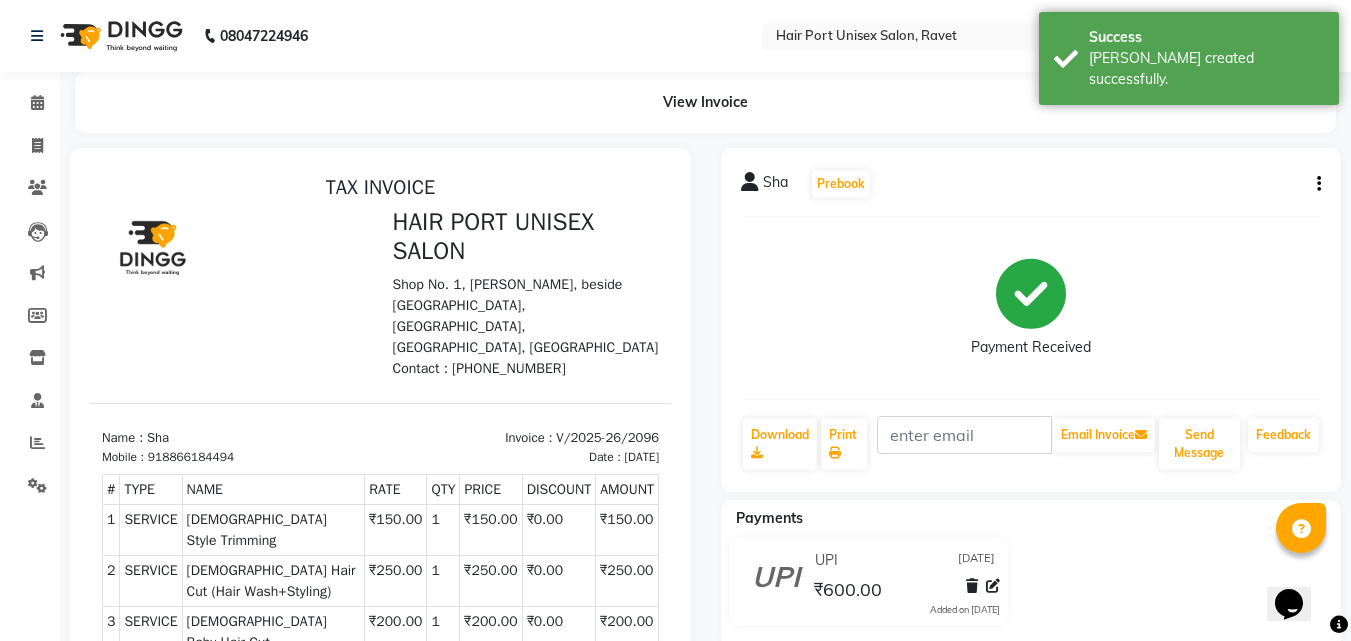scroll, scrollTop: 0, scrollLeft: 0, axis: both 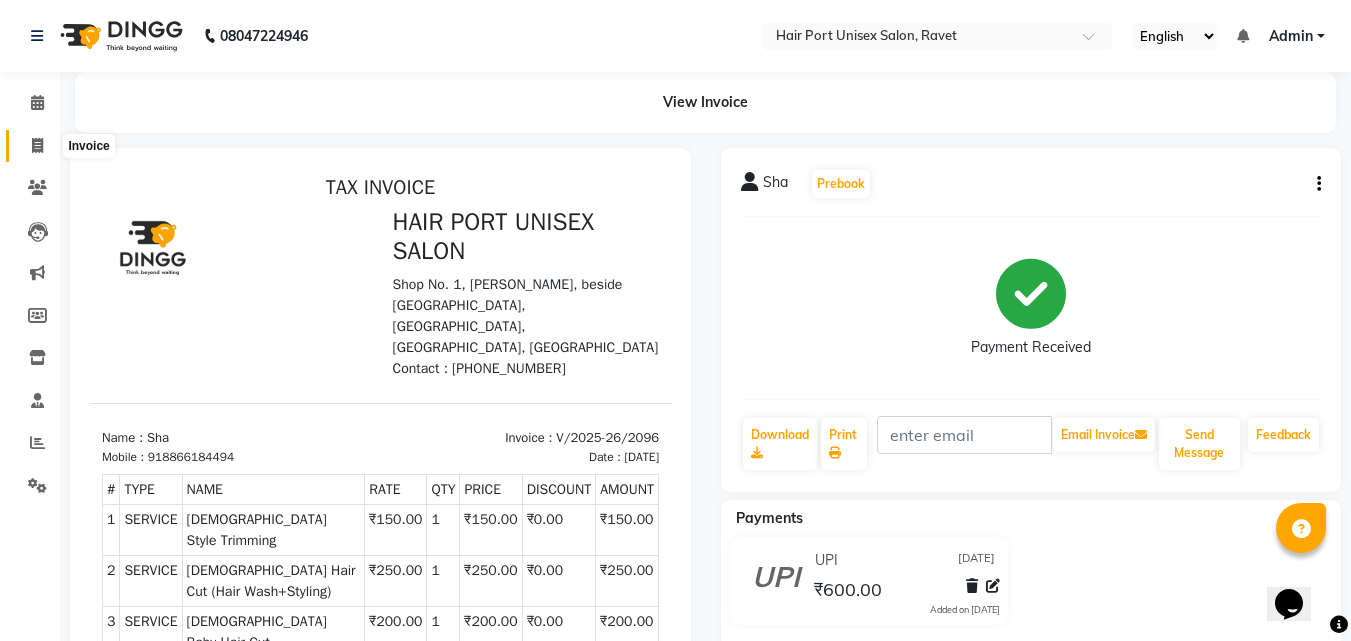 click 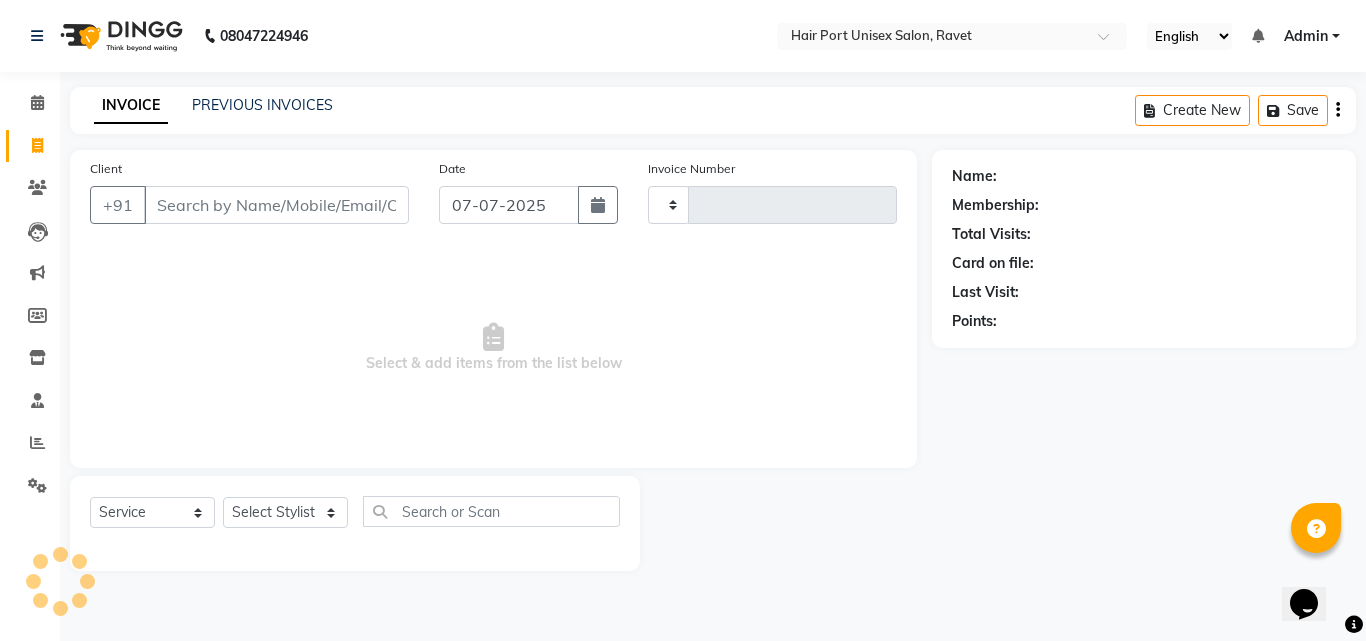 type on "2097" 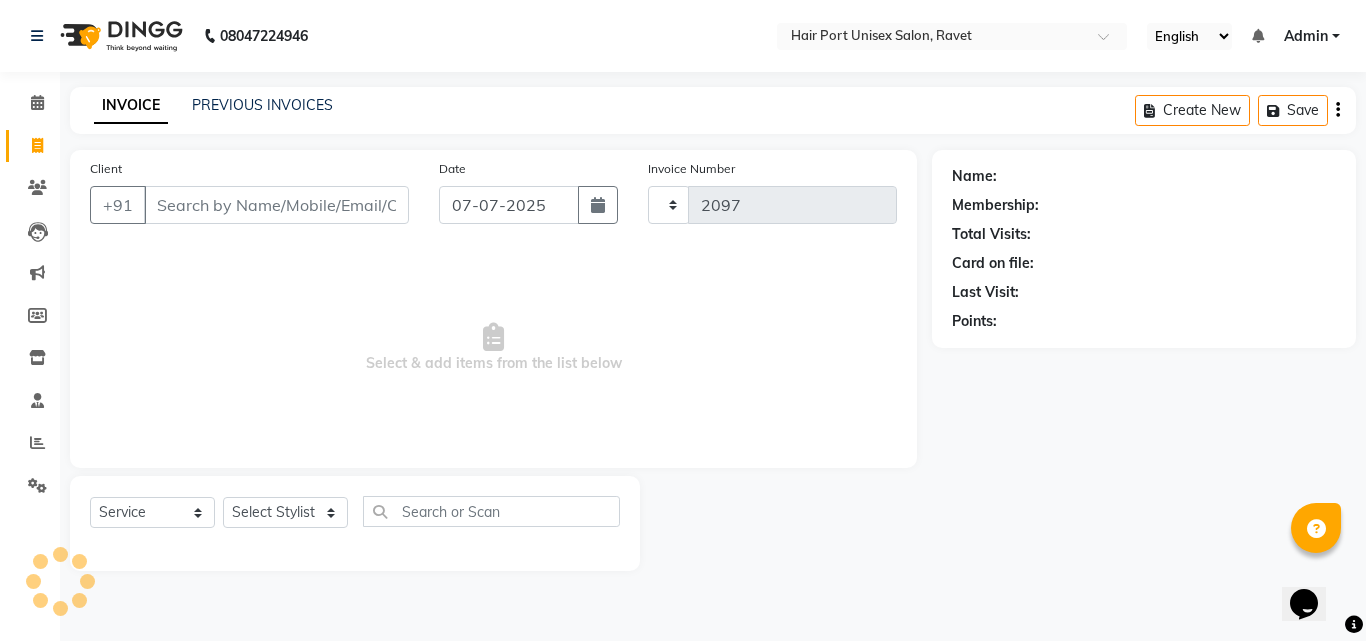 select on "7015" 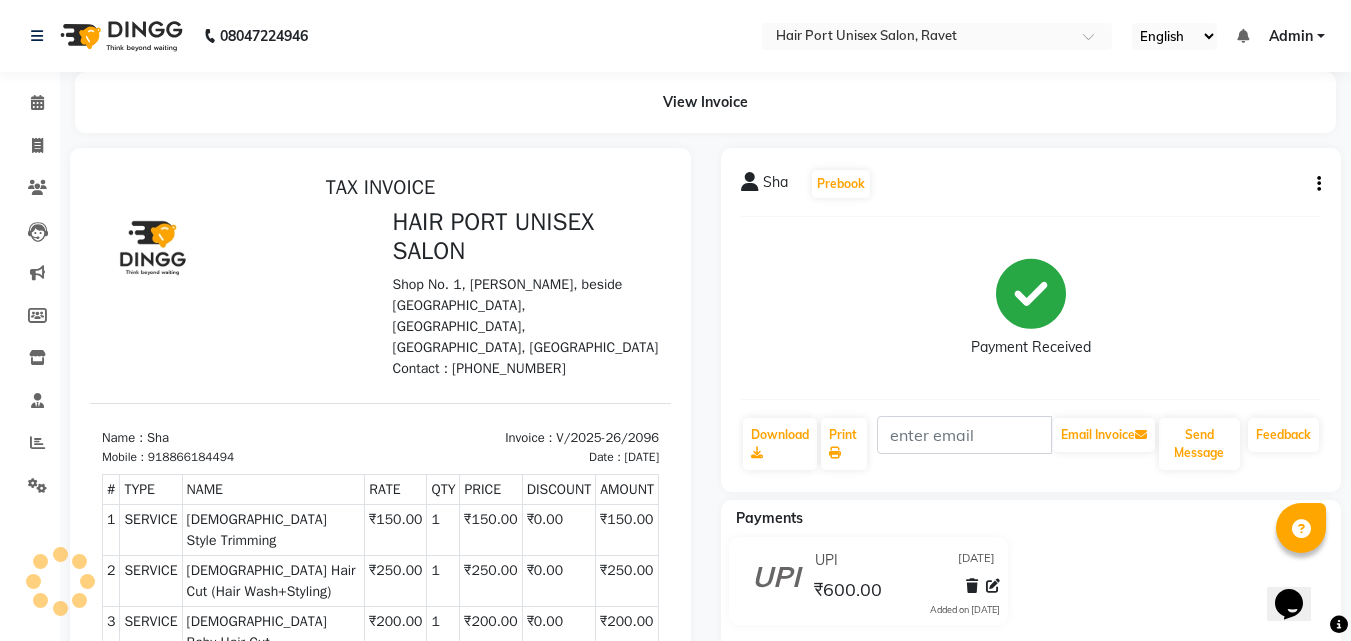 scroll, scrollTop: 0, scrollLeft: 0, axis: both 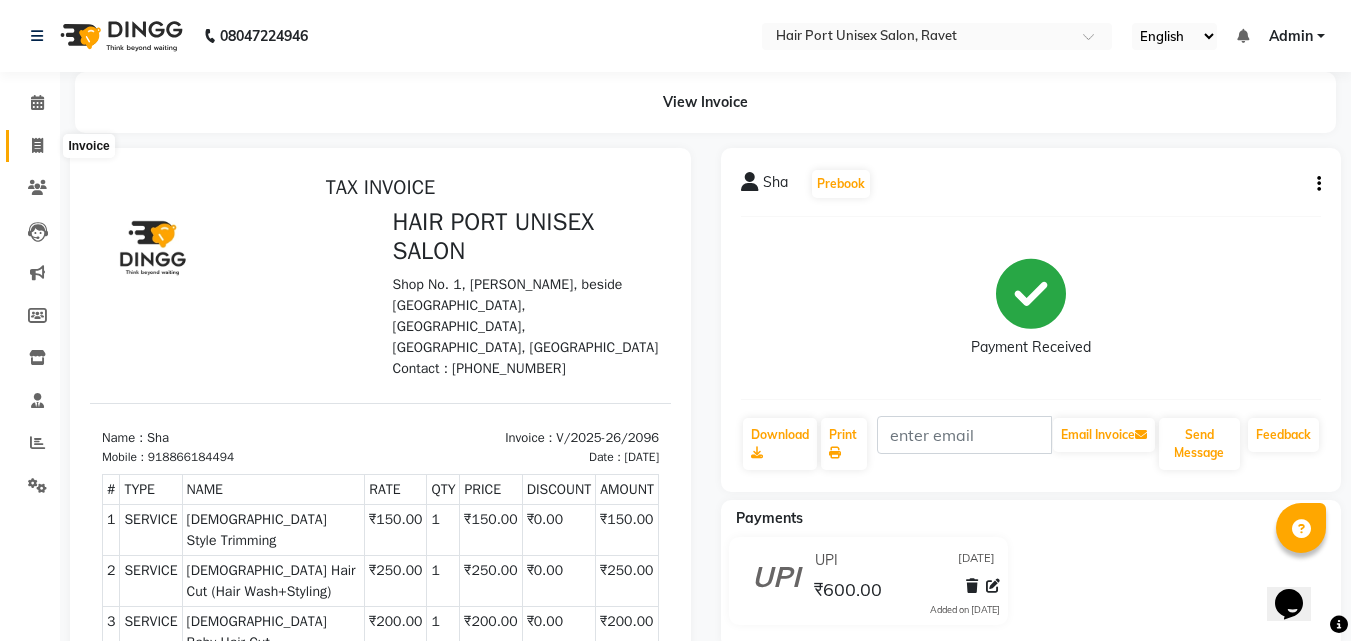 click 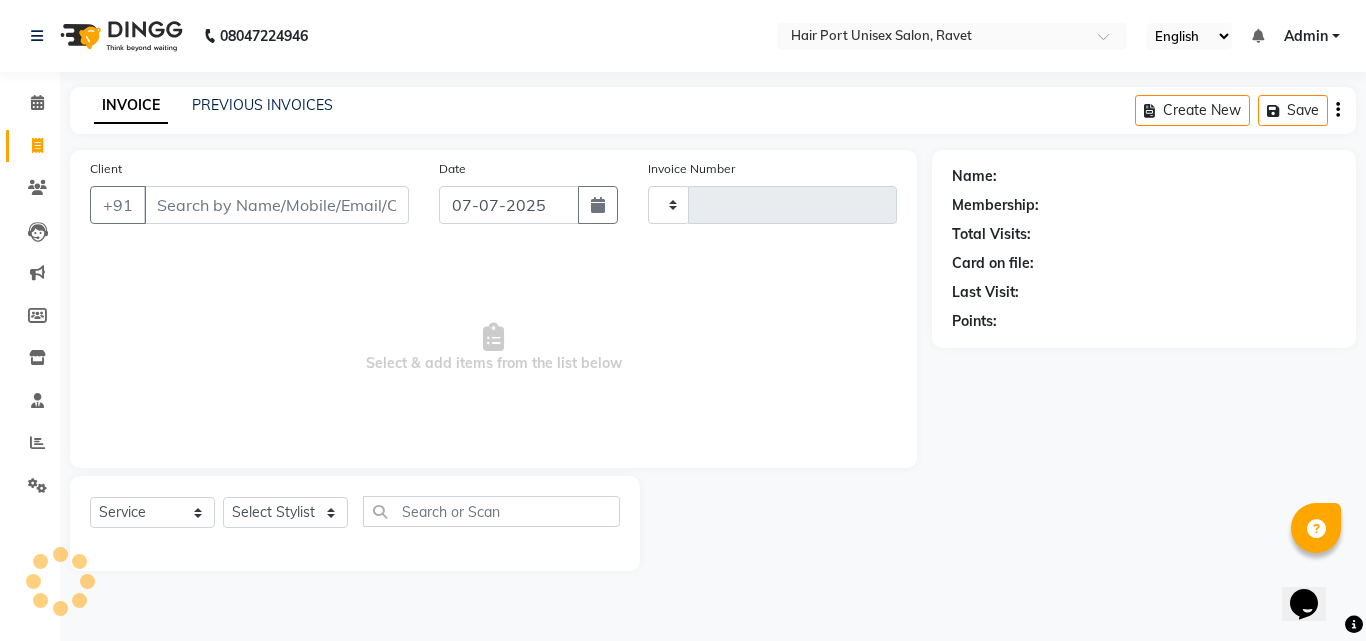 type on "2097" 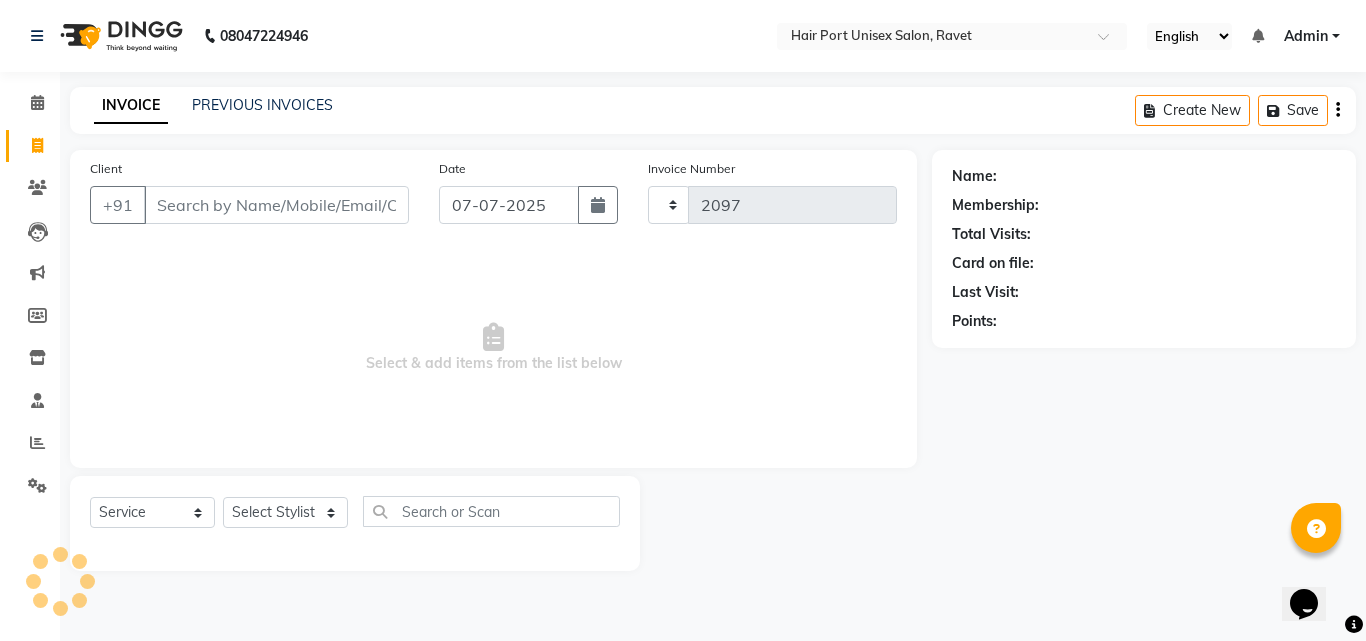 select on "7015" 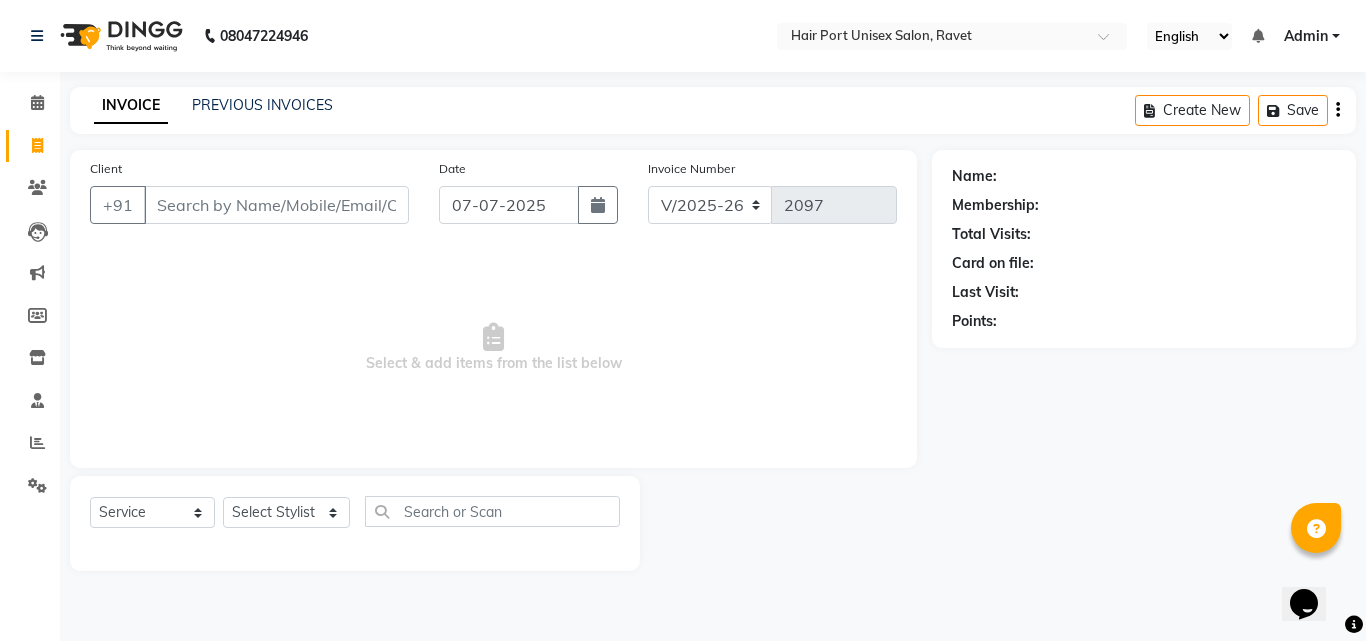 click on "Client" at bounding box center [276, 205] 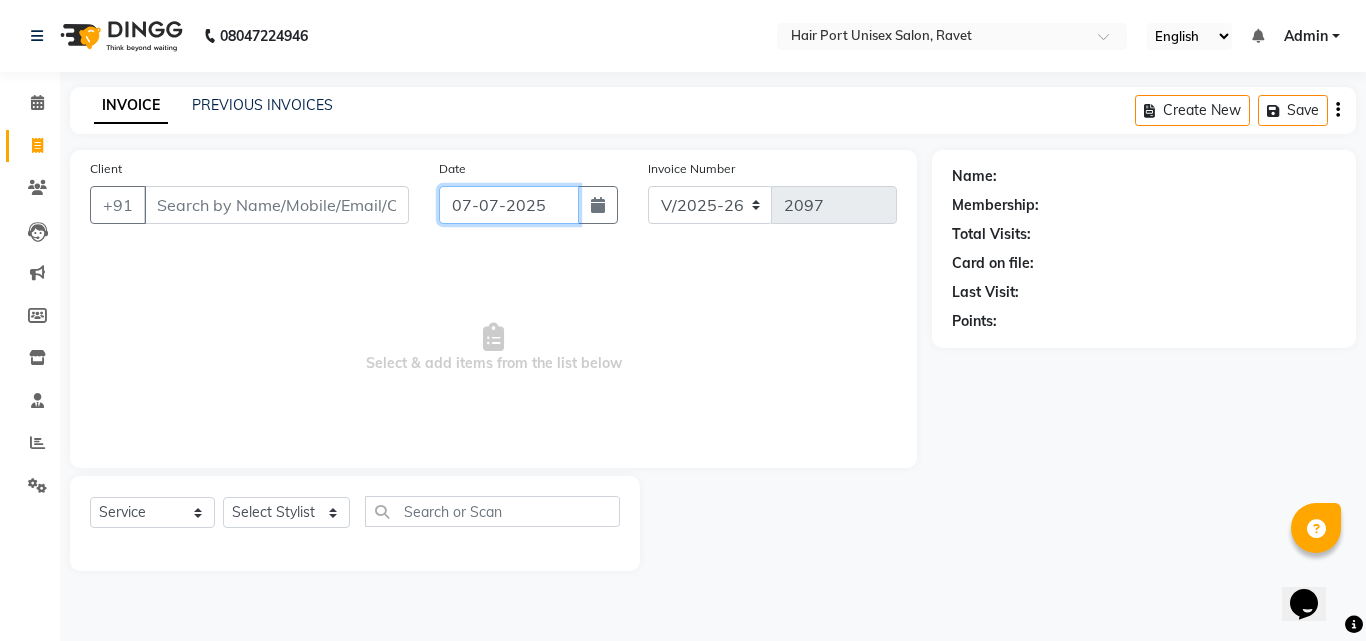 click on "07-07-2025" 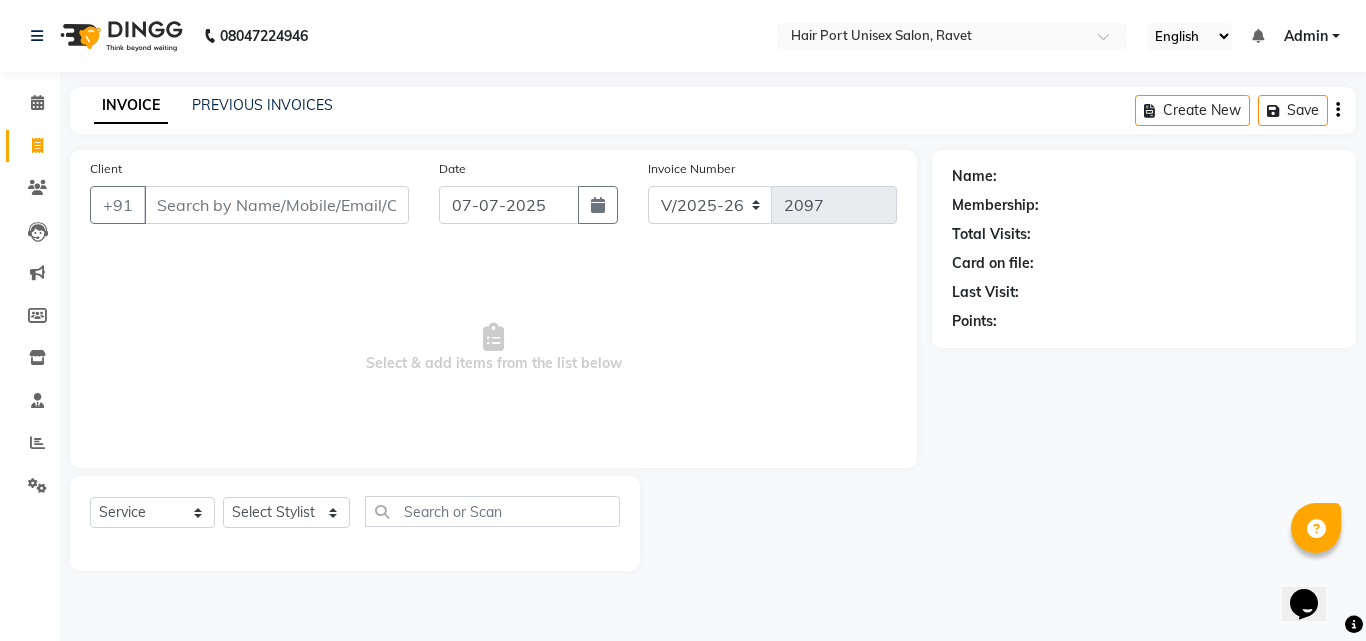 select on "7" 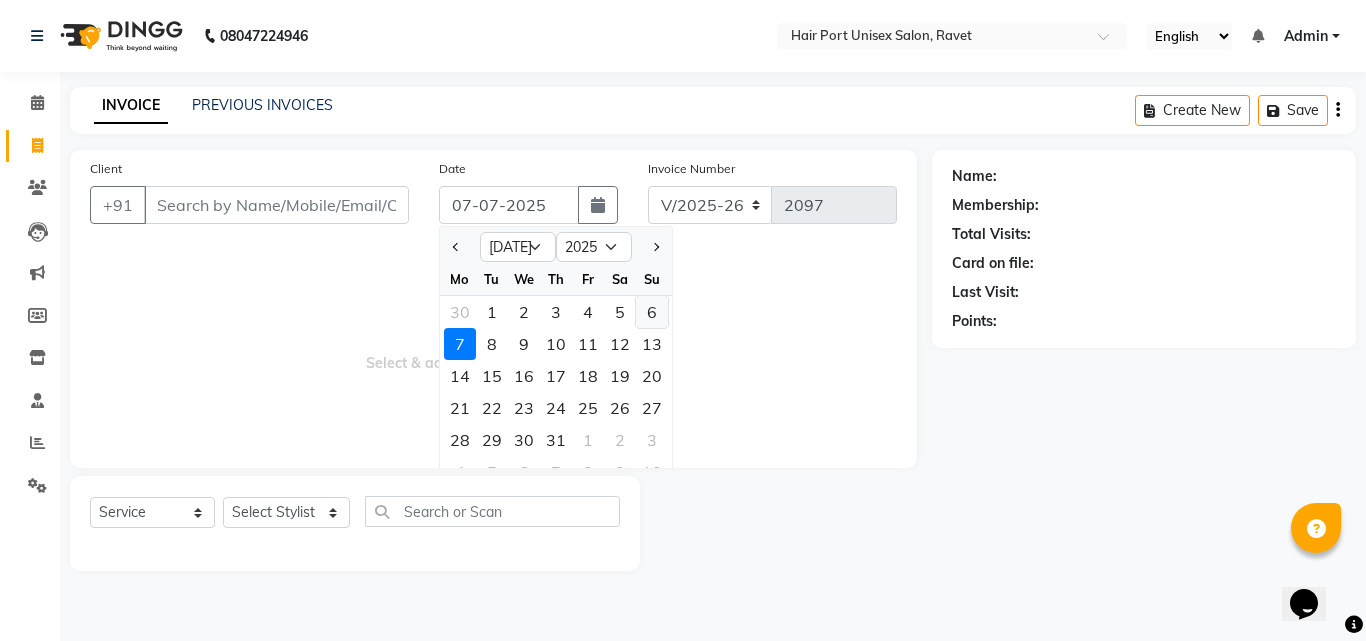 click on "6" 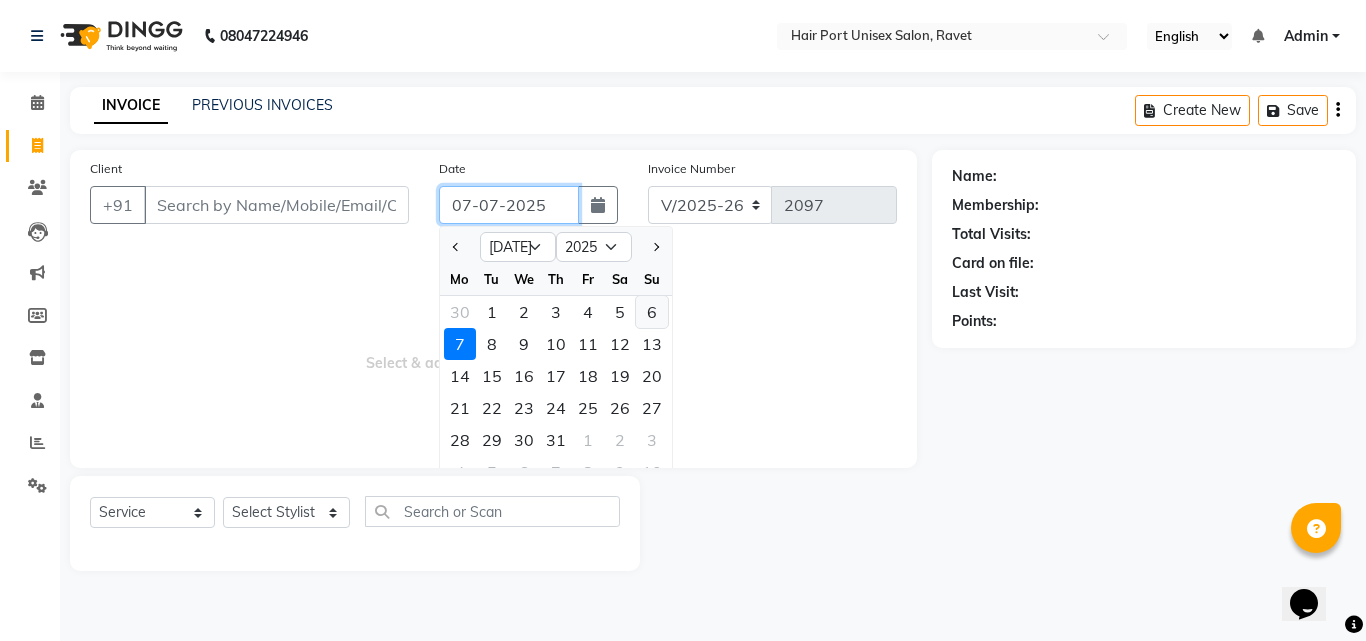 type on "[DATE]" 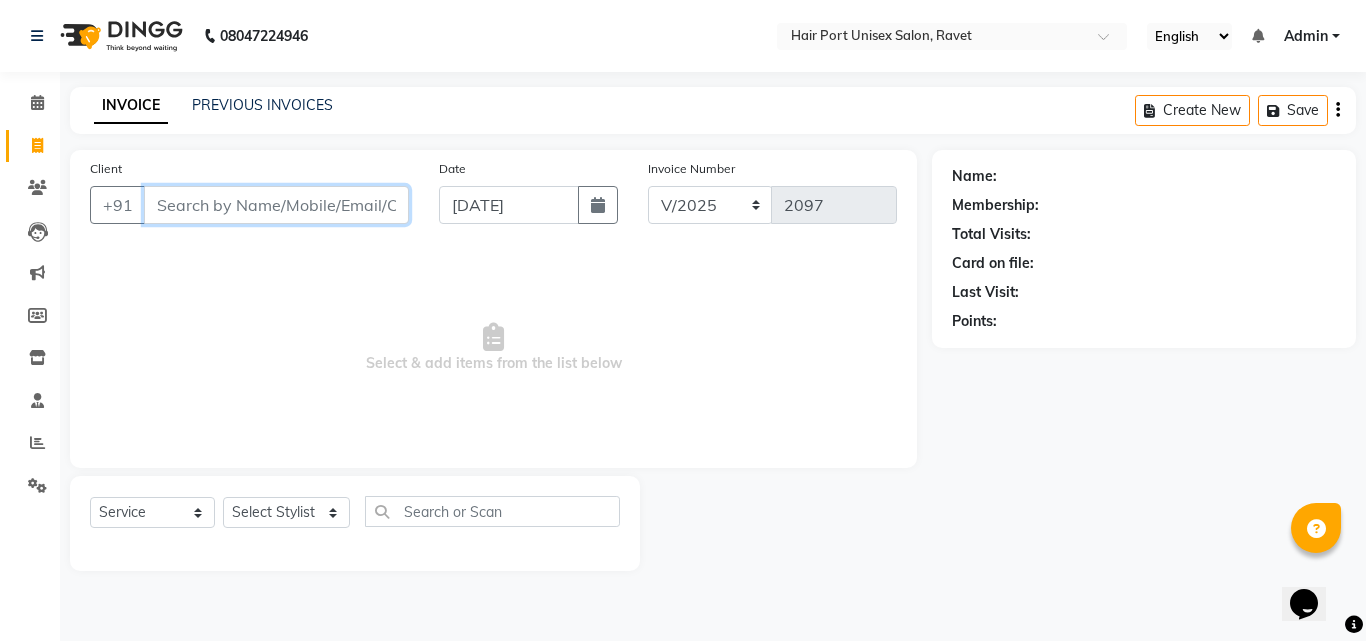 click on "Client" at bounding box center [276, 205] 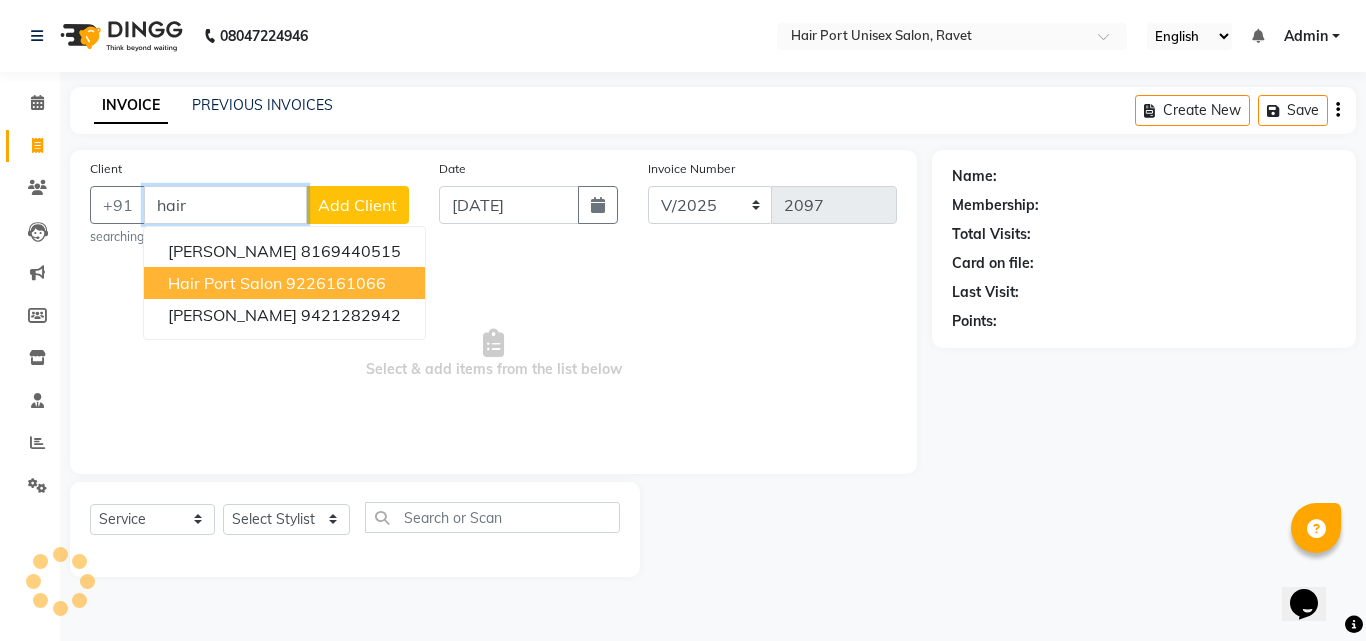 click on "9226161066" at bounding box center (336, 283) 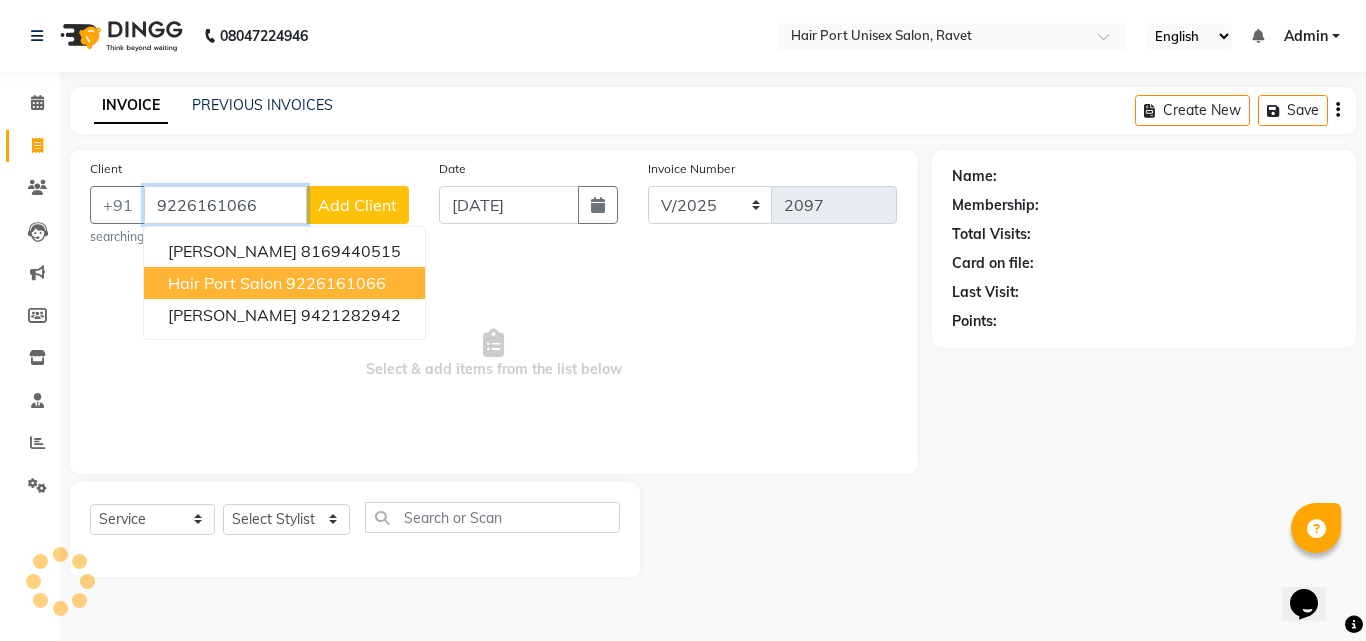 type on "9226161066" 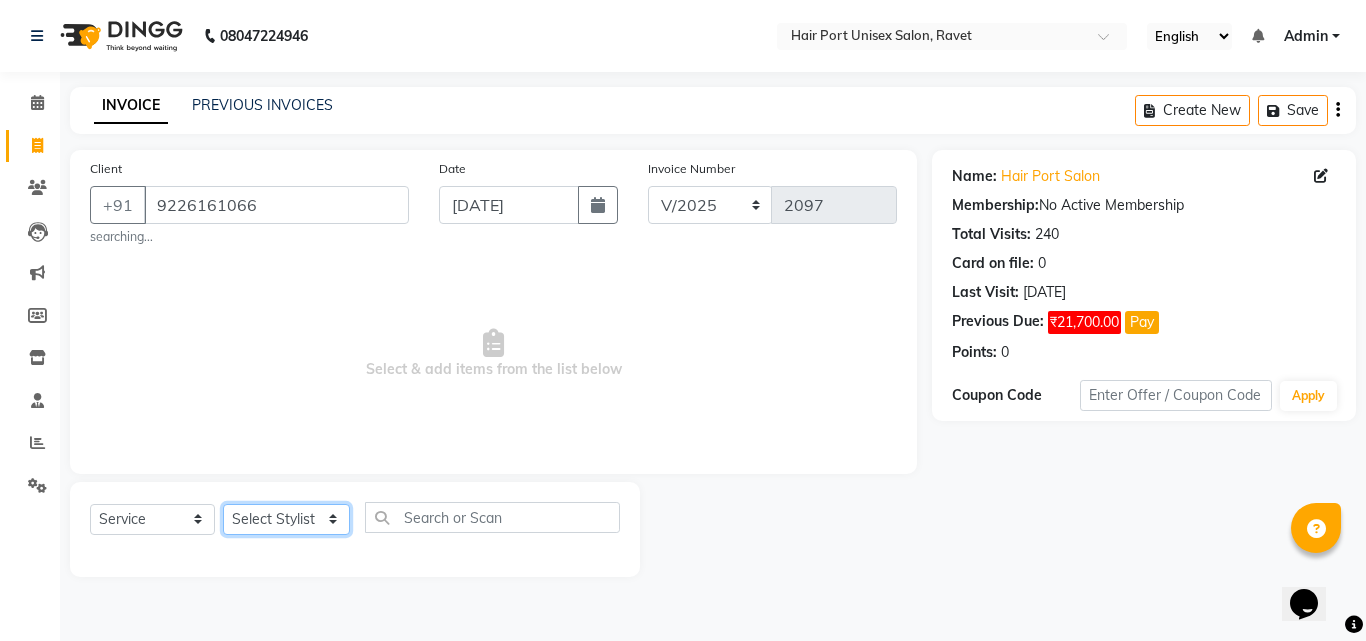 click on "Select Stylist [PERSON_NAME]  [PERSON_NAME] [PERSON_NAME] [PERSON_NAME] [PERSON_NAME]  [PERSON_NAME] [PERSON_NAME] Mane" 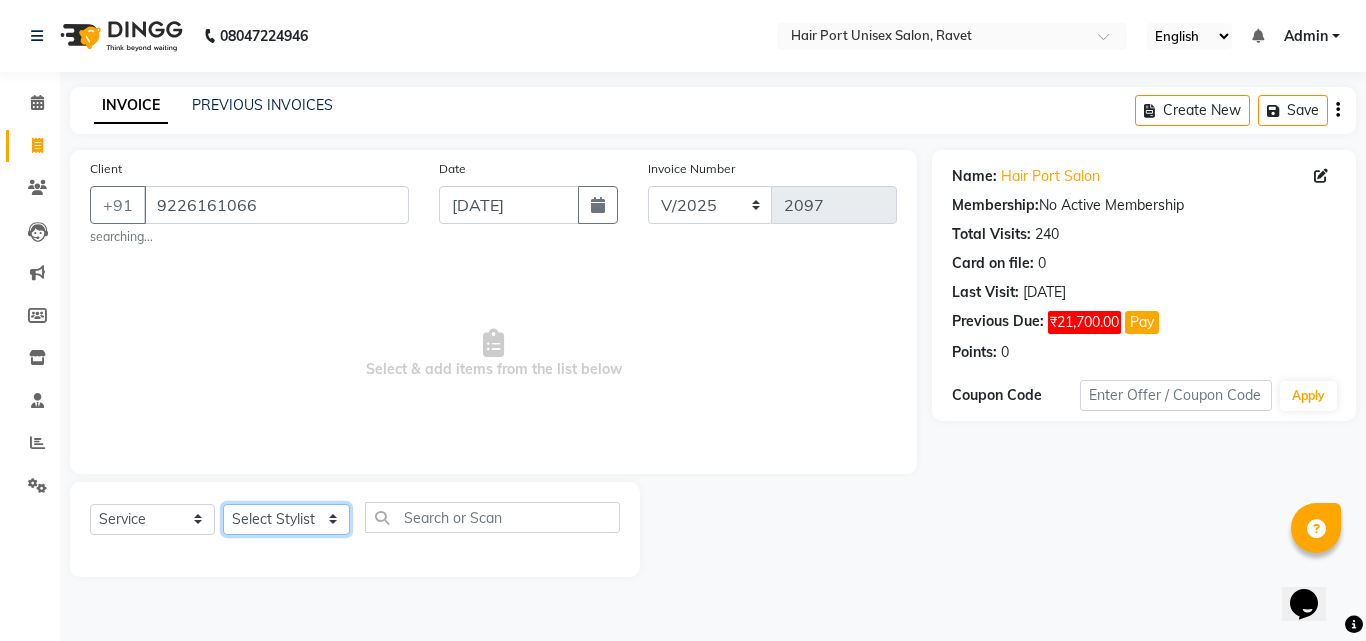 select on "66342" 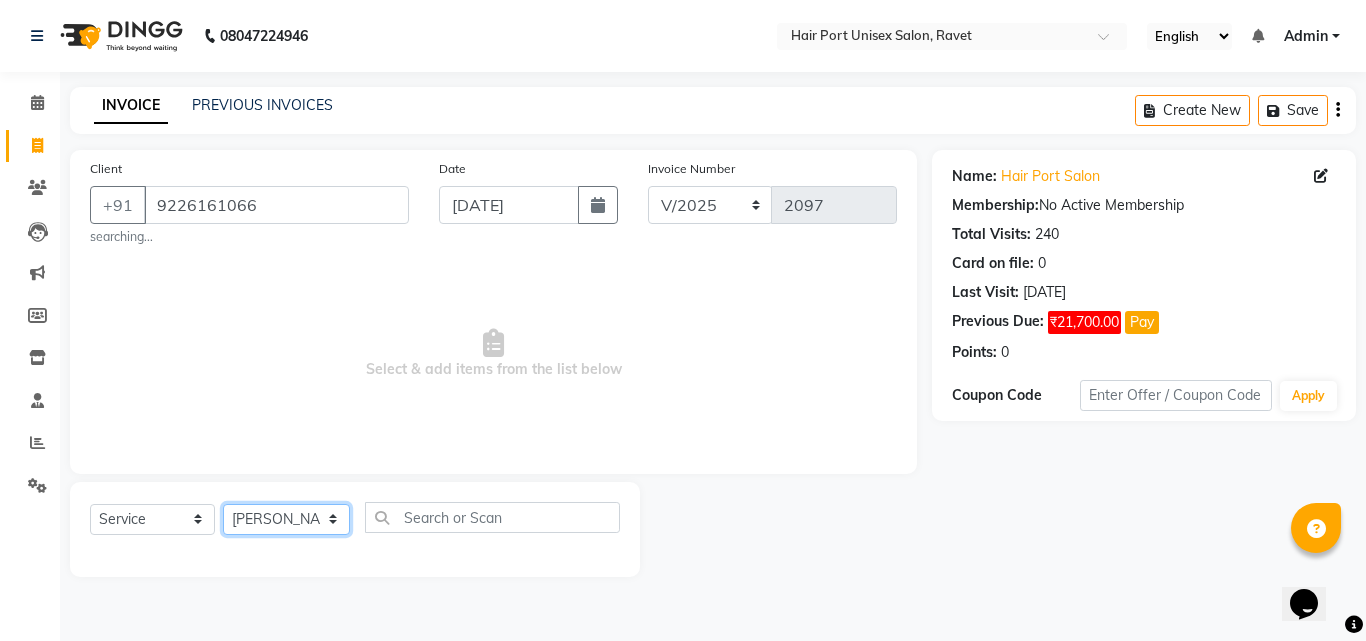 click on "Select Stylist [PERSON_NAME]  [PERSON_NAME] [PERSON_NAME] [PERSON_NAME] [PERSON_NAME]  [PERSON_NAME] [PERSON_NAME] Mane" 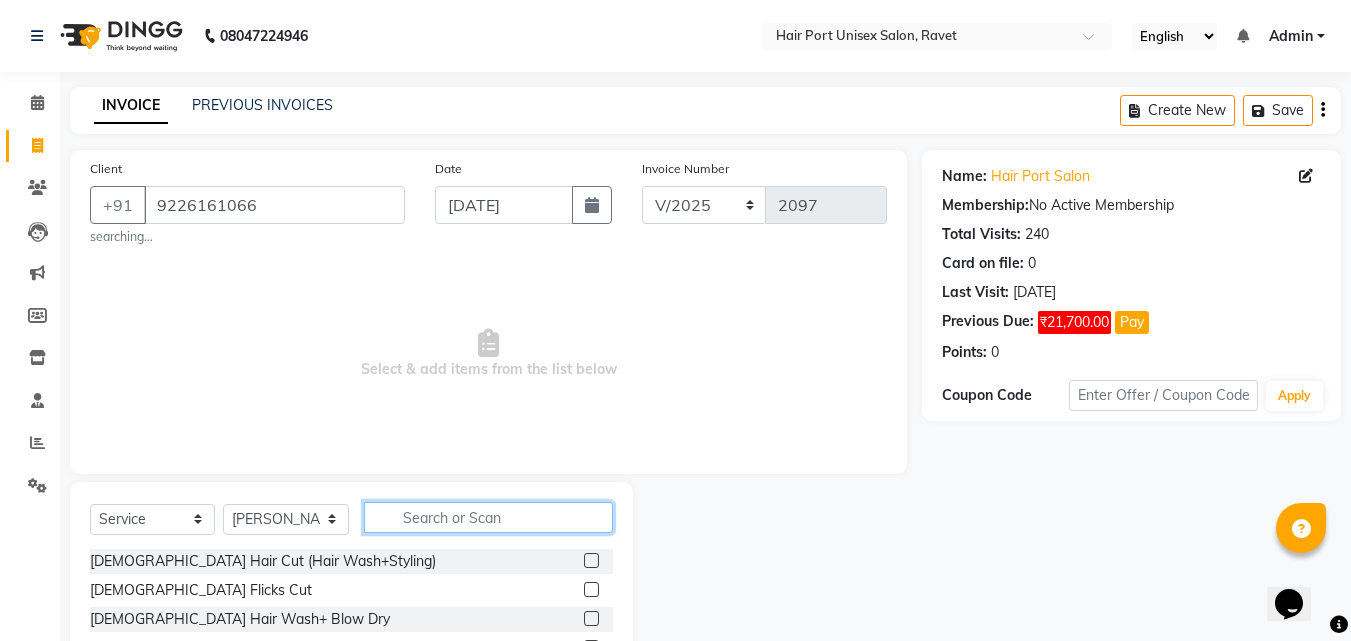 click 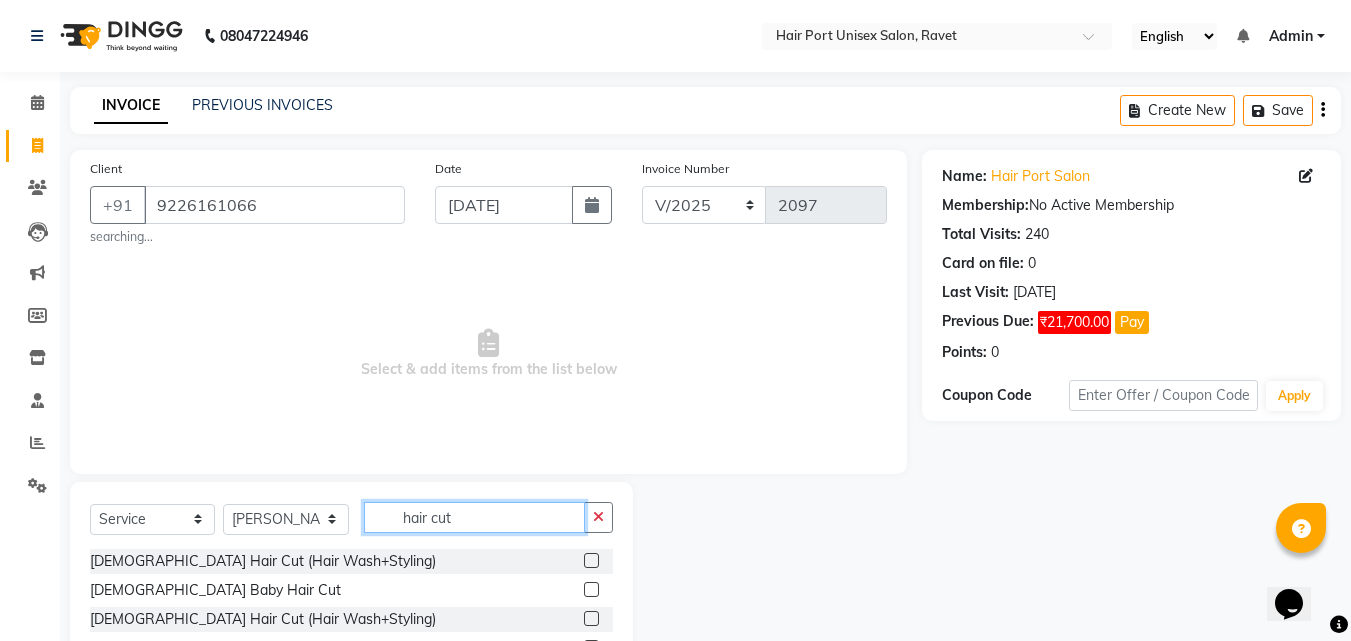 type on "hair cut" 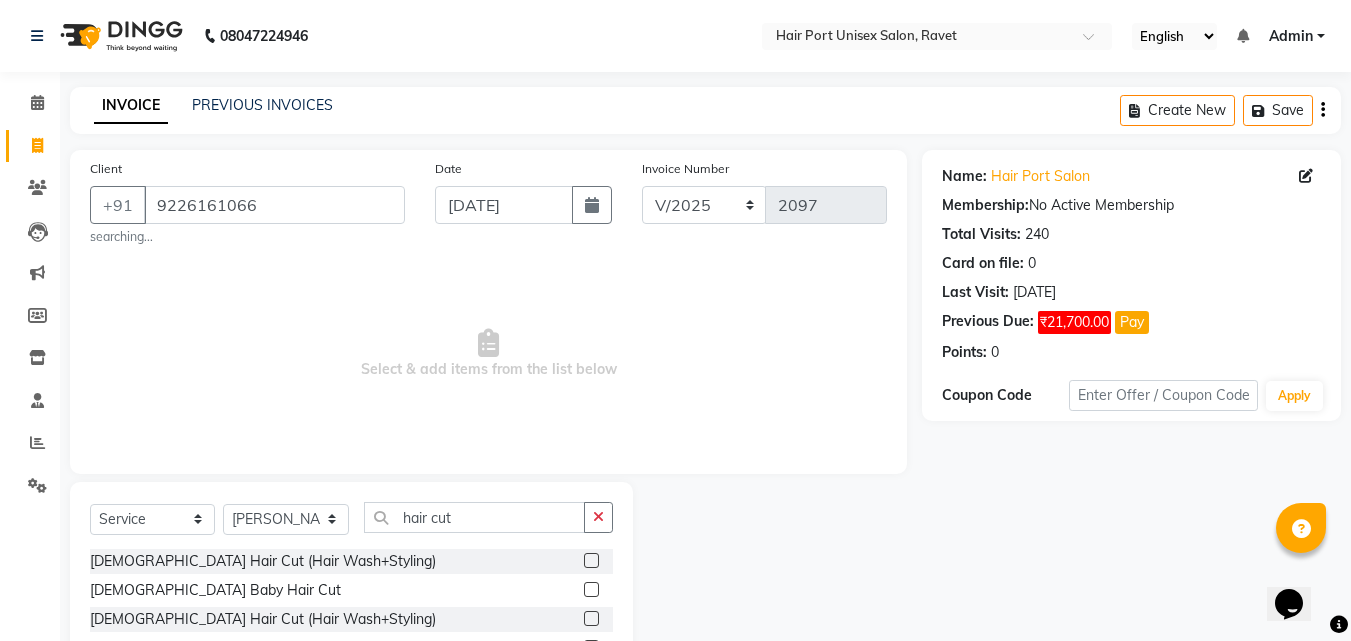 click on "[DEMOGRAPHIC_DATA] Hair Cut (Hair Wash+Styling)" 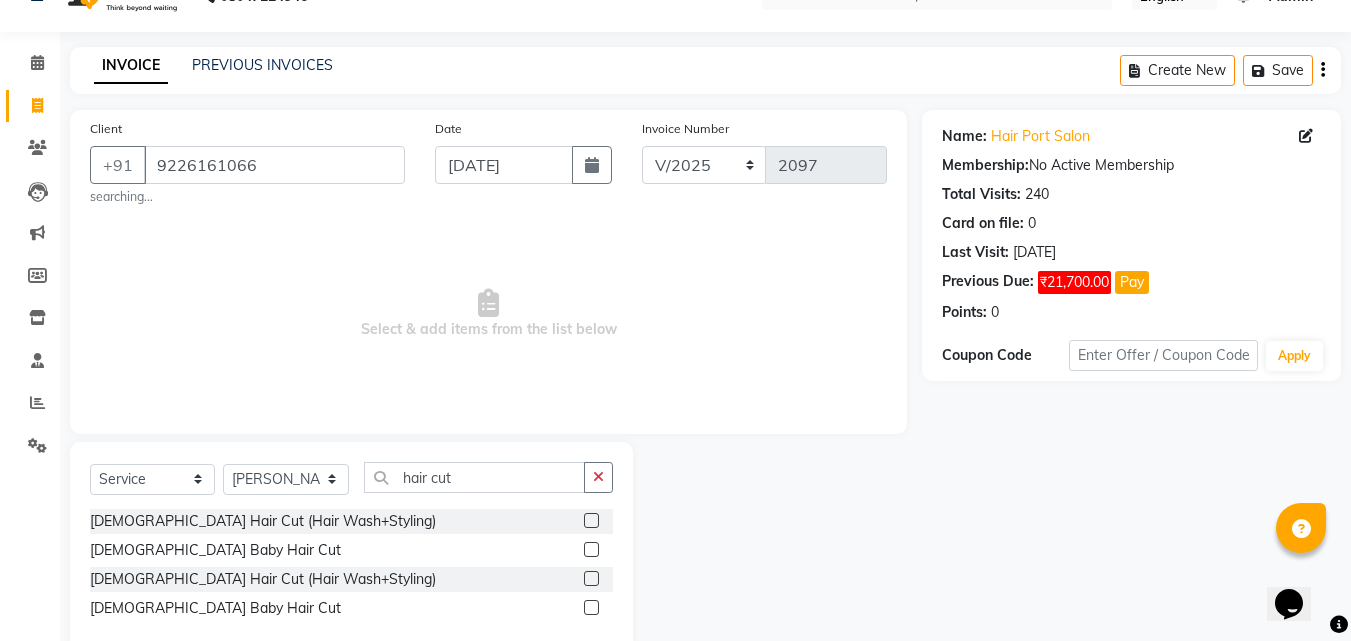click on "[DEMOGRAPHIC_DATA] Baby Hair Cut" 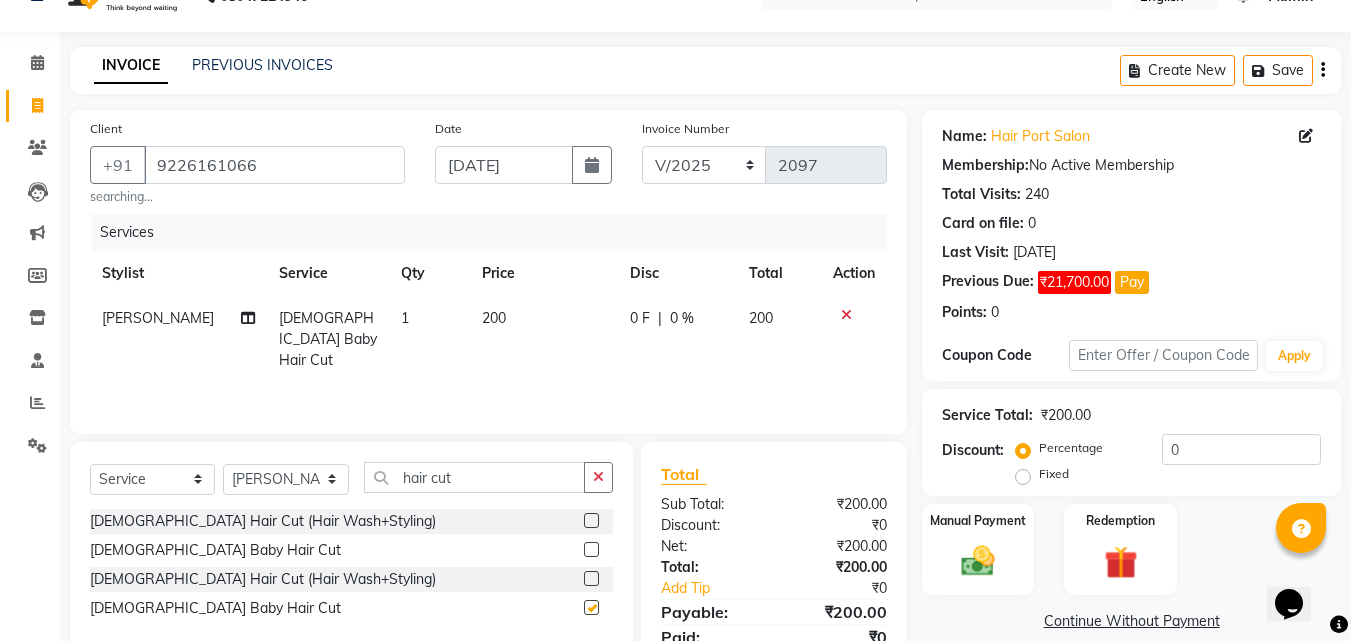 checkbox on "false" 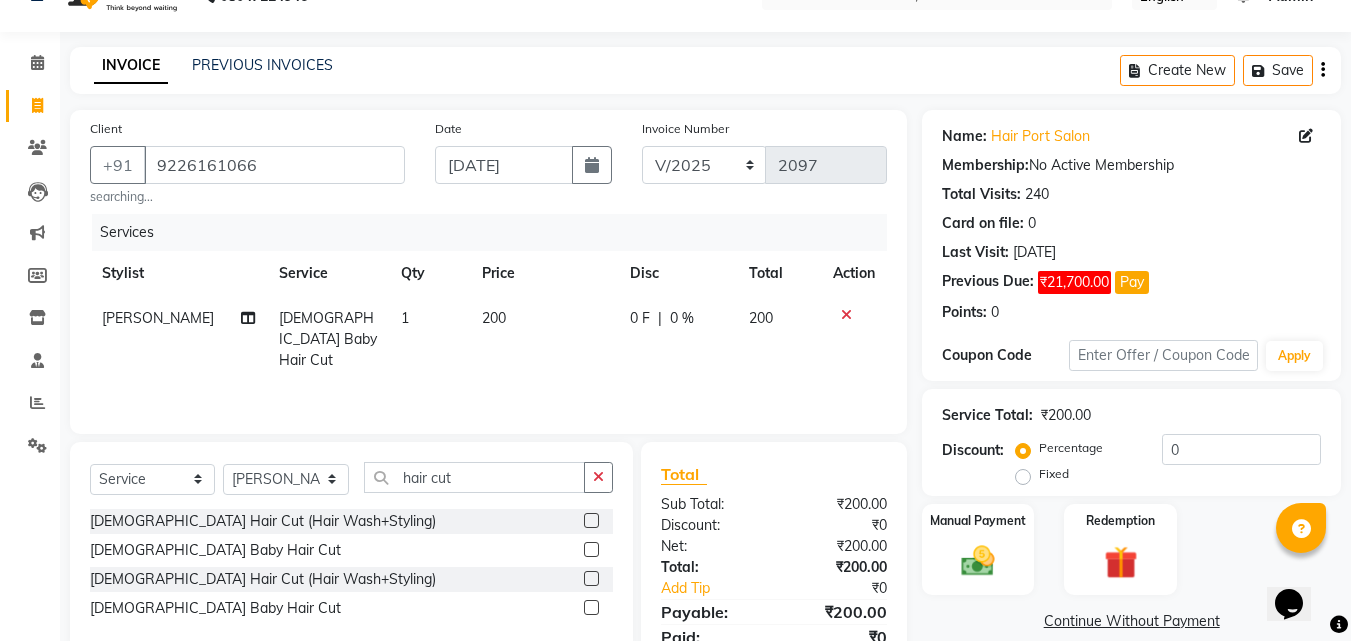 click on "Total Sub Total: ₹200.00 Discount: ₹0 Net: ₹200.00 Total: ₹200.00 Add Tip ₹0 Payable: ₹200.00 Paid: ₹0 Balance   : ₹200.00" 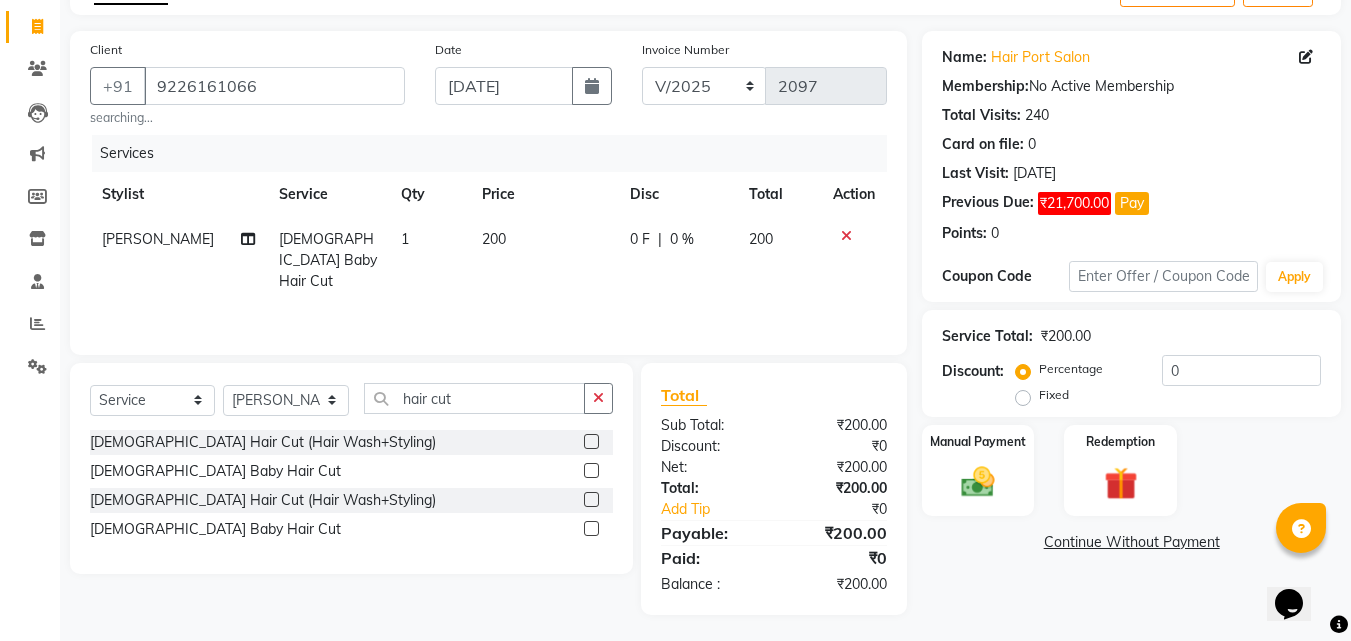 scroll, scrollTop: 123, scrollLeft: 0, axis: vertical 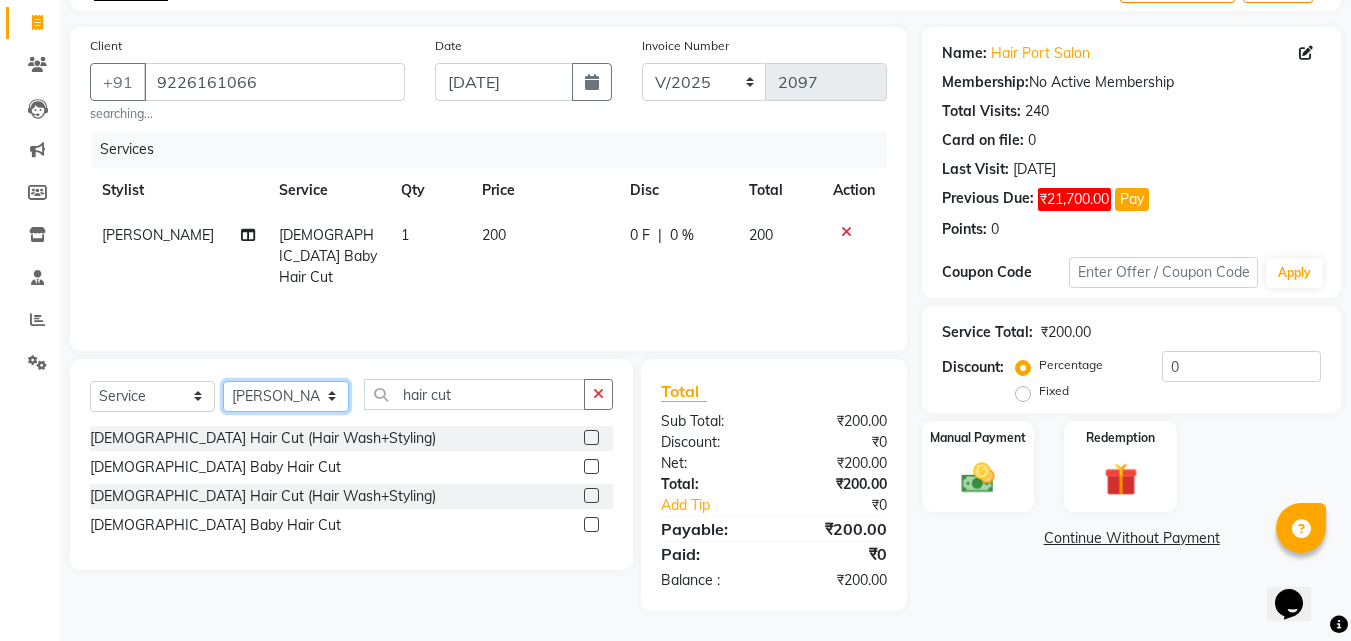 click on "Select Stylist [PERSON_NAME]  [PERSON_NAME] [PERSON_NAME] [PERSON_NAME] [PERSON_NAME]  [PERSON_NAME] [PERSON_NAME] Mane" 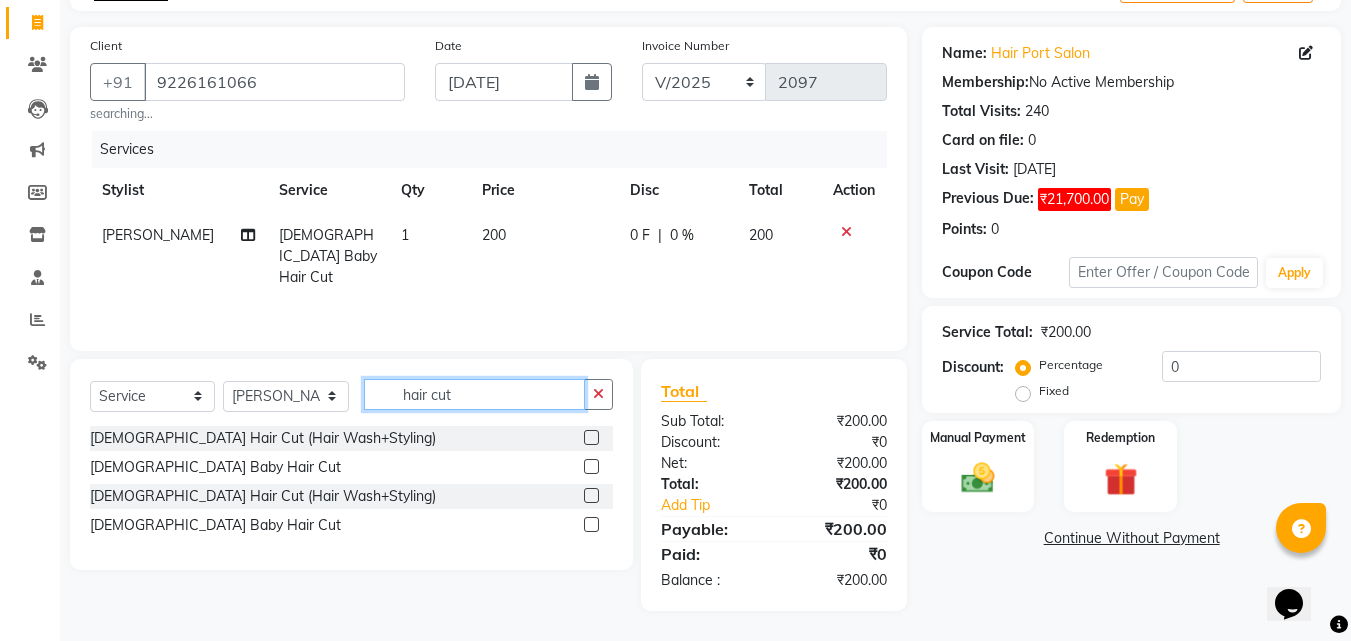 click on "hair cut" 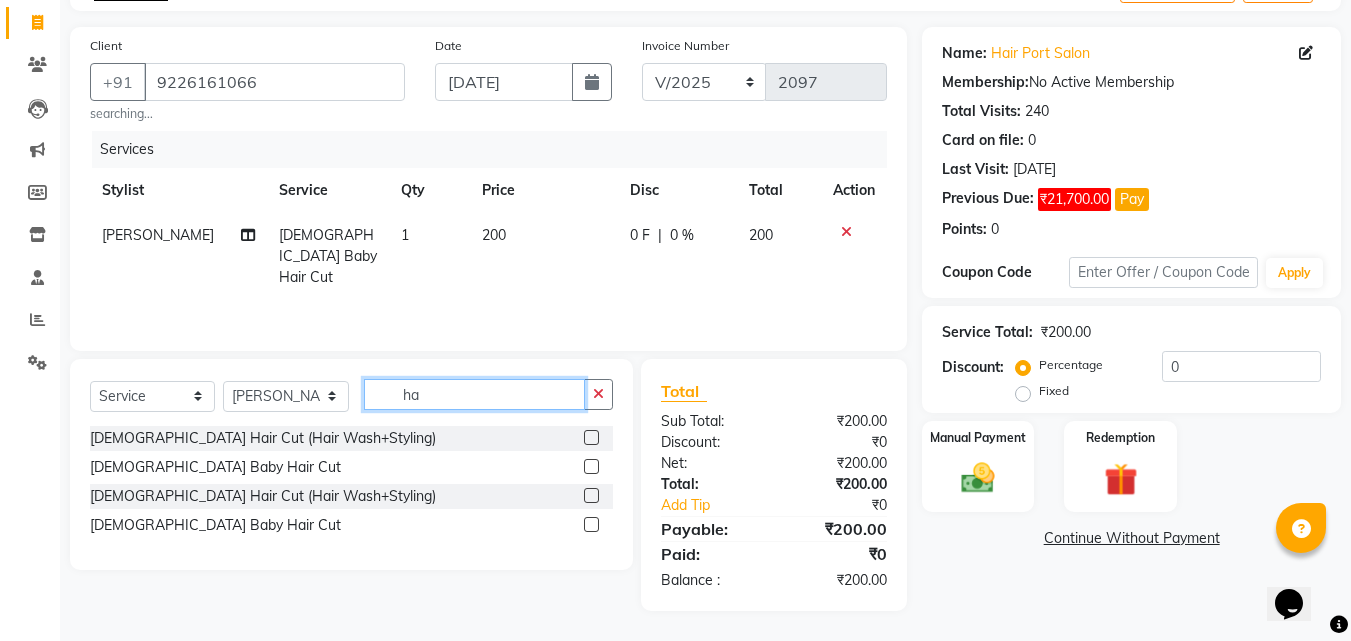 type on "h" 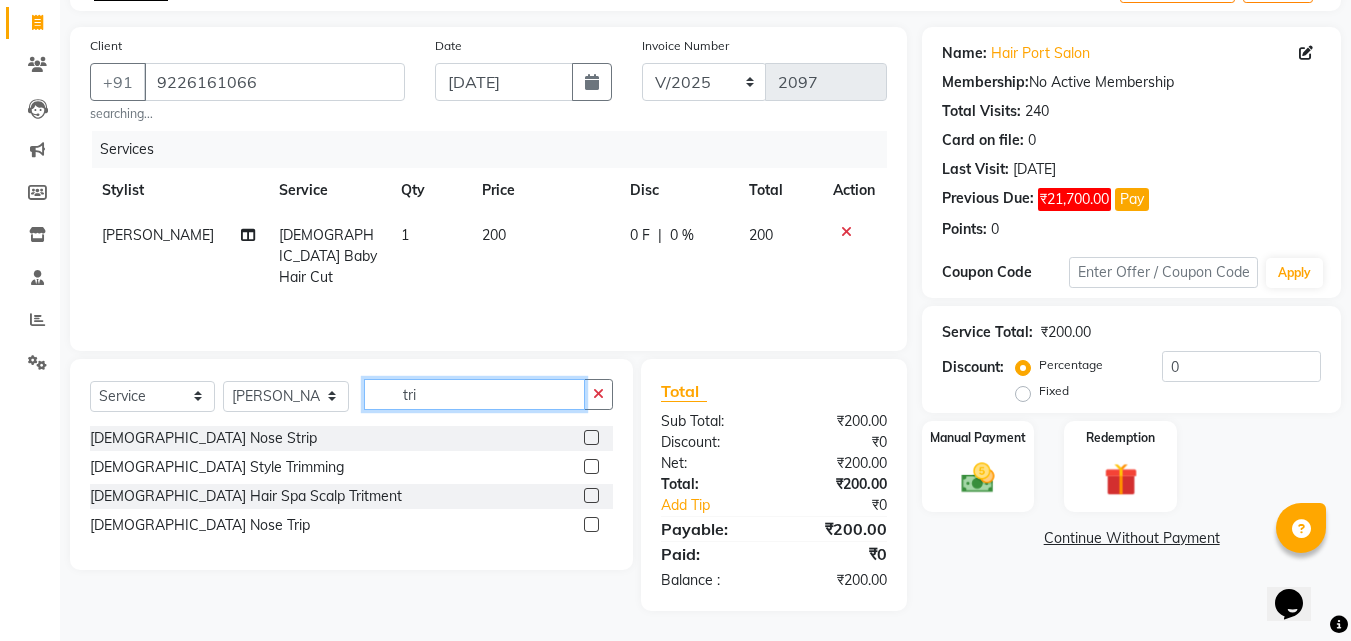 type on "tri" 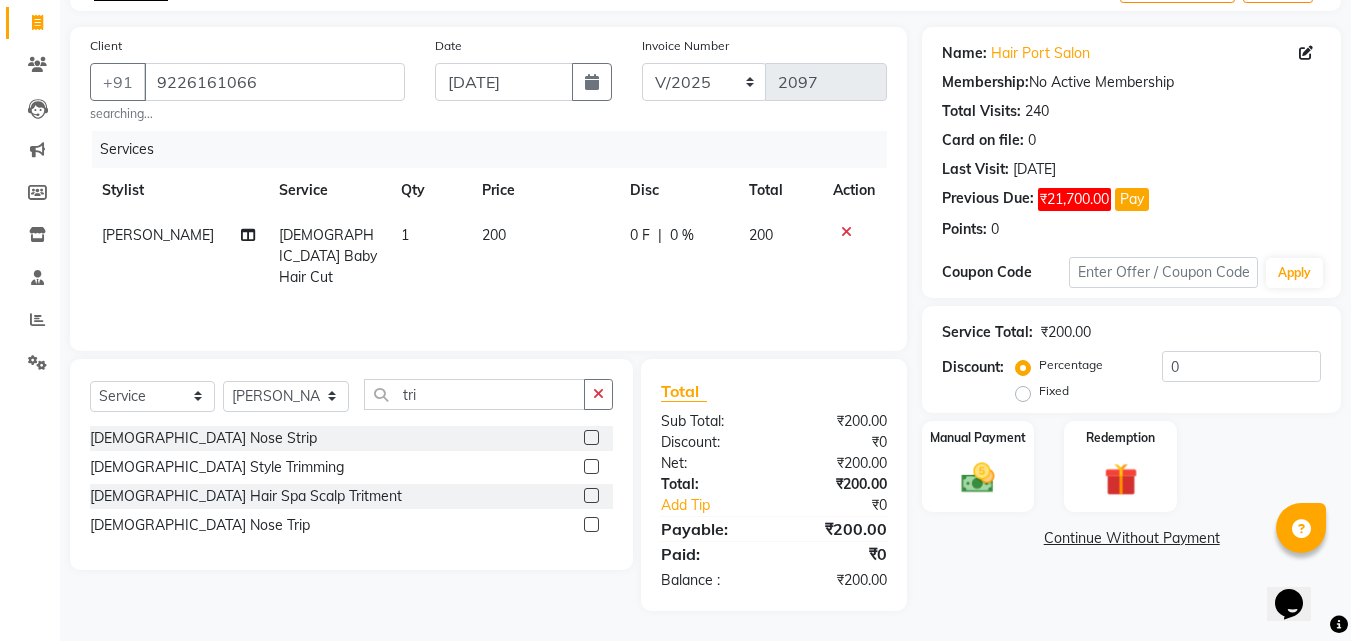 click 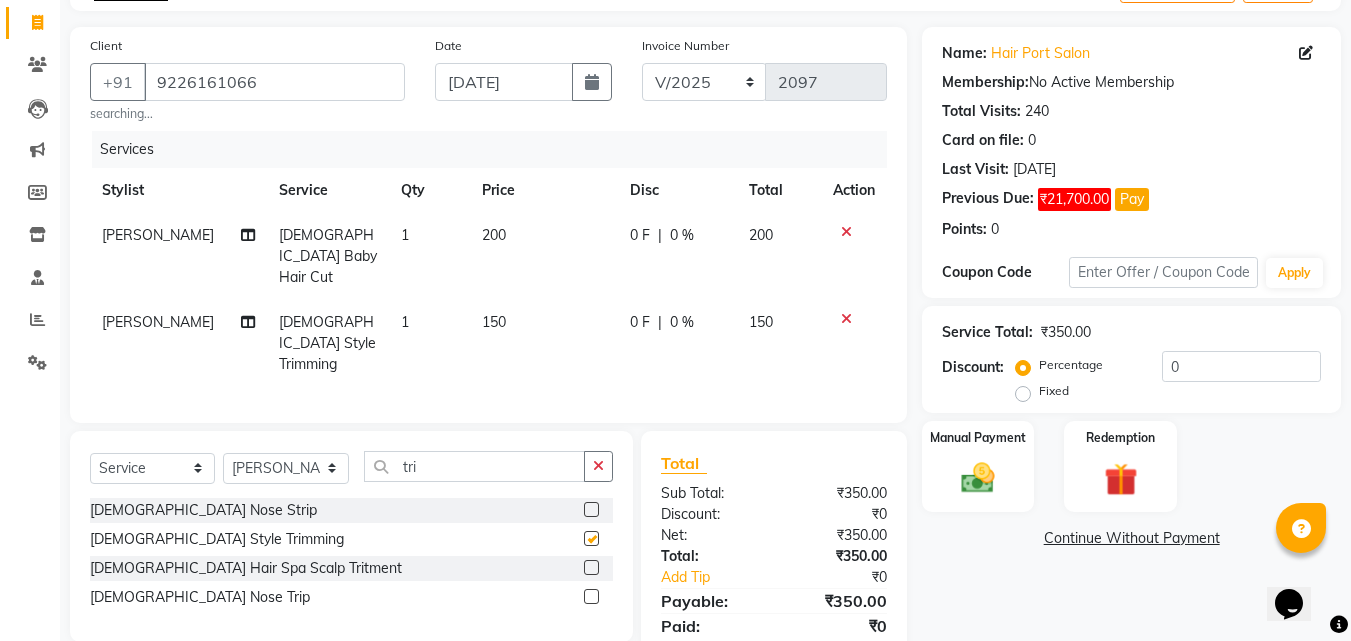 checkbox on "false" 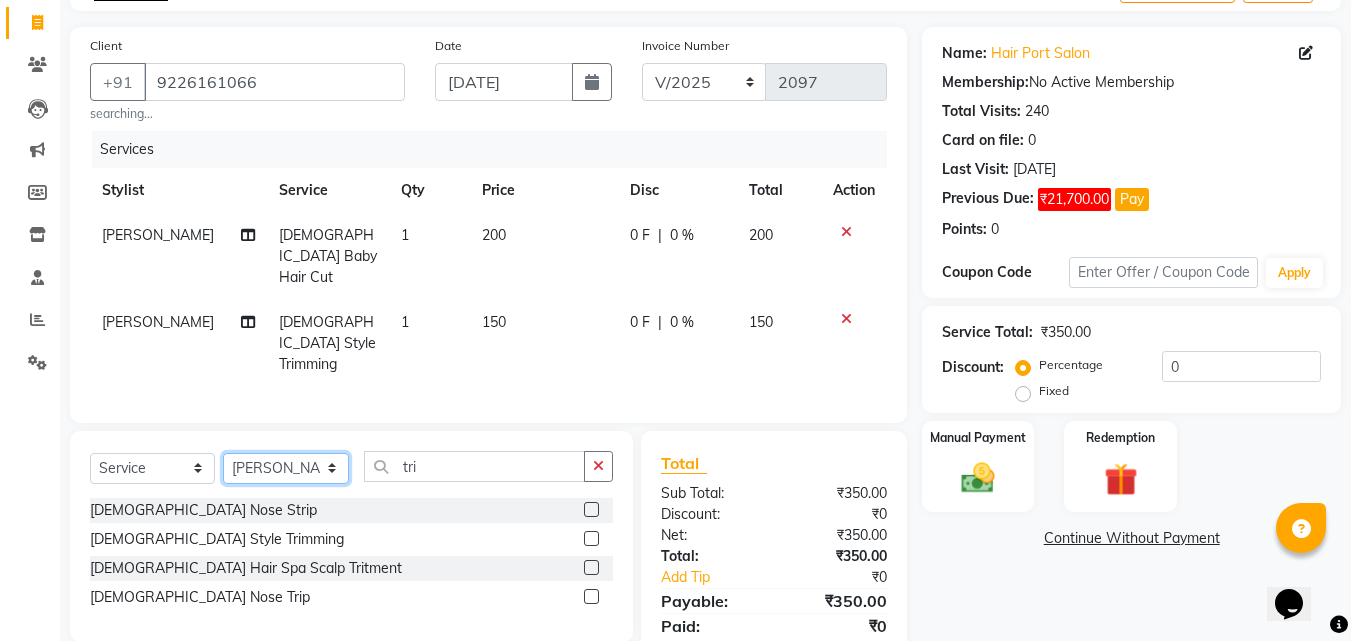click on "Select Stylist [PERSON_NAME]  [PERSON_NAME] [PERSON_NAME] [PERSON_NAME] [PERSON_NAME]  [PERSON_NAME] [PERSON_NAME] Mane" 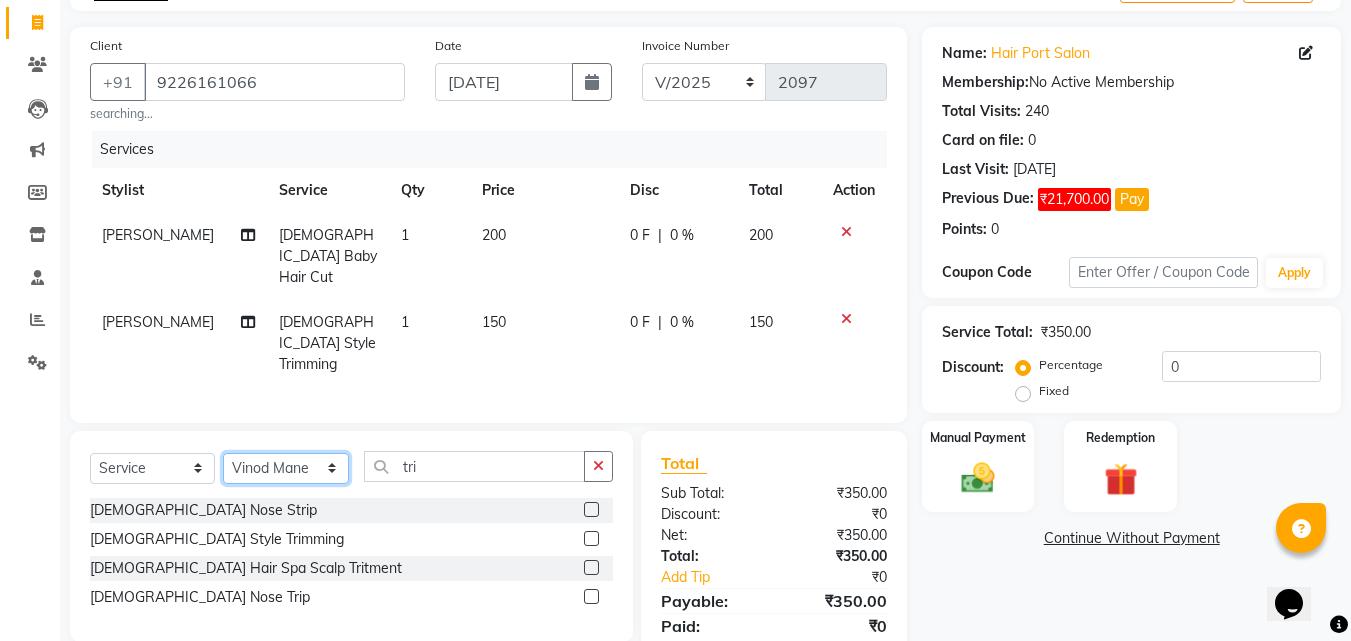 click on "Select Stylist [PERSON_NAME]  [PERSON_NAME] [PERSON_NAME] [PERSON_NAME] [PERSON_NAME]  [PERSON_NAME] [PERSON_NAME] Mane" 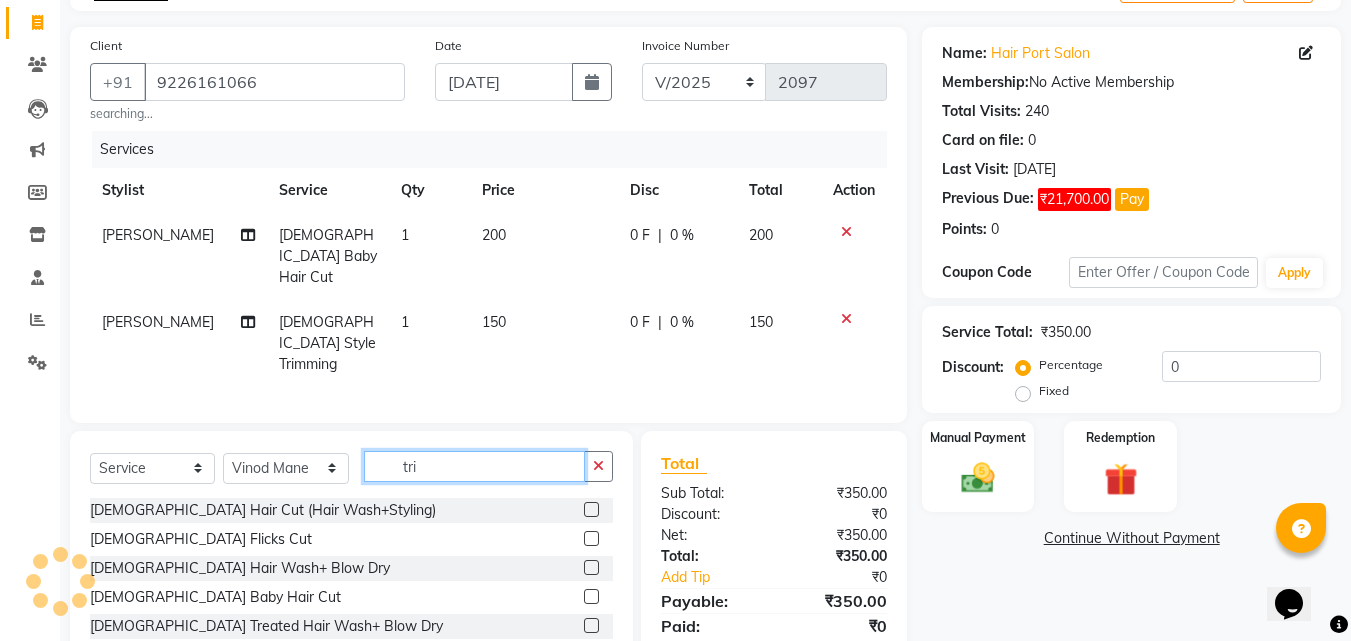 click on "tri" 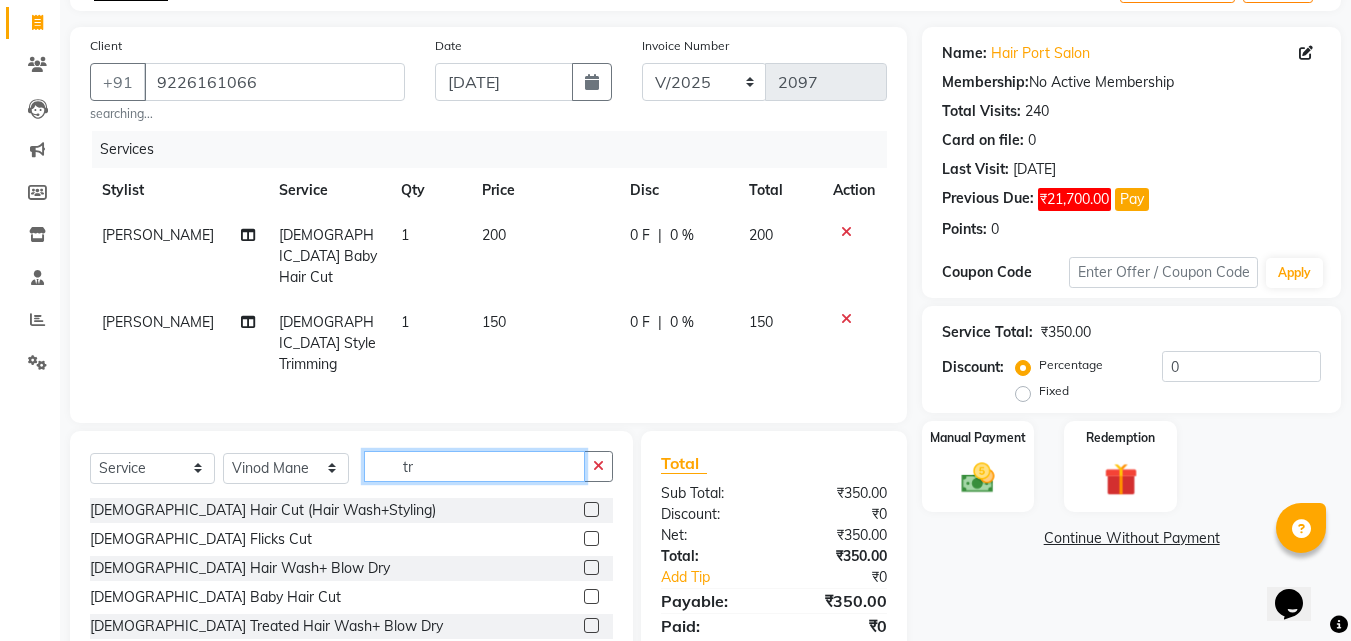 type on "t" 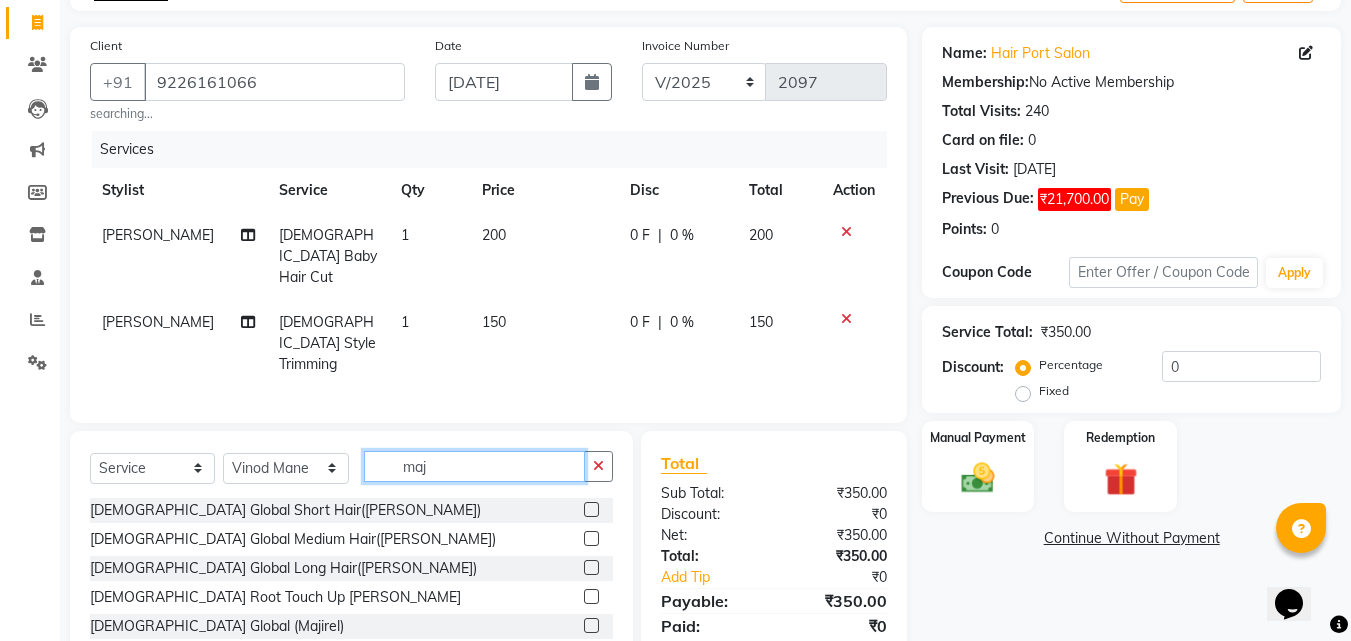 type on "maj" 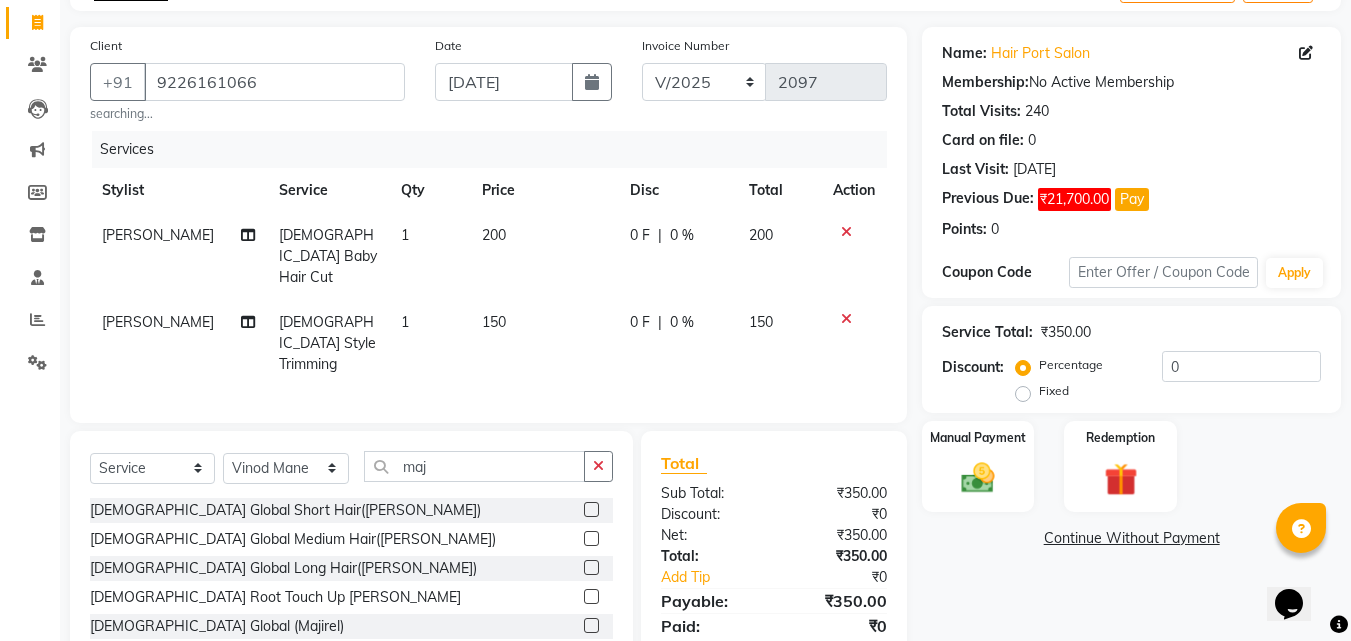 click on "[DEMOGRAPHIC_DATA] Global (Majirel)" 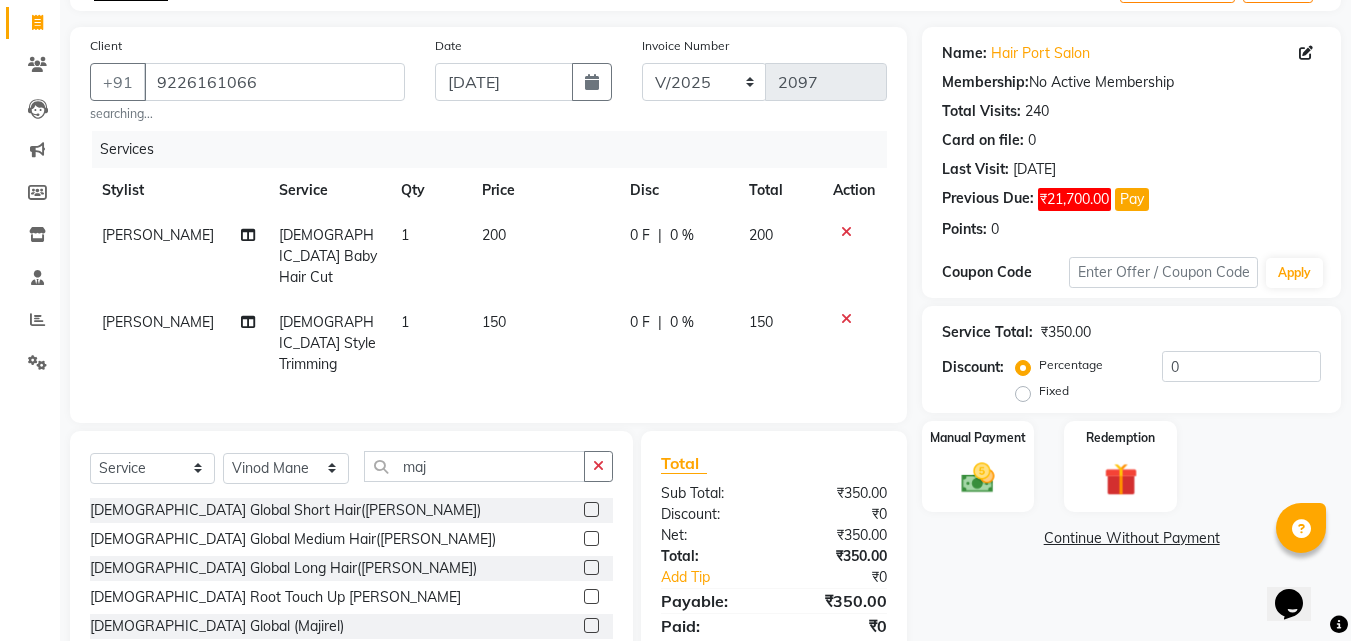 click 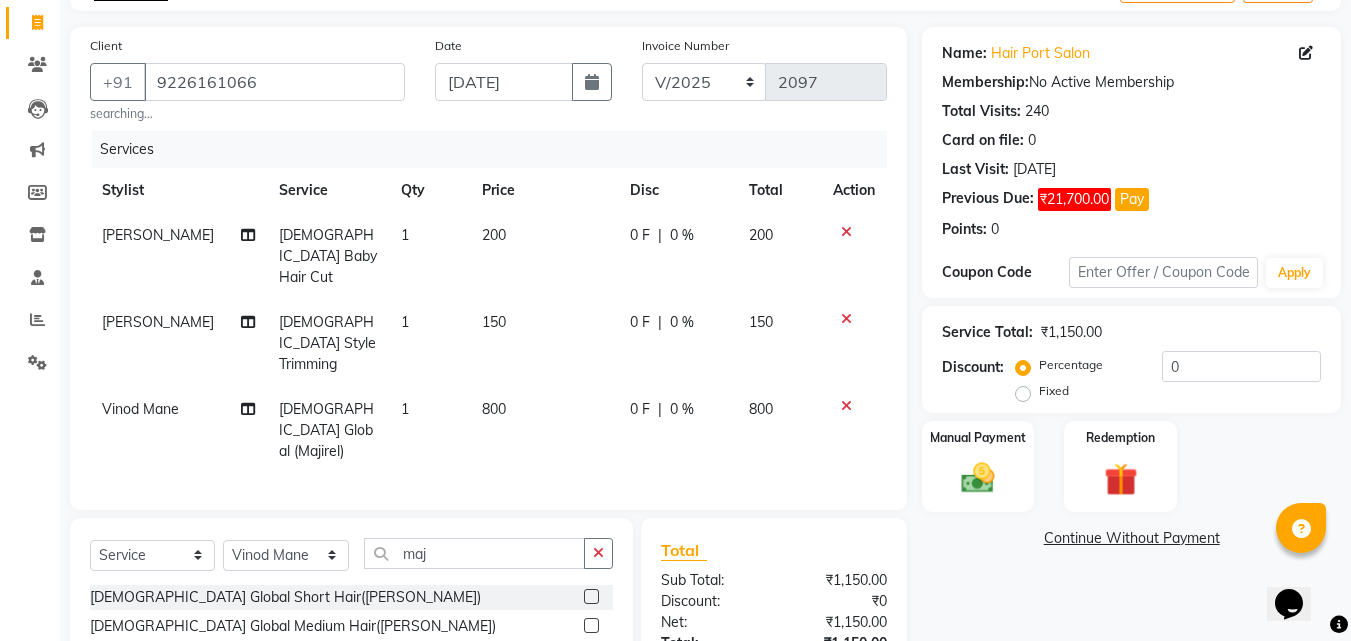 checkbox on "false" 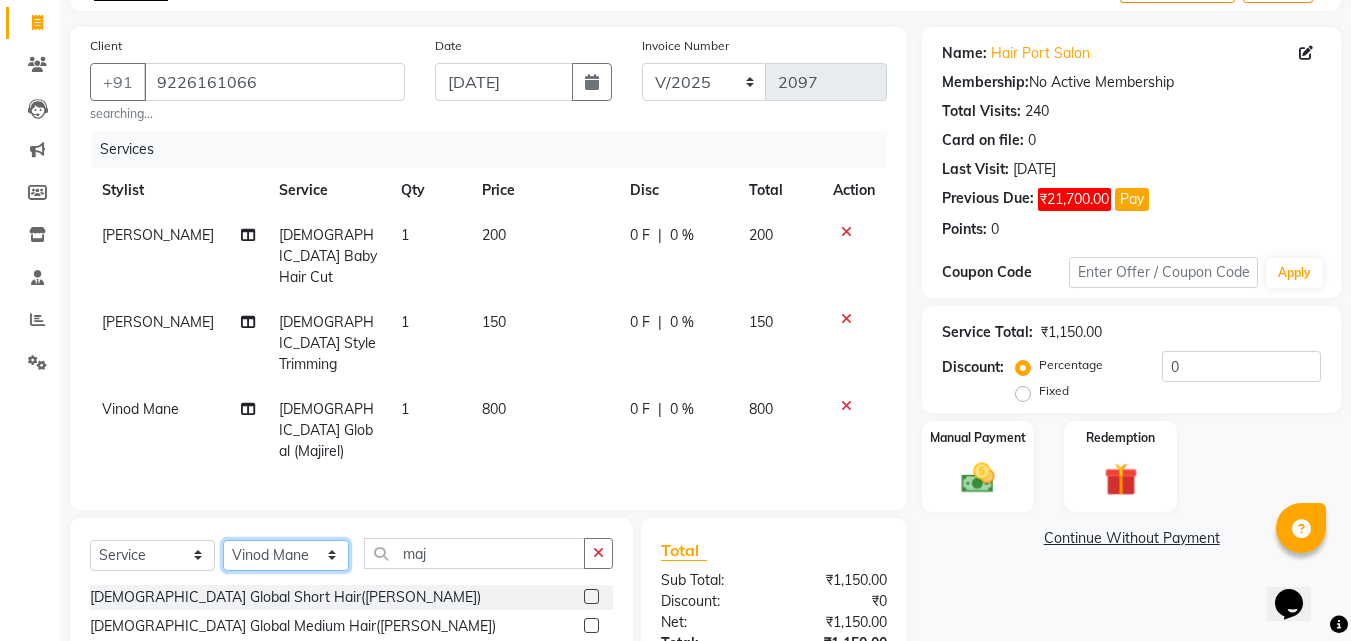click on "Select Stylist [PERSON_NAME]  [PERSON_NAME] [PERSON_NAME] [PERSON_NAME] [PERSON_NAME]  [PERSON_NAME] [PERSON_NAME] Mane" 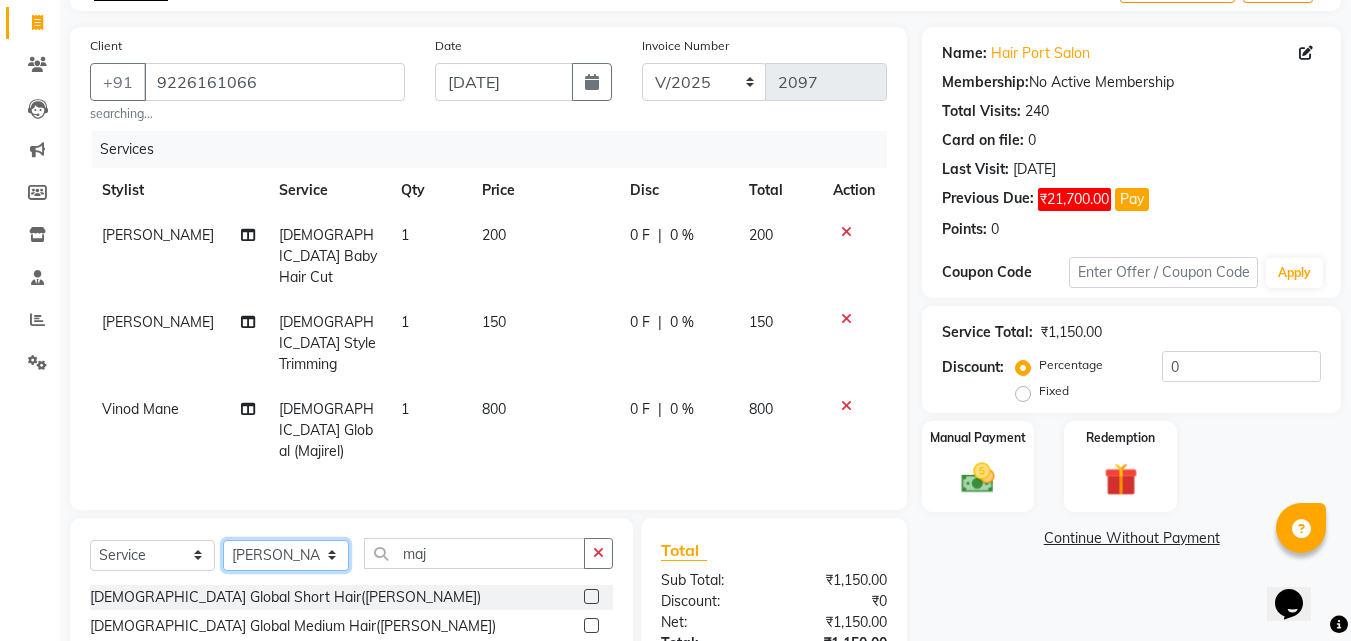 click on "Select Stylist [PERSON_NAME]  [PERSON_NAME] [PERSON_NAME] [PERSON_NAME] [PERSON_NAME]  [PERSON_NAME] [PERSON_NAME] Mane" 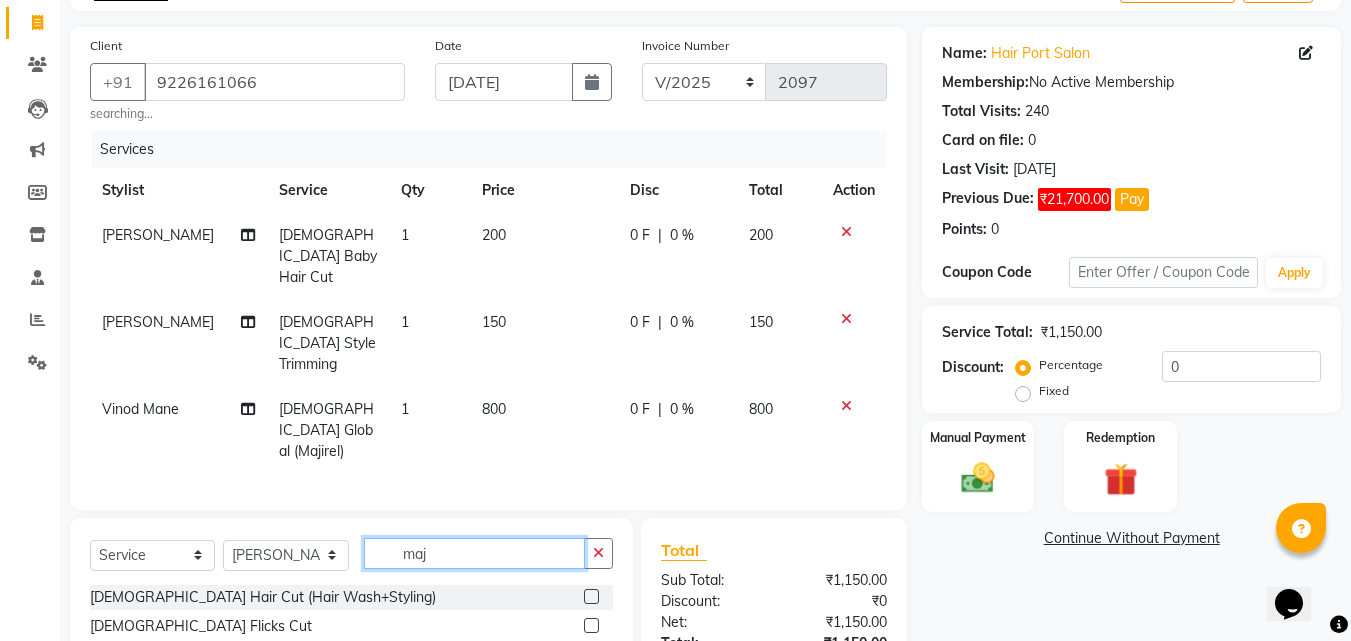 click on "maj" 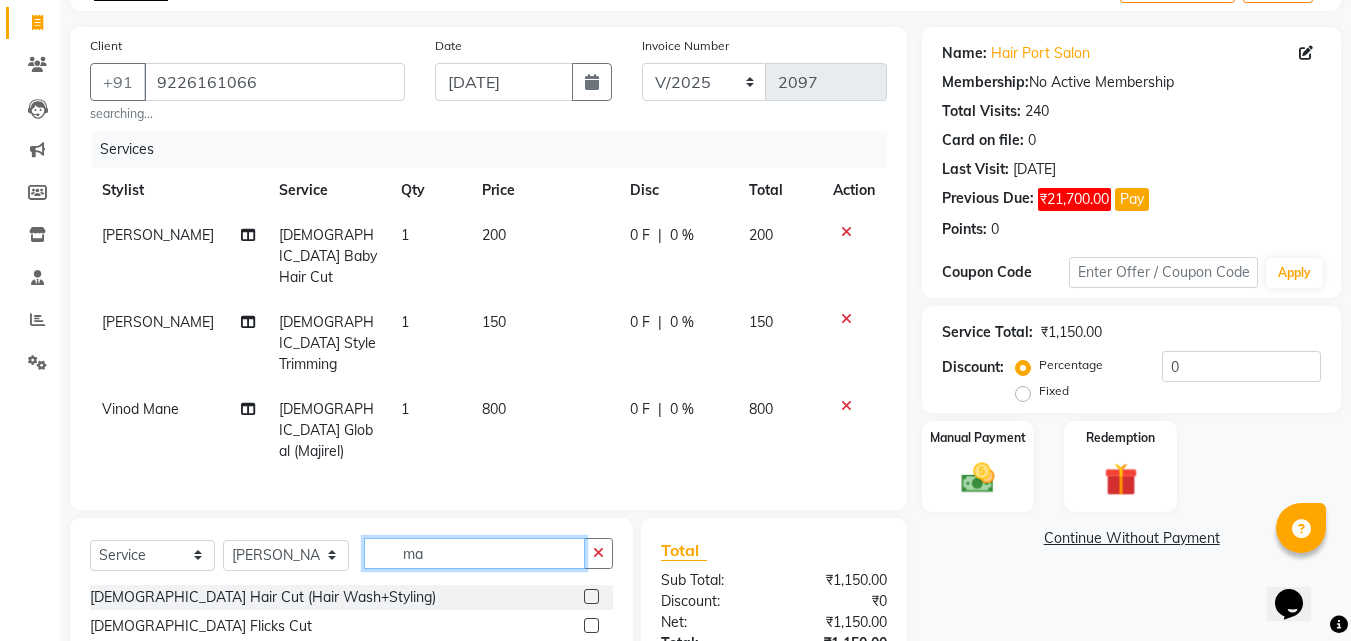 type on "m" 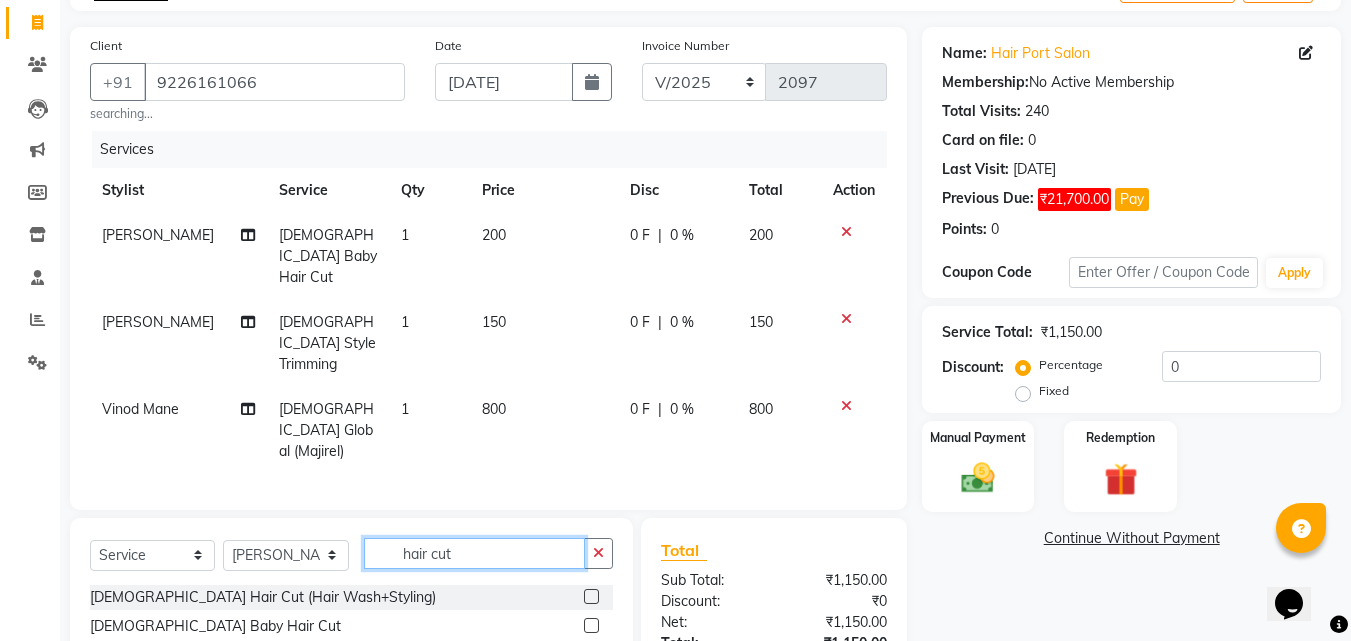 type on "hair cut" 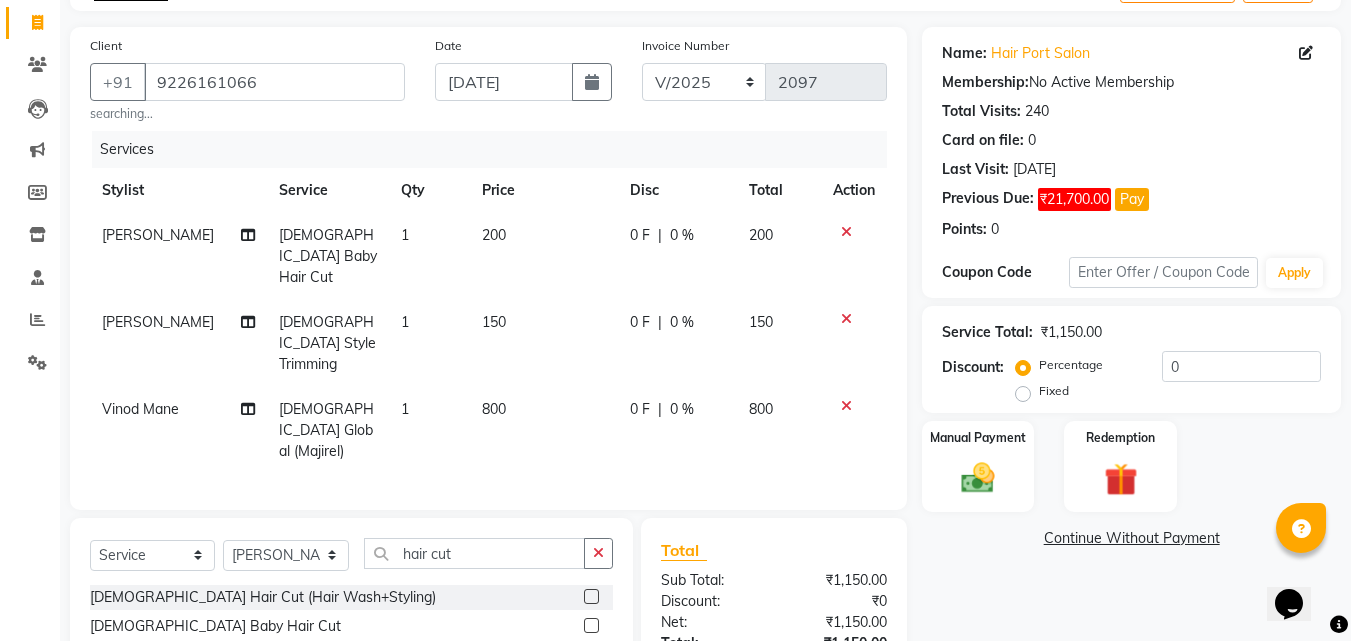 click 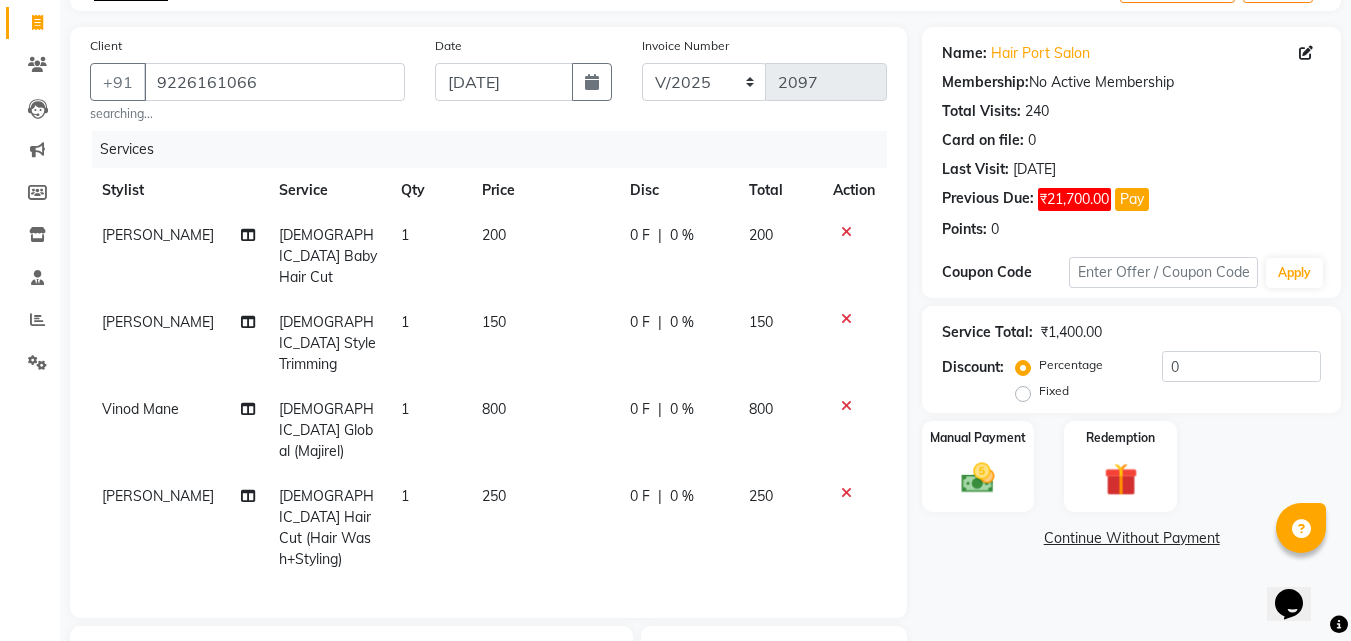 checkbox on "false" 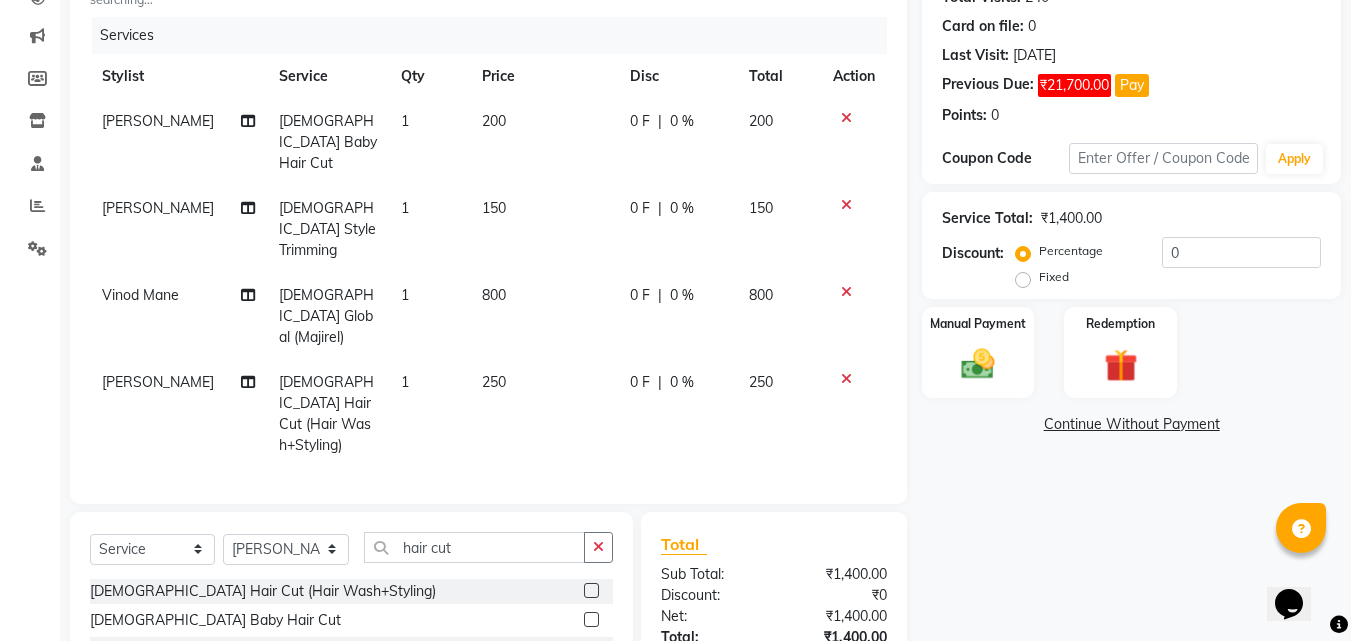 scroll, scrollTop: 321, scrollLeft: 0, axis: vertical 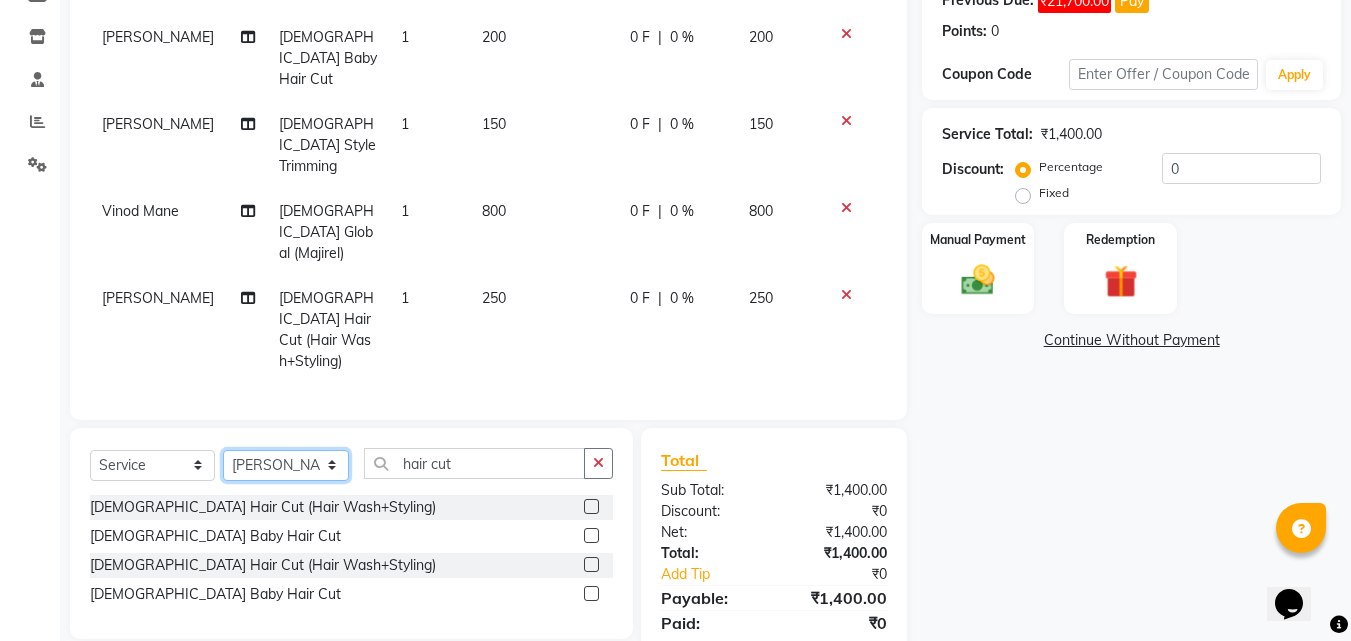 click on "Select Stylist [PERSON_NAME]  [PERSON_NAME] [PERSON_NAME] [PERSON_NAME] [PERSON_NAME]  [PERSON_NAME] [PERSON_NAME] Mane" 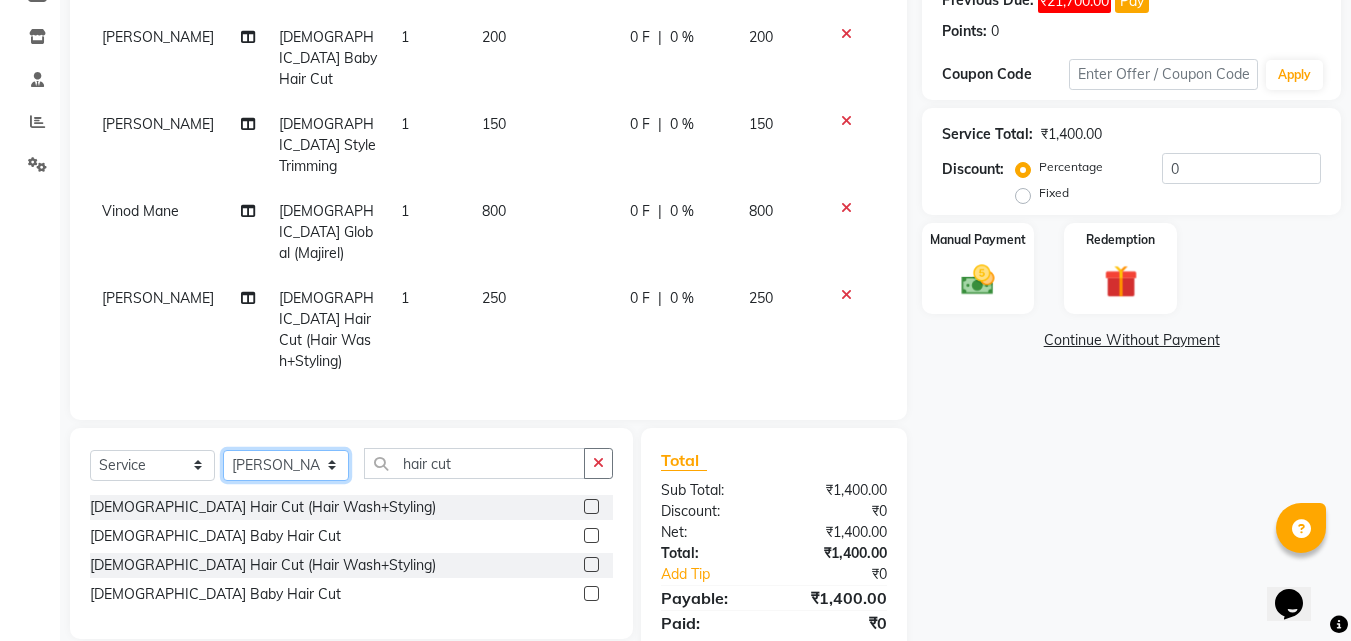select on "65581" 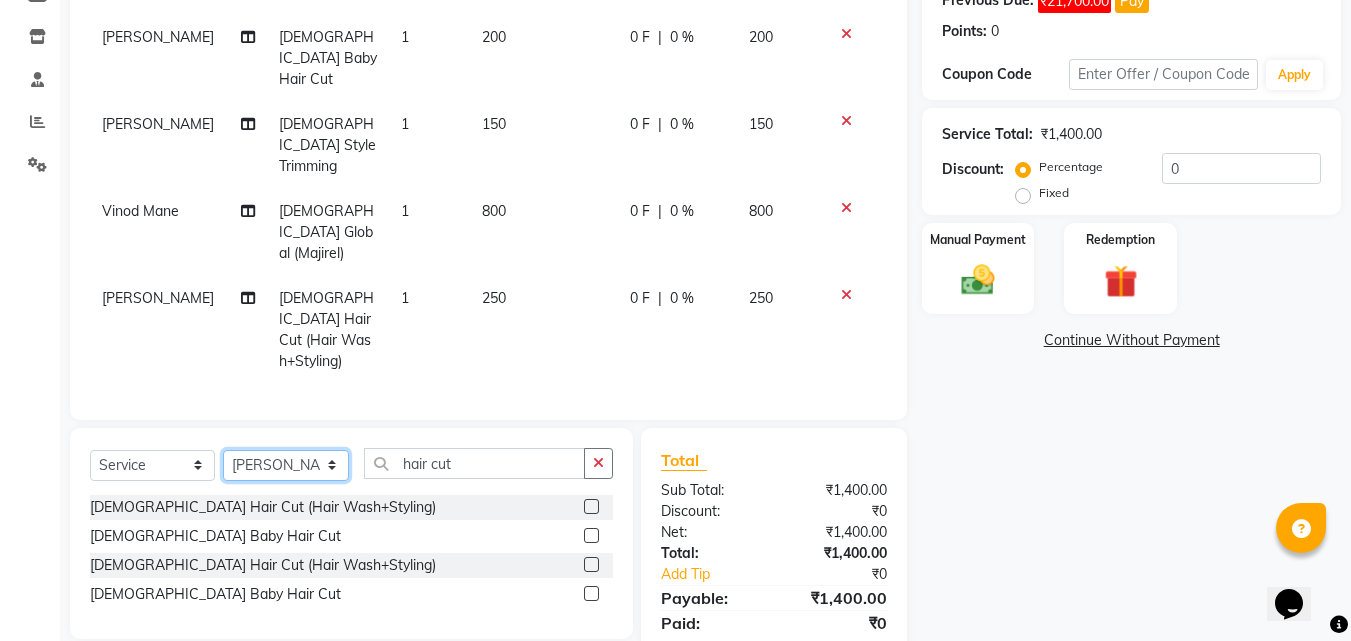 click on "Select Stylist [PERSON_NAME]  [PERSON_NAME] [PERSON_NAME] [PERSON_NAME] [PERSON_NAME]  [PERSON_NAME] [PERSON_NAME] Mane" 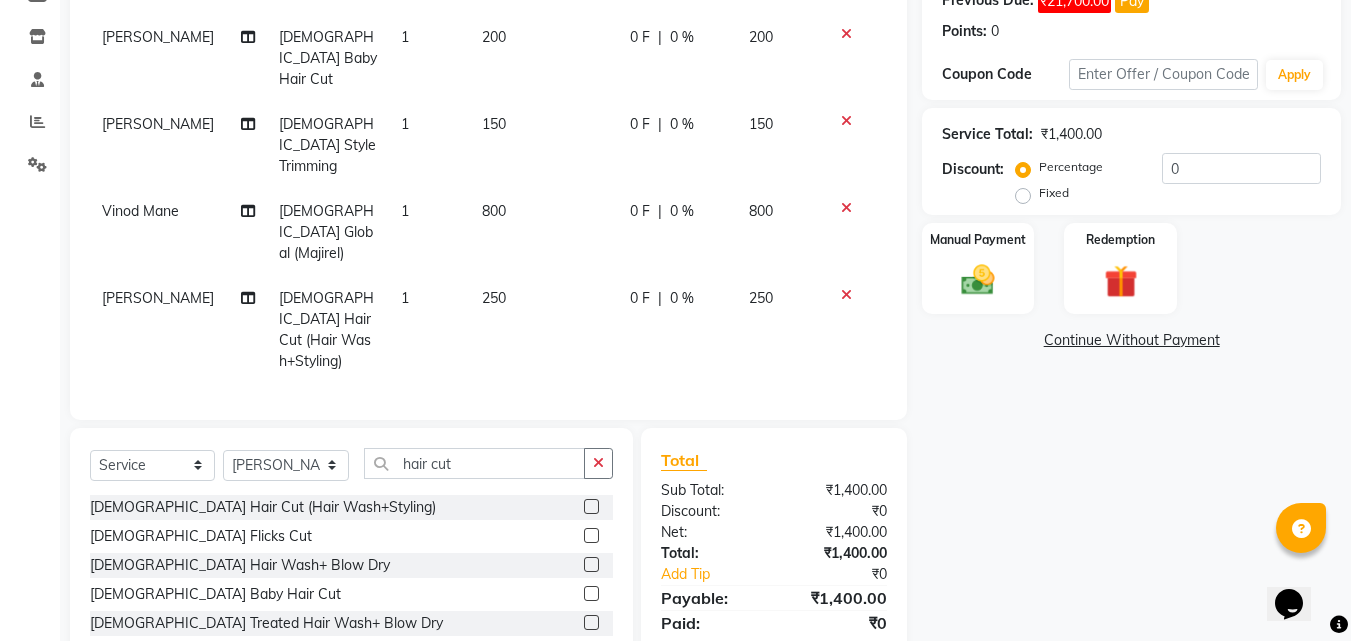 click 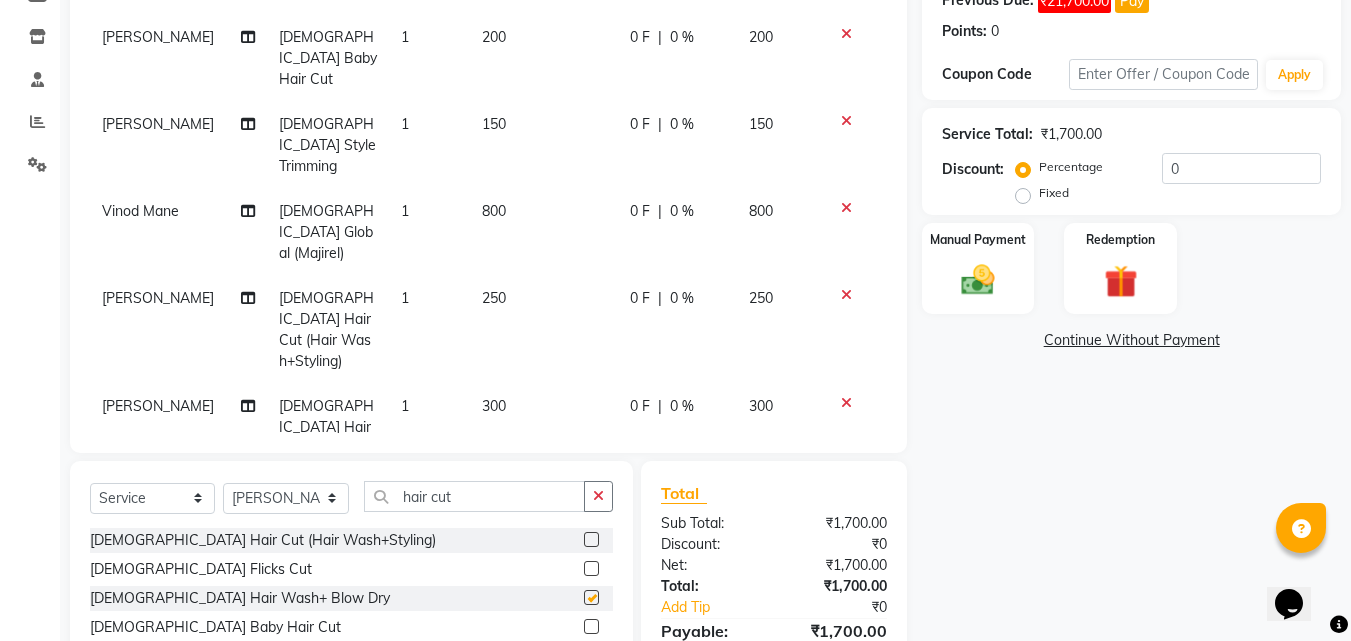 checkbox on "false" 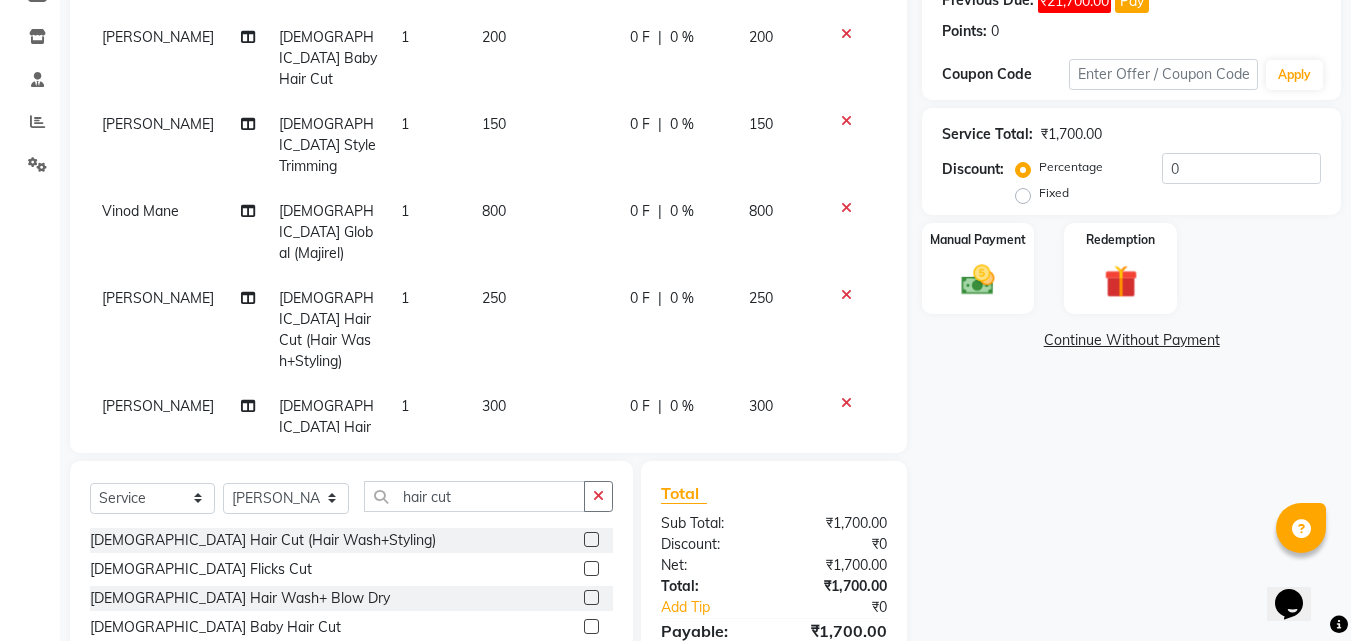 click on "Total Sub Total: ₹1,700.00 Discount: ₹0 Net: ₹1,700.00 Total: ₹1,700.00 Add Tip ₹0 Payable: ₹1,700.00 Paid: ₹0 Balance   : ₹1,700.00" 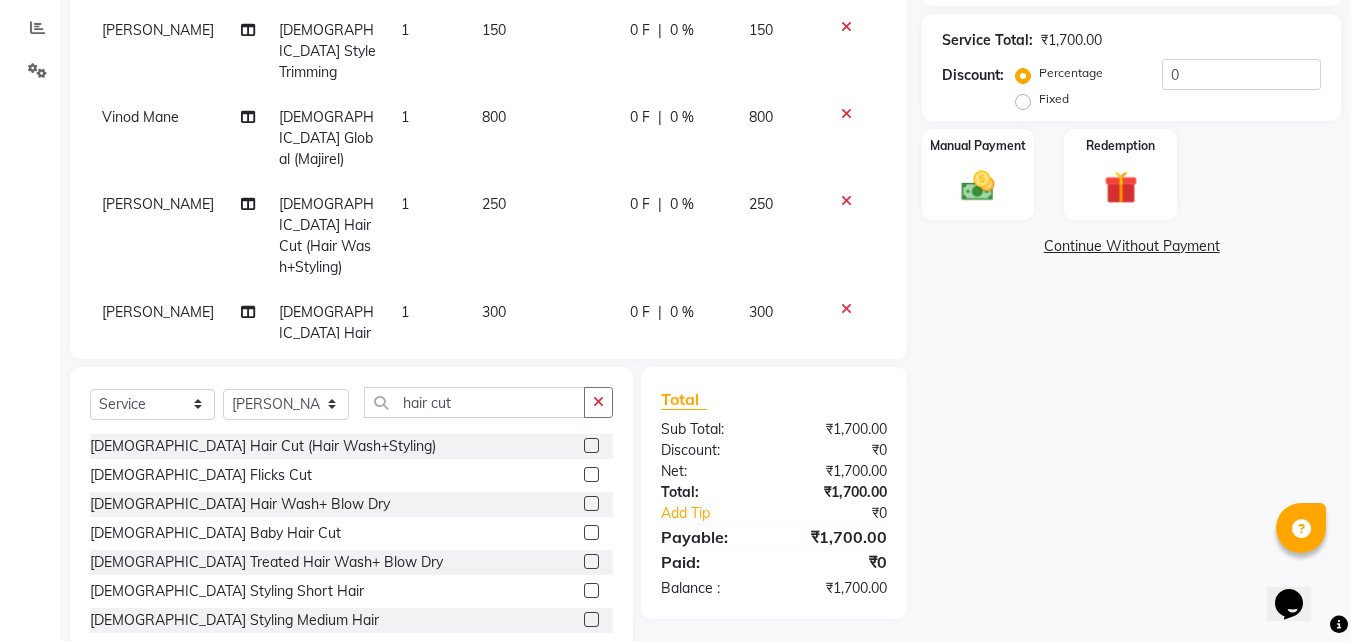 scroll, scrollTop: 430, scrollLeft: 0, axis: vertical 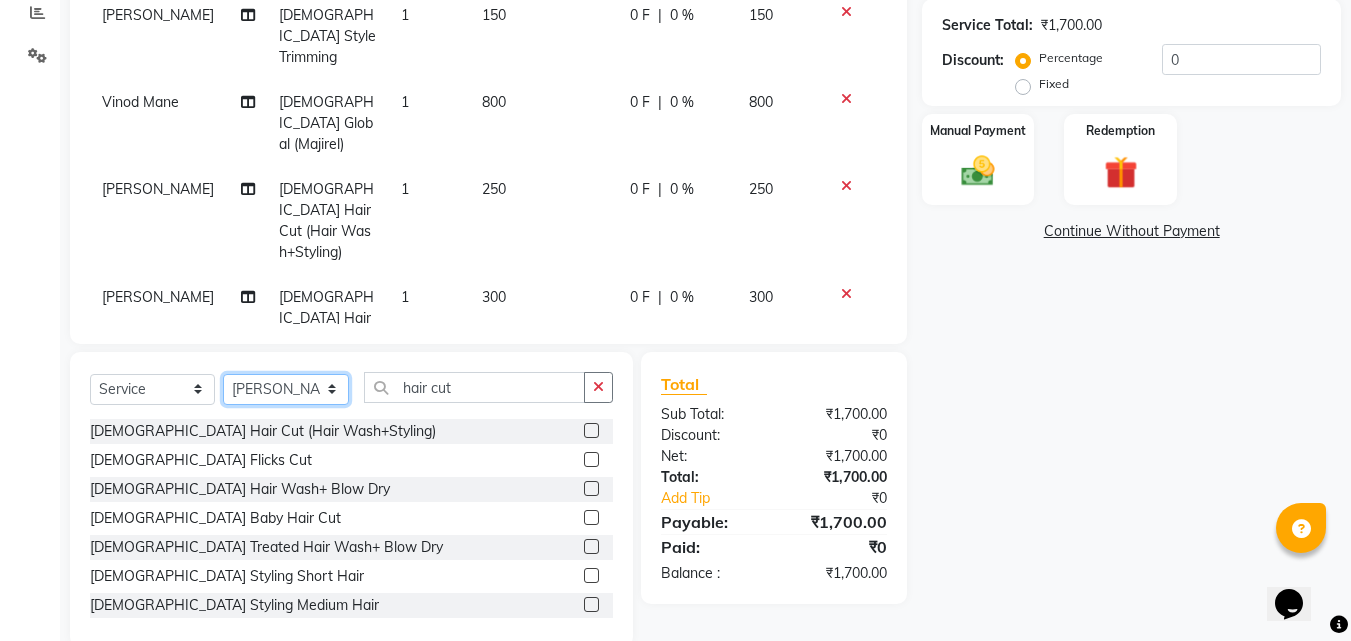 click on "Select Stylist [PERSON_NAME]  [PERSON_NAME] [PERSON_NAME] [PERSON_NAME] [PERSON_NAME]  [PERSON_NAME] [PERSON_NAME] Mane" 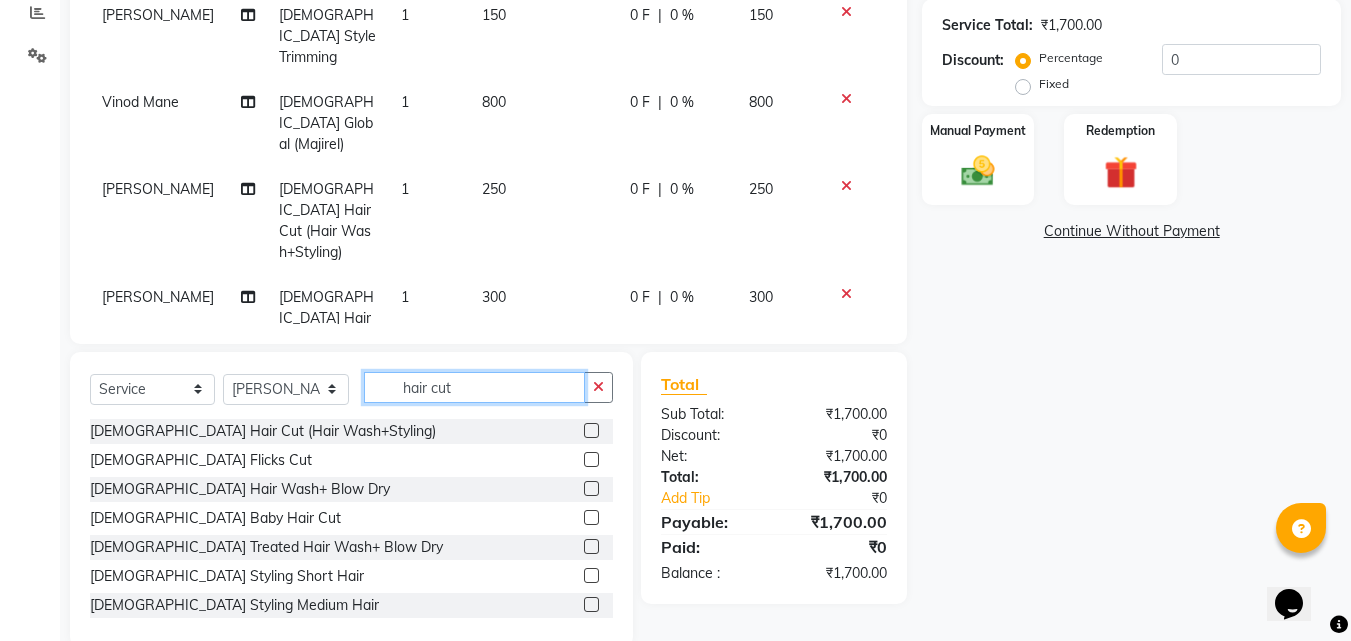 click on "hair cut" 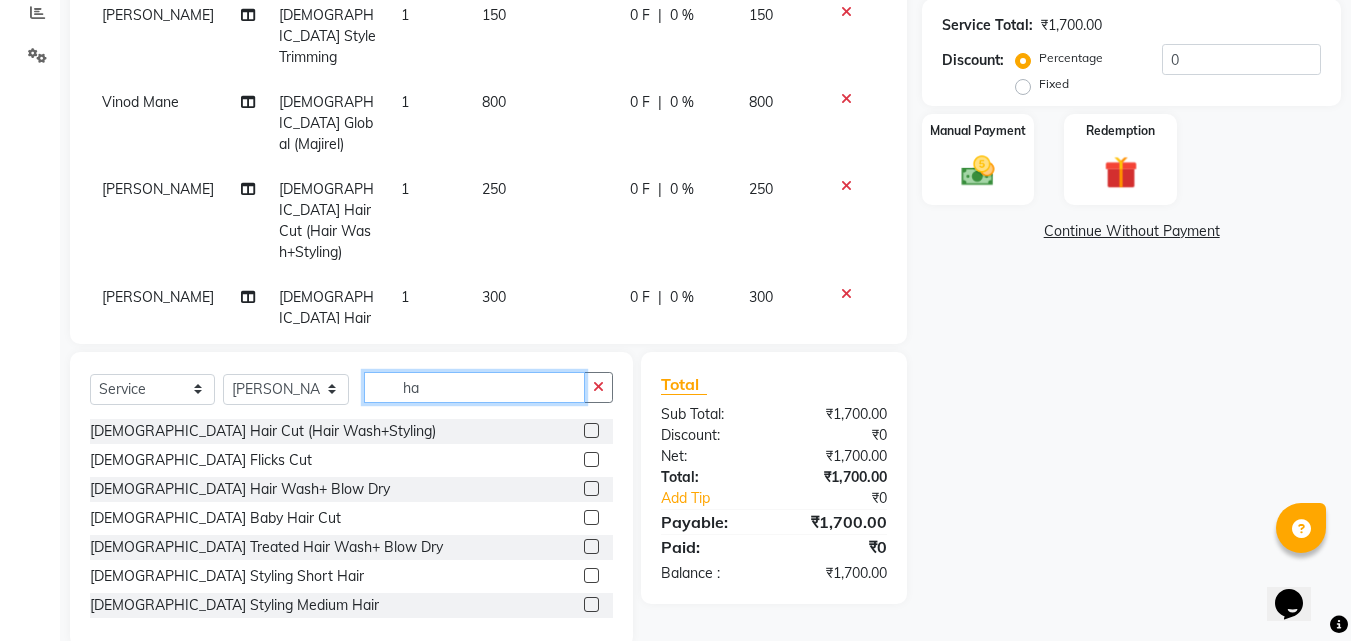 type on "h" 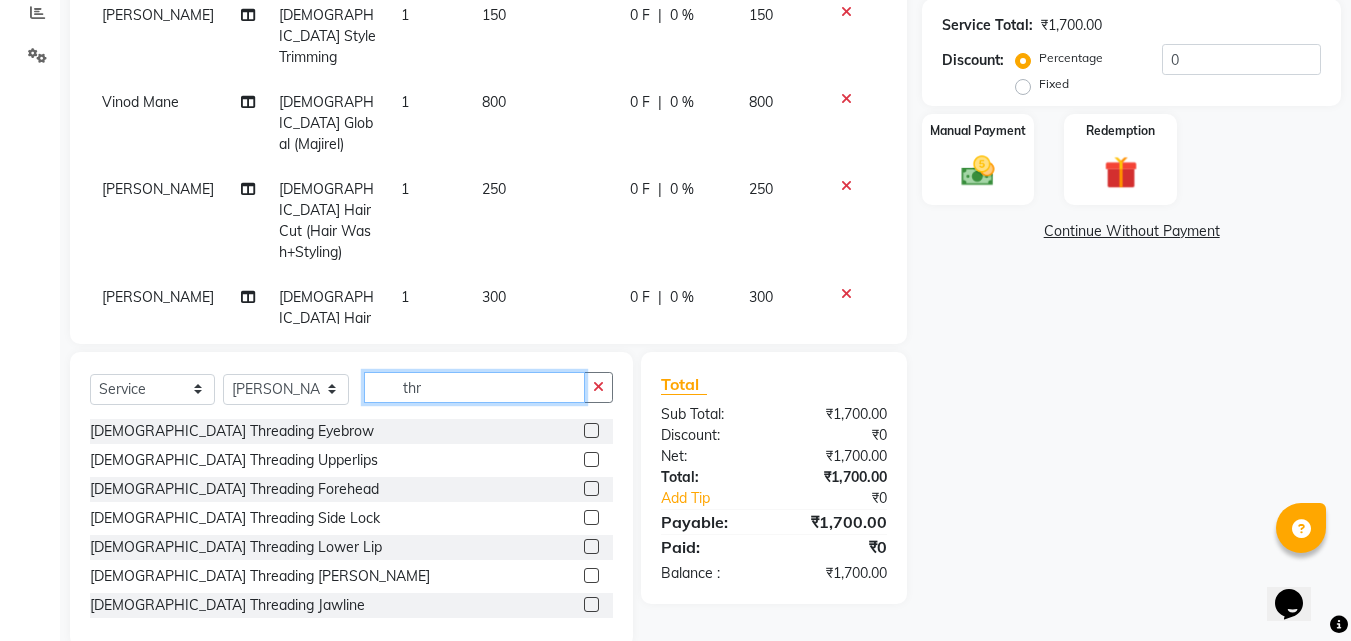 type on "thr" 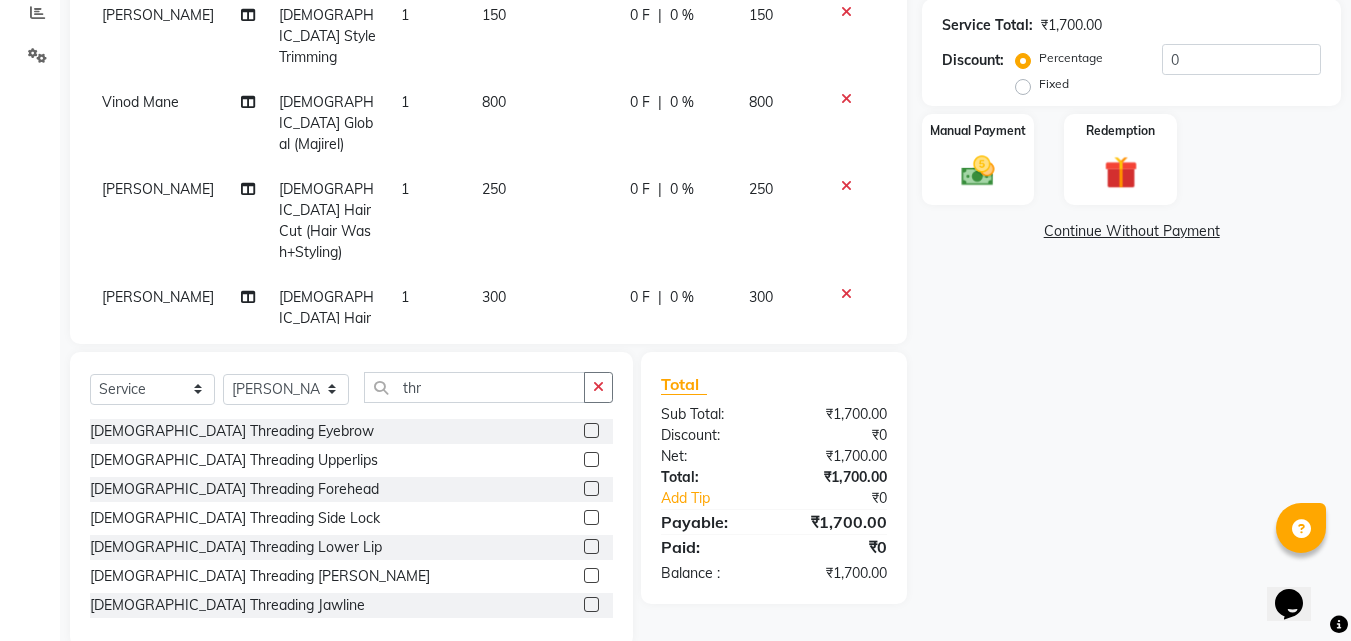 click 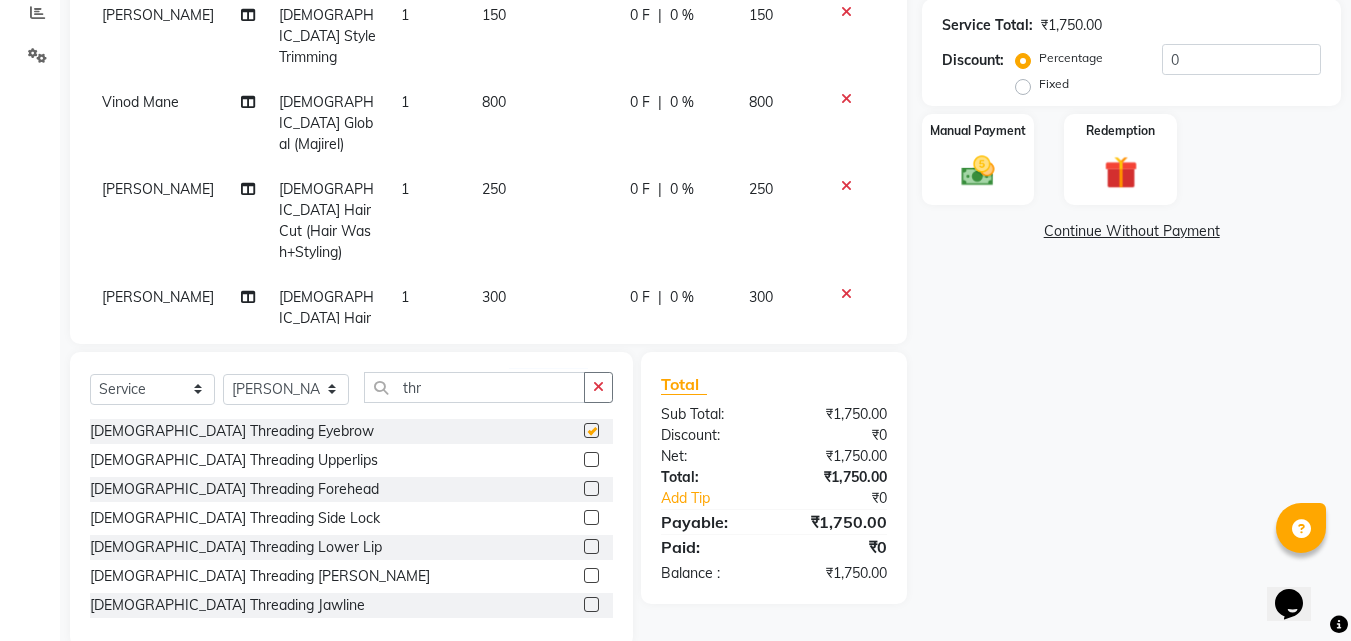 checkbox on "false" 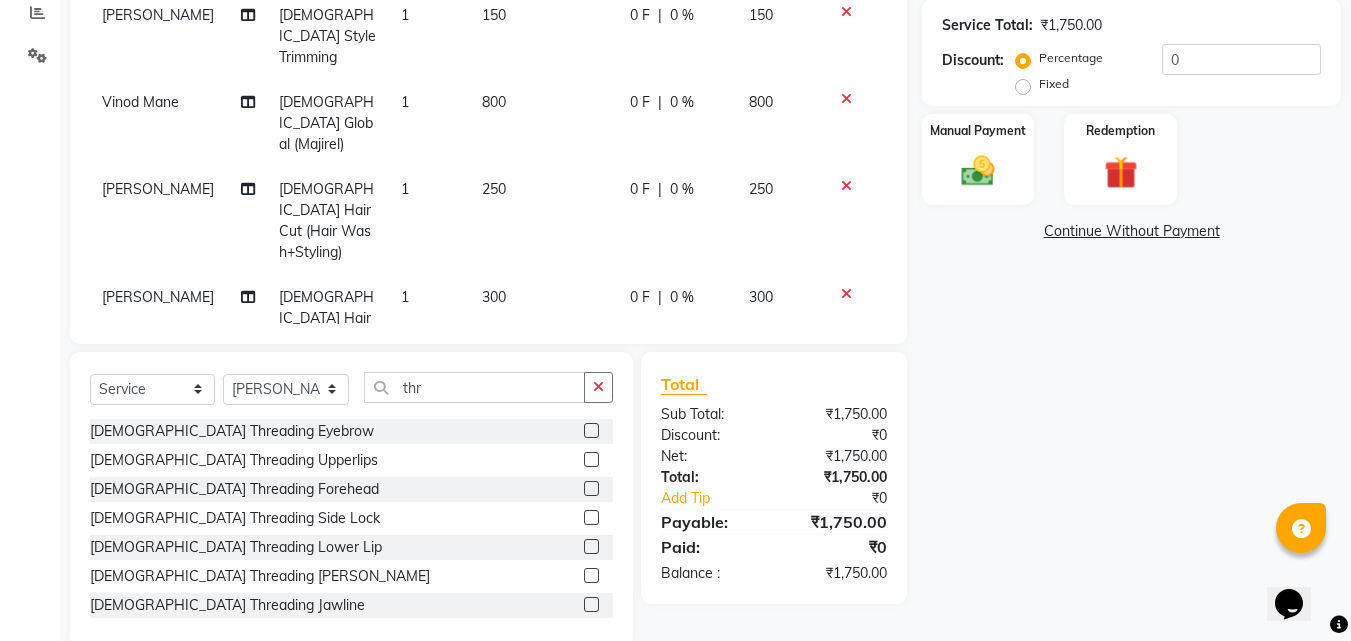 click 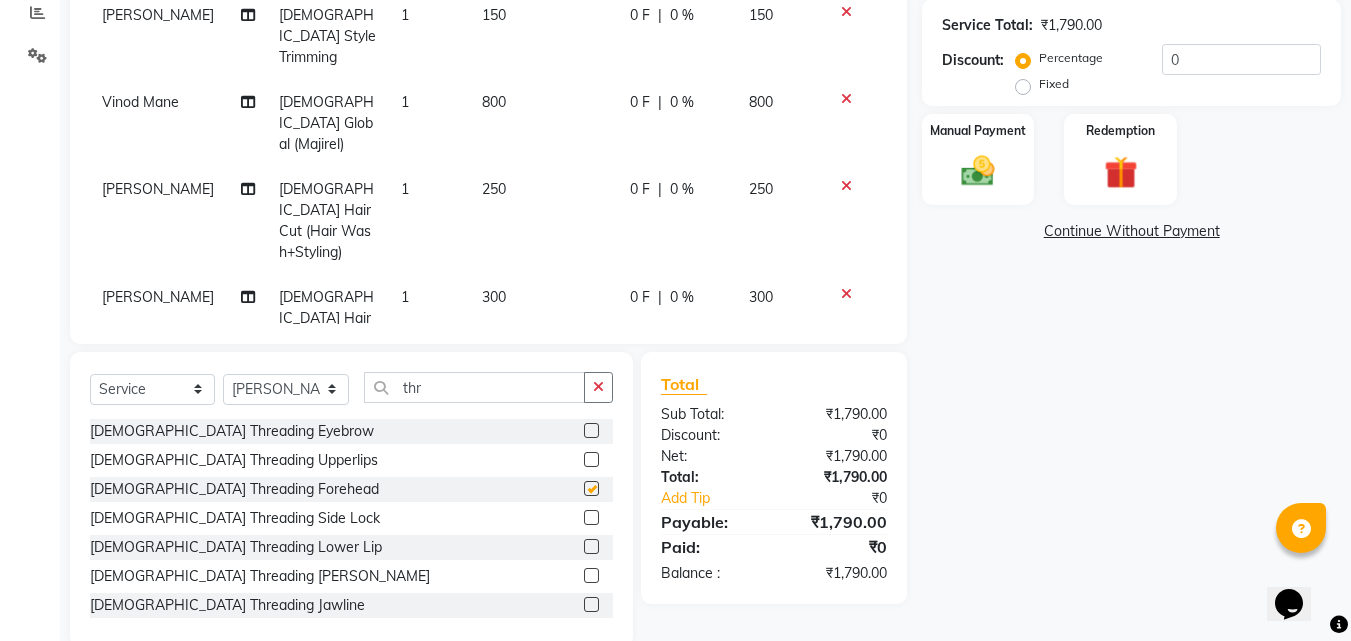 checkbox on "false" 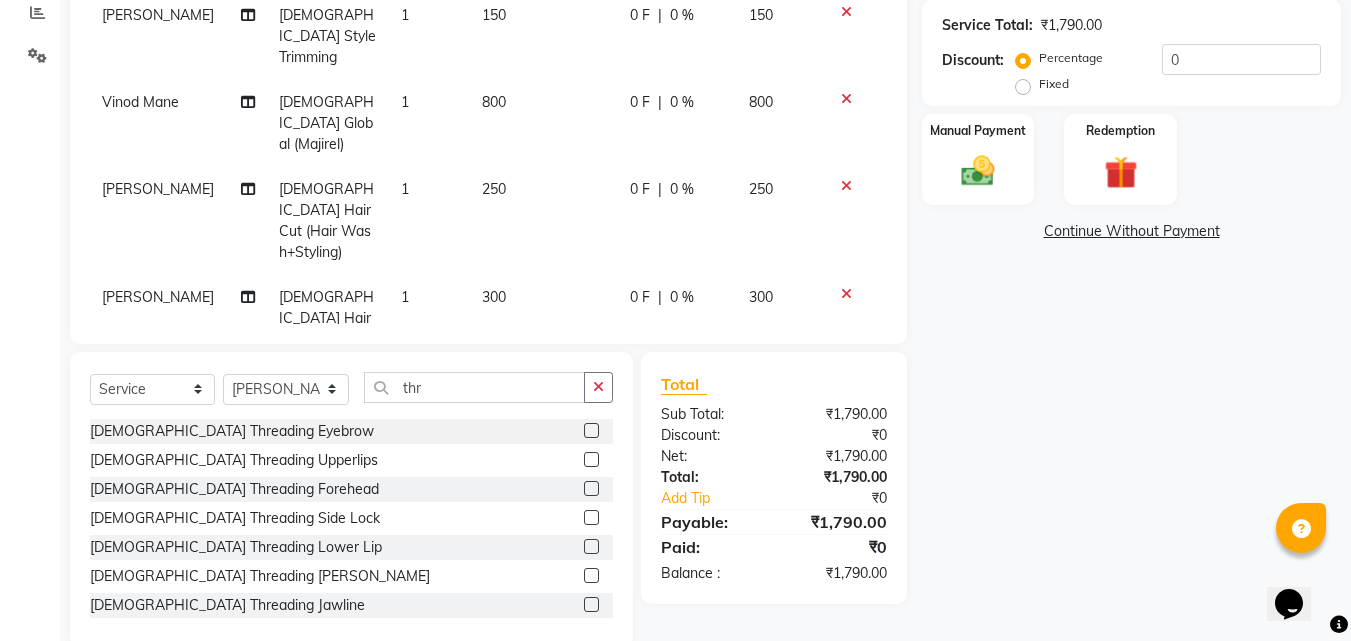 click 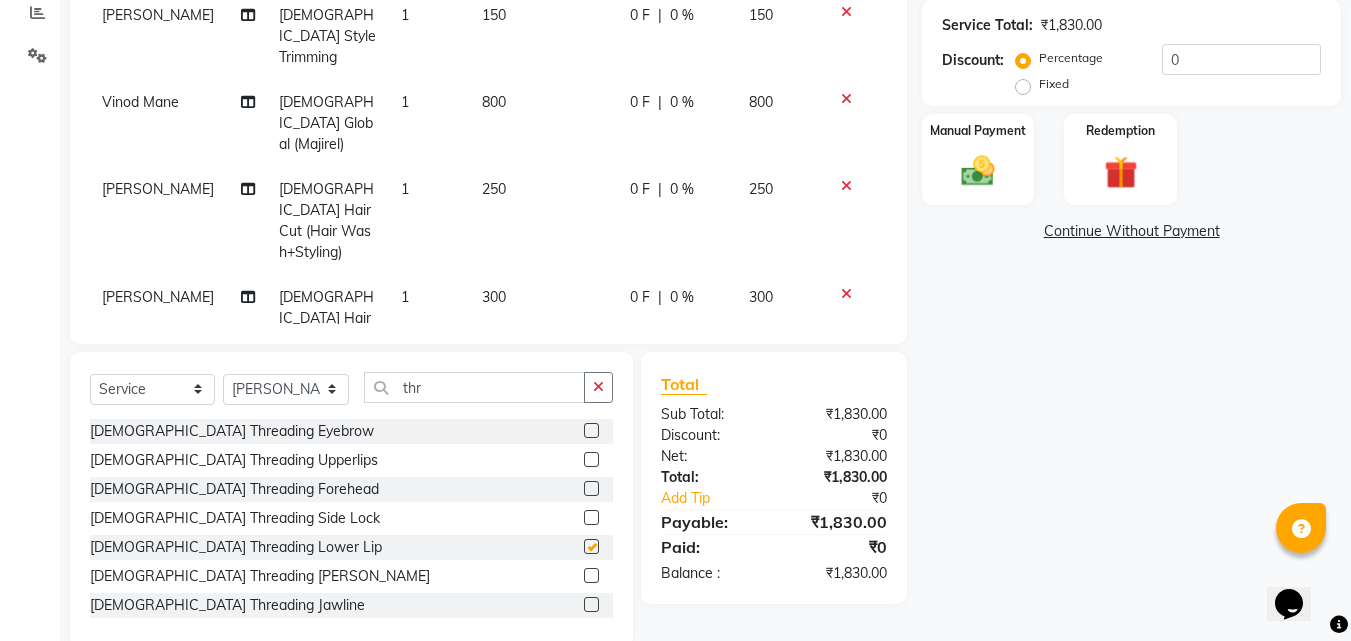 checkbox on "false" 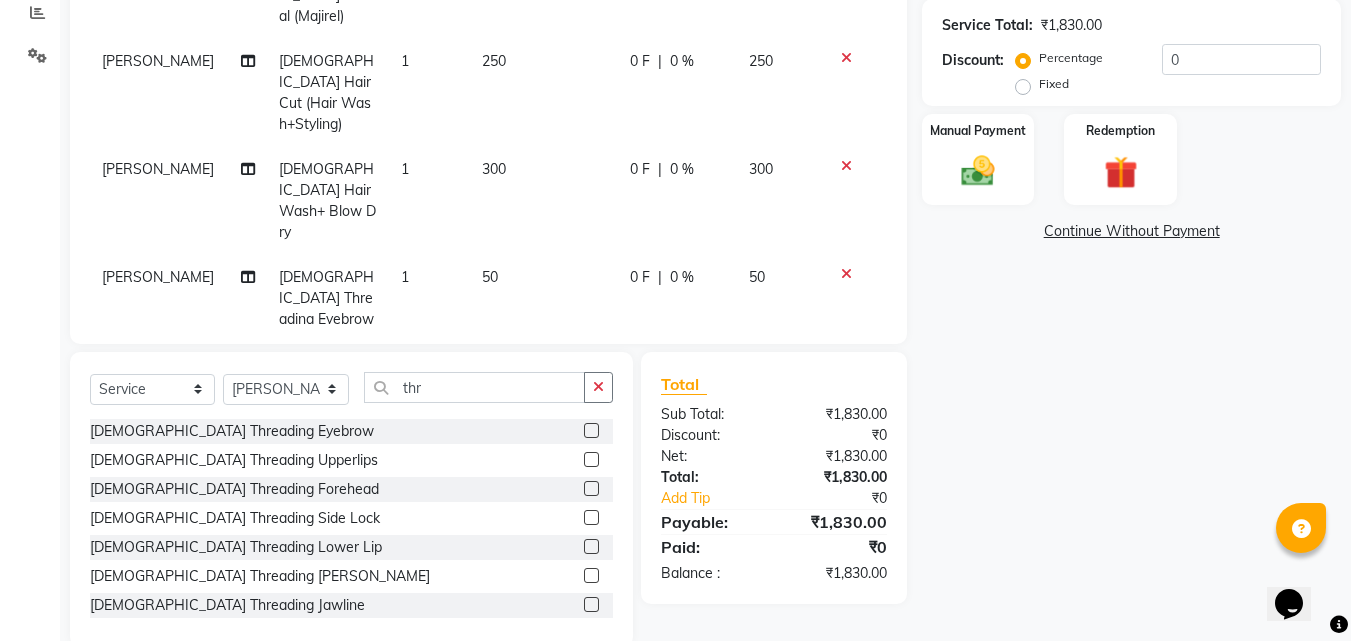 scroll, scrollTop: 162, scrollLeft: 0, axis: vertical 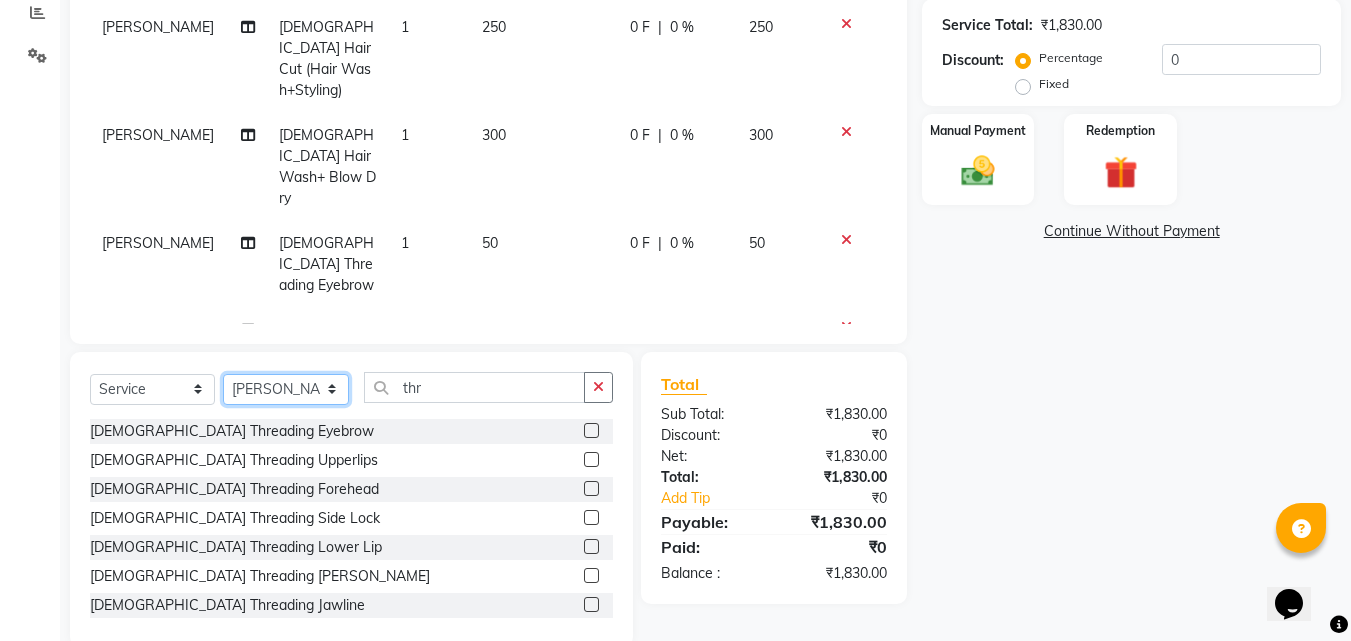 click on "Select Stylist [PERSON_NAME]  [PERSON_NAME] [PERSON_NAME] [PERSON_NAME] [PERSON_NAME]  [PERSON_NAME] [PERSON_NAME] Mane" 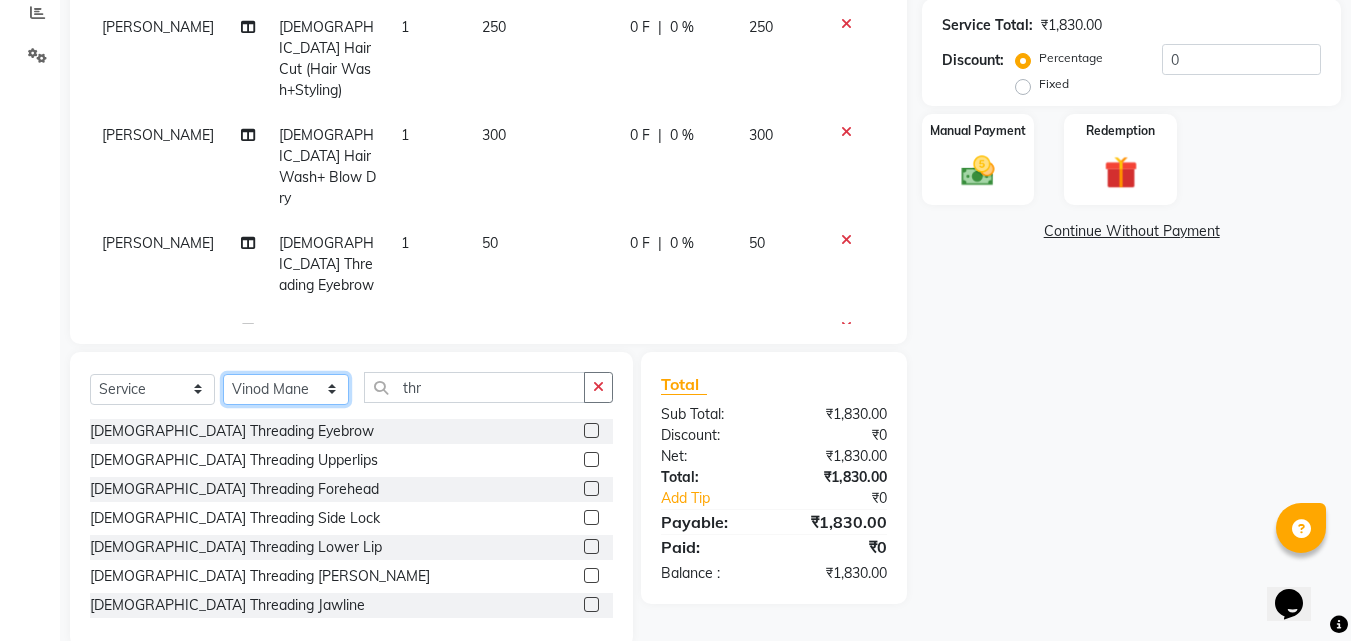 click on "Select Stylist [PERSON_NAME]  [PERSON_NAME] [PERSON_NAME] [PERSON_NAME] [PERSON_NAME]  [PERSON_NAME] [PERSON_NAME] Mane" 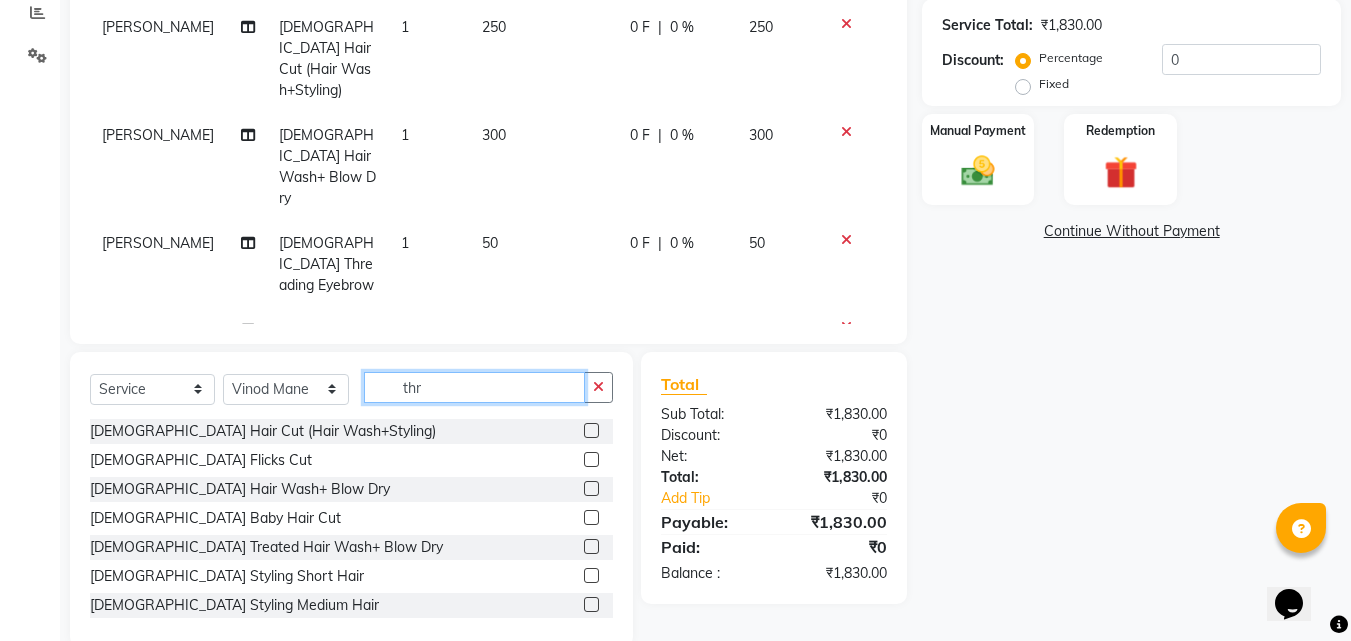click on "thr" 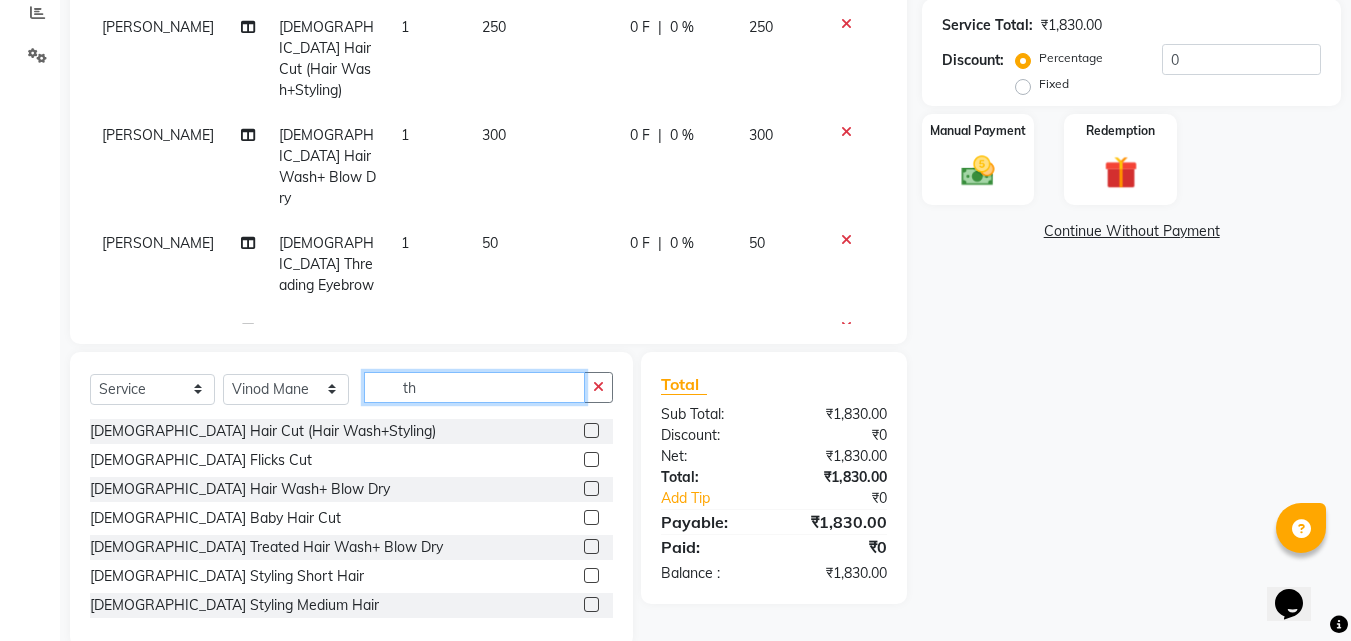 type on "t" 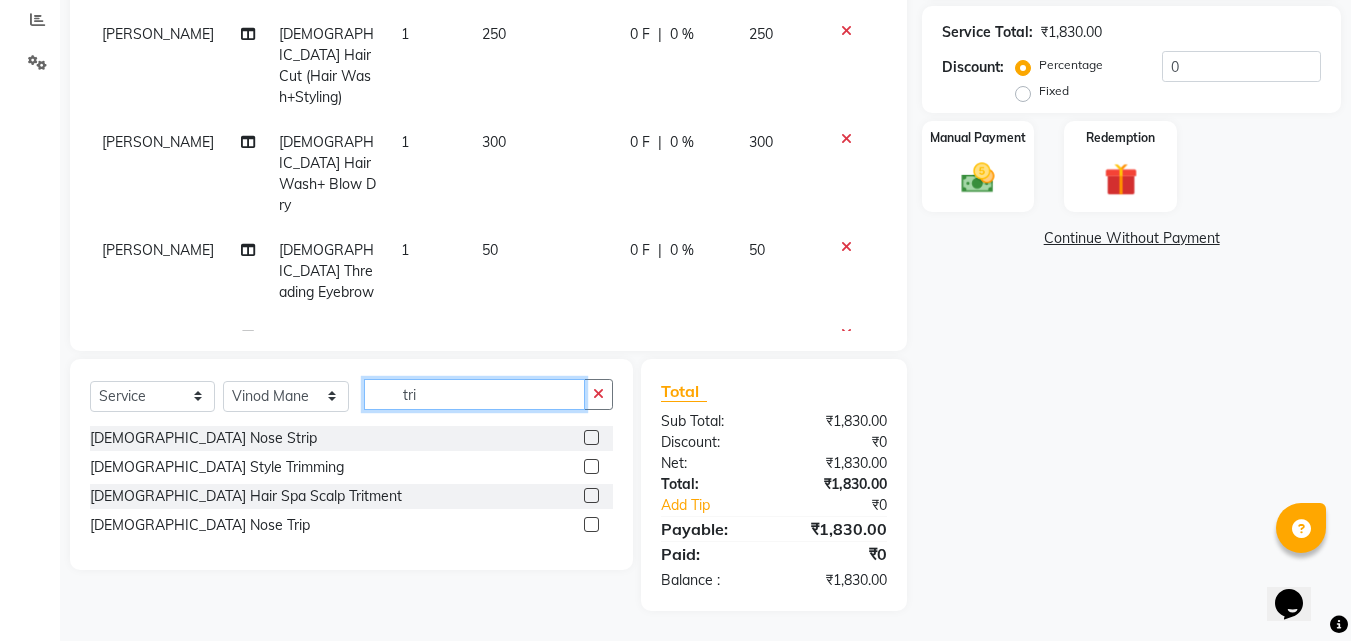 scroll, scrollTop: 423, scrollLeft: 0, axis: vertical 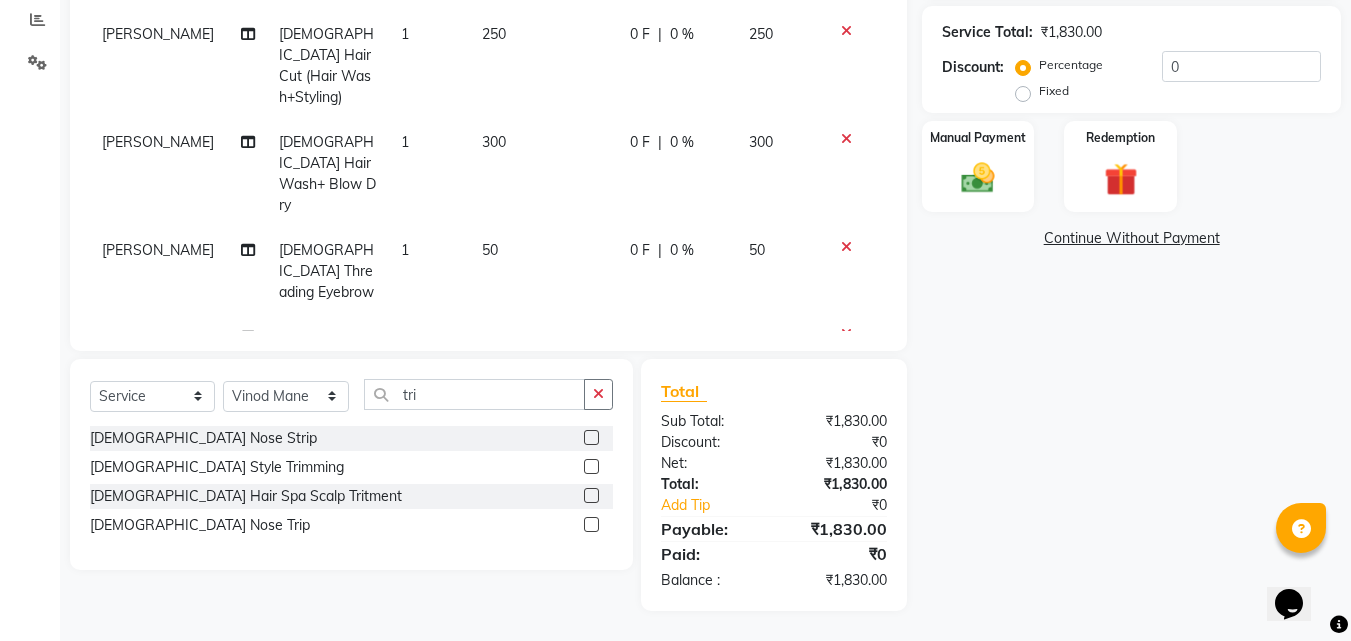 click 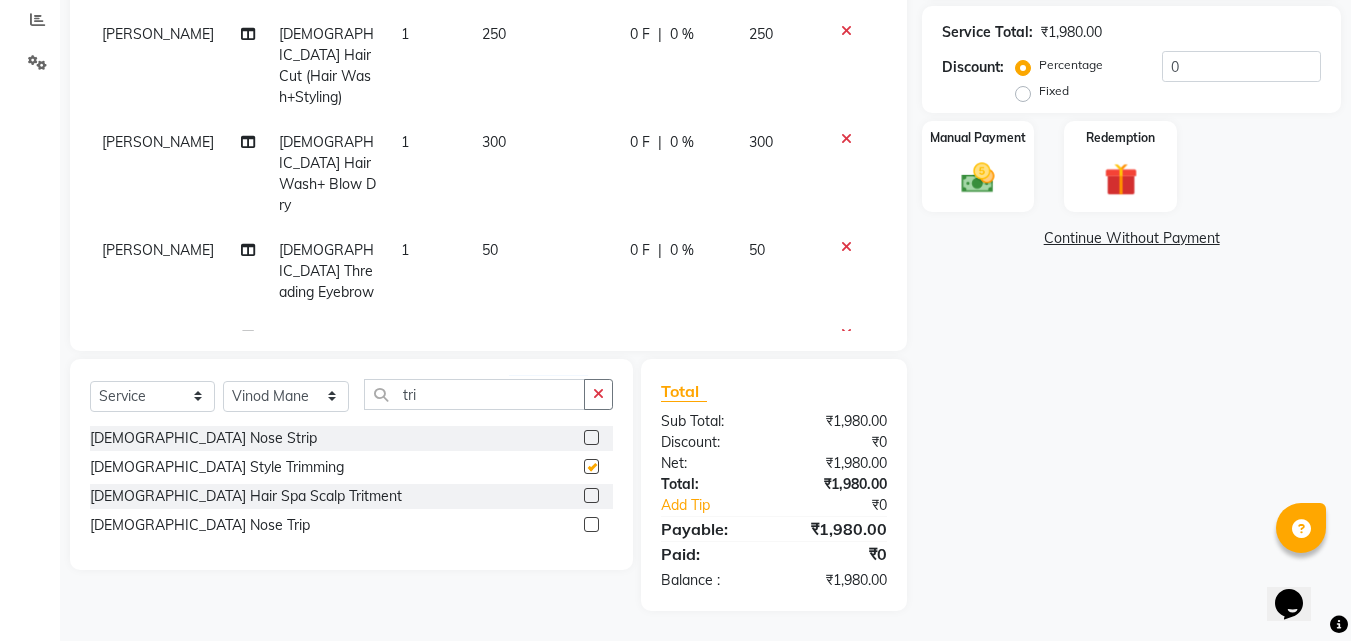 checkbox on "false" 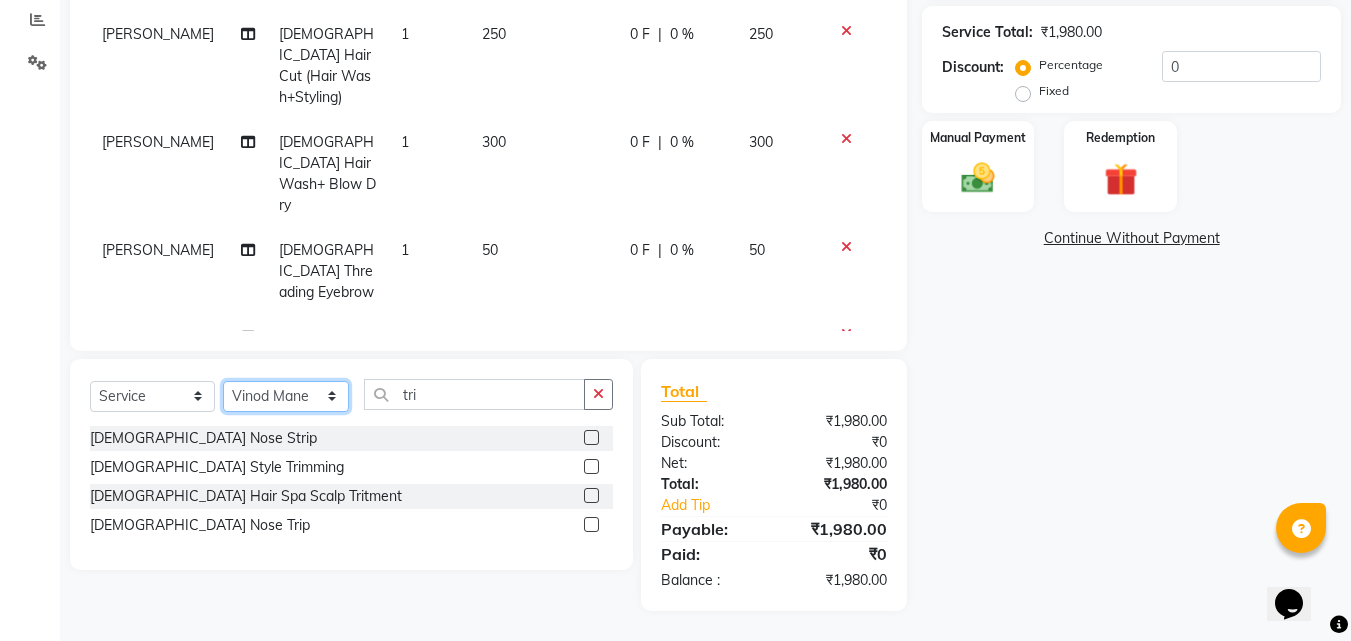 click on "Select Stylist [PERSON_NAME]  [PERSON_NAME] [PERSON_NAME] [PERSON_NAME] [PERSON_NAME]  [PERSON_NAME] [PERSON_NAME] Mane" 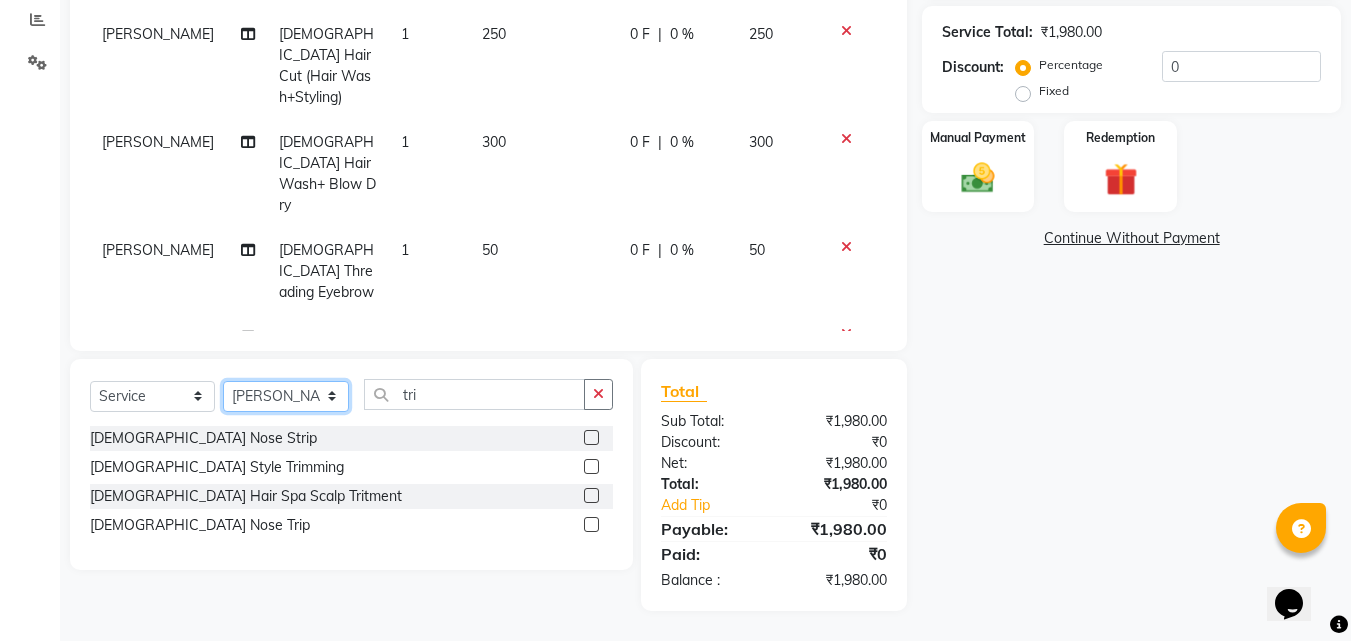 click on "Select Stylist [PERSON_NAME]  [PERSON_NAME] [PERSON_NAME] [PERSON_NAME] [PERSON_NAME]  [PERSON_NAME] [PERSON_NAME] Mane" 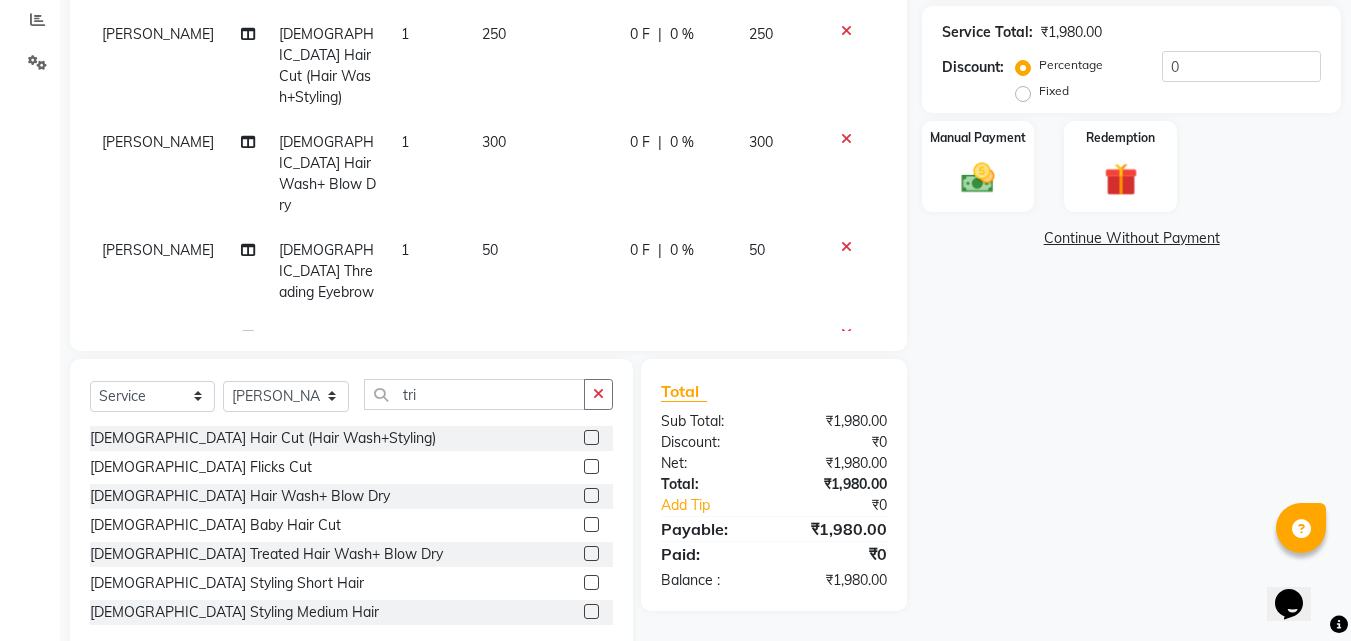 click on "Select  Service  Product  Membership  Package Voucher Prepaid Gift Card  Select Stylist [PERSON_NAME]  [PERSON_NAME] [PERSON_NAME] [PERSON_NAME] [PERSON_NAME]  [PERSON_NAME] [PERSON_NAME] Mane tri [DEMOGRAPHIC_DATA] Hair Cut (Hair Wash+Styling)  [DEMOGRAPHIC_DATA] Flicks Cut  [DEMOGRAPHIC_DATA] Hair Wash+ Blow Dry  [DEMOGRAPHIC_DATA] Baby Hair Cut  [DEMOGRAPHIC_DATA] Treated Hair Wash+ Blow Dry  [DEMOGRAPHIC_DATA] Styling Short Hair  [DEMOGRAPHIC_DATA] Styling Medium Hair  [DEMOGRAPHIC_DATA] Styling Long Hair   [DEMOGRAPHIC_DATA] Styling Iron/Tong Short Hair  [DEMOGRAPHIC_DATA] Styling Iron/Tong Medium Hair  [DEMOGRAPHIC_DATA] Styling Iron/Tong Long Hair  [DEMOGRAPHIC_DATA] Straightening Short Hair  [DEMOGRAPHIC_DATA] Straightening Medium Hair  [DEMOGRAPHIC_DATA] Staightening Long Hair  [DEMOGRAPHIC_DATA] Smoothing Short Hair  [DEMOGRAPHIC_DATA] Smoothing Medium Hair  [DEMOGRAPHIC_DATA] Smoothing Long Hair  [DEMOGRAPHIC_DATA] Nanoplastla Short Hair  [DEMOGRAPHIC_DATA] Nanoplastla Medium Hair  [DEMOGRAPHIC_DATA] Nanoplastla Long Hair   [DEMOGRAPHIC_DATA] Keratin Short Hair  [DEMOGRAPHIC_DATA] Keratin Medium Hair   [DEMOGRAPHIC_DATA] Keratin Long Hair  [DEMOGRAPHIC_DATA] Bluetox Short Hair  [DEMOGRAPHIC_DATA] Bluetox Medium Hair   [DEMOGRAPHIC_DATA] Bluetox Tong Hair  [DEMOGRAPHIC_DATA] Head Massage" 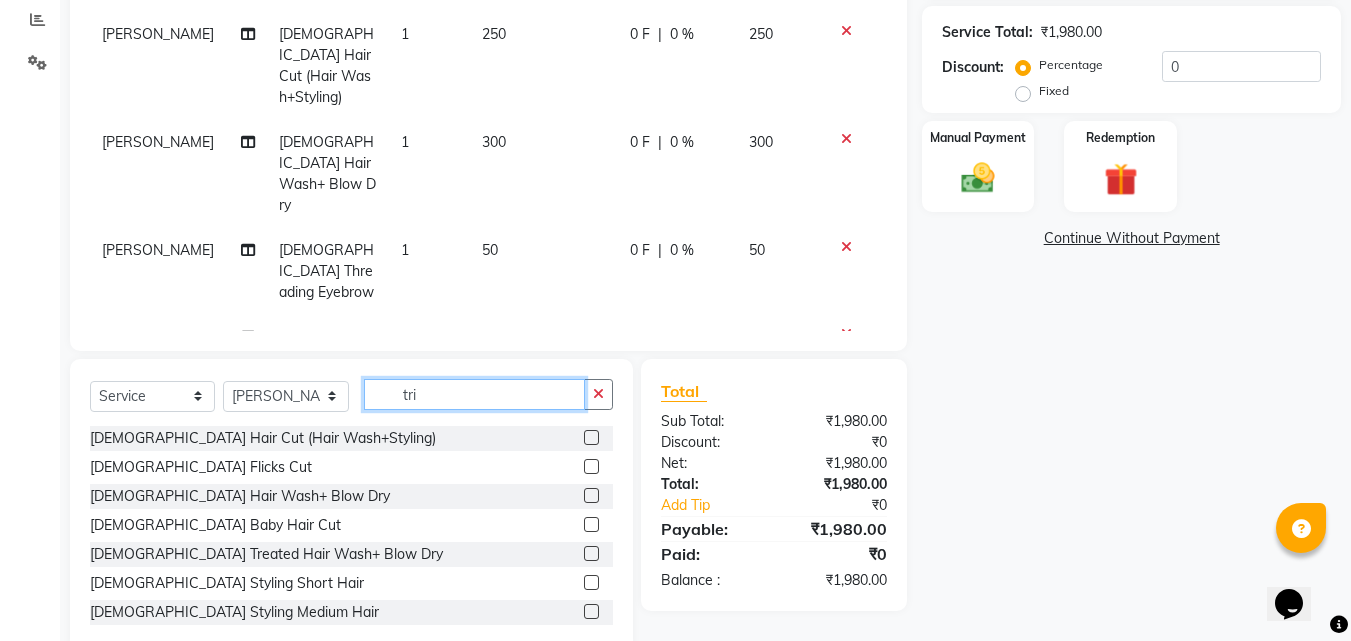 click on "tri" 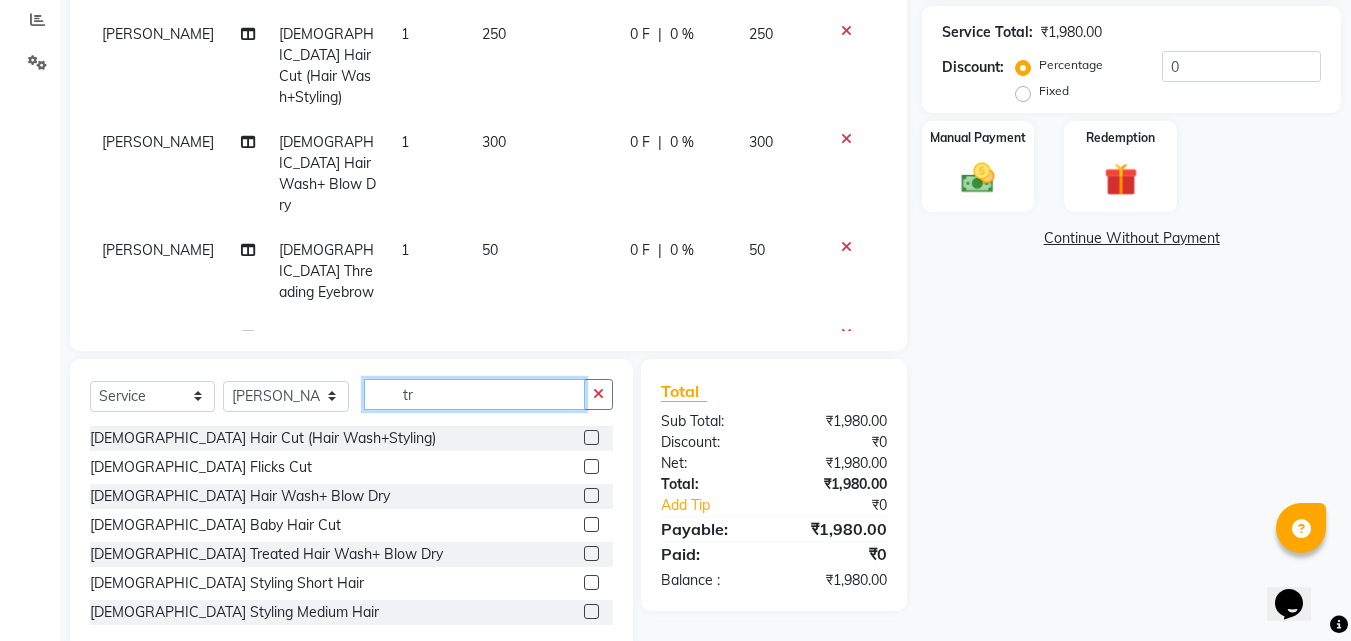 type on "t" 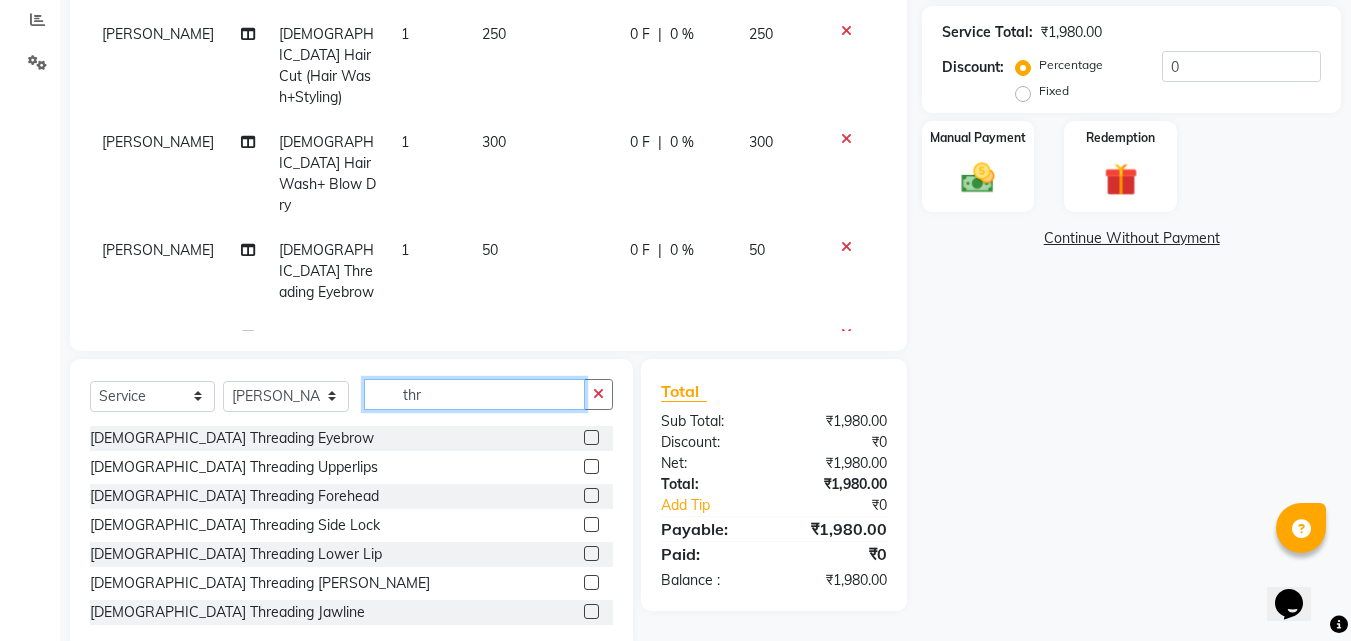 type on "thr" 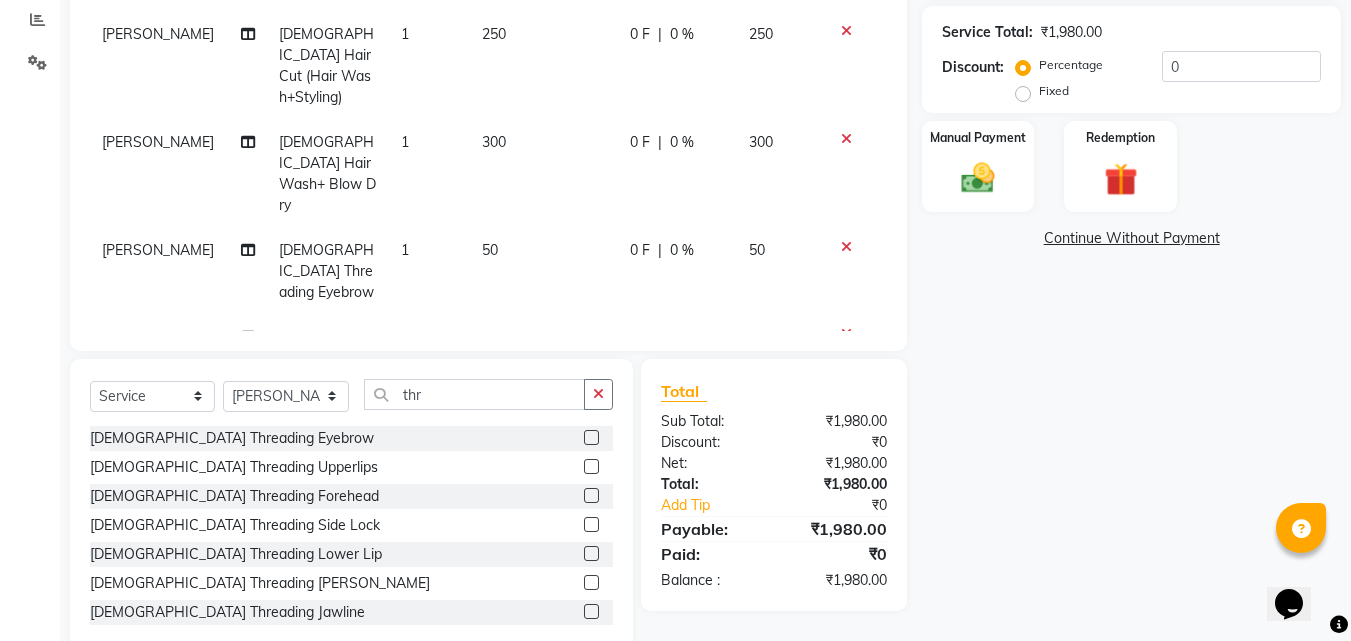 click 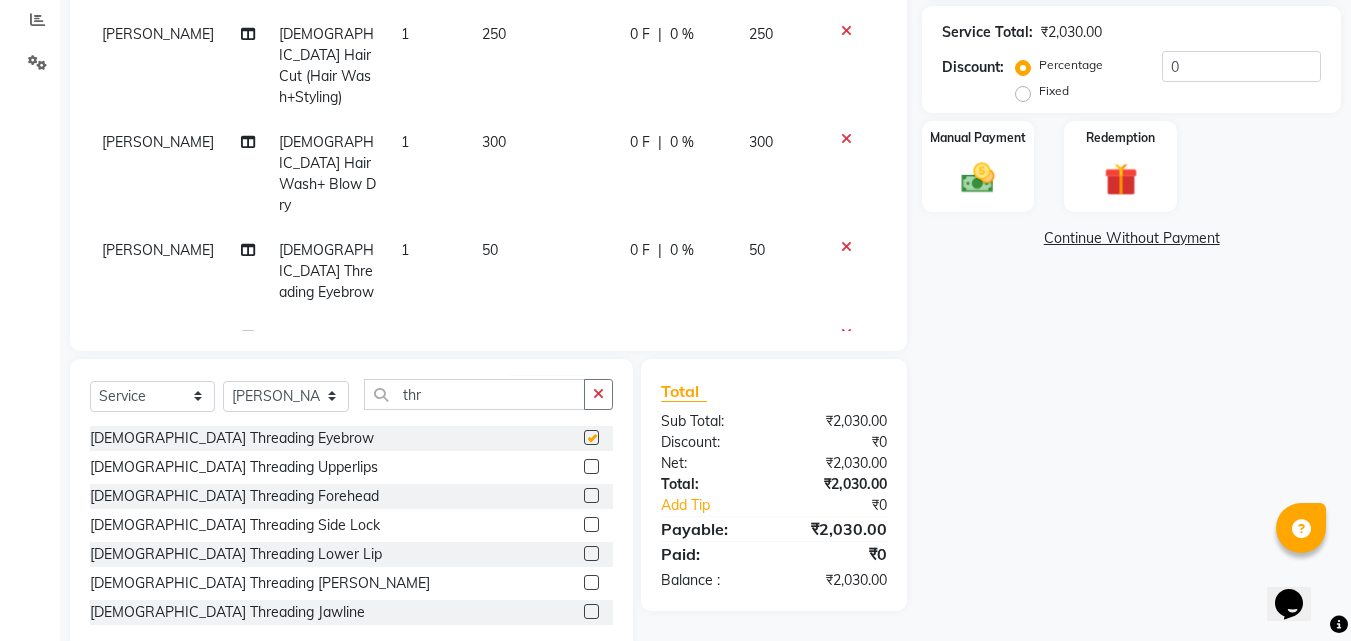 checkbox on "false" 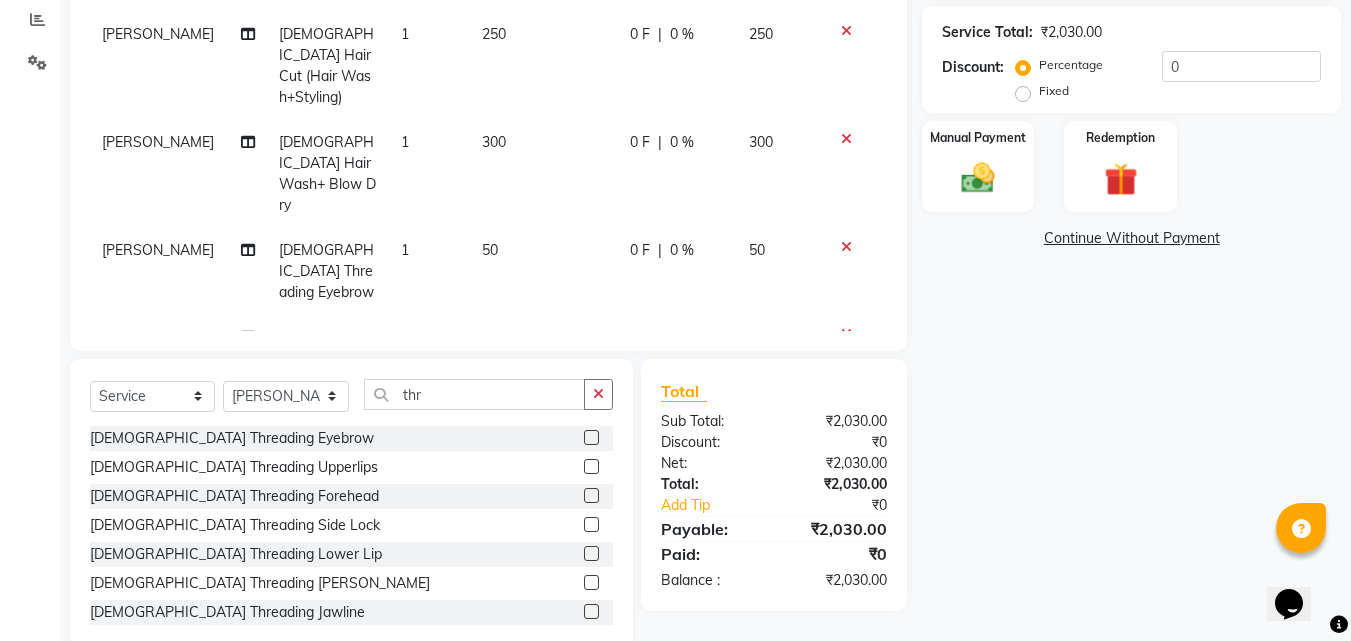 click 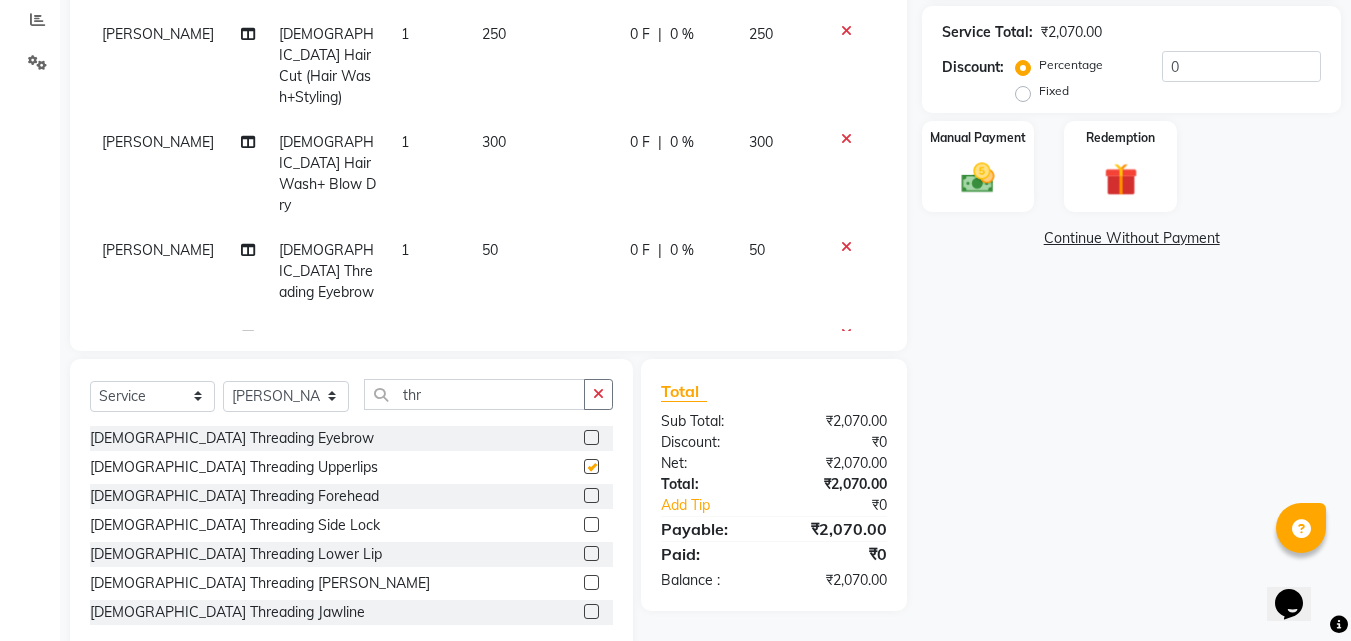 checkbox on "false" 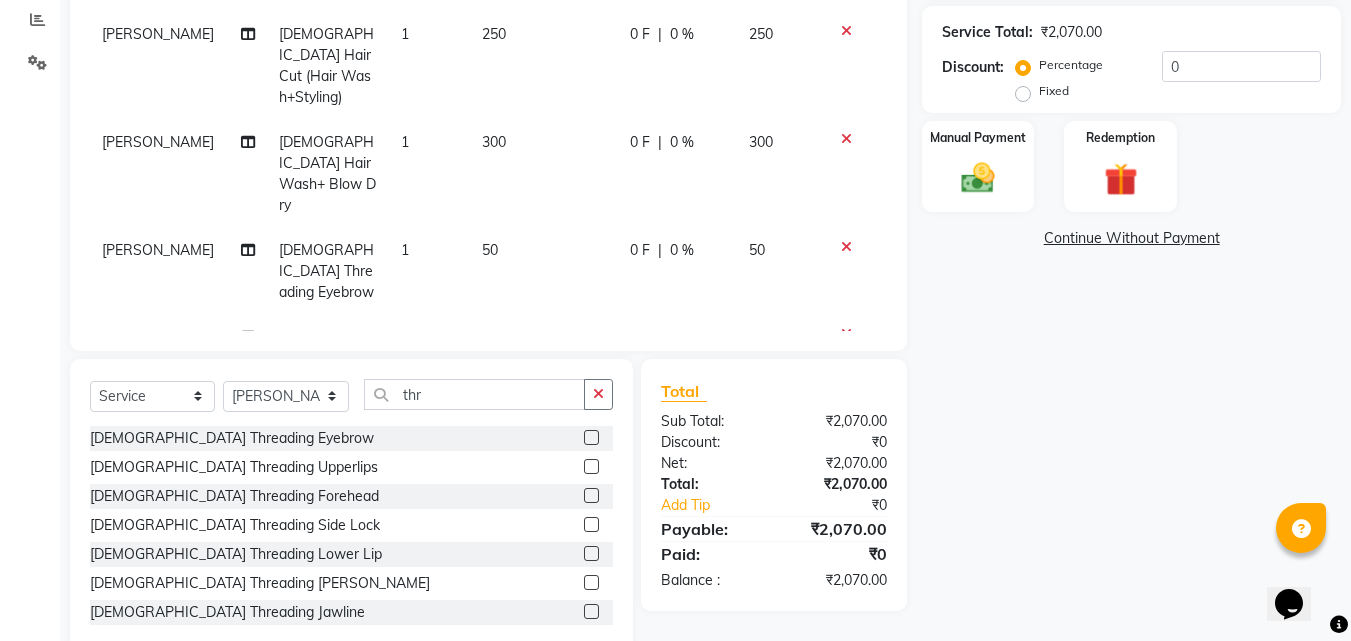 click 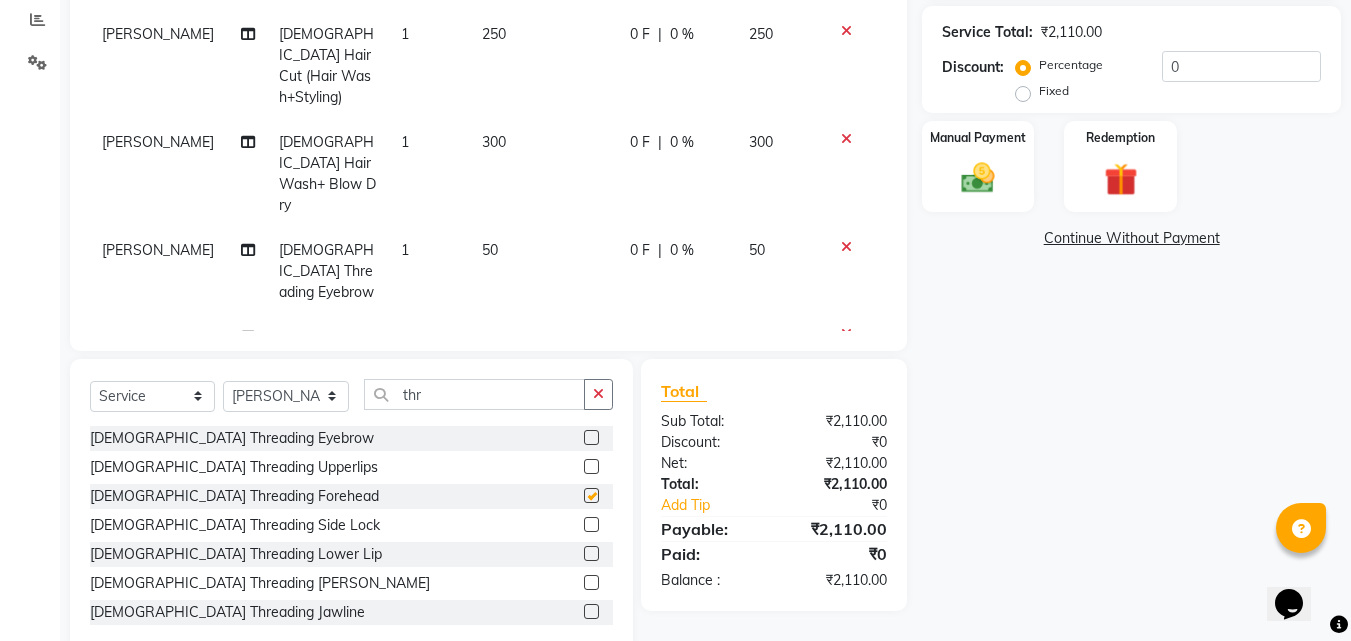 checkbox on "false" 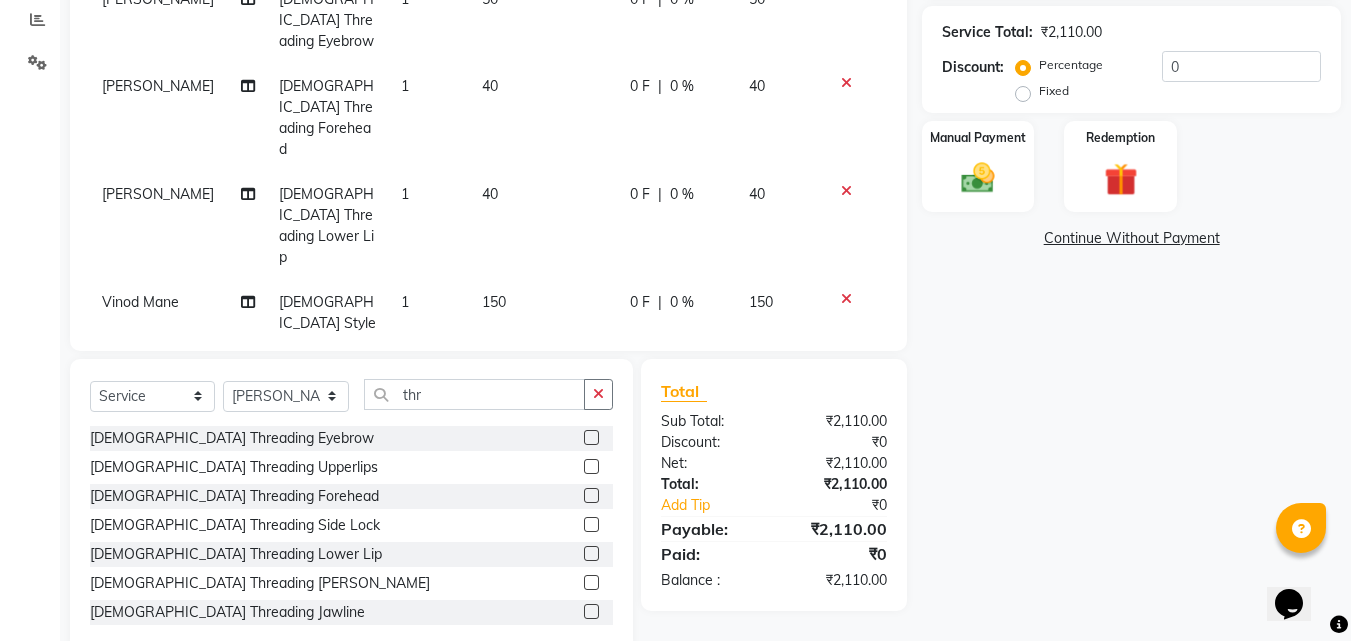 scroll, scrollTop: 426, scrollLeft: 0, axis: vertical 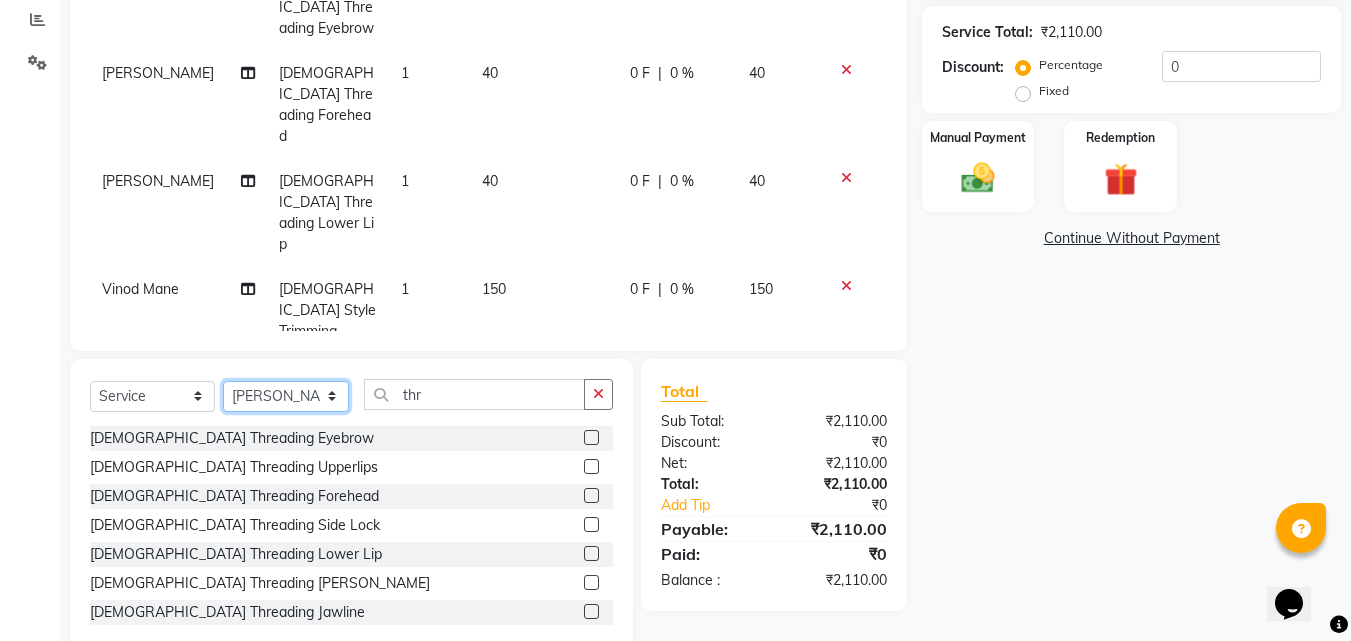 click on "Select Stylist [PERSON_NAME]  [PERSON_NAME] [PERSON_NAME] [PERSON_NAME] [PERSON_NAME]  [PERSON_NAME] [PERSON_NAME] Mane" 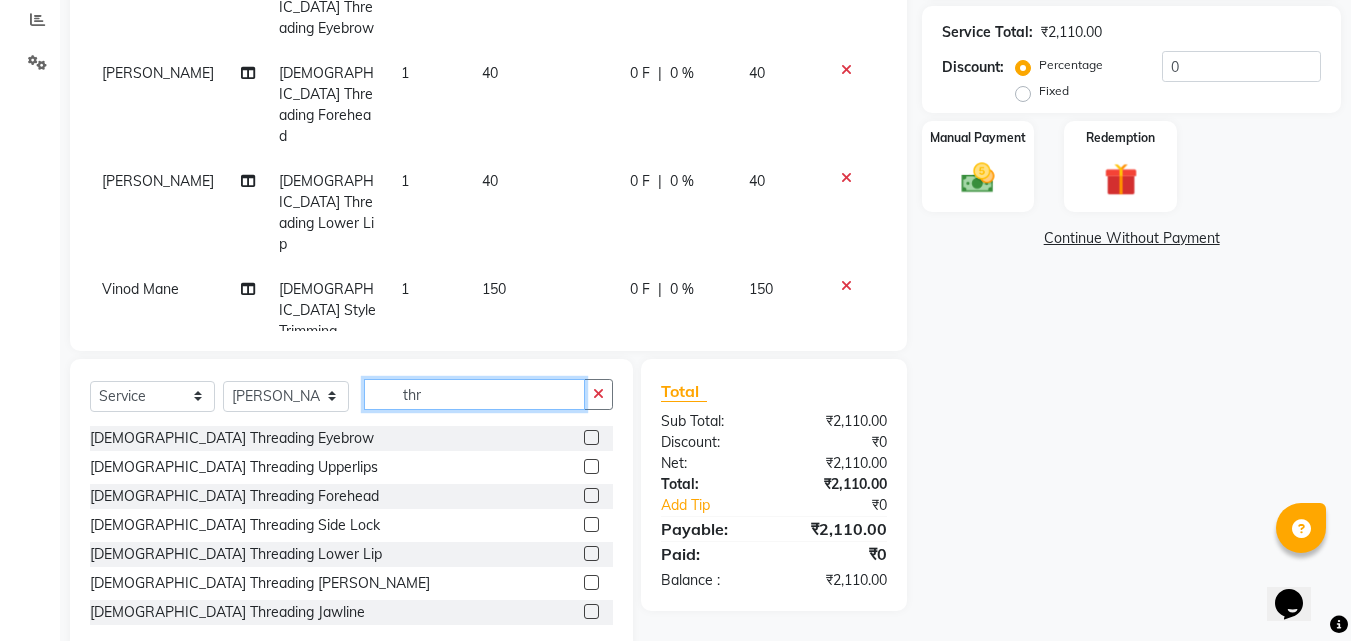 click on "thr" 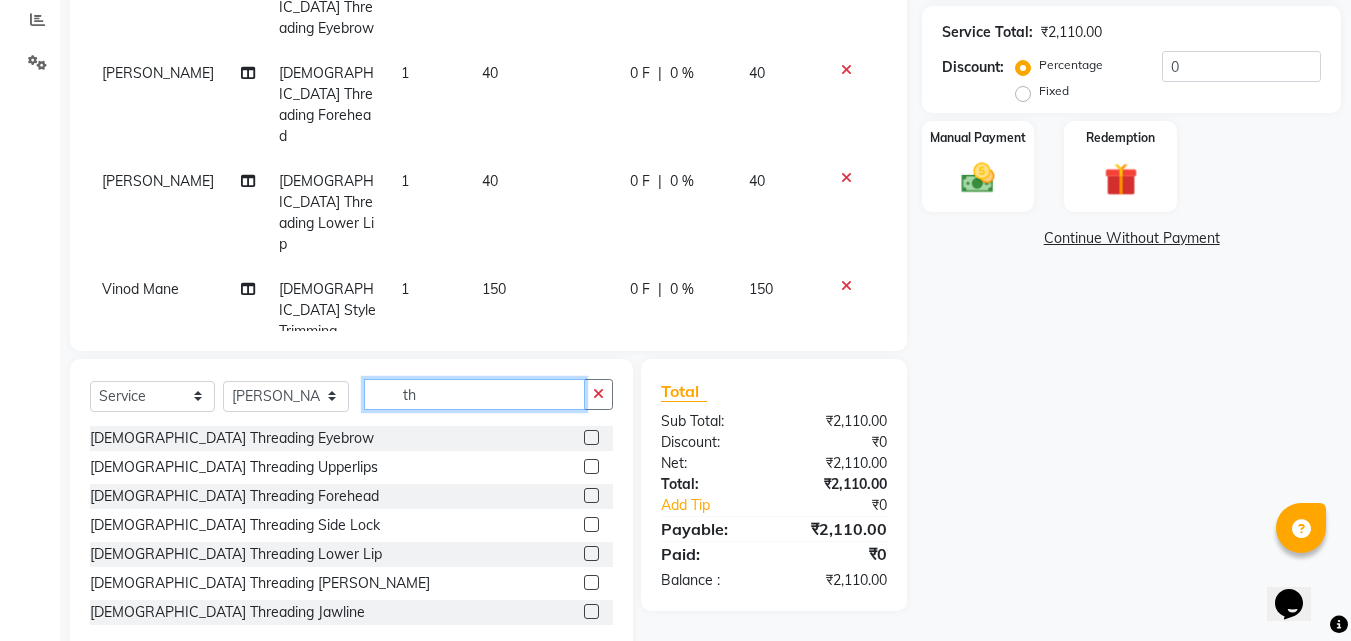 type on "t" 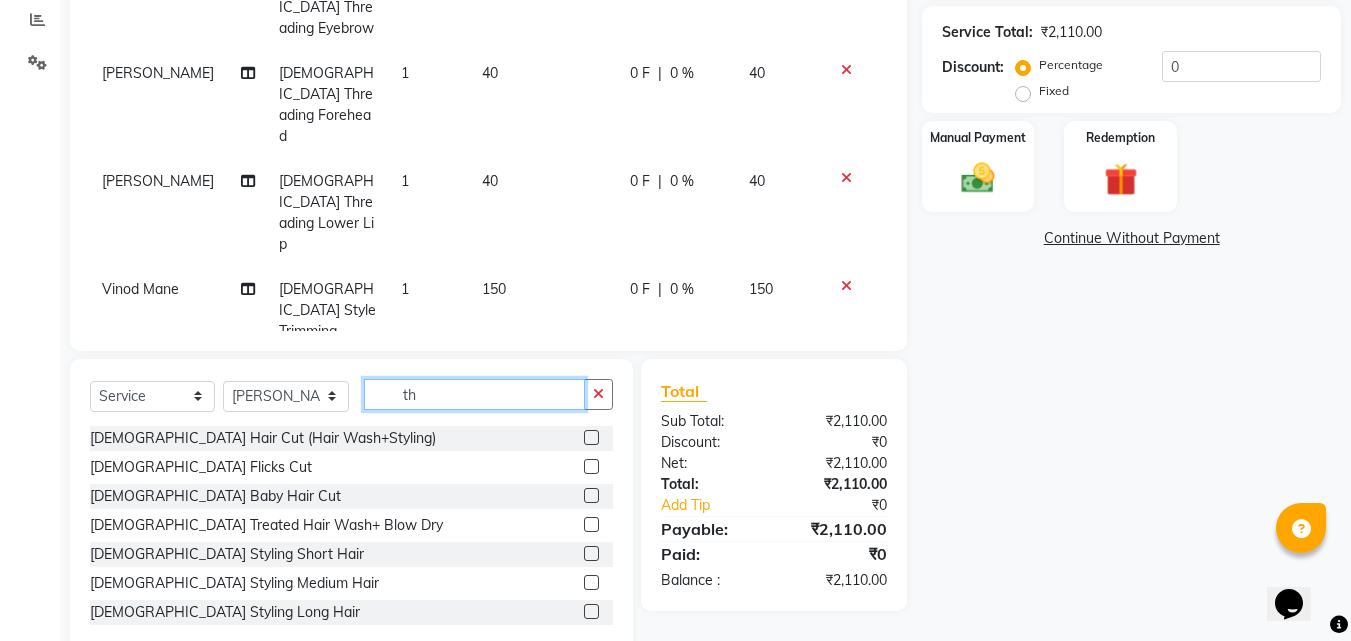 type on "thr" 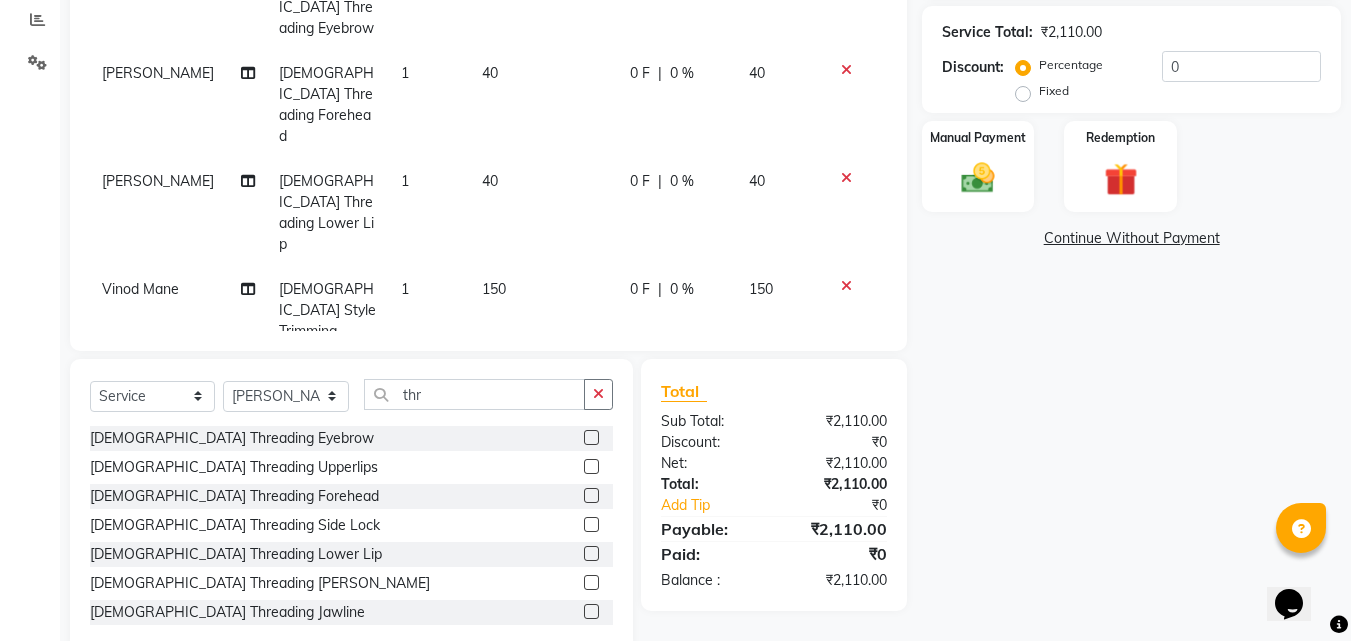 click 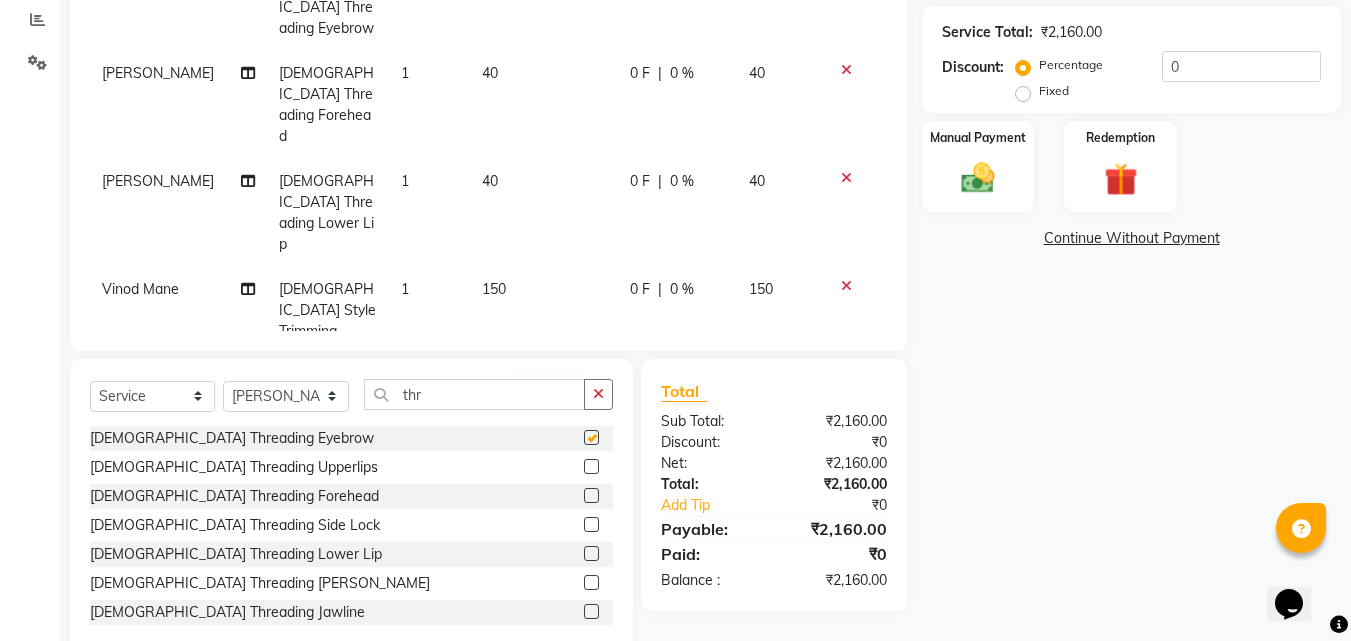checkbox on "false" 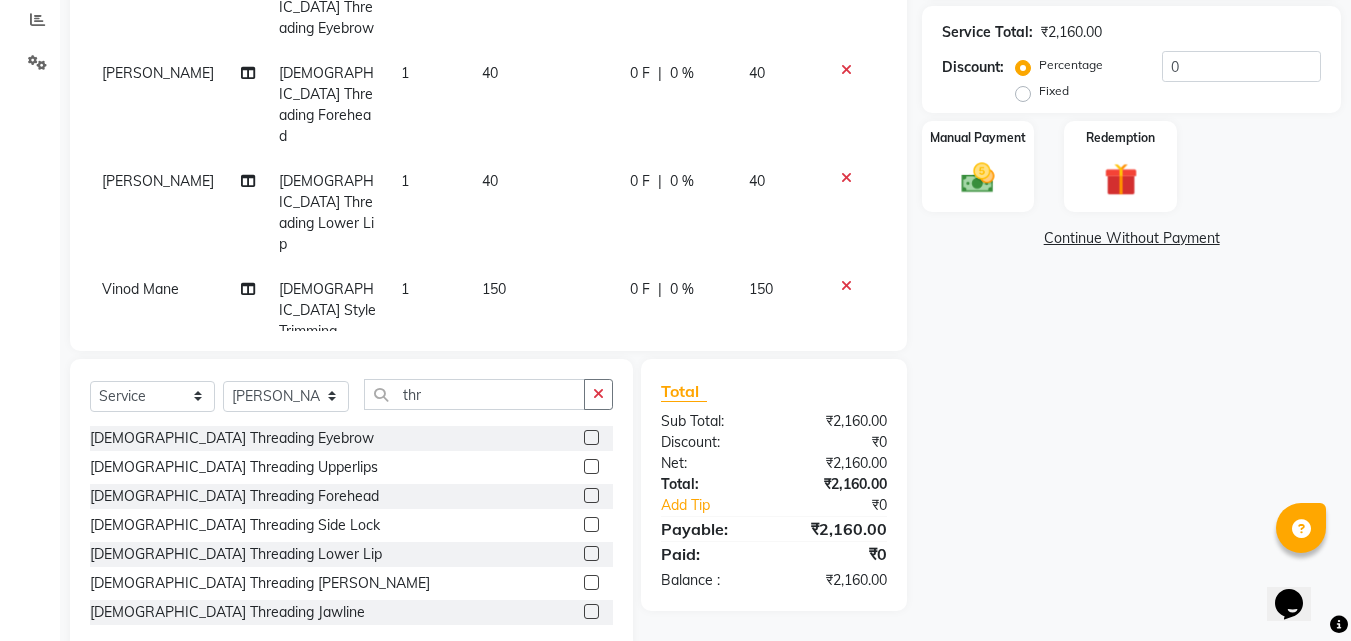 click 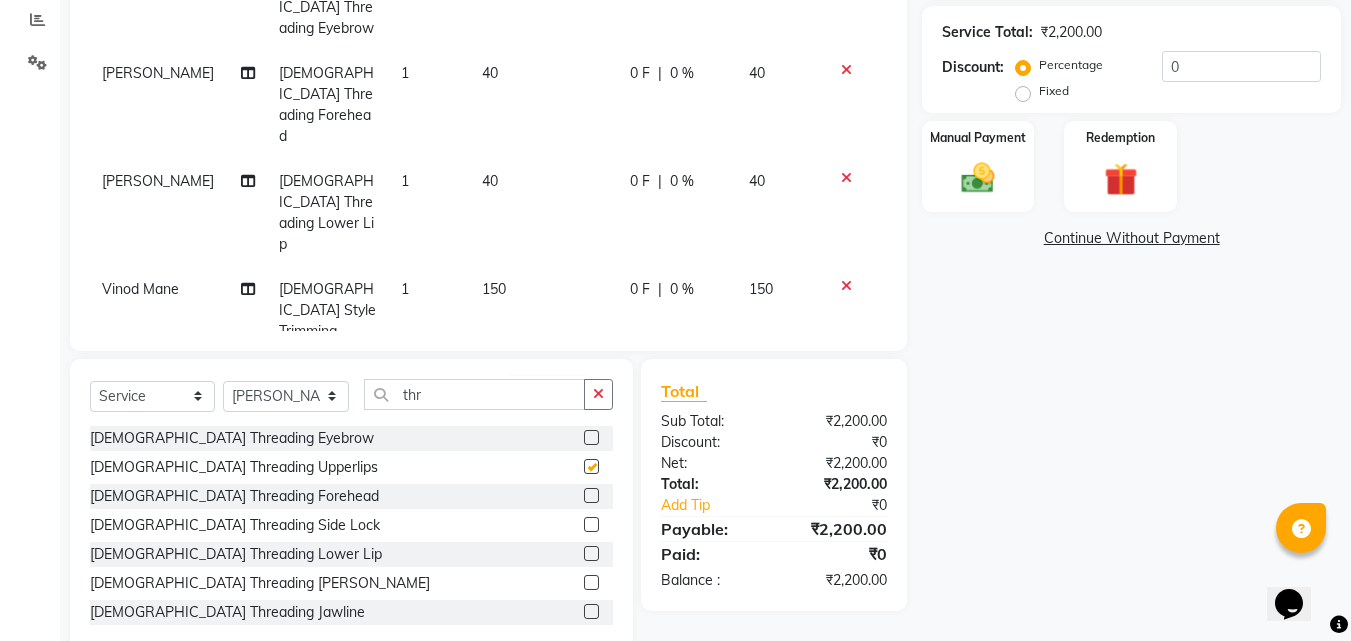 checkbox on "false" 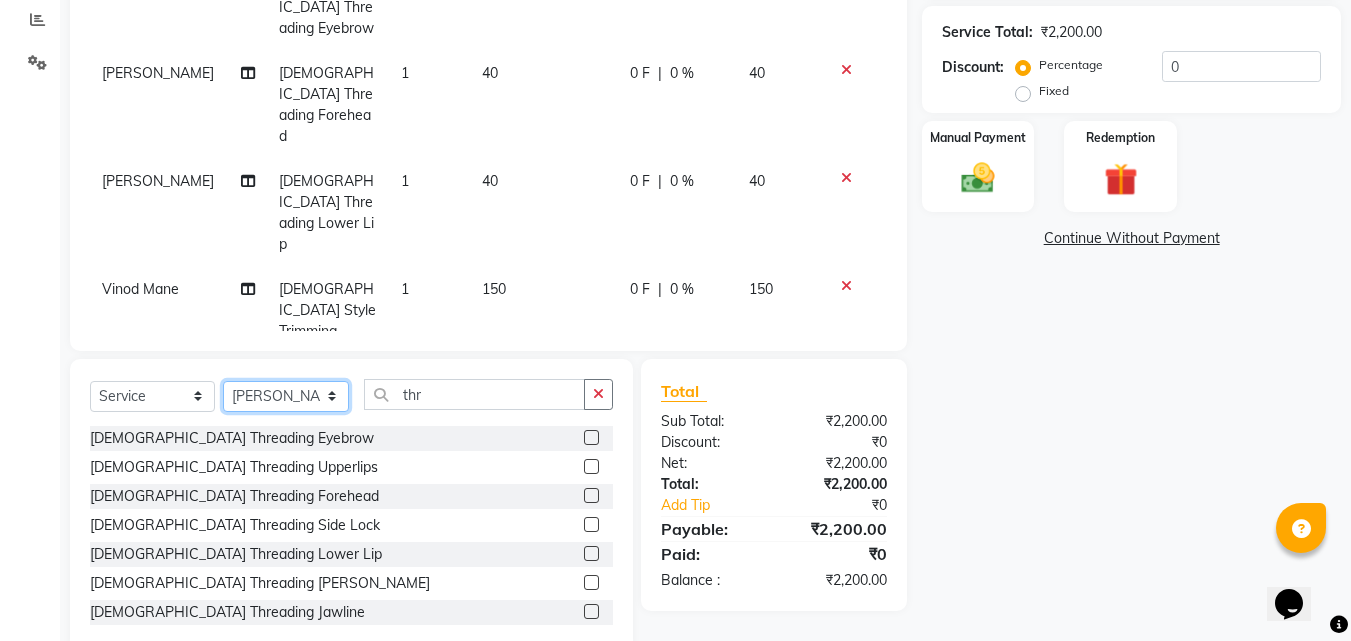 click on "Select Stylist [PERSON_NAME]  [PERSON_NAME] [PERSON_NAME] [PERSON_NAME] [PERSON_NAME]  [PERSON_NAME] [PERSON_NAME] Mane" 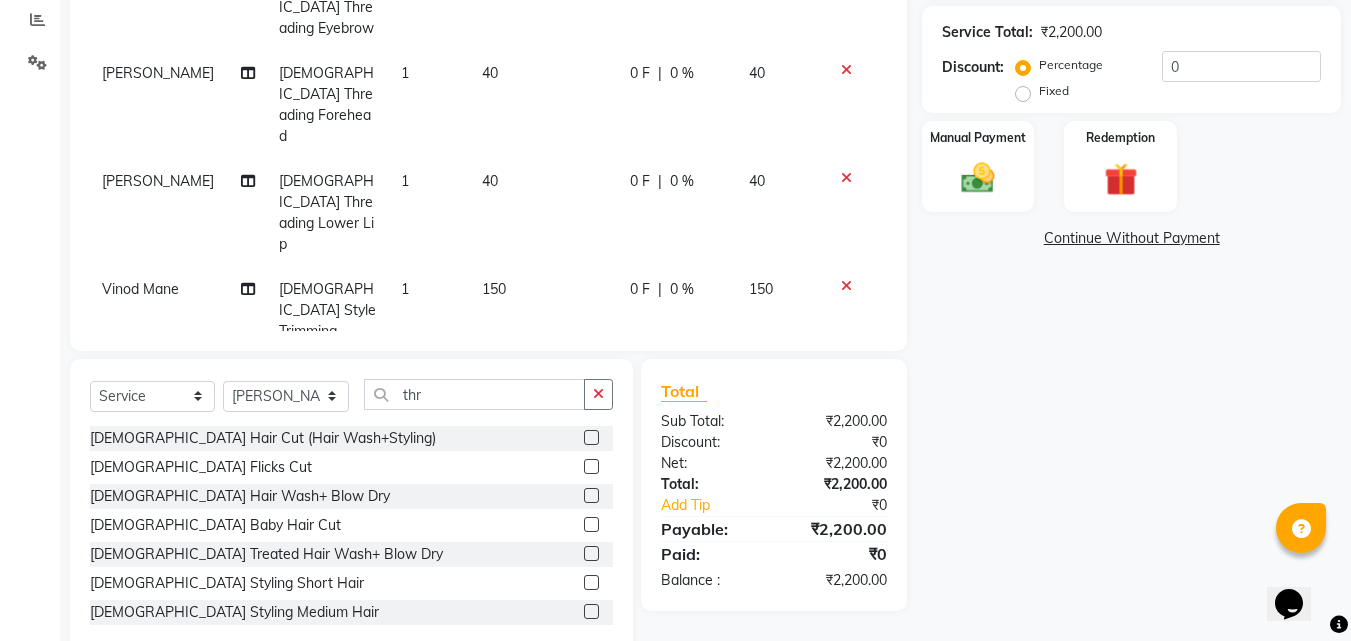 click 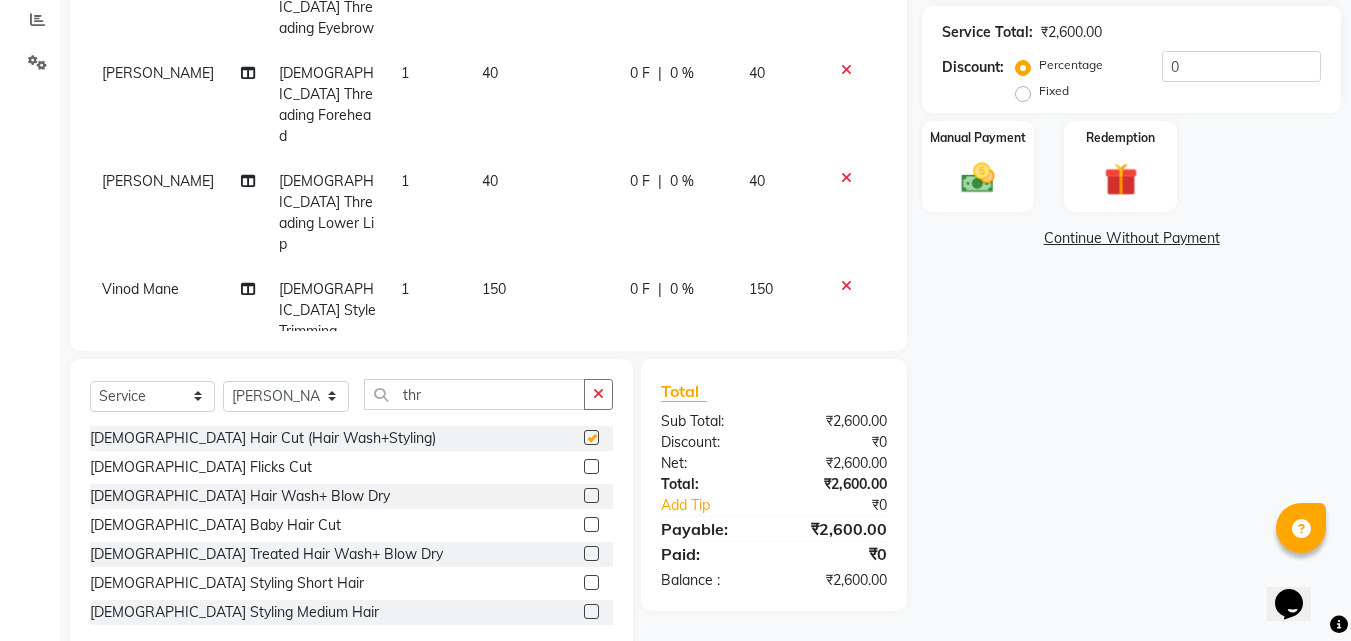 checkbox on "false" 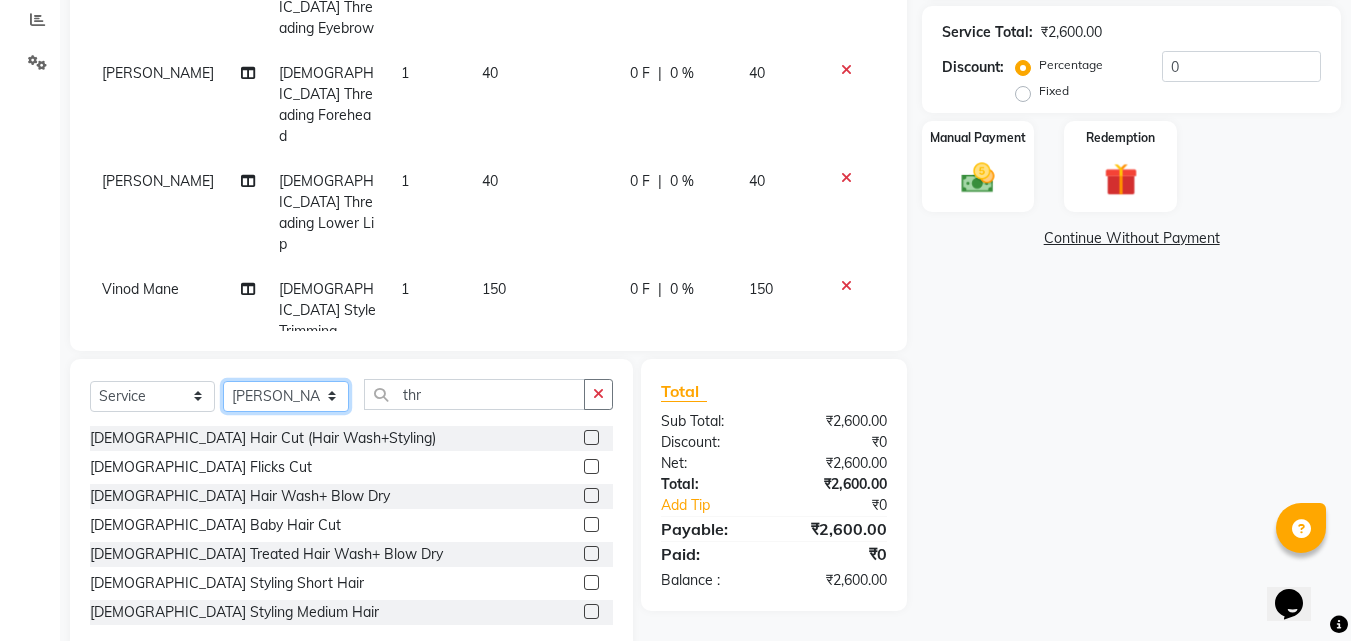 click on "Select Stylist [PERSON_NAME]  [PERSON_NAME] [PERSON_NAME] [PERSON_NAME] [PERSON_NAME]  [PERSON_NAME] [PERSON_NAME] Mane" 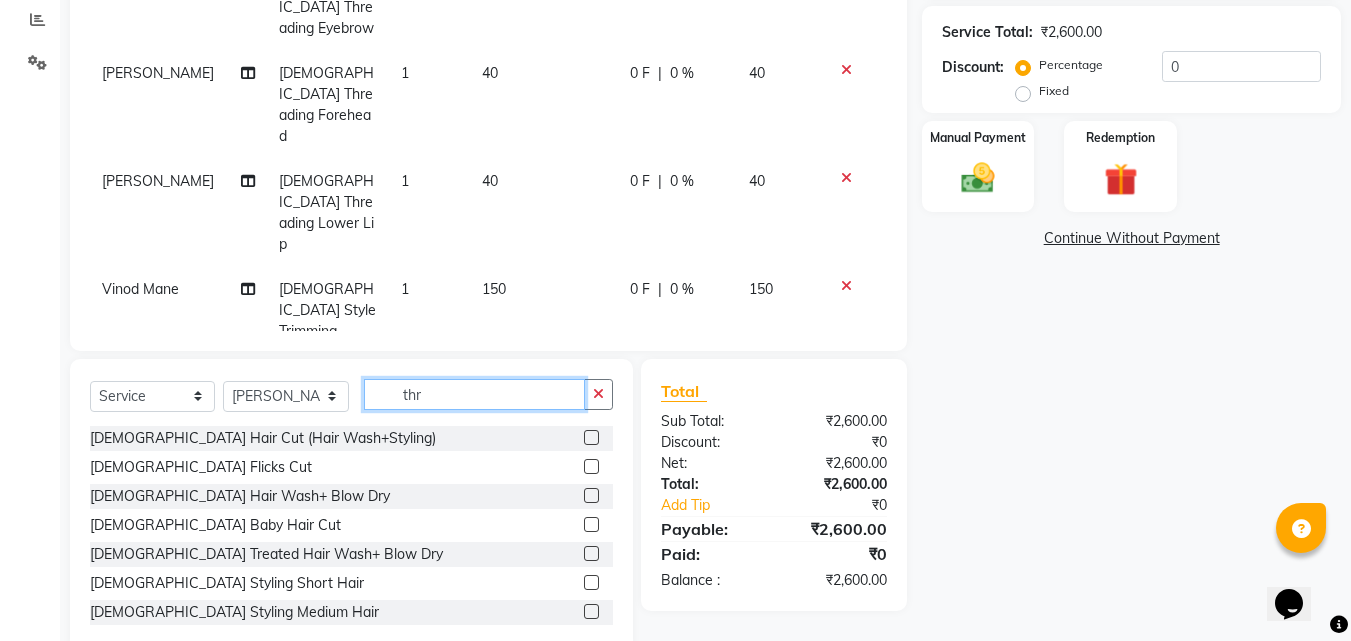 click on "thr" 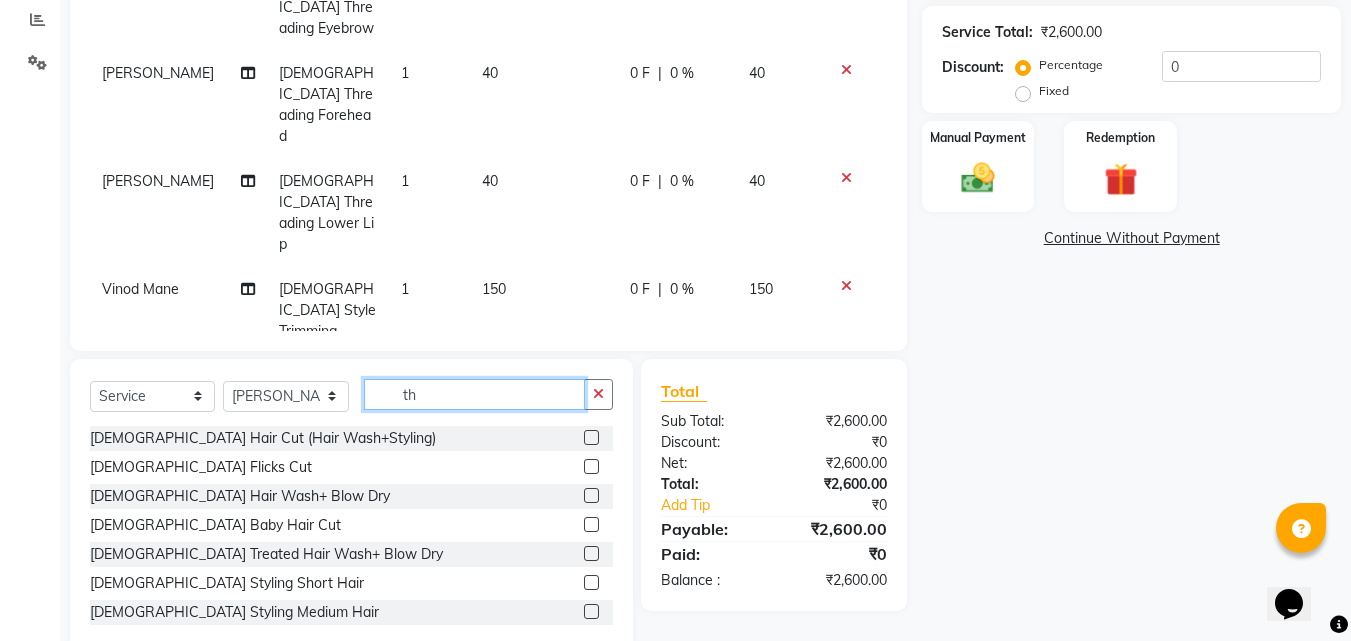 type on "t" 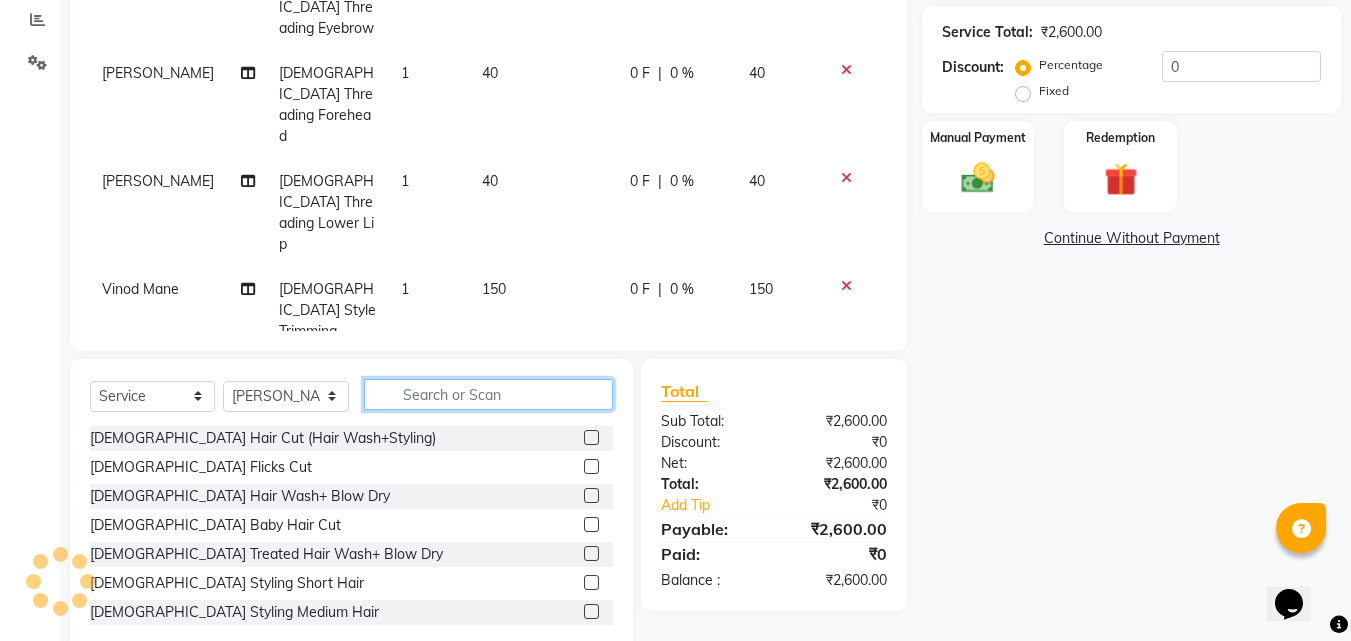 type 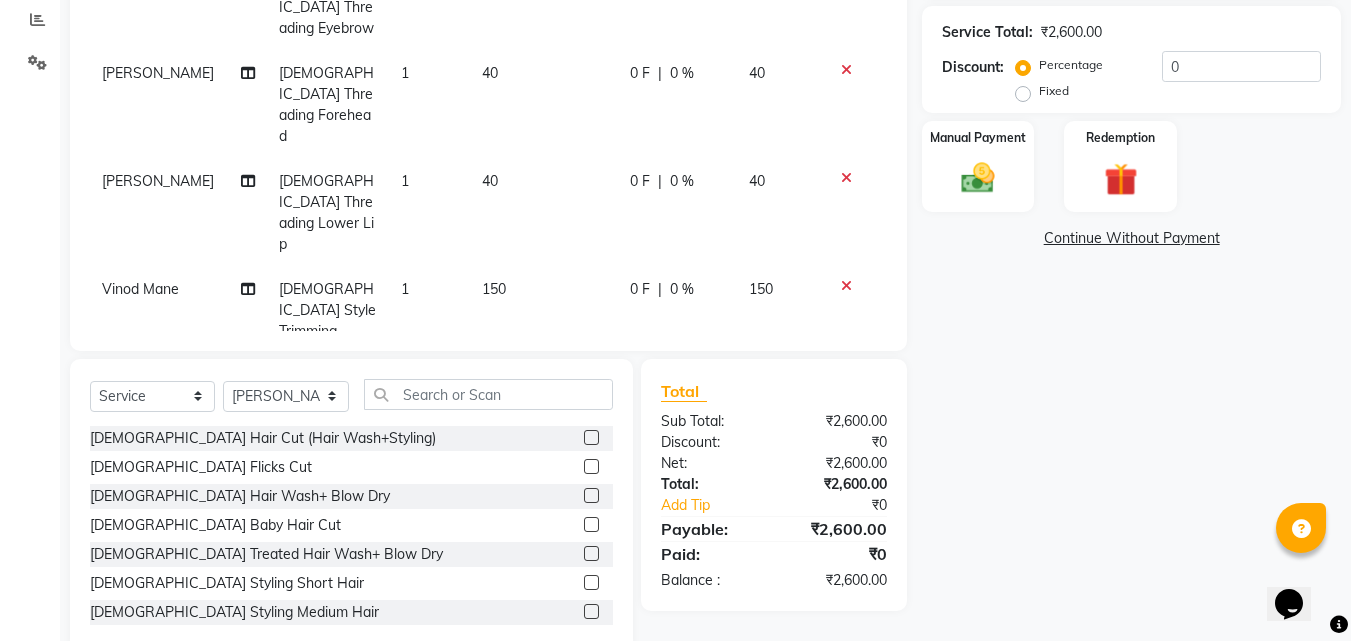 click 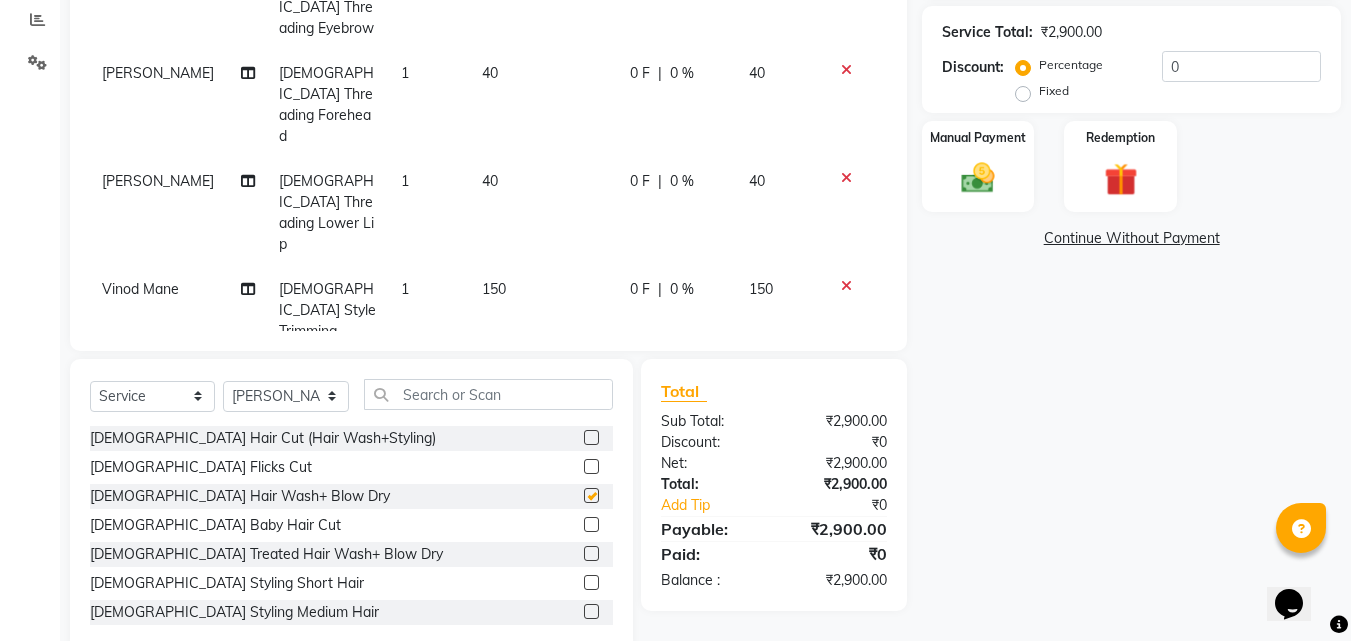 checkbox on "false" 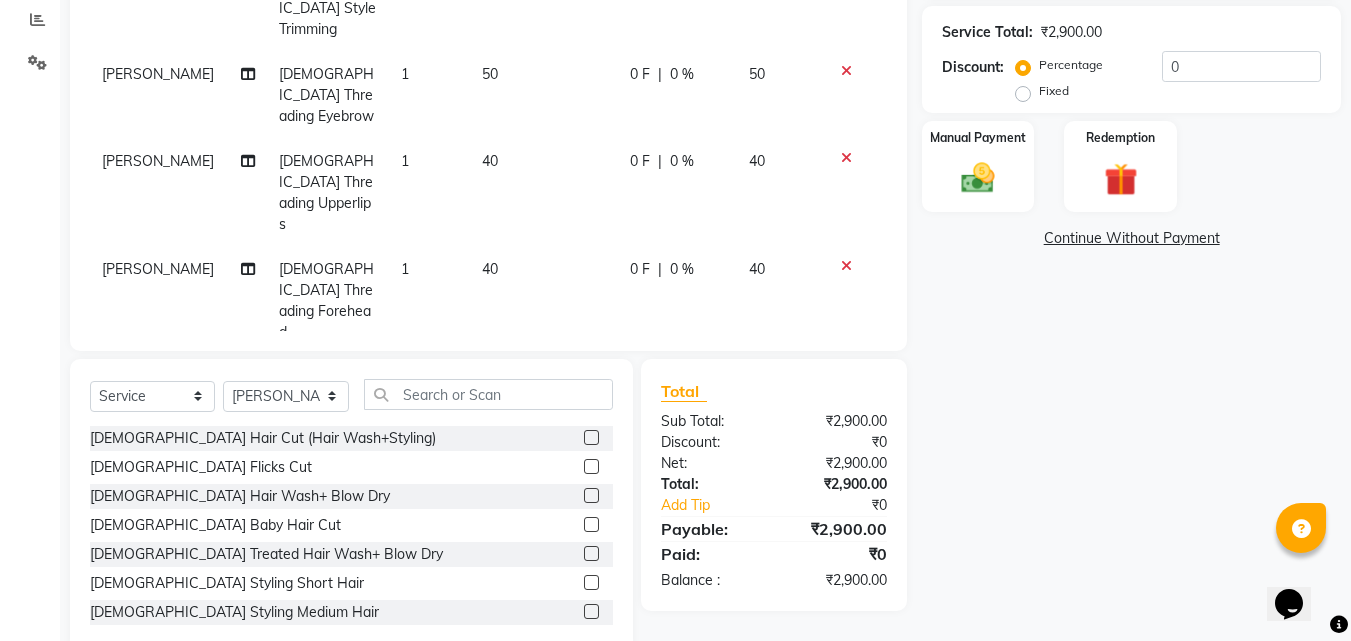 scroll, scrollTop: 753, scrollLeft: 0, axis: vertical 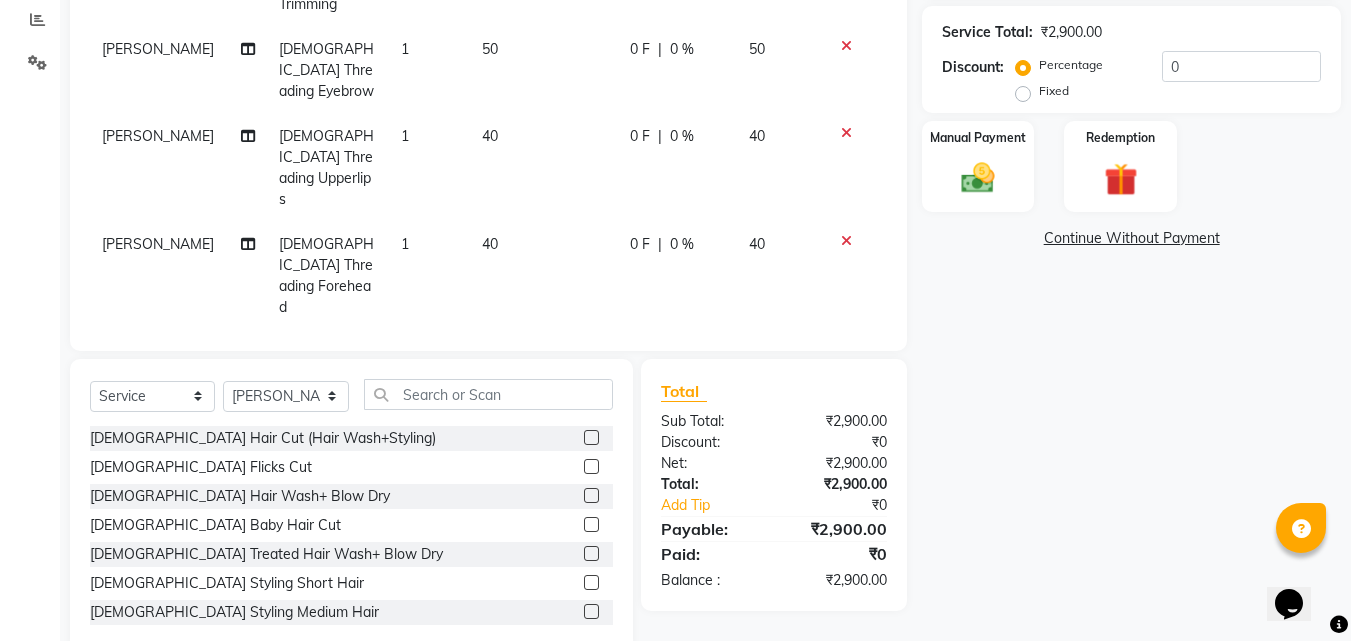 click on "0 F" 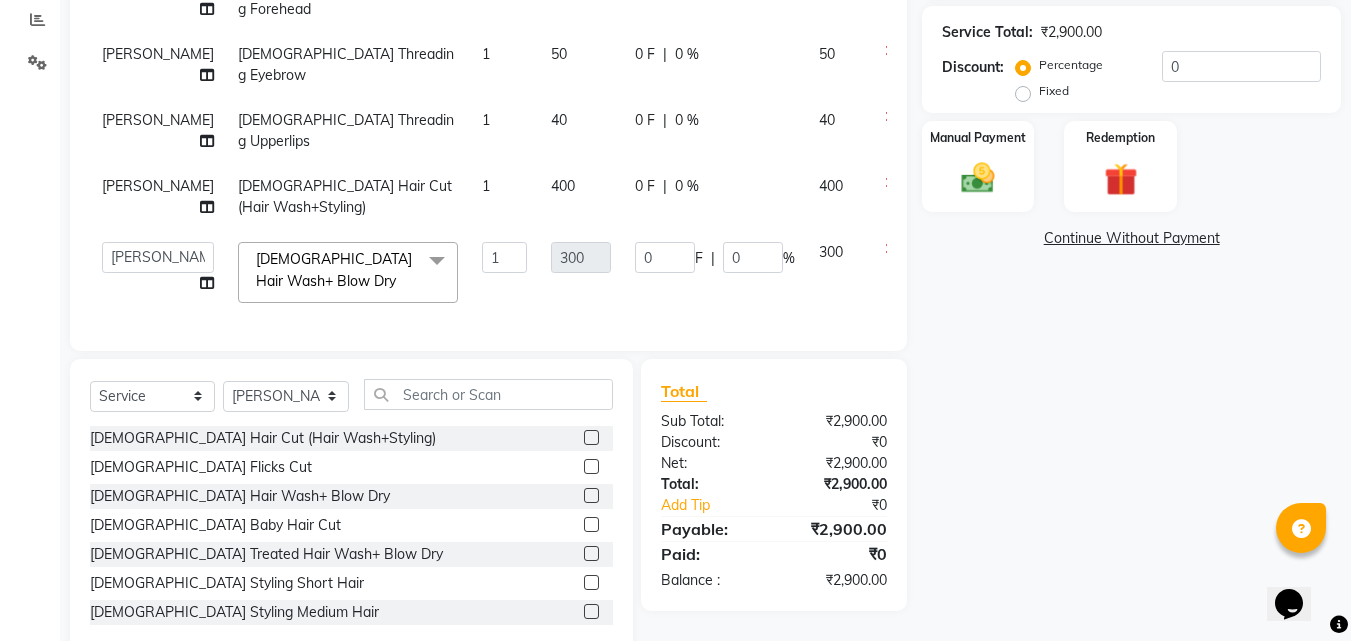 scroll, scrollTop: 625, scrollLeft: 0, axis: vertical 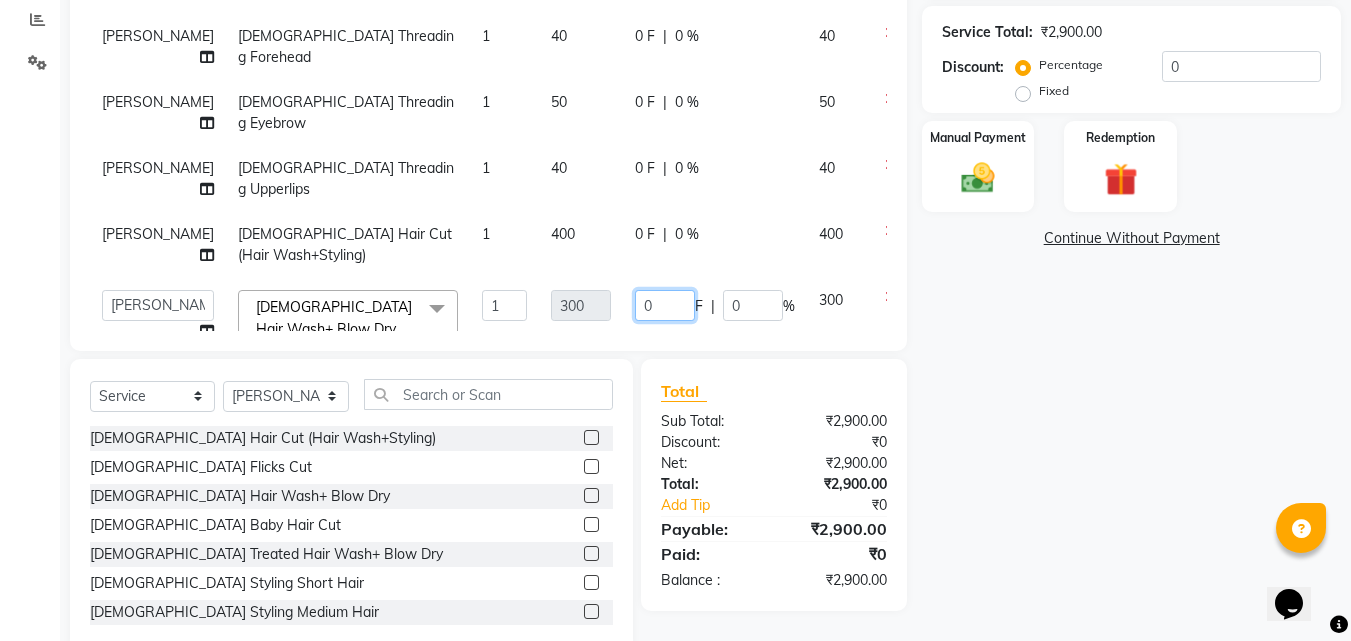 click on "0" 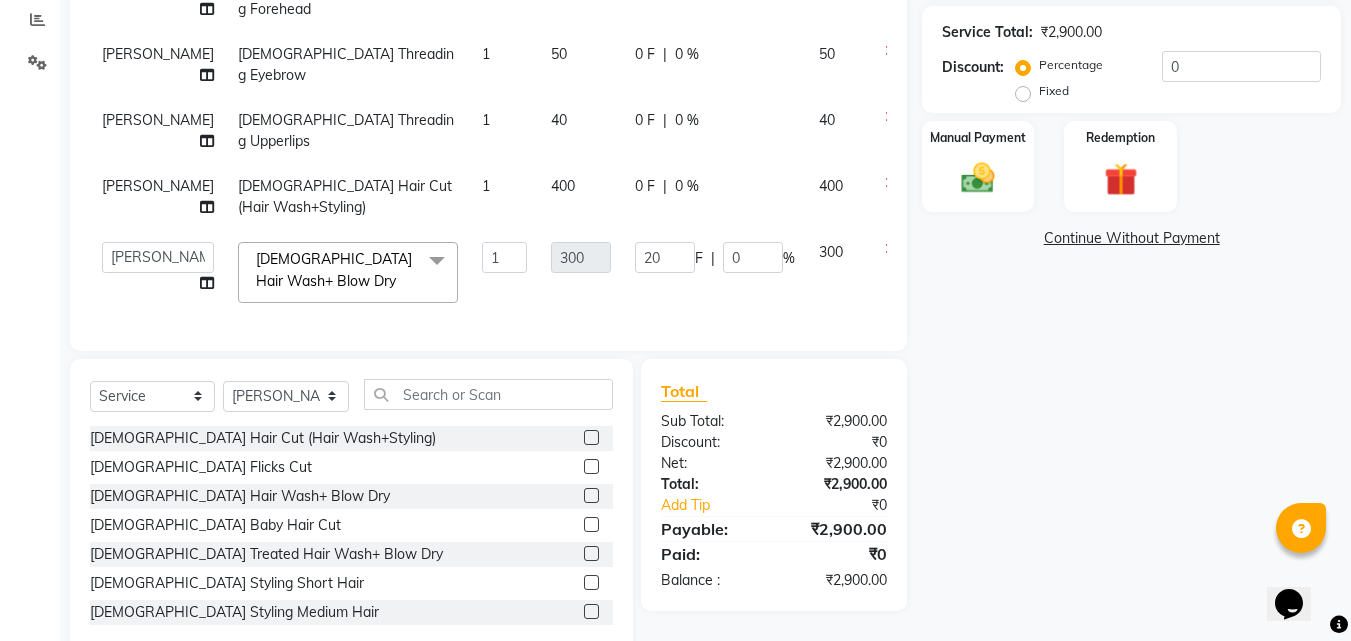 click on "20 F | 0 %" 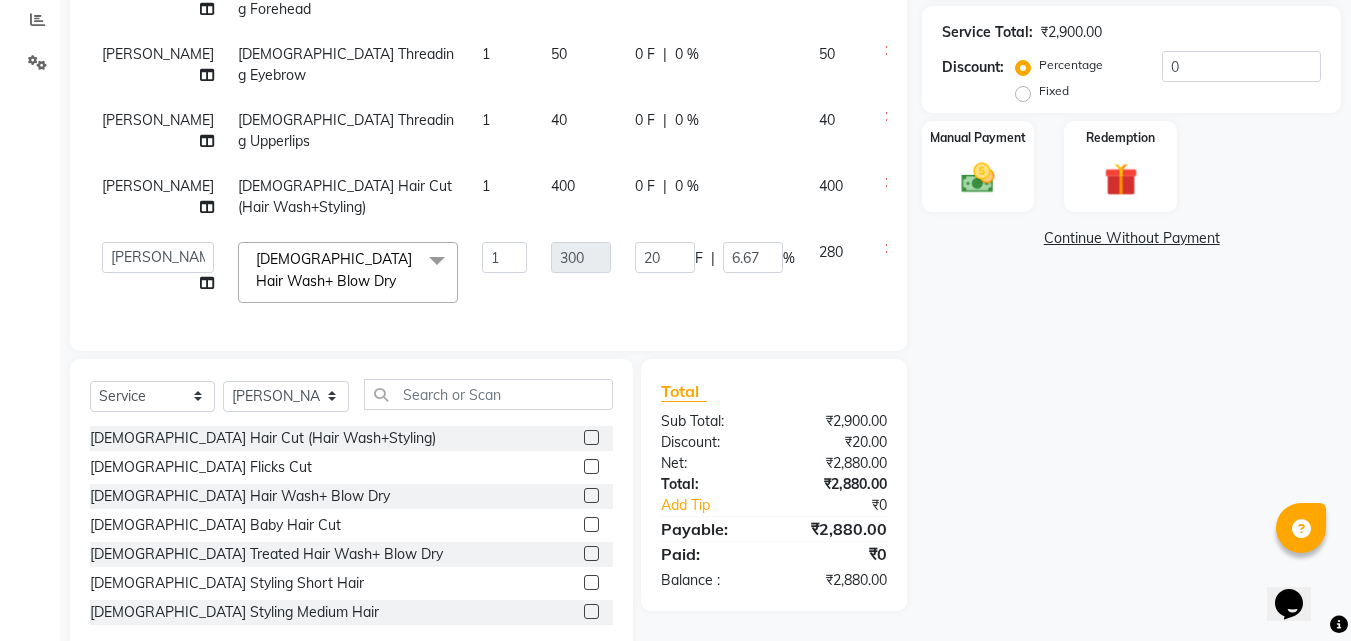 scroll, scrollTop: 625, scrollLeft: 0, axis: vertical 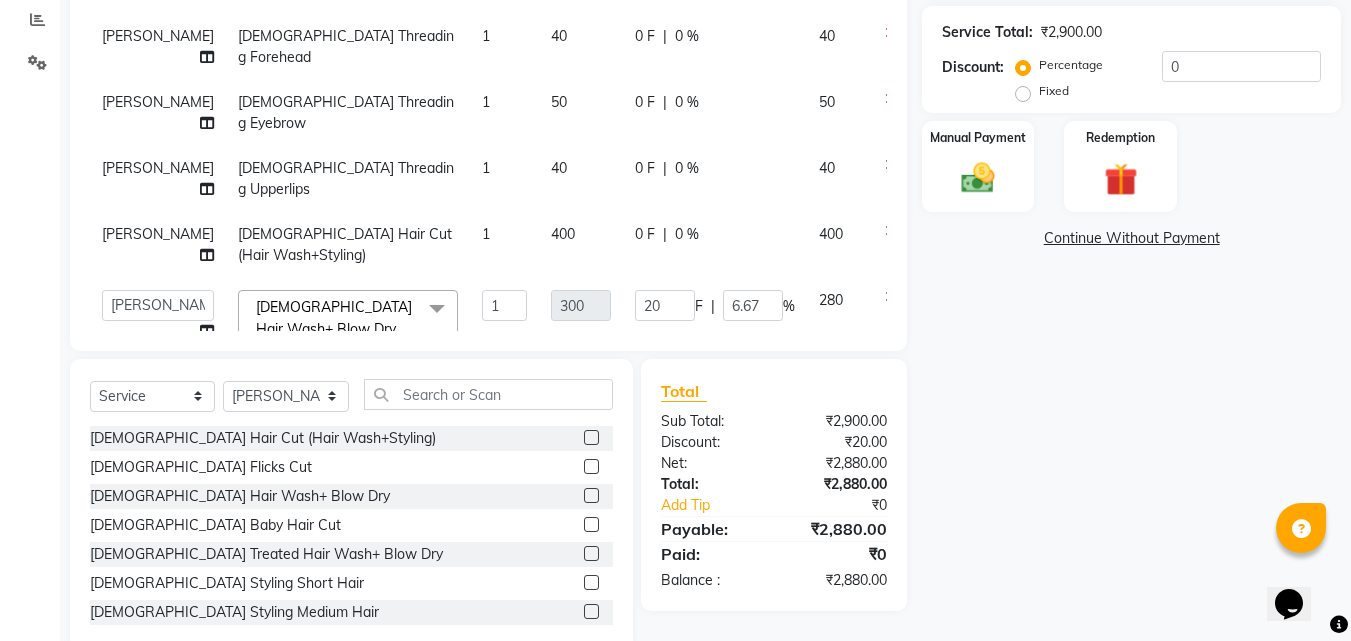 click 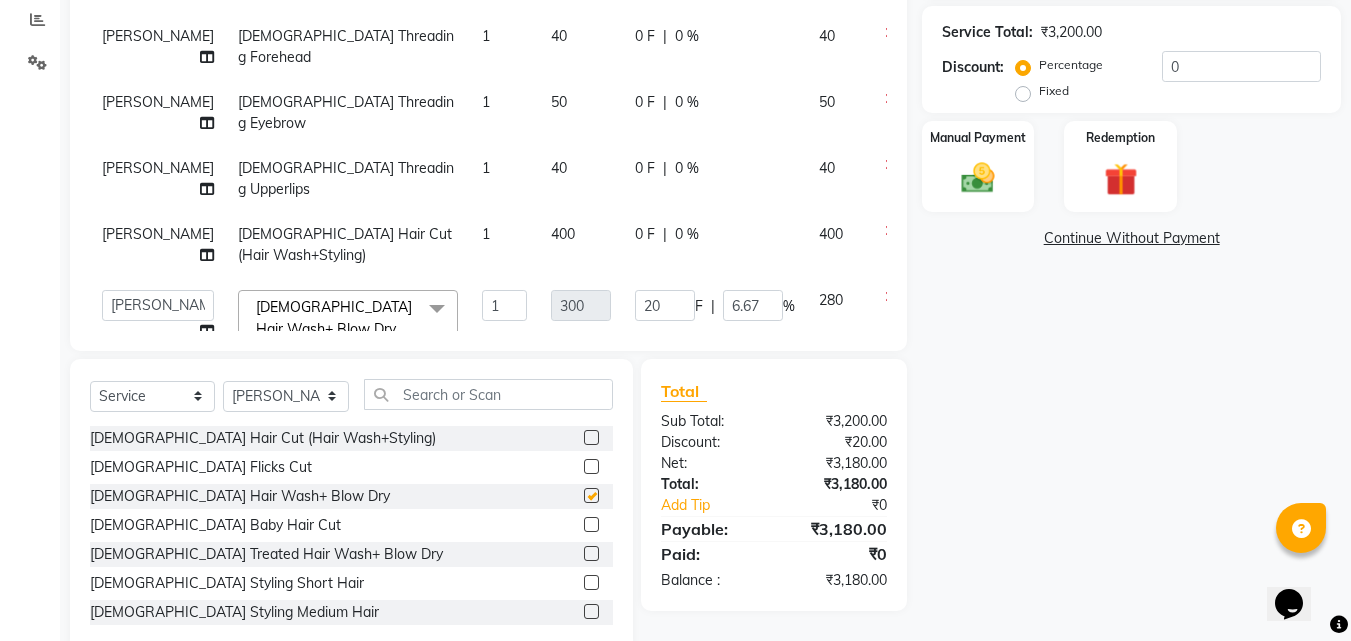 checkbox on "false" 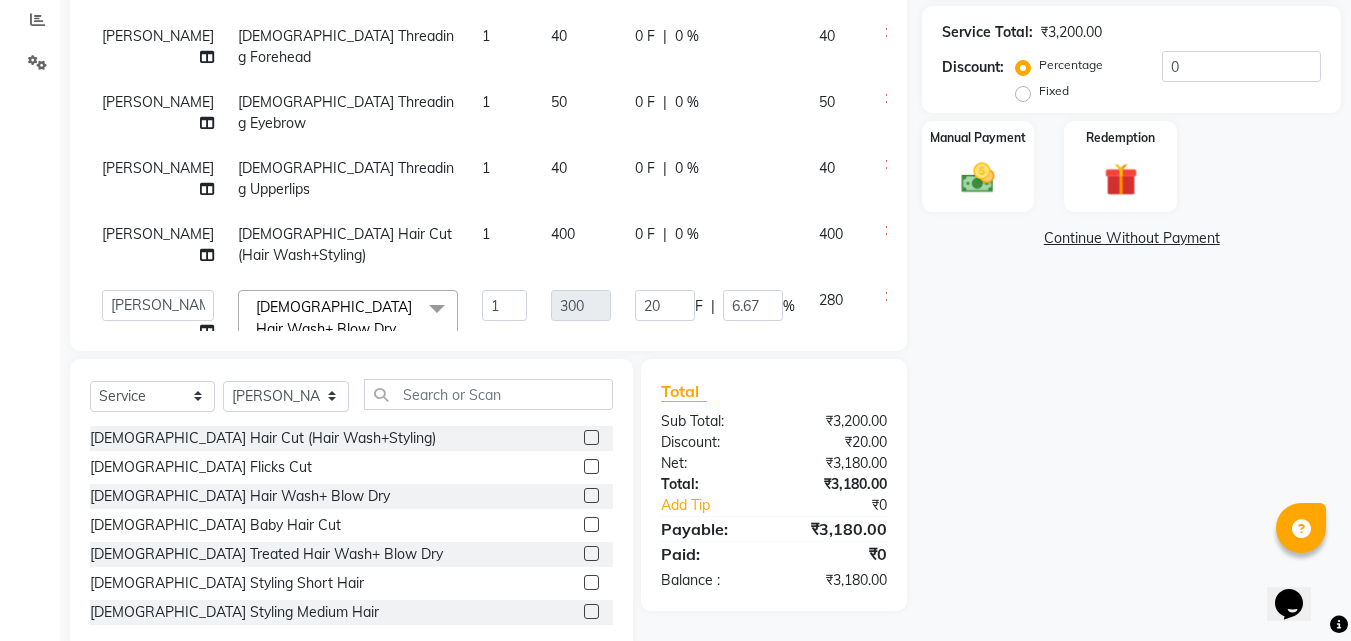 click 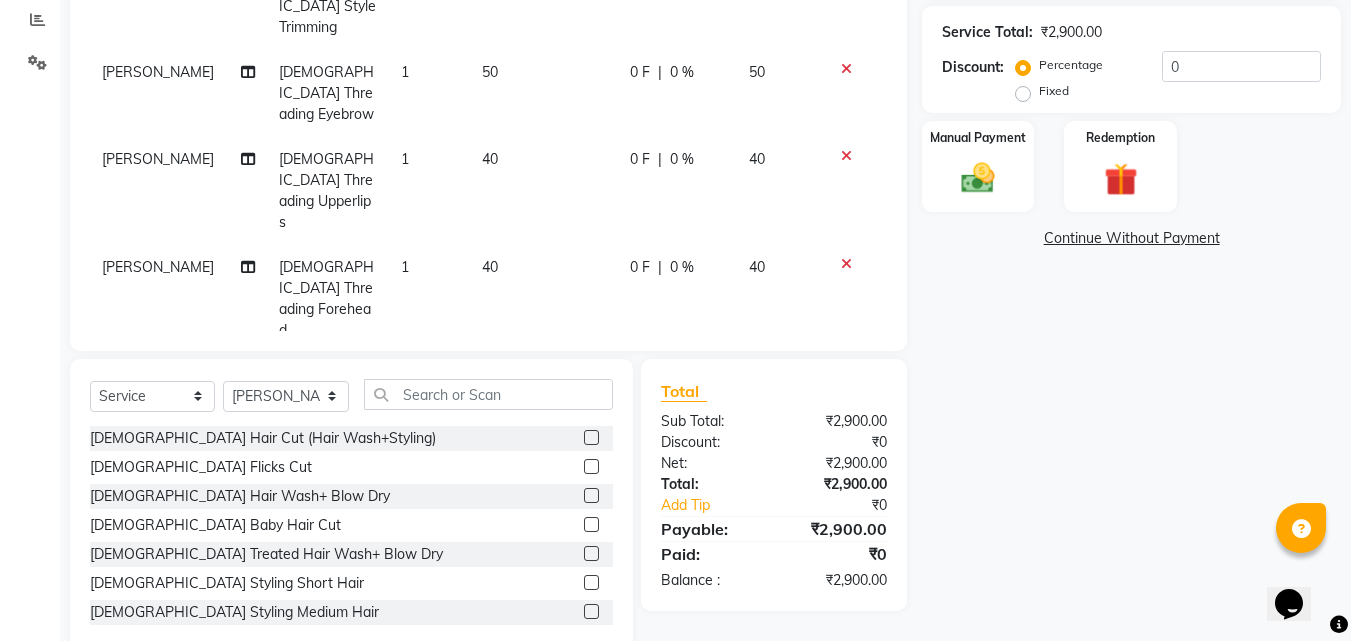 click on "0 F" 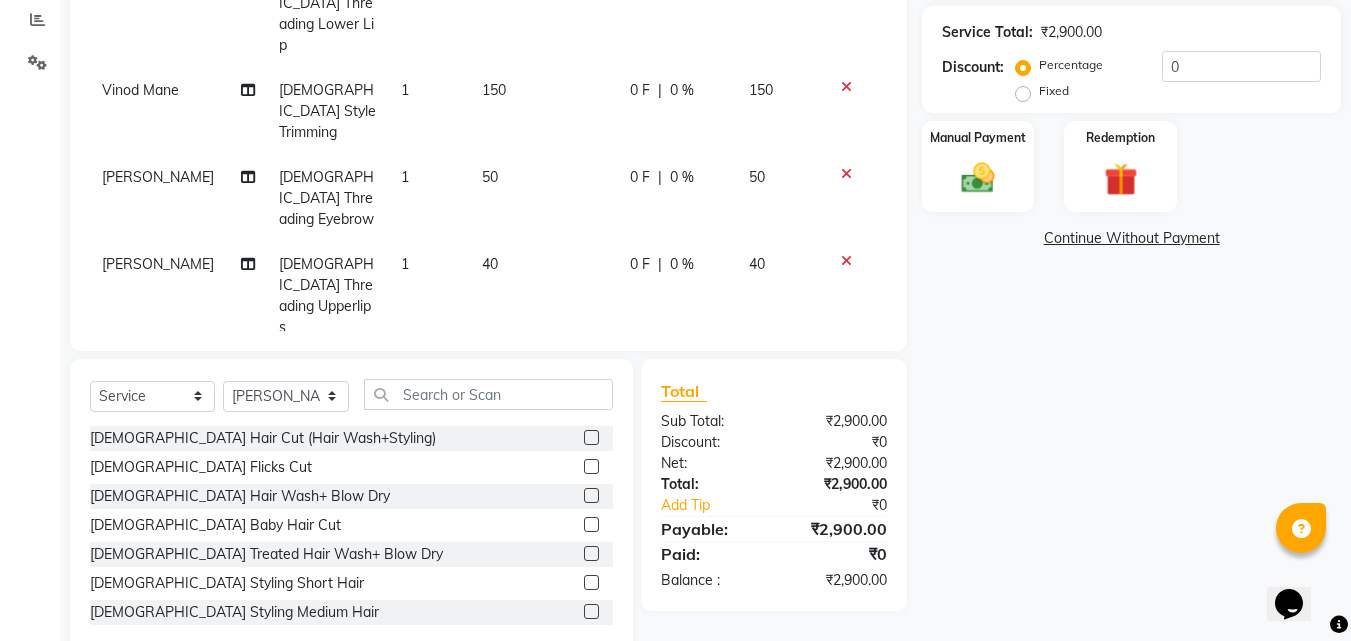 select on "58689" 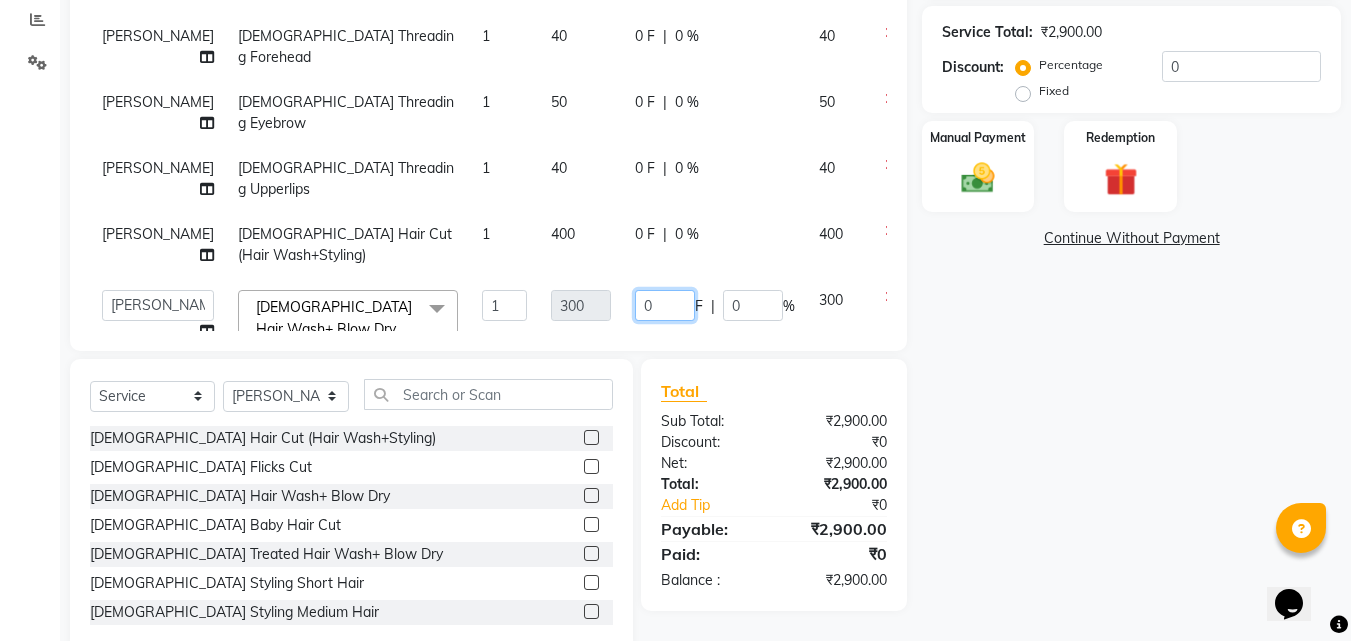 click on "0" 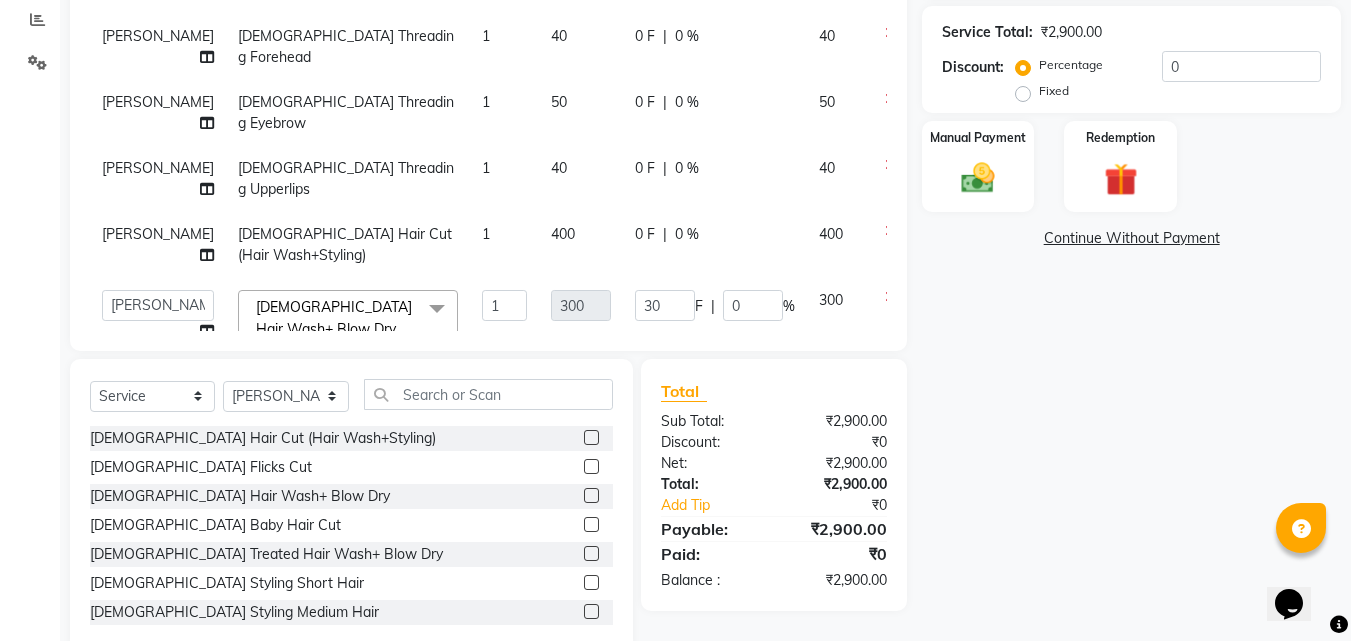 click on "30 F | 0 %" 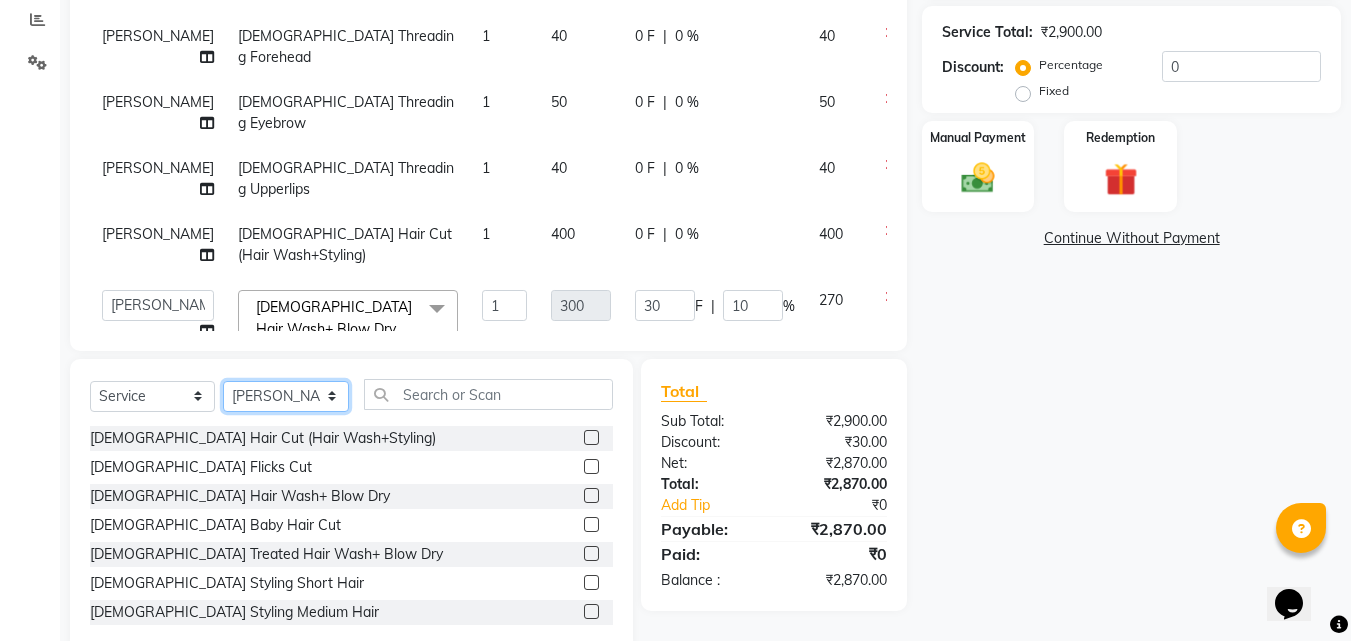 click on "Select Stylist [PERSON_NAME]  [PERSON_NAME] [PERSON_NAME] [PERSON_NAME] [PERSON_NAME]  [PERSON_NAME] [PERSON_NAME] Mane" 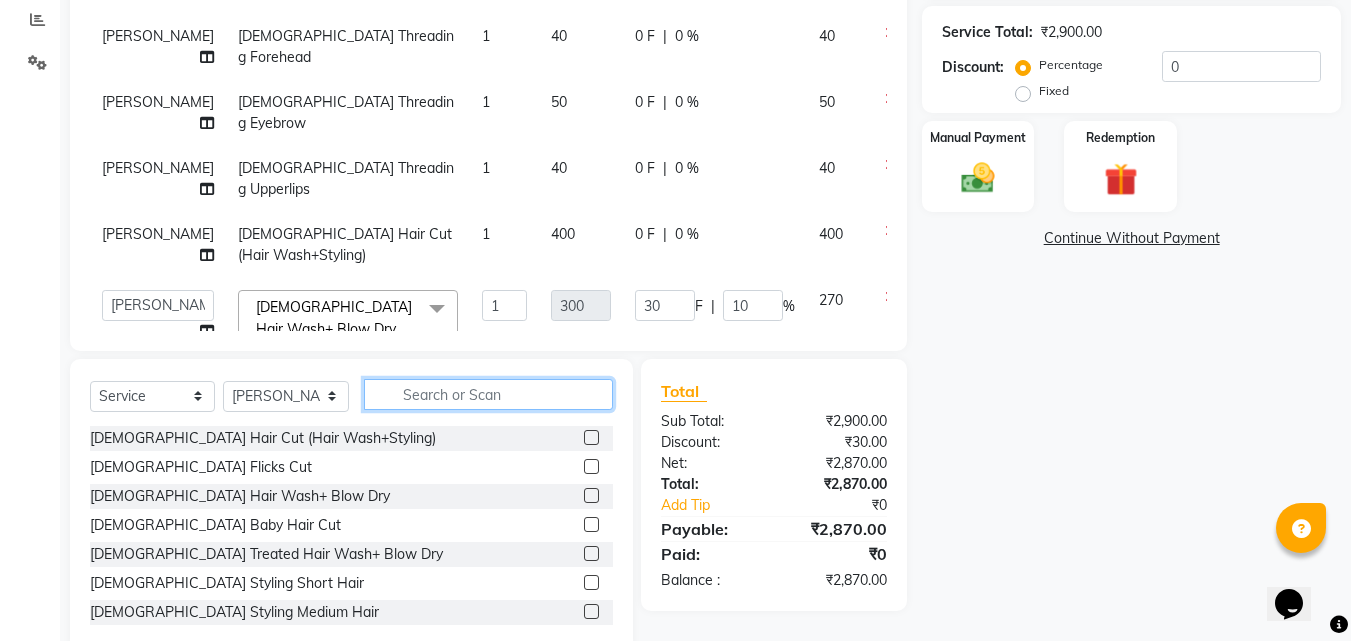 click 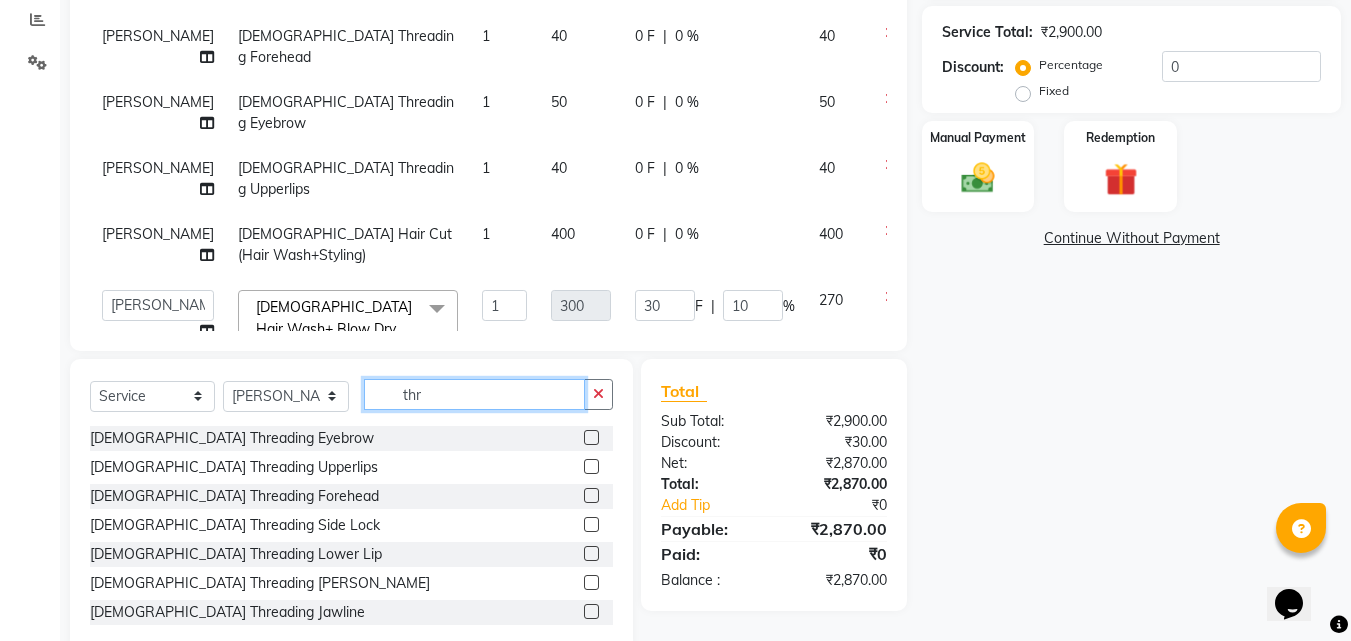 type on "thr" 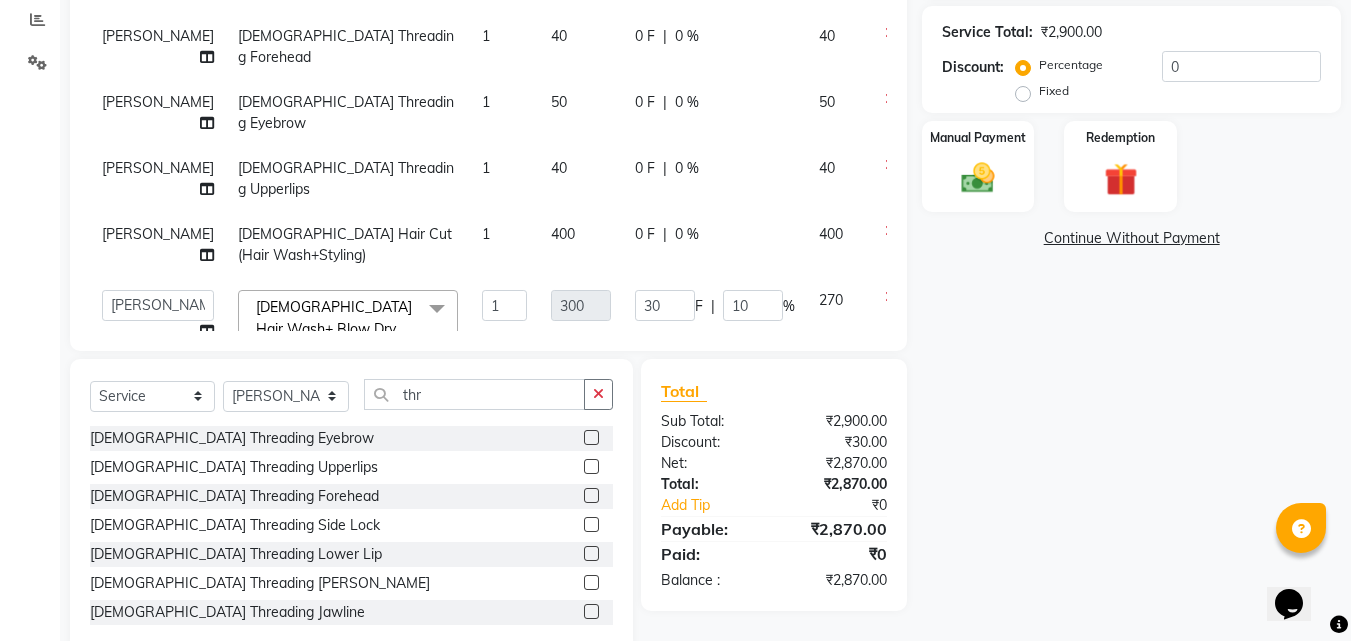 click 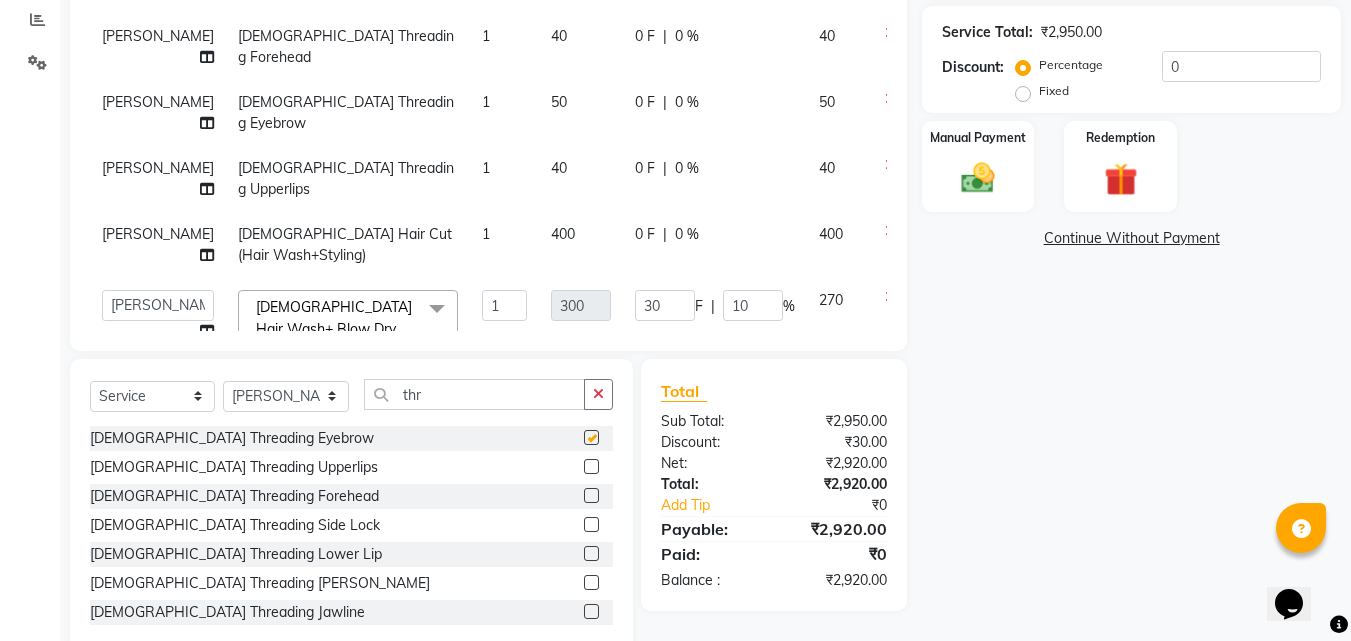 checkbox on "false" 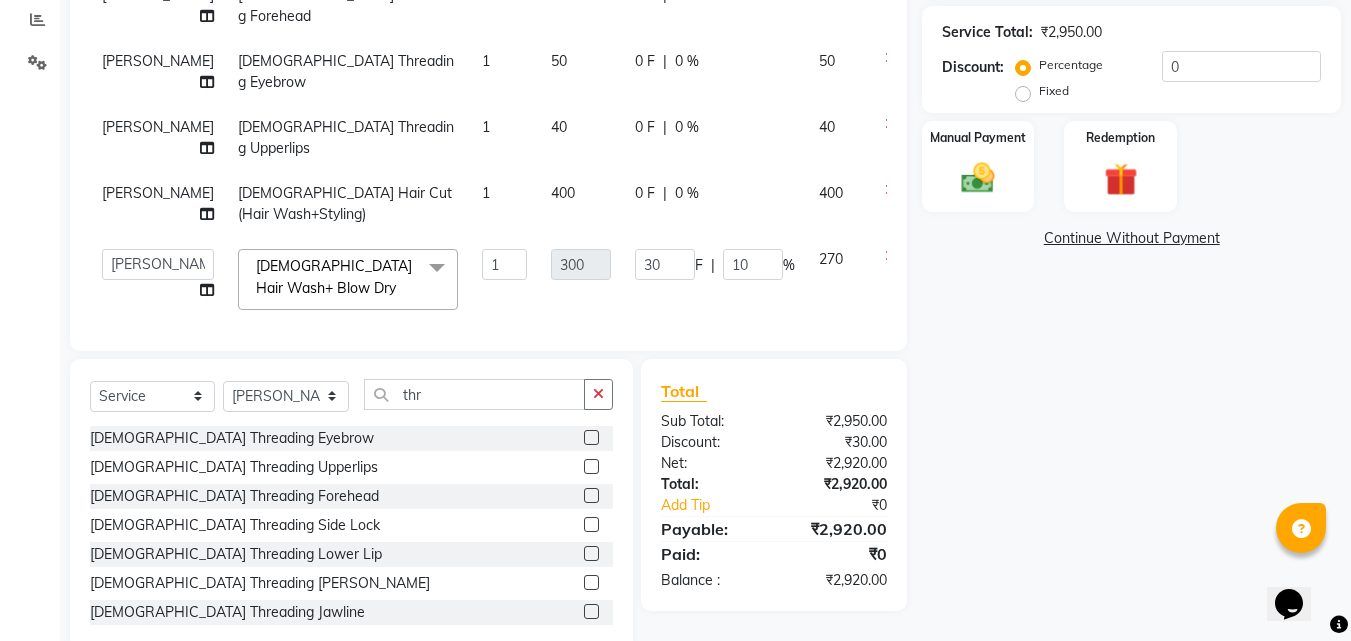 scroll, scrollTop: 691, scrollLeft: 0, axis: vertical 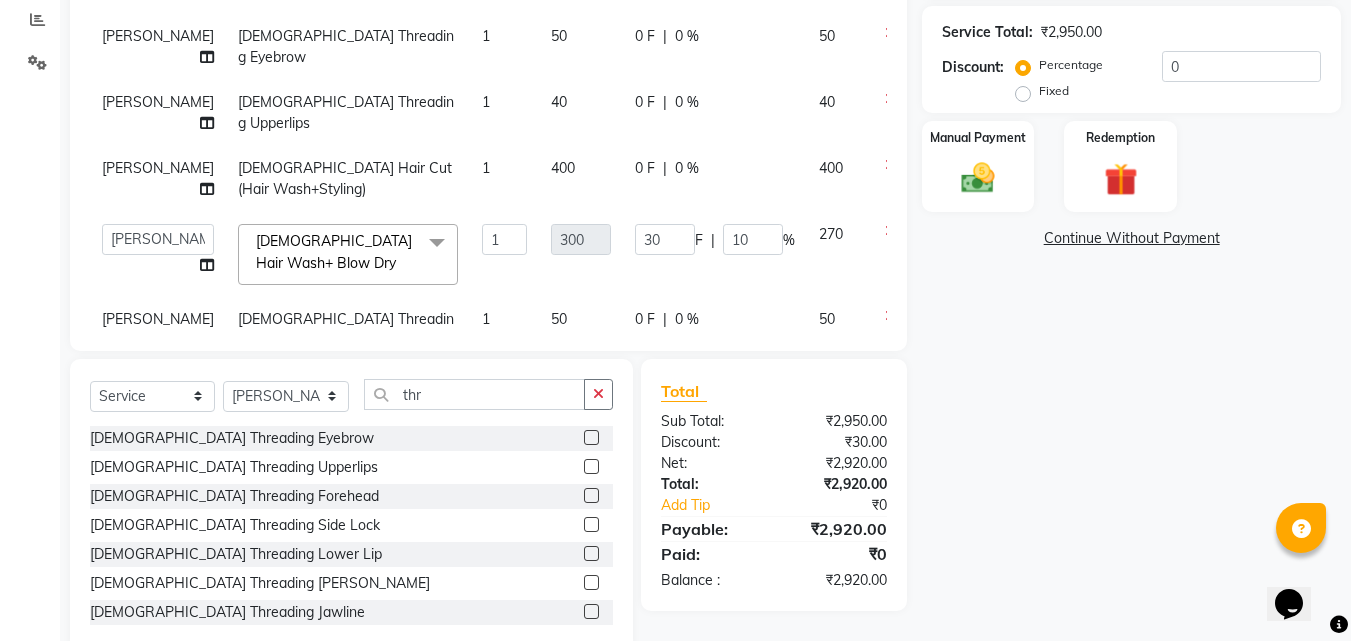 click on "0 F" 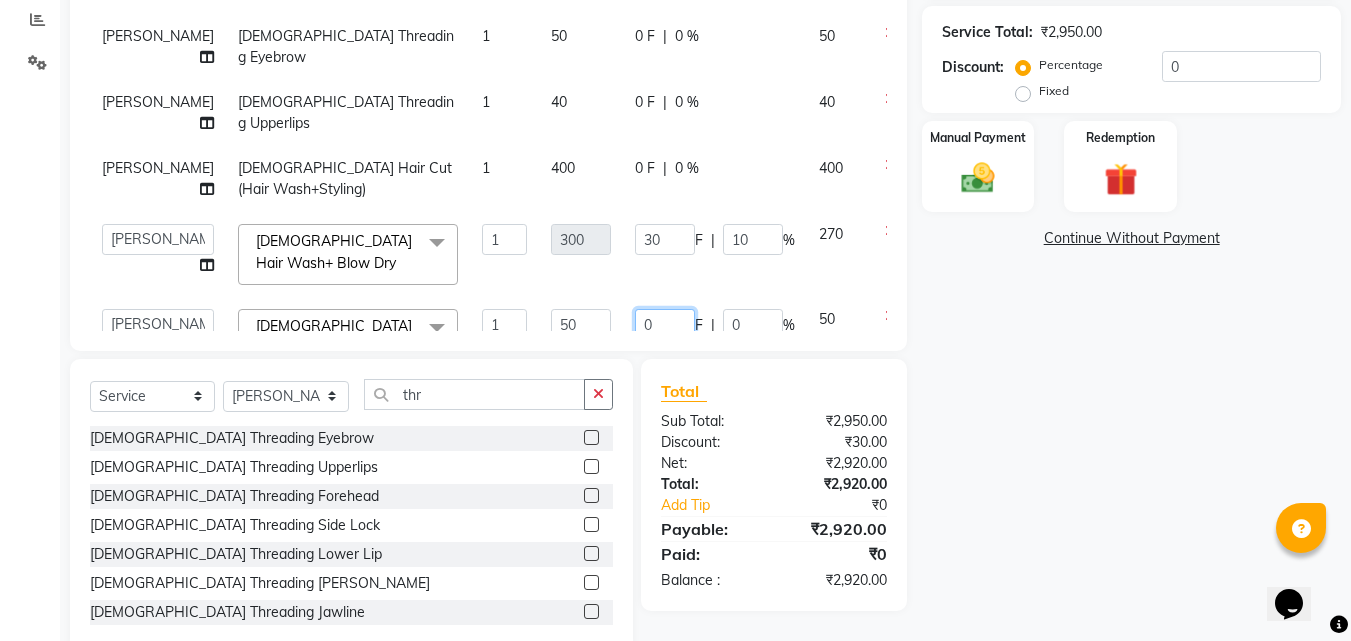 click on "0" 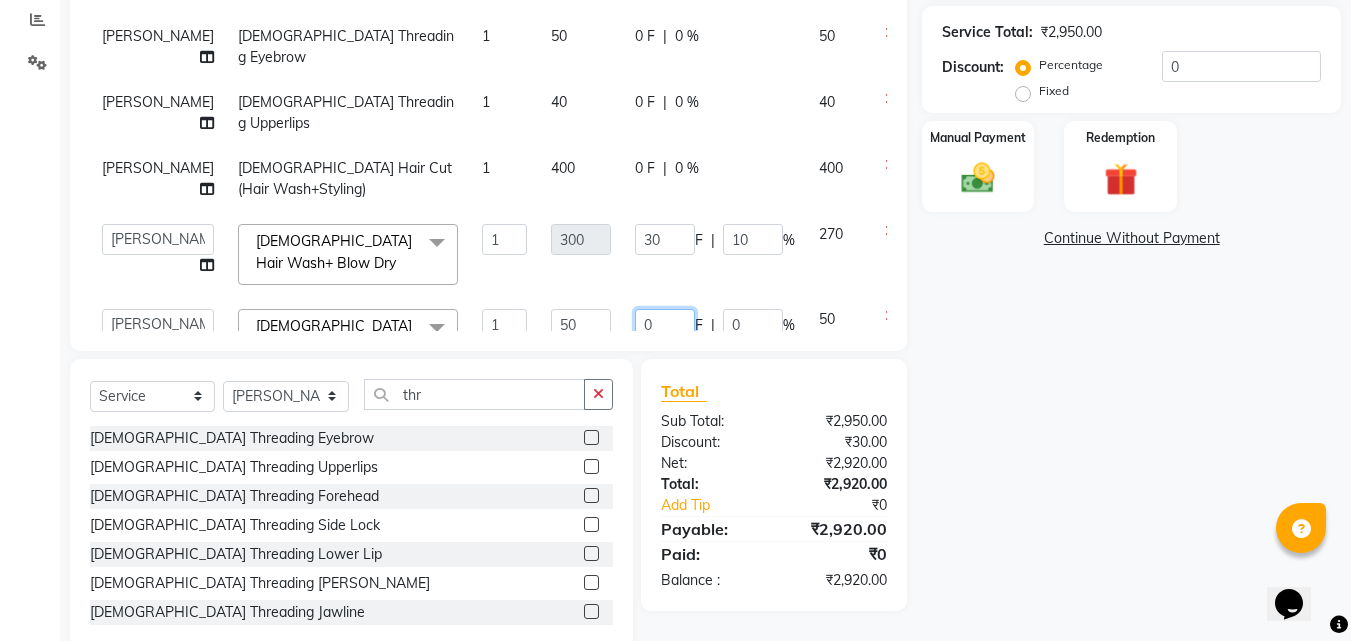 type on "10" 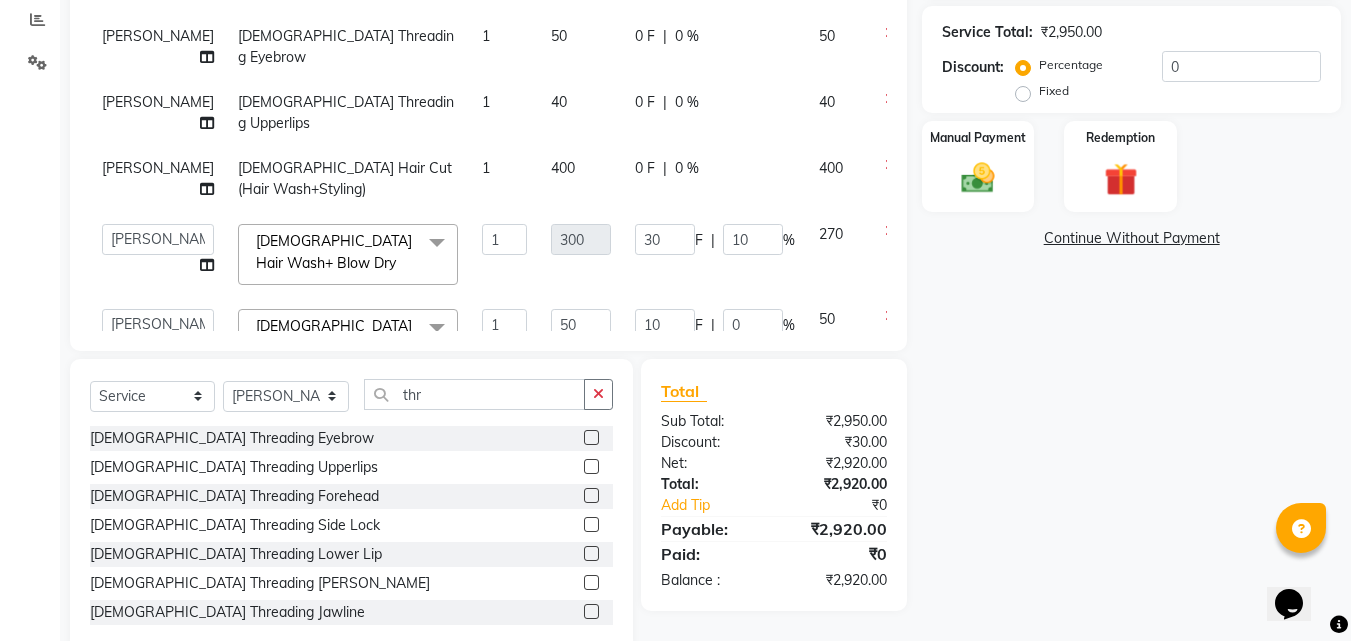 click on "10 F | 0 %" 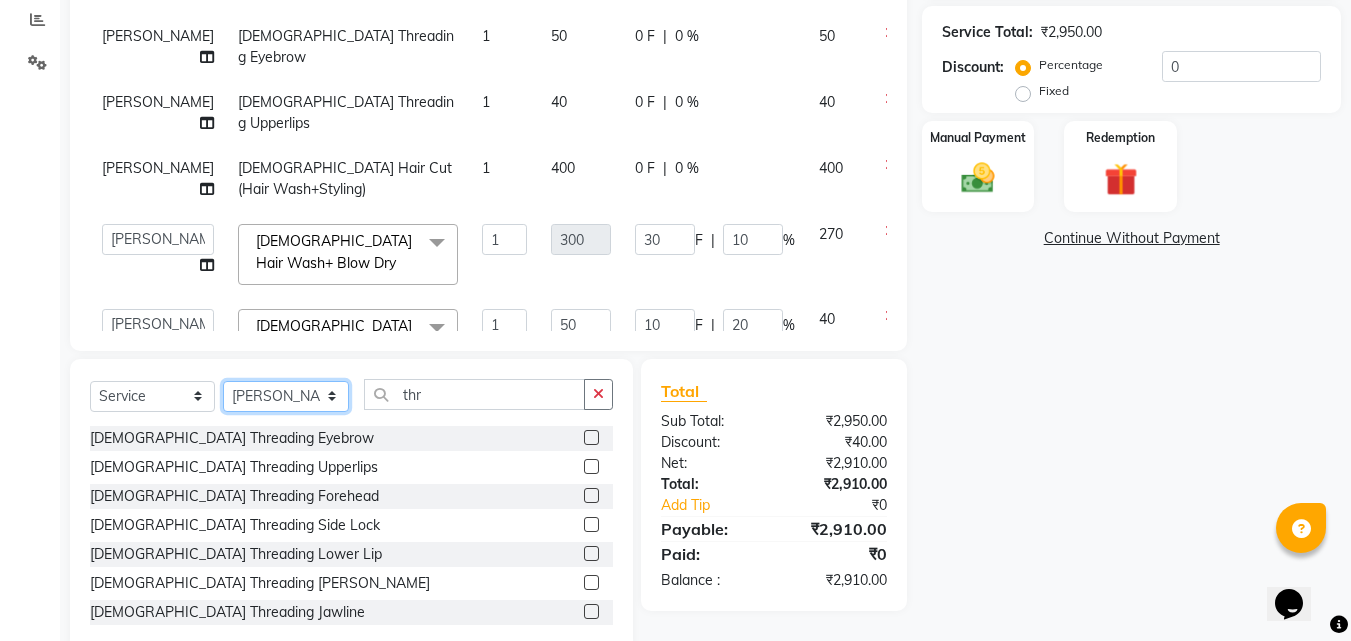 click on "Select Stylist [PERSON_NAME]  [PERSON_NAME] [PERSON_NAME] [PERSON_NAME] [PERSON_NAME]  [PERSON_NAME] [PERSON_NAME] Mane" 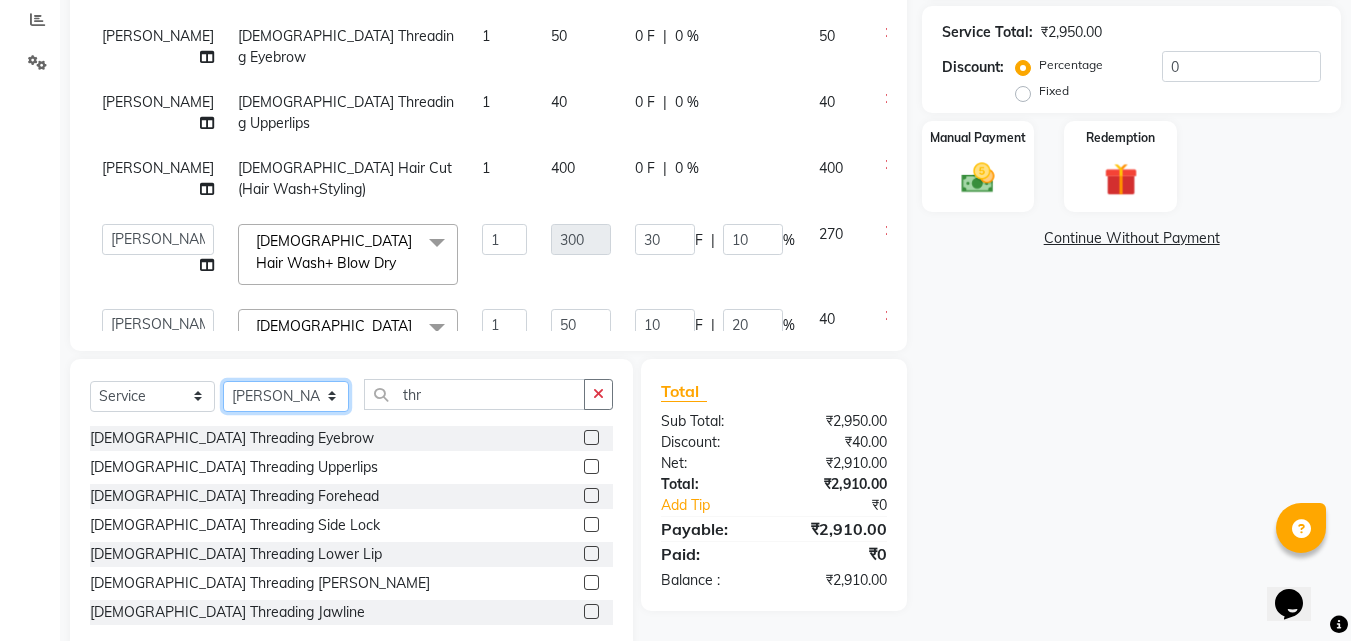 click on "Select Stylist [PERSON_NAME]  [PERSON_NAME] [PERSON_NAME] [PERSON_NAME] [PERSON_NAME]  [PERSON_NAME] [PERSON_NAME] Mane" 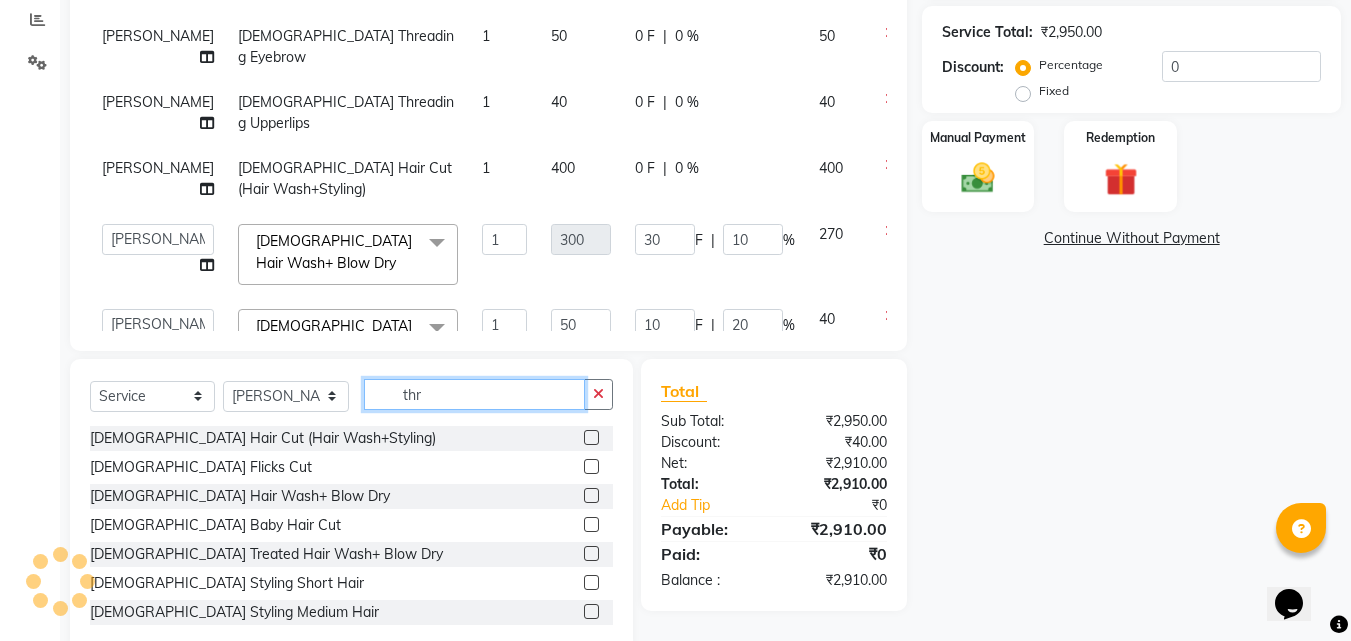 click on "thr" 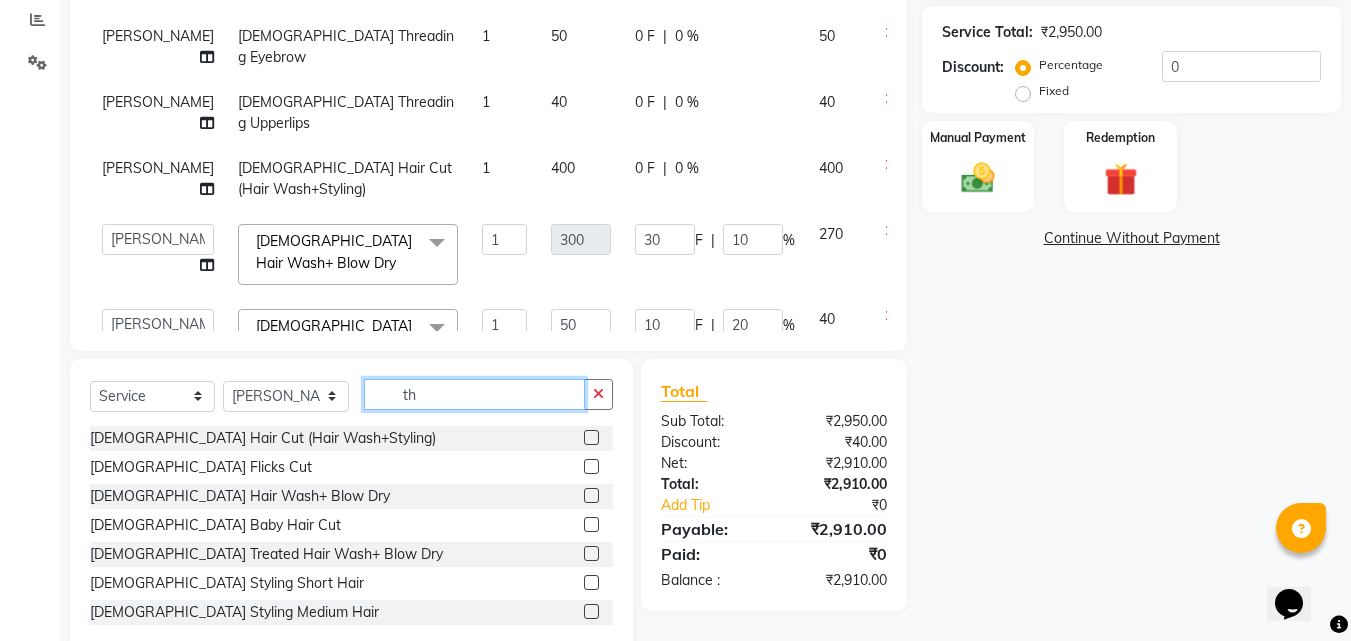 type on "t" 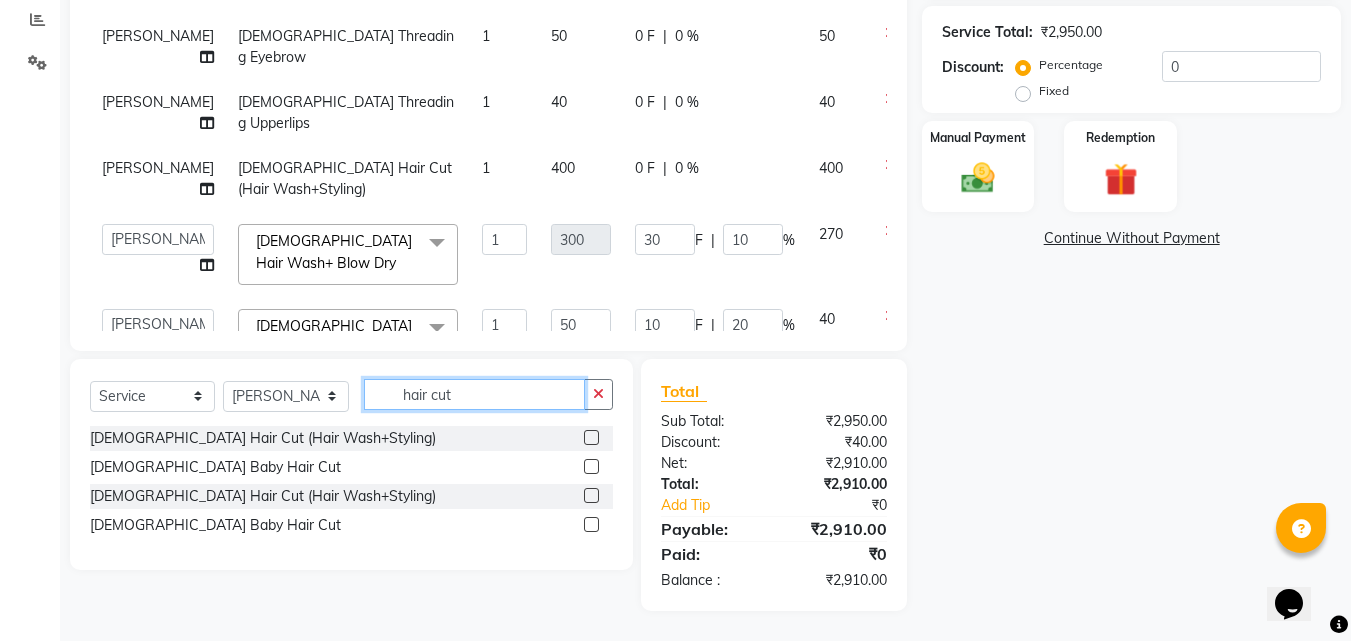 type on "hair cut" 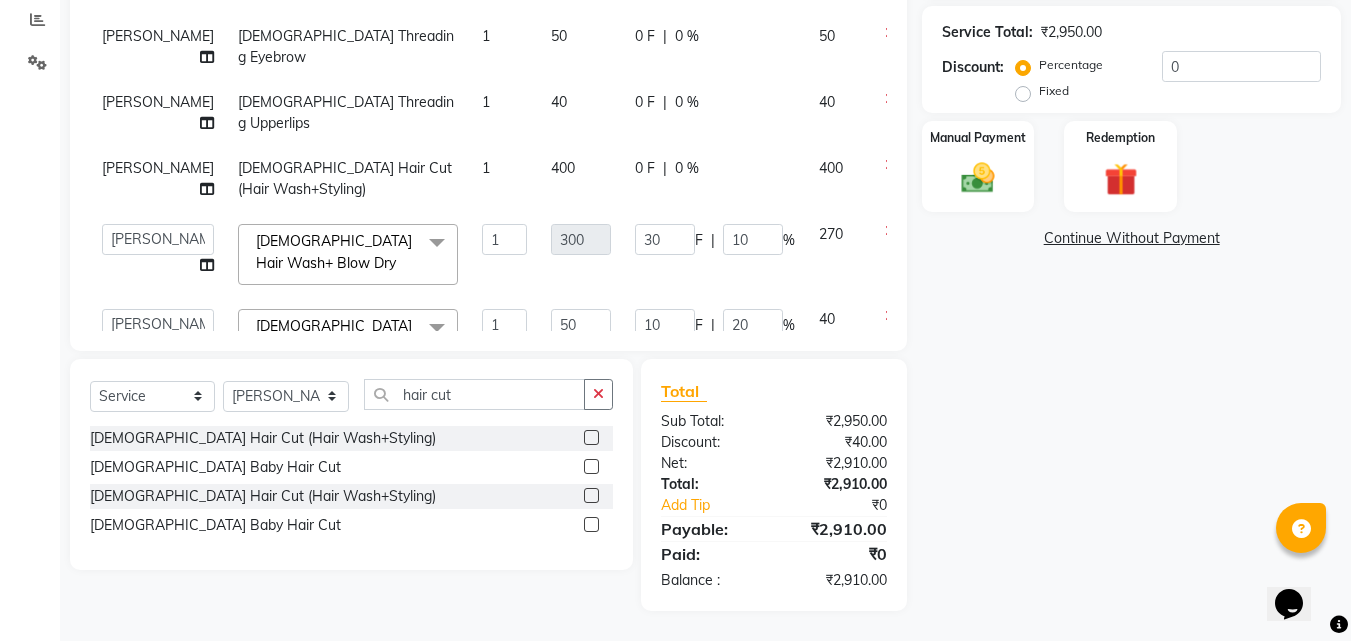 click 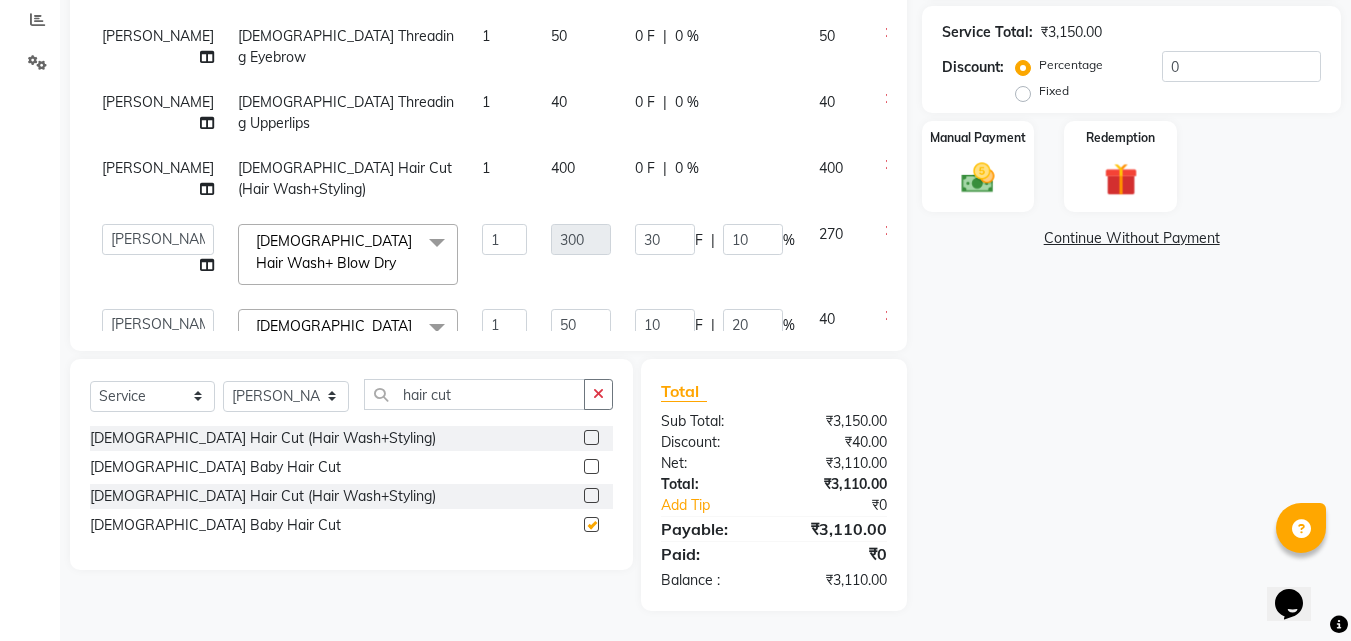 checkbox on "false" 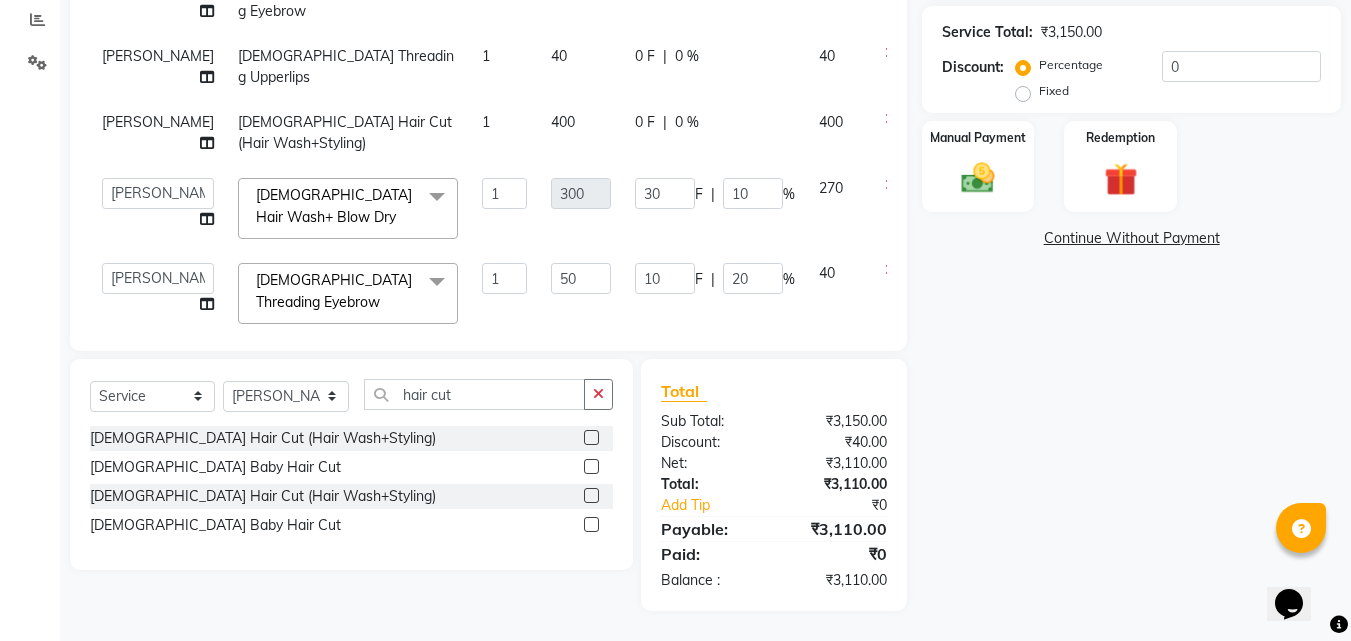 scroll, scrollTop: 755, scrollLeft: 0, axis: vertical 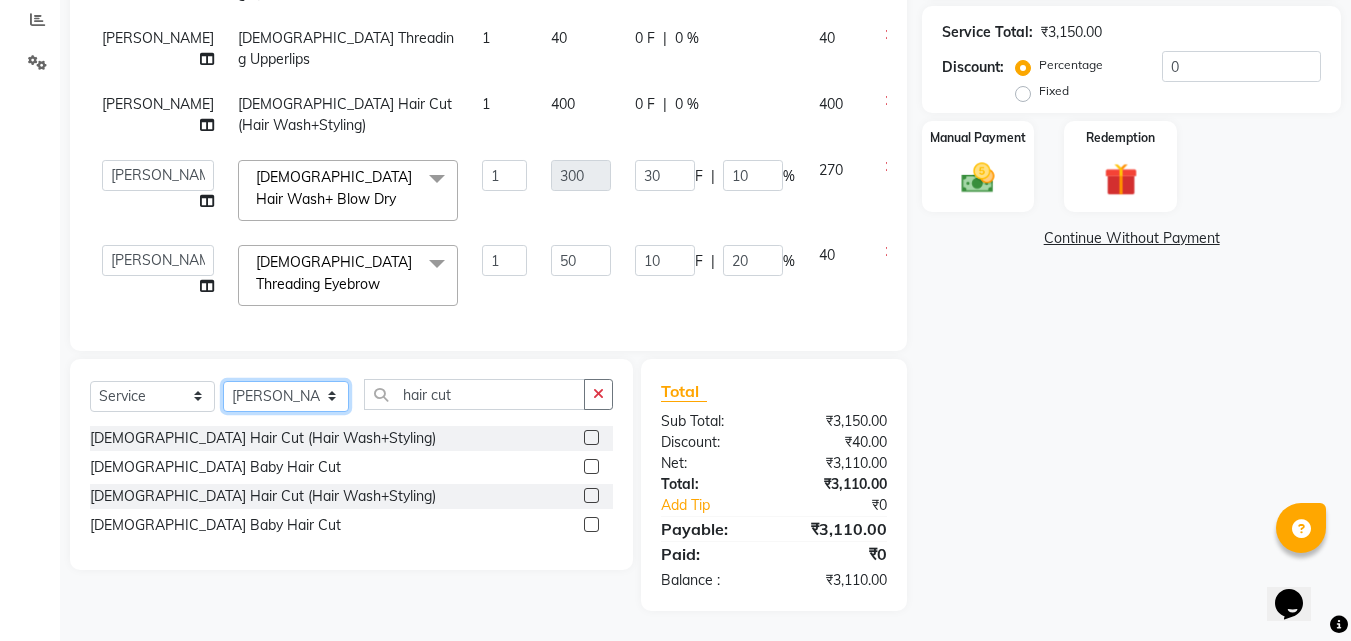 click on "Select Stylist [PERSON_NAME]  [PERSON_NAME] [PERSON_NAME] [PERSON_NAME] [PERSON_NAME]  [PERSON_NAME] [PERSON_NAME] Mane" 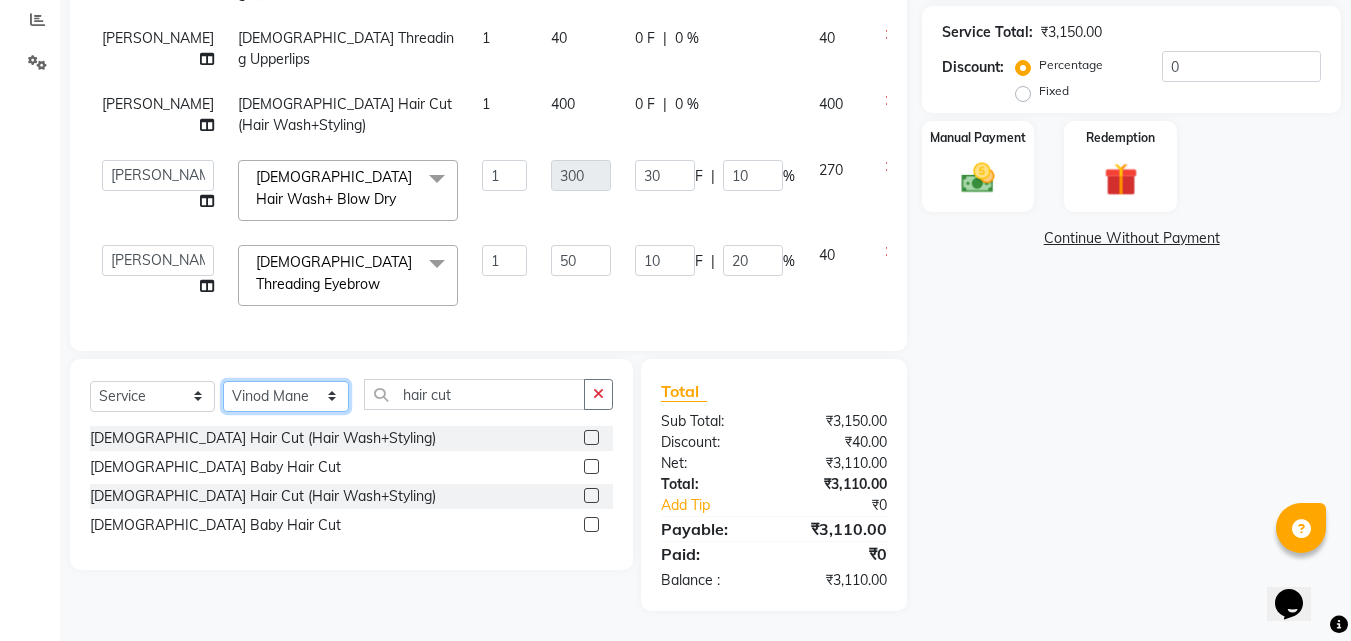 click on "Select Stylist [PERSON_NAME]  [PERSON_NAME] [PERSON_NAME] [PERSON_NAME] [PERSON_NAME]  [PERSON_NAME] [PERSON_NAME] Mane" 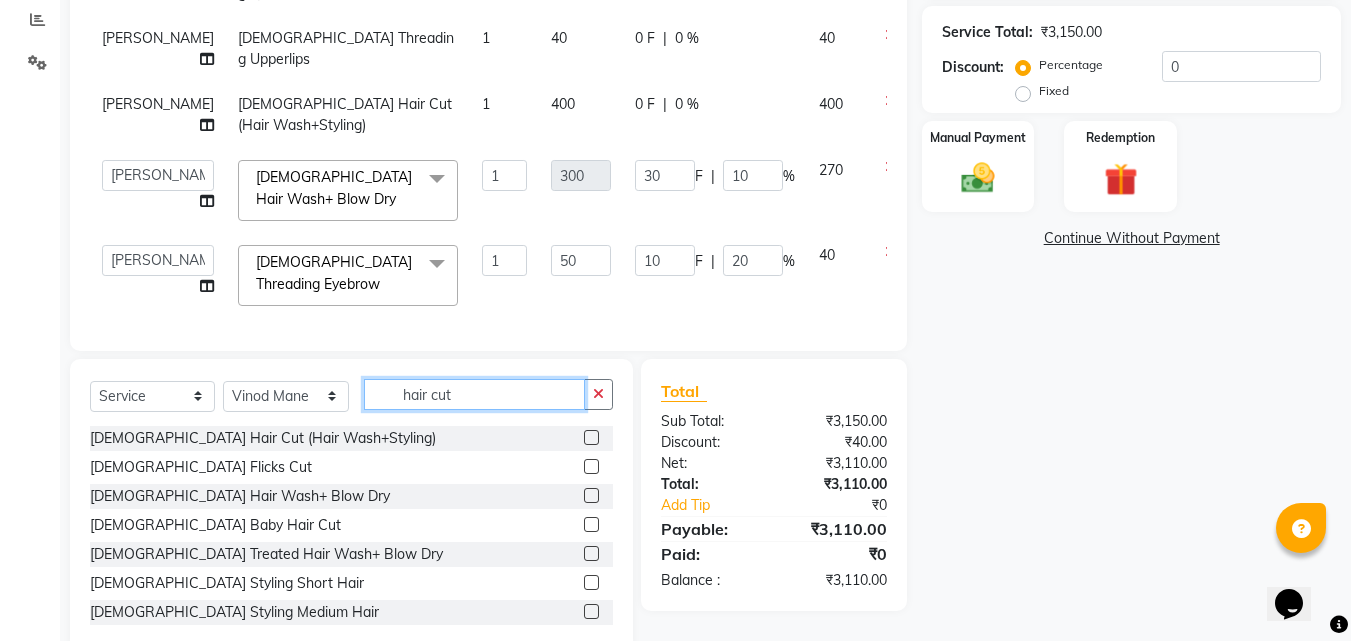 click on "hair cut" 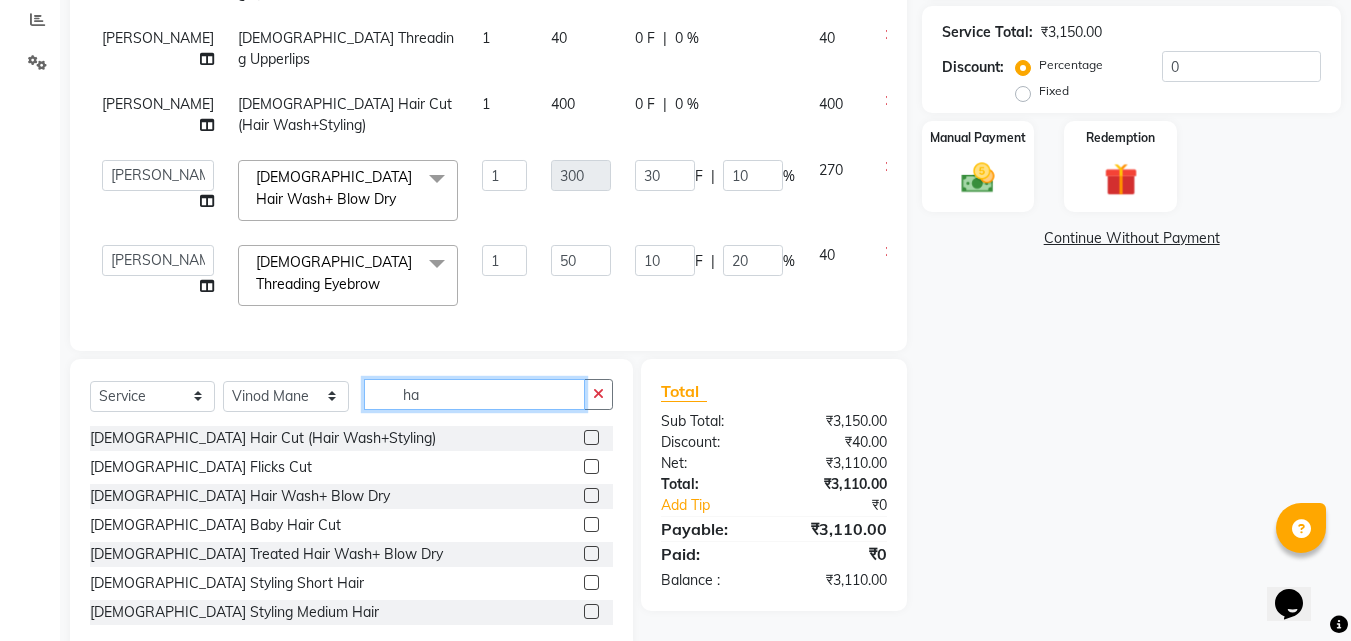 type on "h" 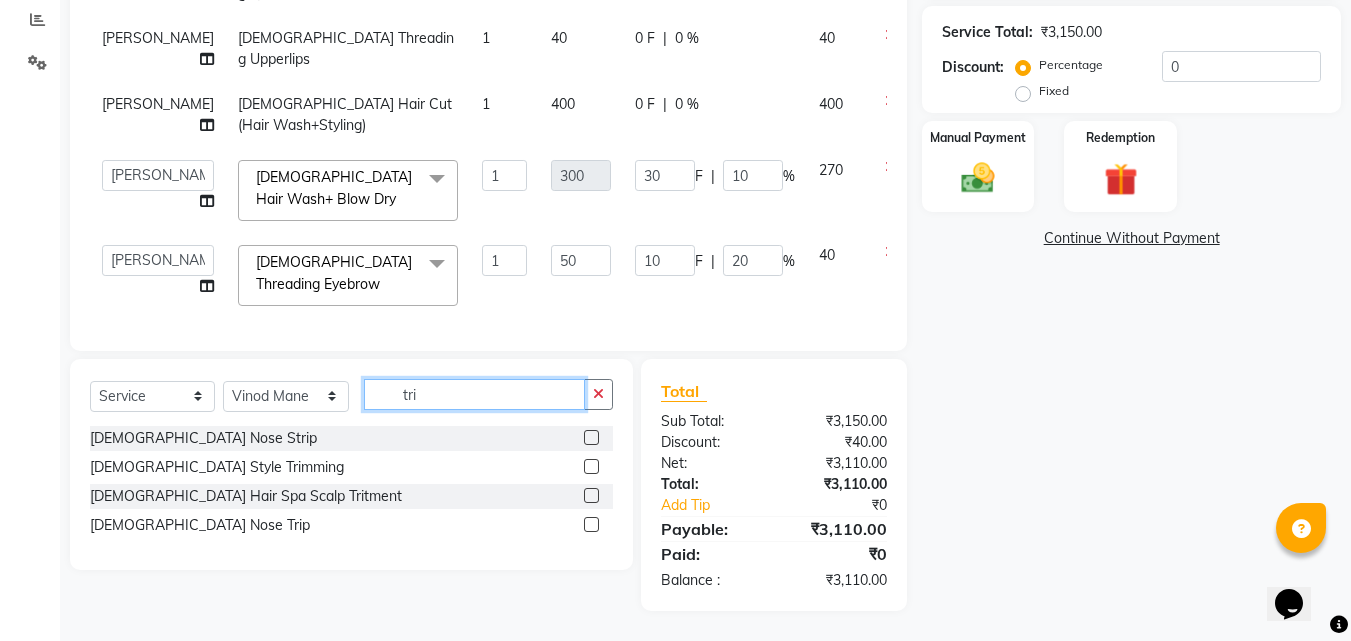 type on "tri" 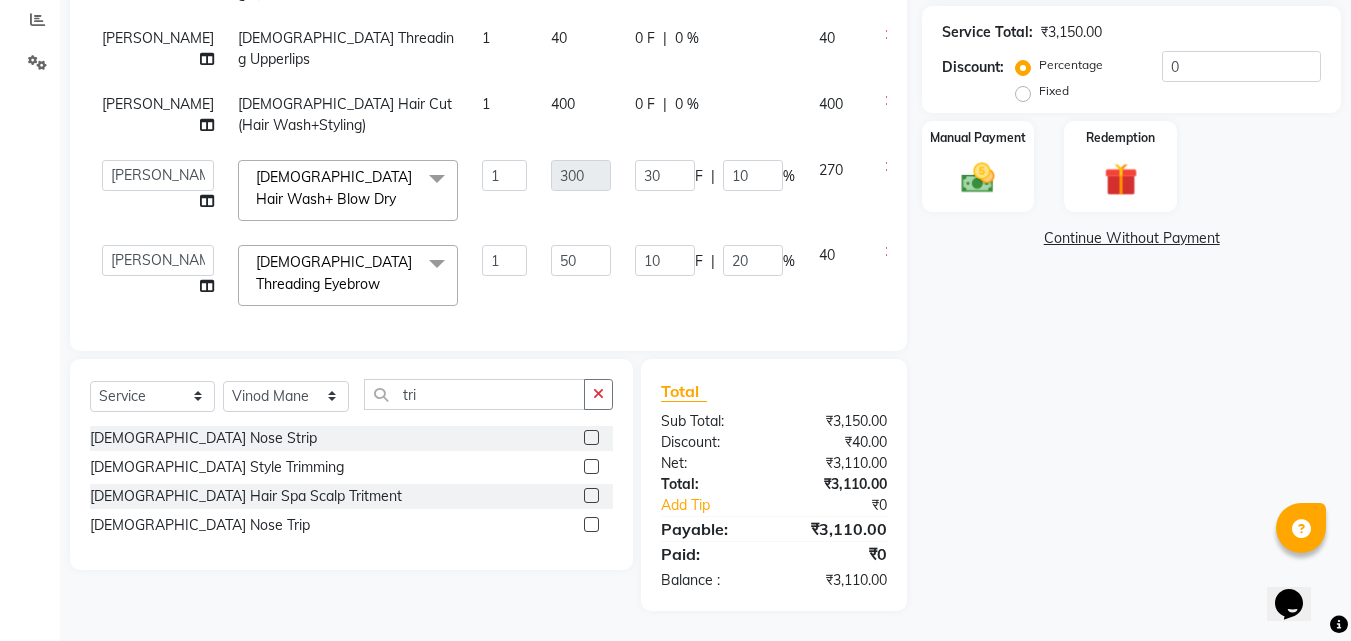 click 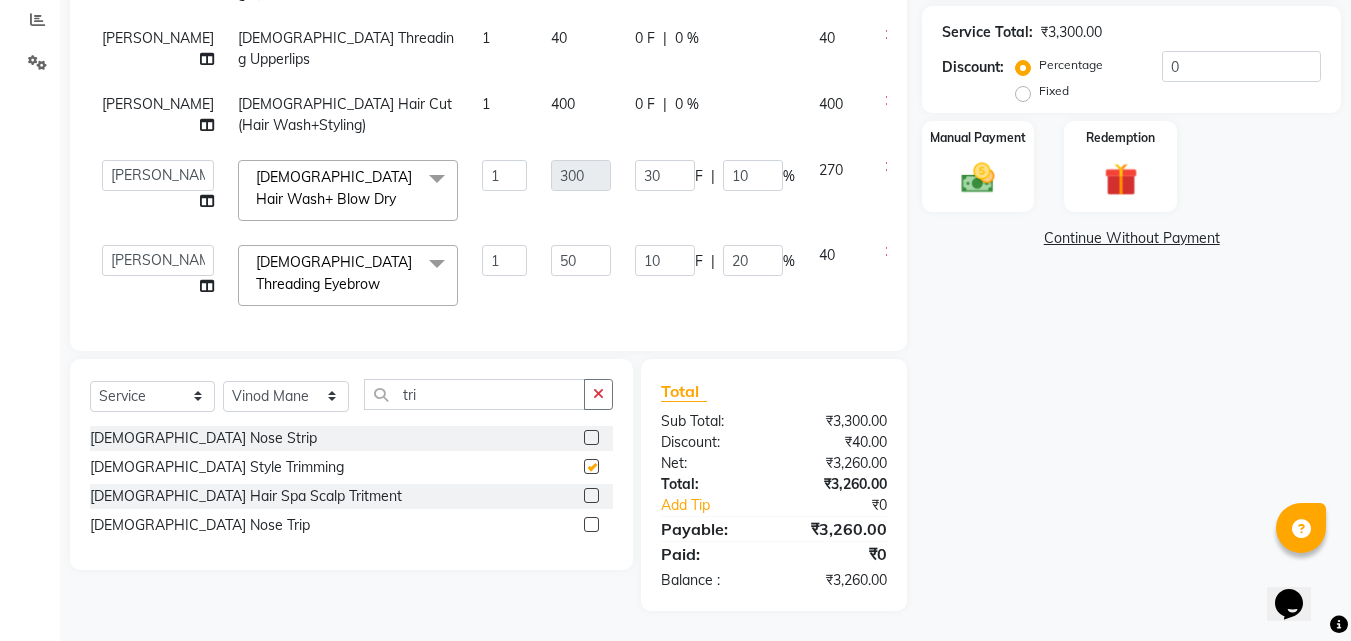 checkbox on "false" 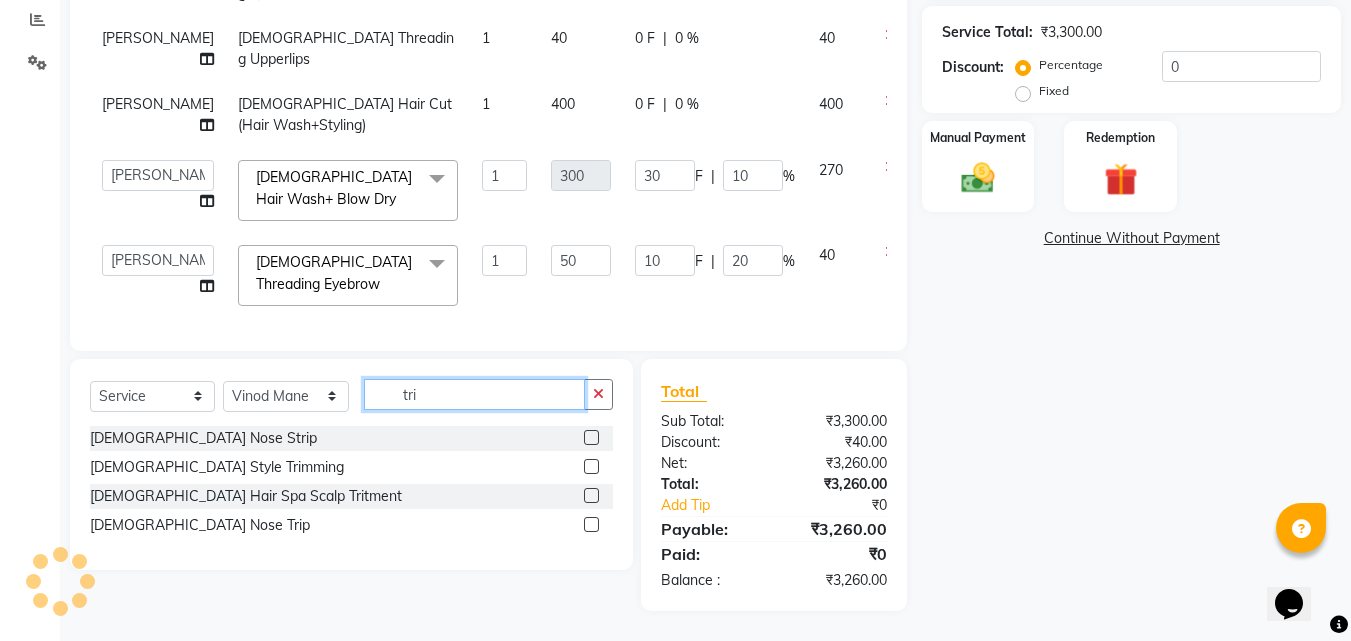 click on "tri" 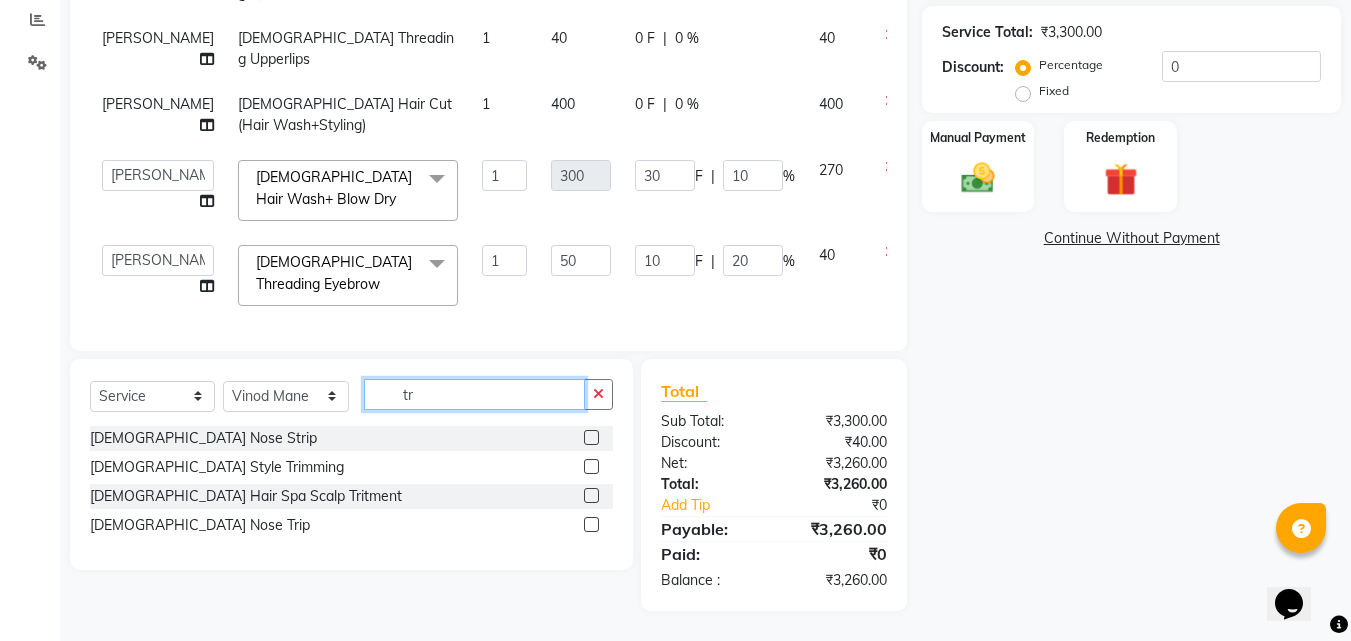type on "t" 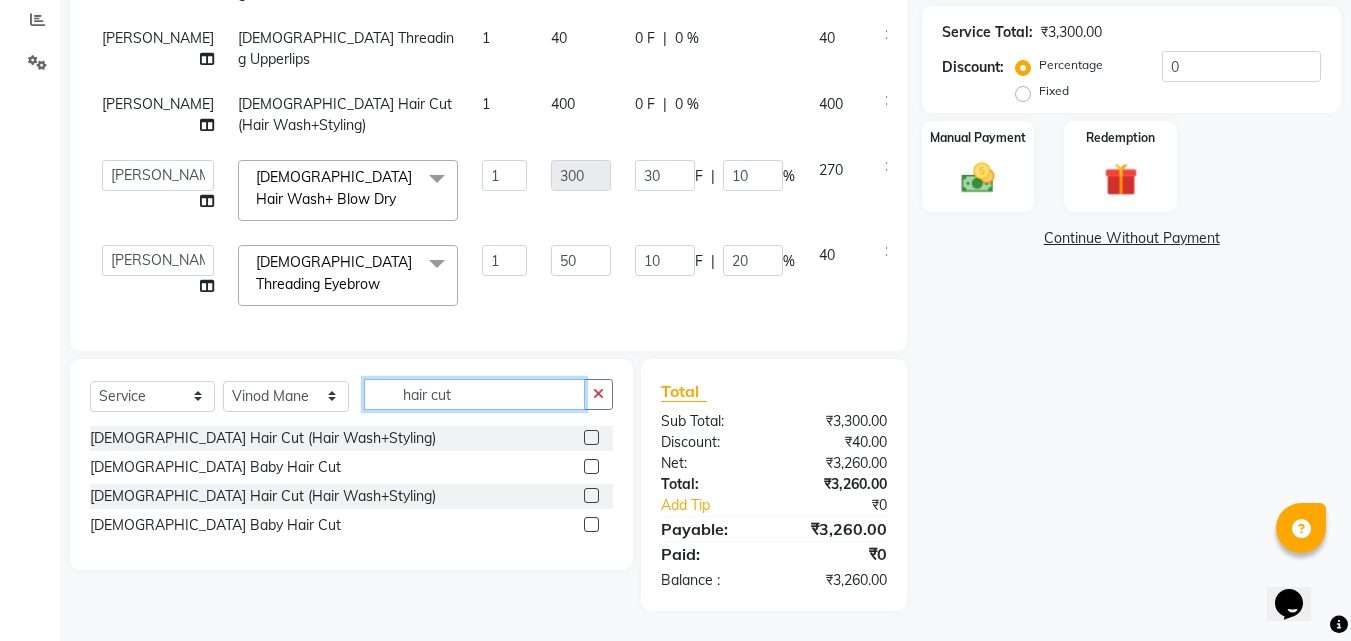 type on "hair cut" 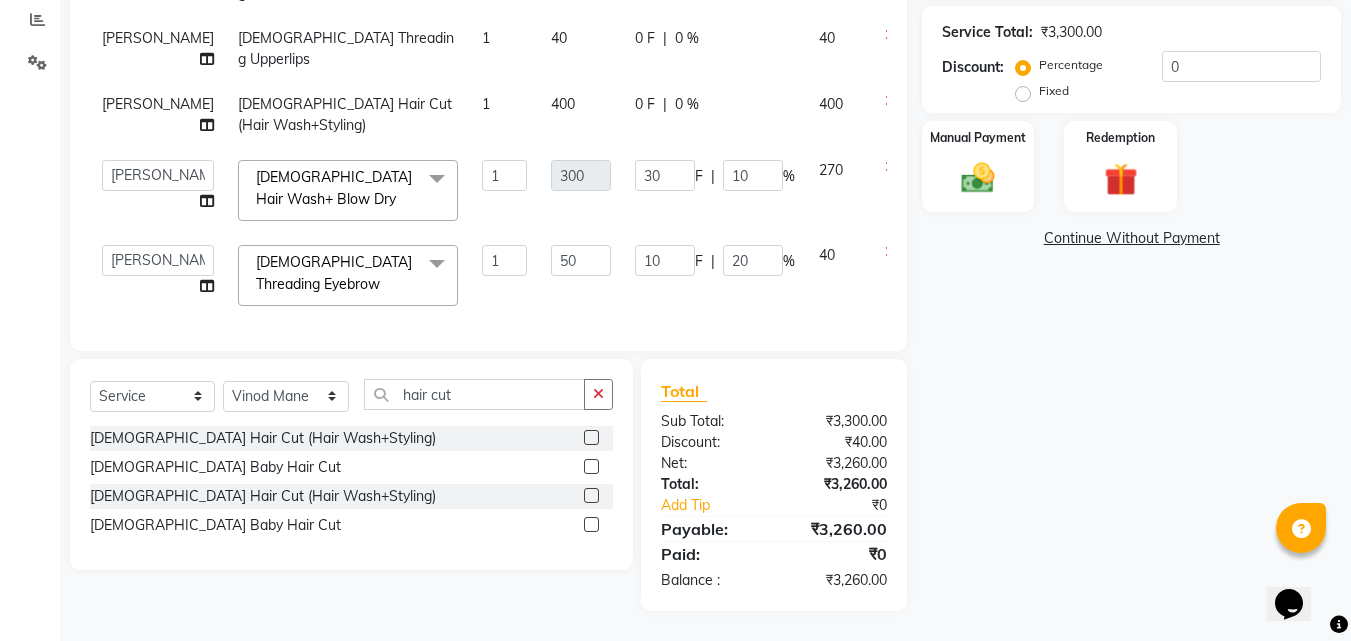 click 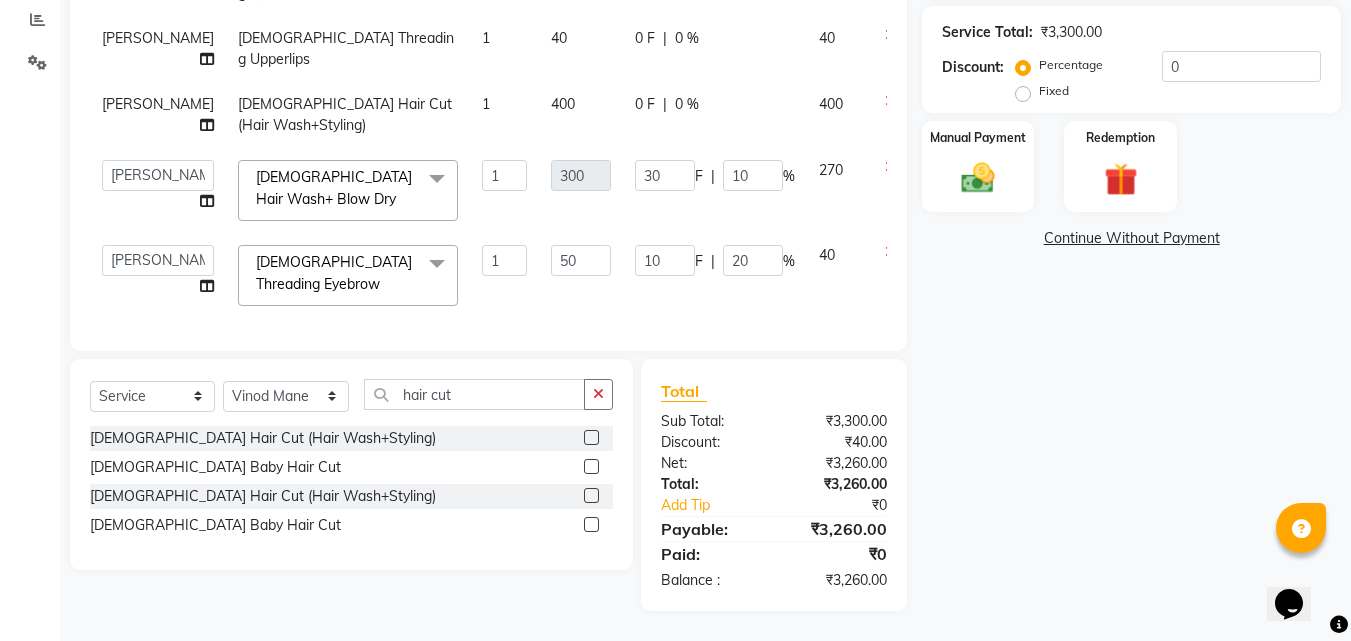 click at bounding box center [590, 496] 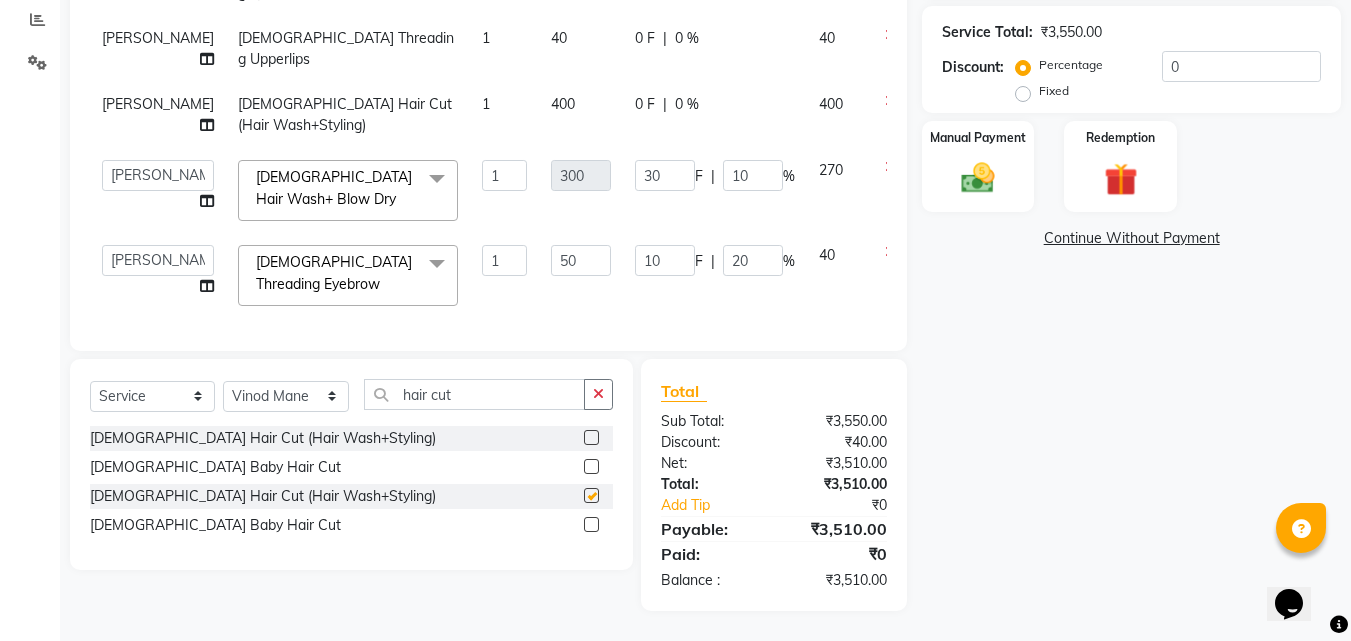 checkbox on "false" 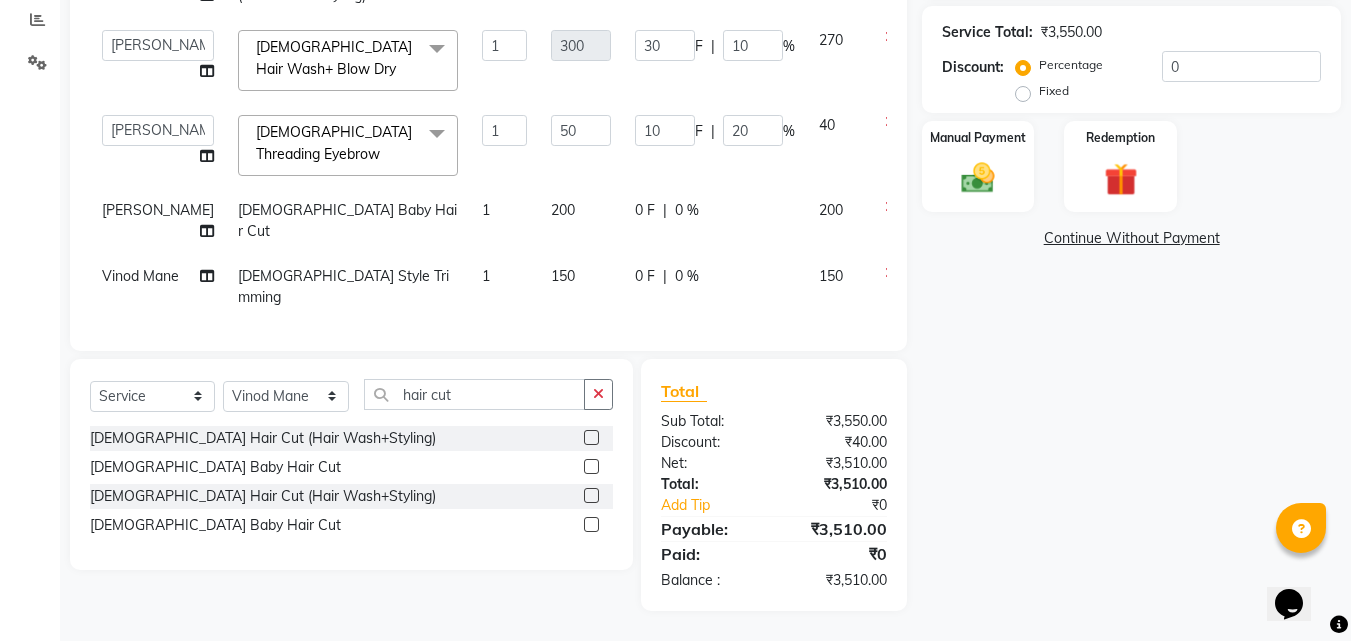 scroll, scrollTop: 887, scrollLeft: 0, axis: vertical 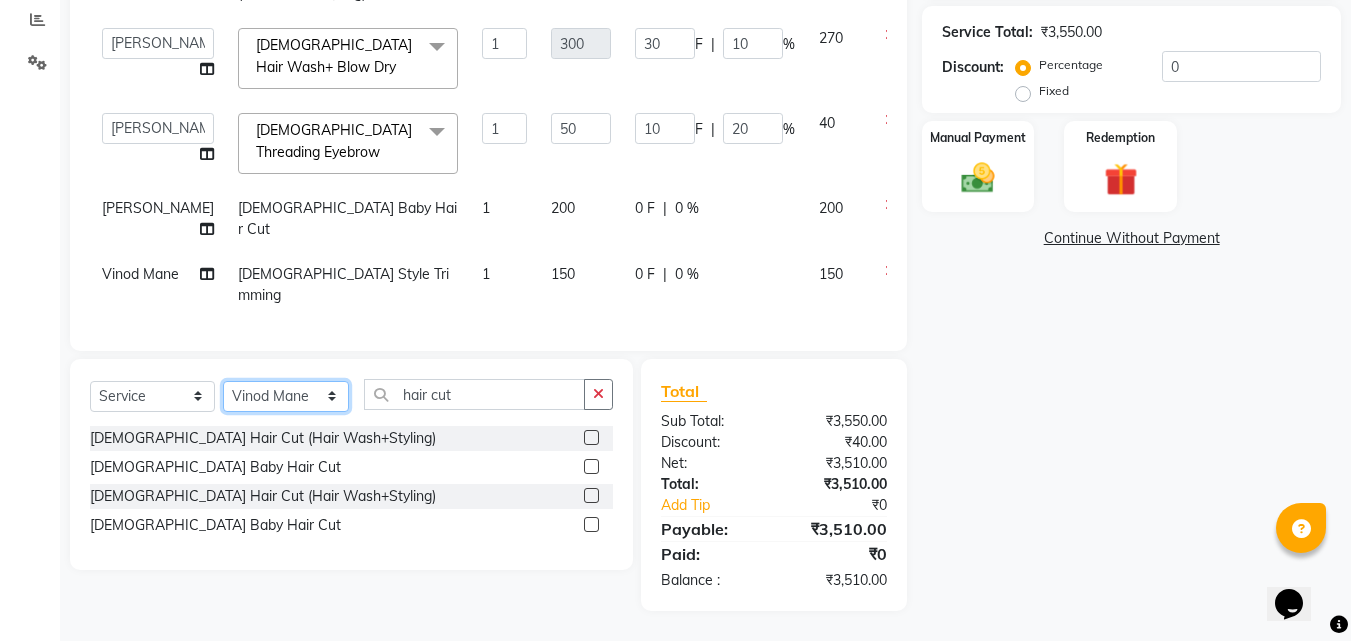 click on "Select Stylist [PERSON_NAME]  [PERSON_NAME] [PERSON_NAME] [PERSON_NAME] [PERSON_NAME]  [PERSON_NAME] [PERSON_NAME] Mane" 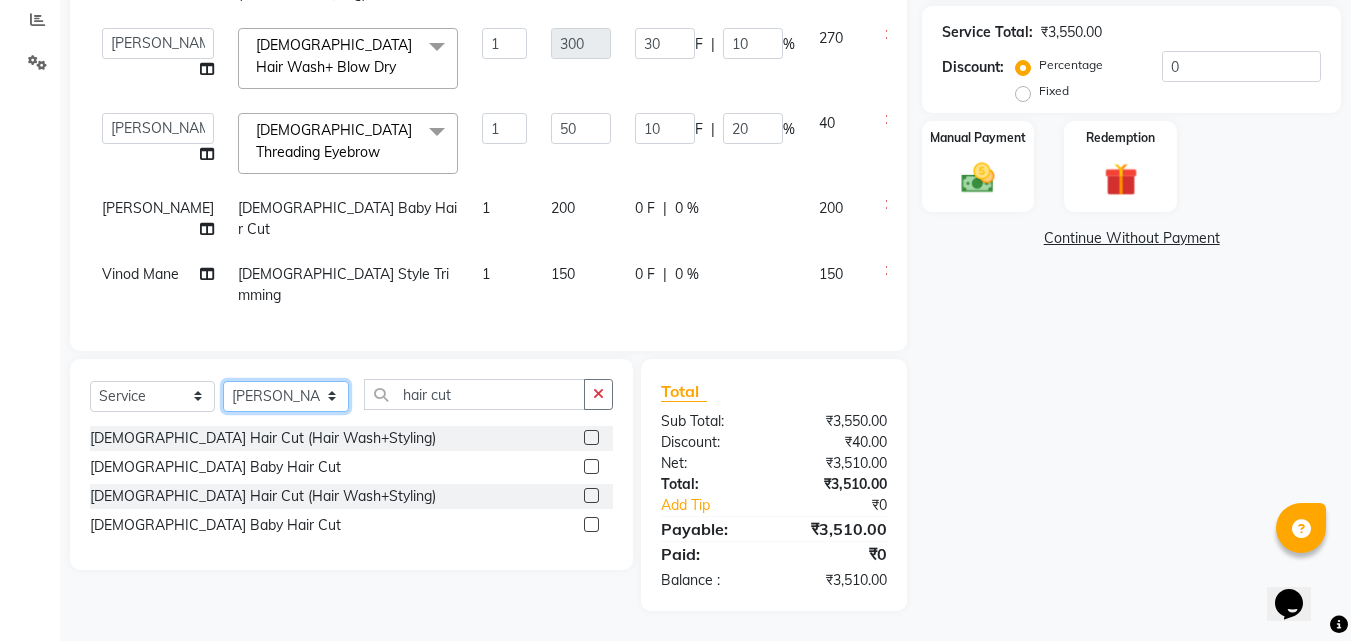 click on "Select Stylist [PERSON_NAME]  [PERSON_NAME] [PERSON_NAME] [PERSON_NAME] [PERSON_NAME]  [PERSON_NAME] [PERSON_NAME] Mane" 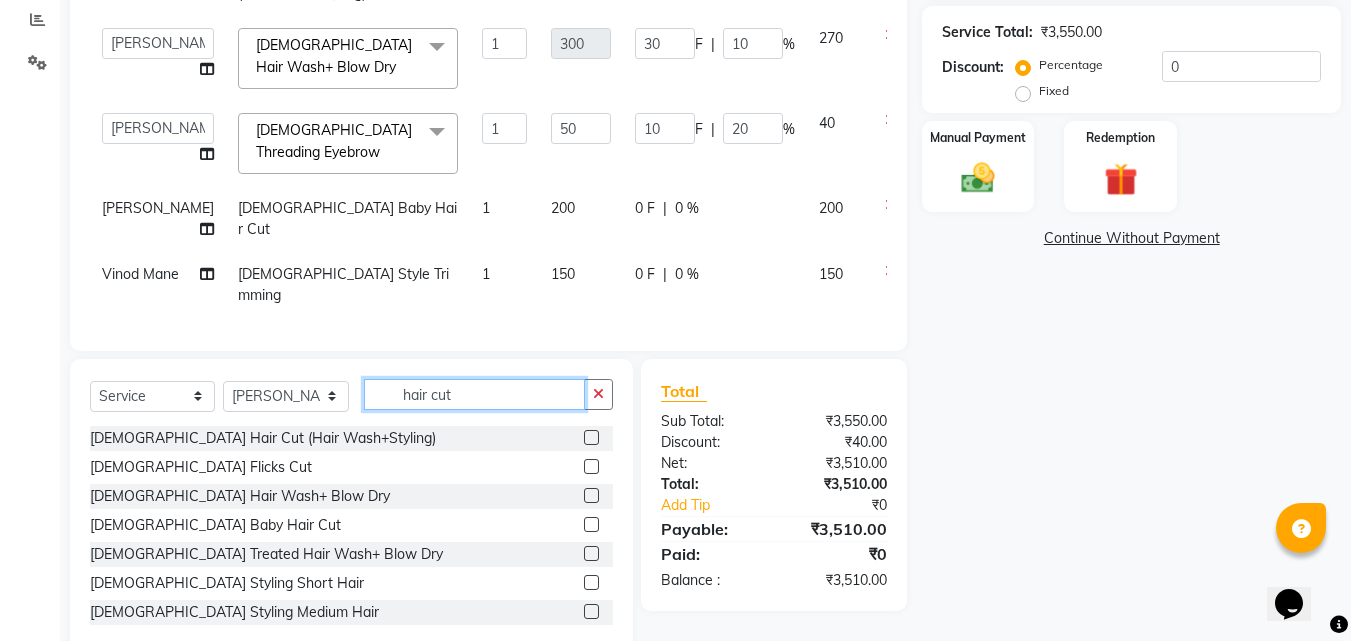 click on "hair cut" 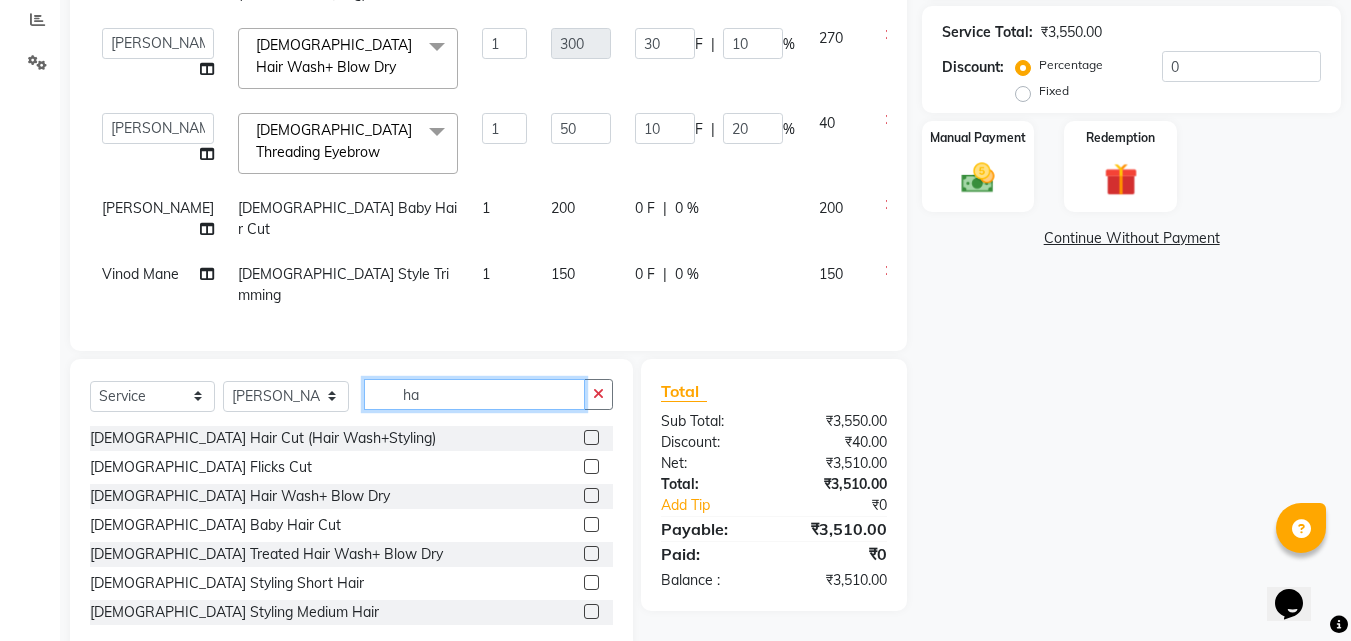type on "h" 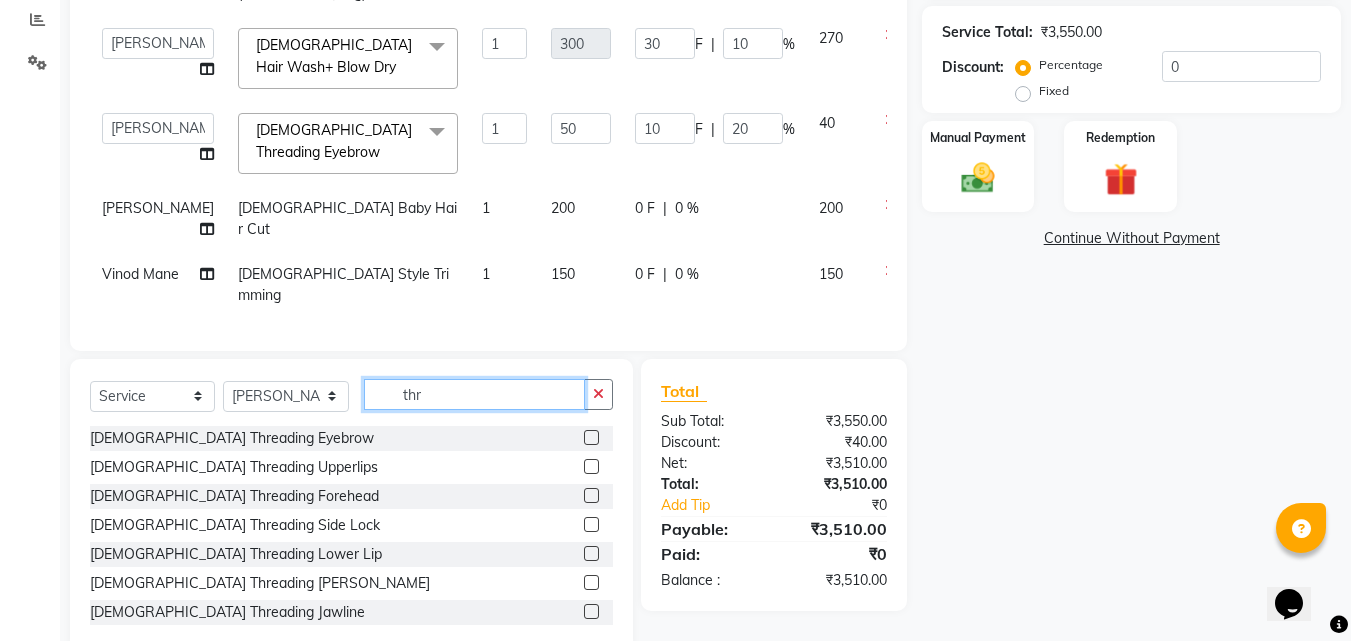 type on "thr" 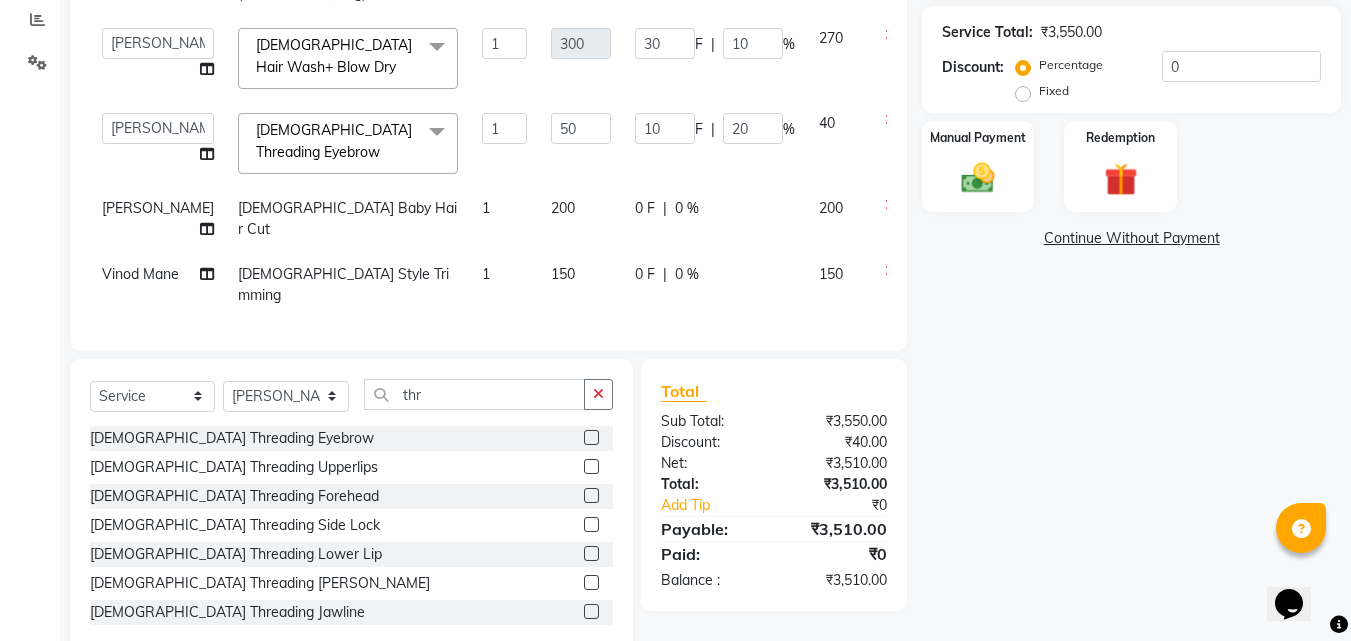 click 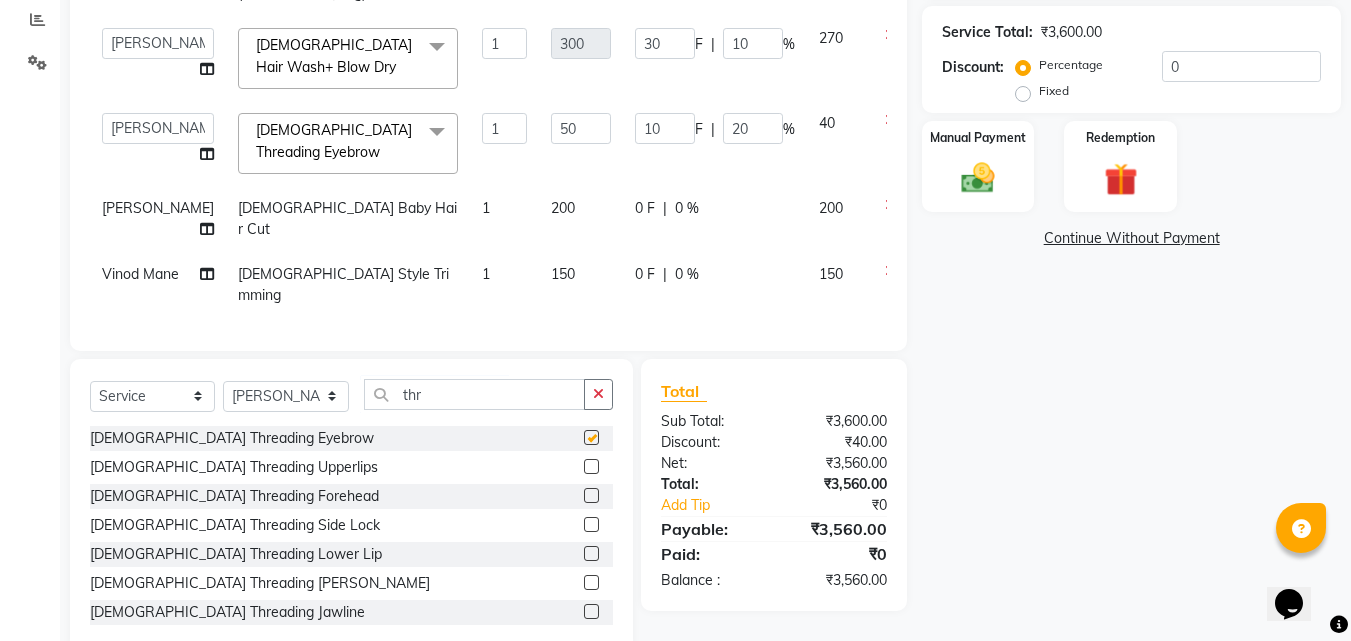 checkbox on "false" 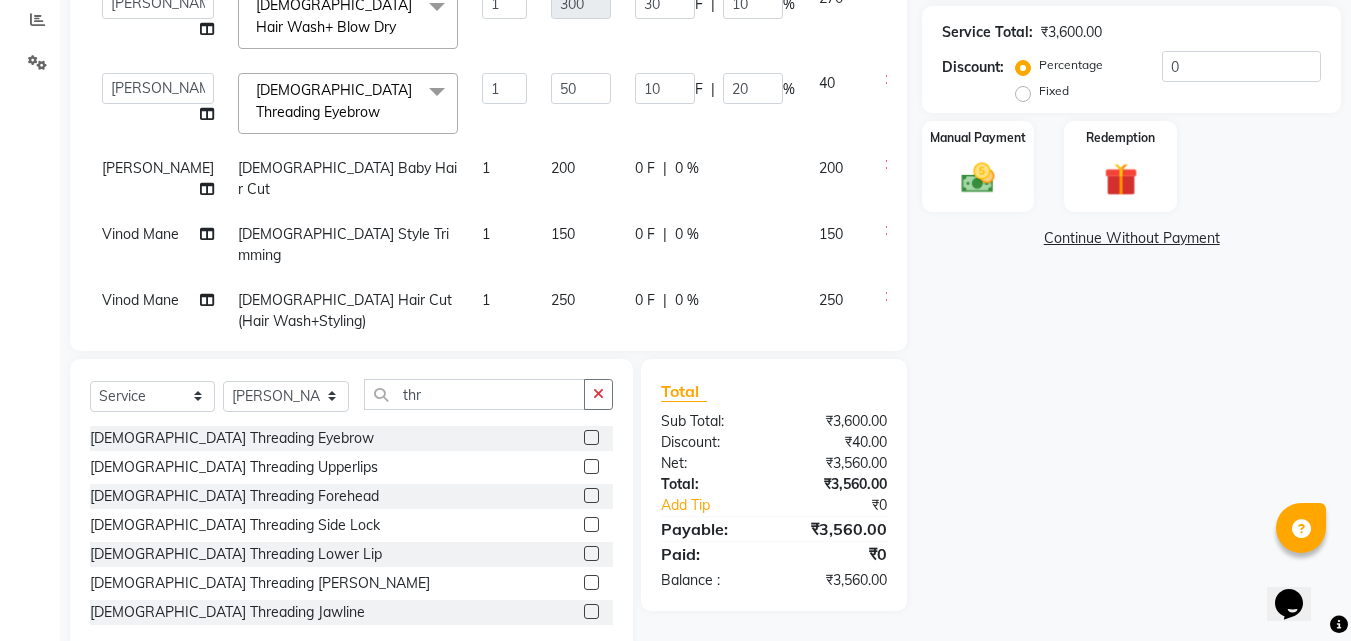 scroll, scrollTop: 932, scrollLeft: 0, axis: vertical 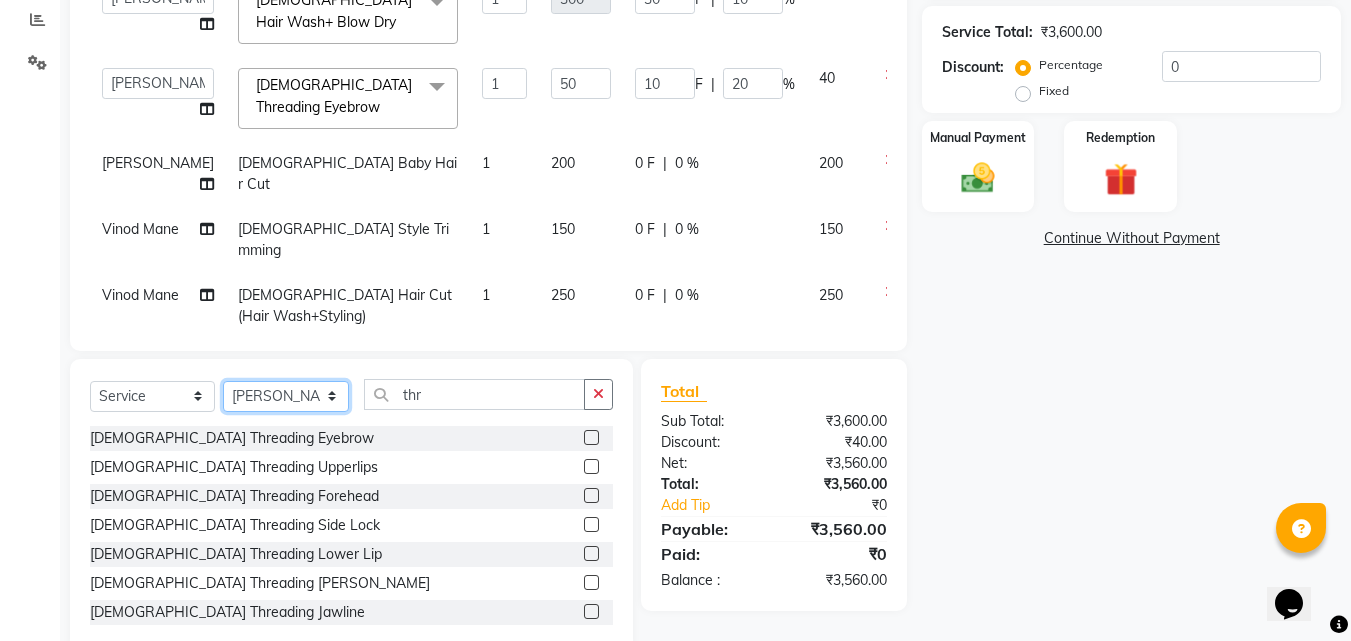 click on "Select Stylist [PERSON_NAME]  [PERSON_NAME] [PERSON_NAME] [PERSON_NAME] [PERSON_NAME]  [PERSON_NAME] [PERSON_NAME] Mane" 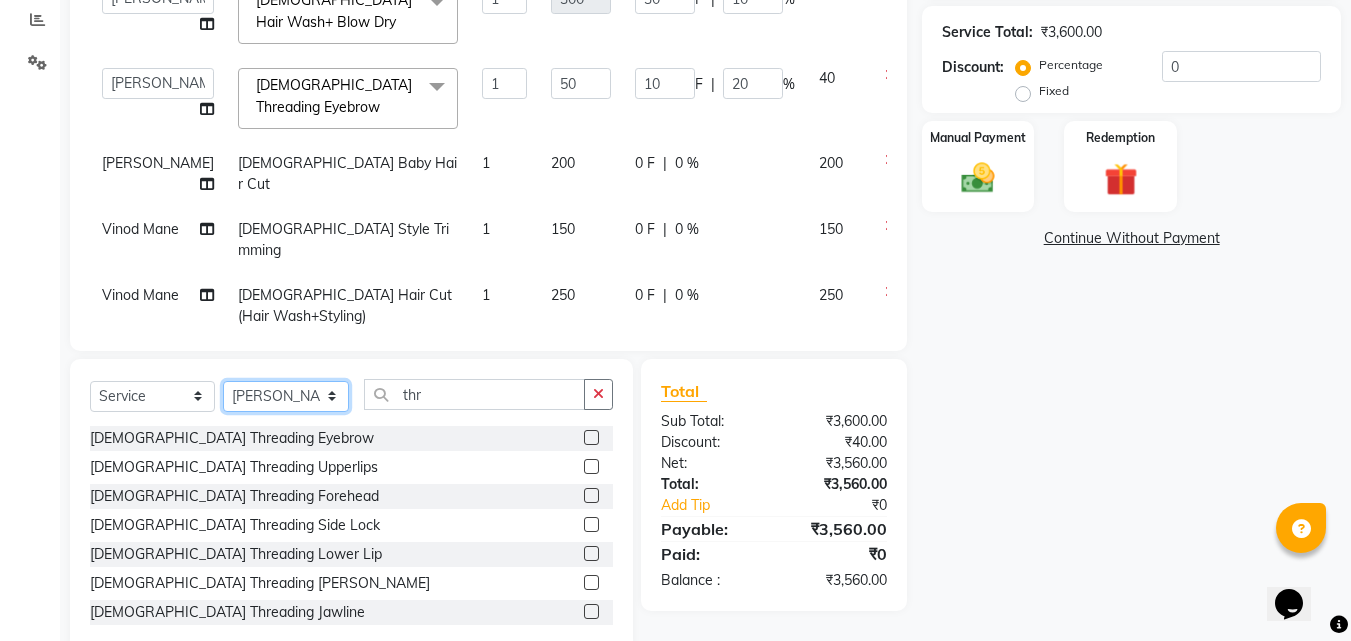 select on "66342" 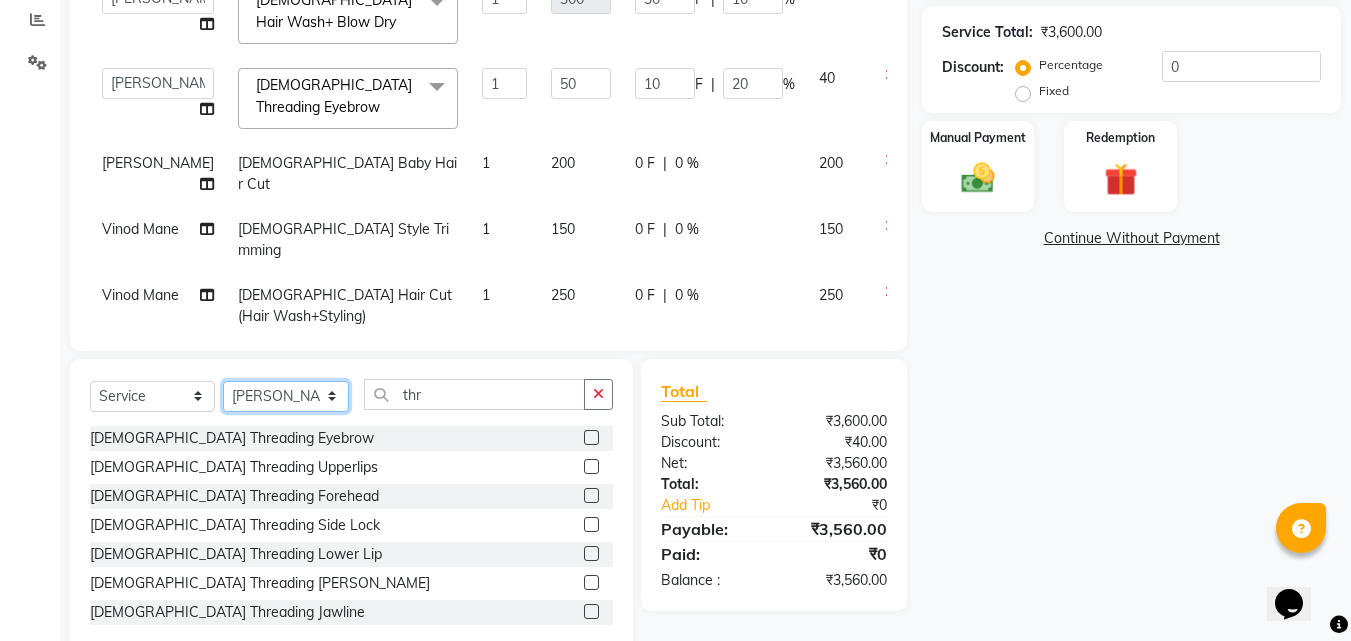 click on "Select Stylist [PERSON_NAME]  [PERSON_NAME] [PERSON_NAME] [PERSON_NAME] [PERSON_NAME]  [PERSON_NAME] [PERSON_NAME] Mane" 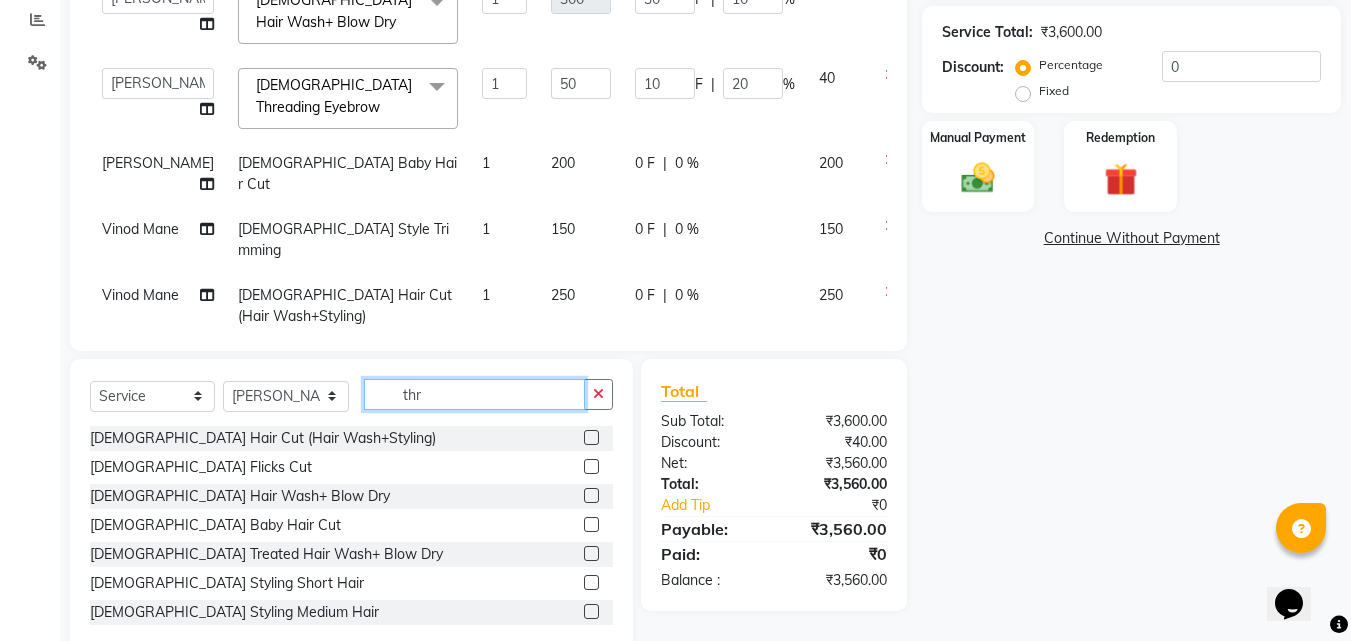 click on "thr" 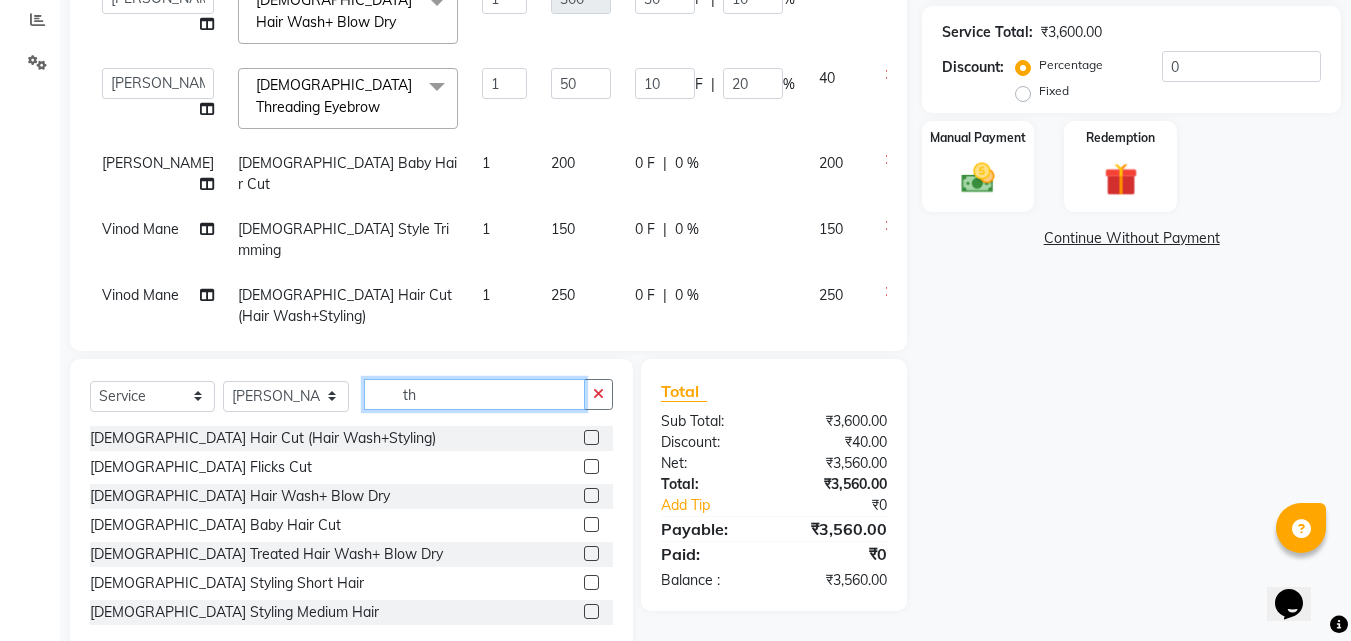 type on "t" 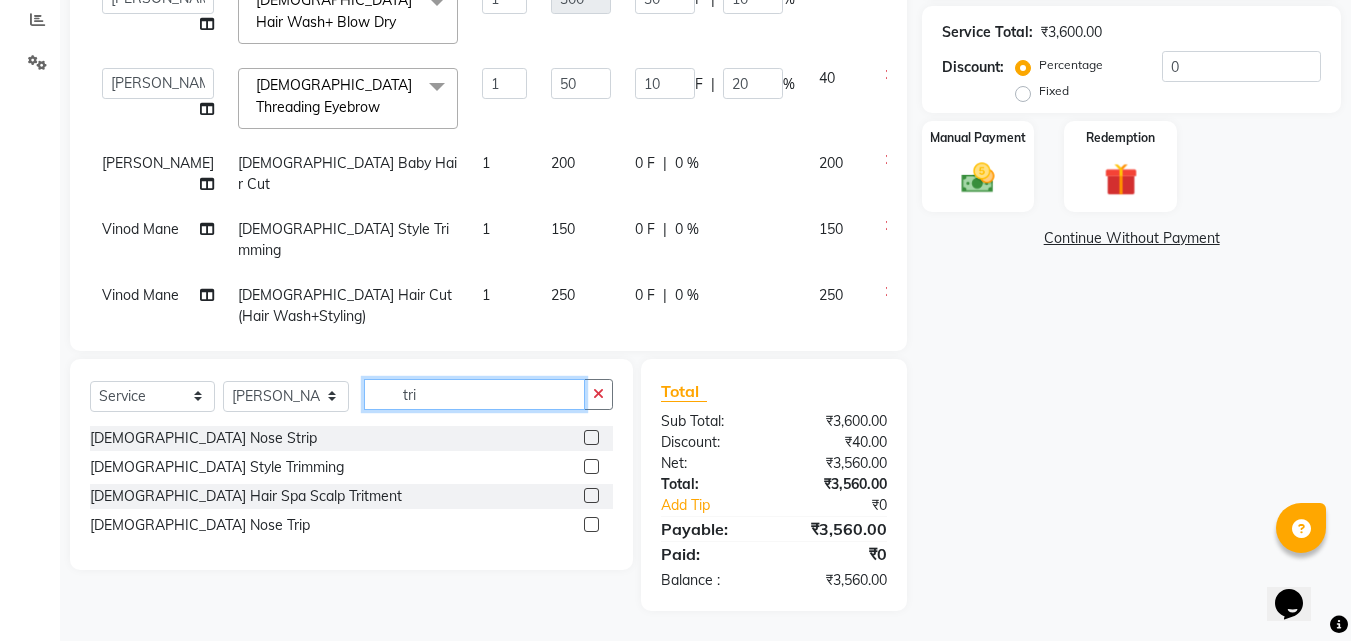 type on "tri" 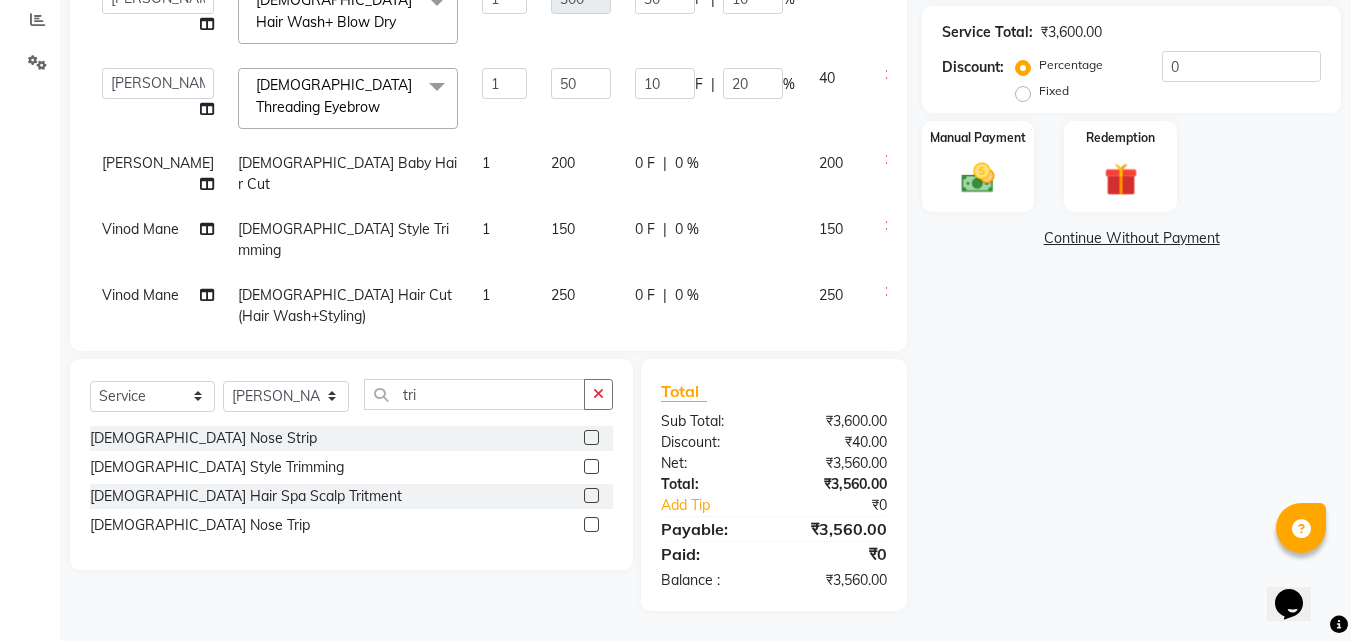 click 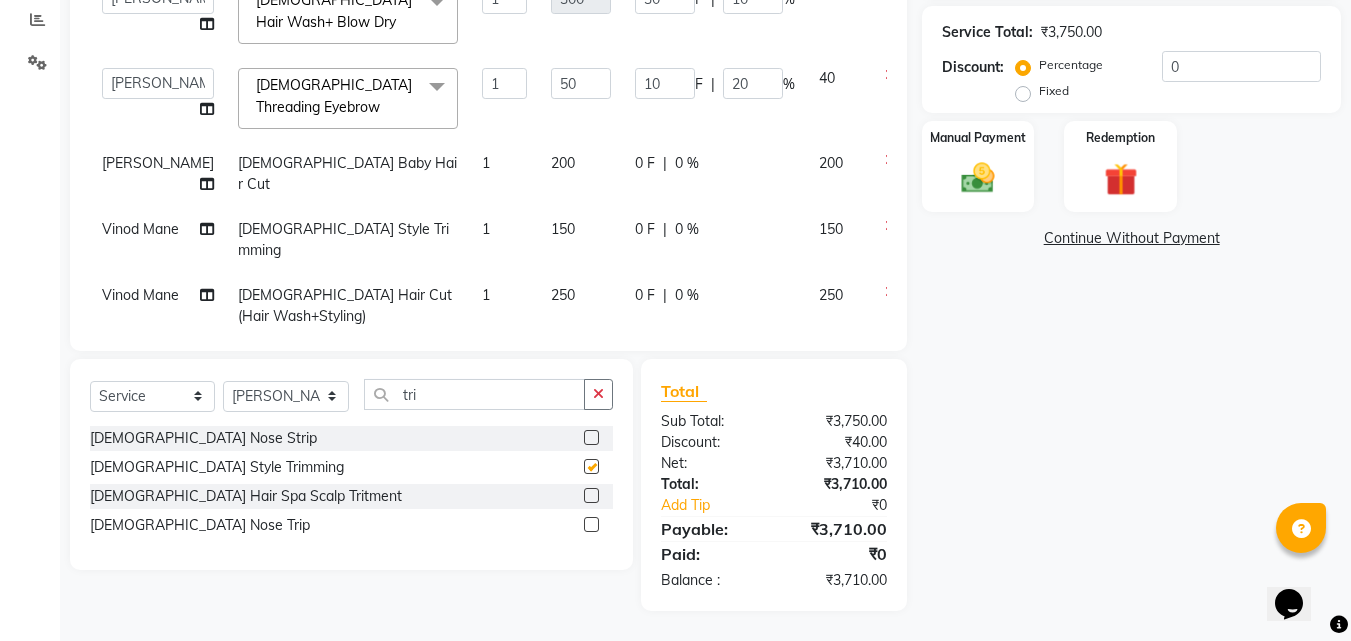 checkbox on "false" 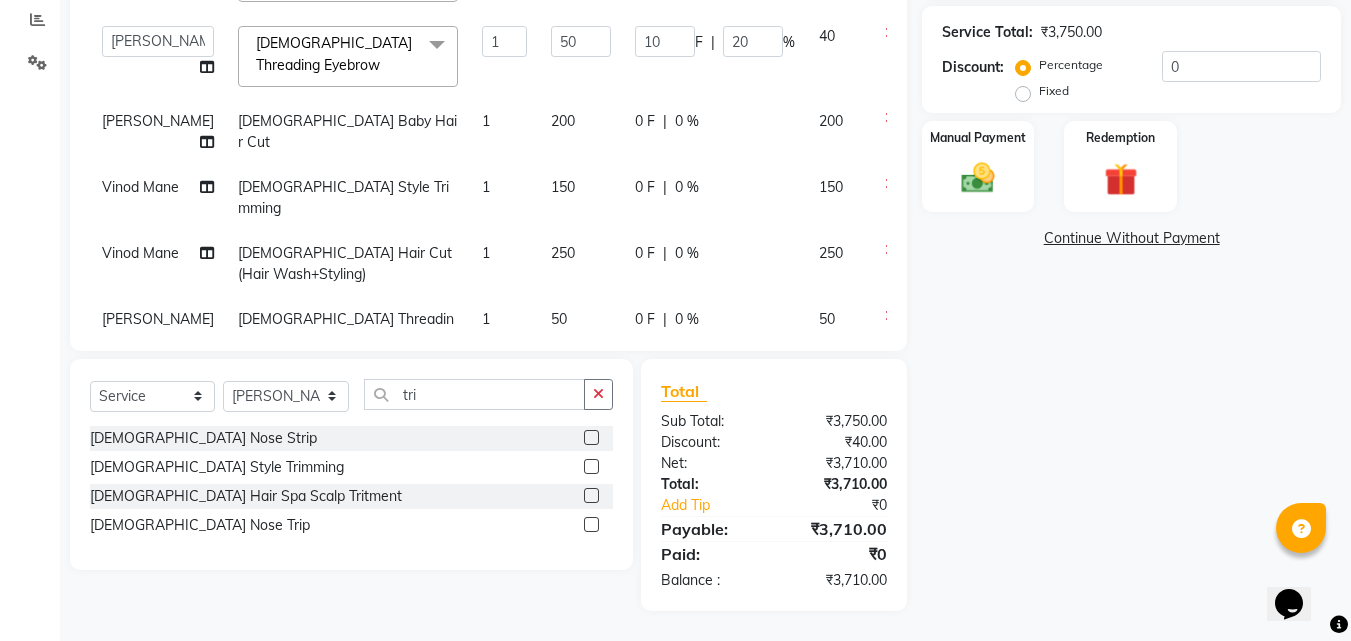 scroll, scrollTop: 977, scrollLeft: 0, axis: vertical 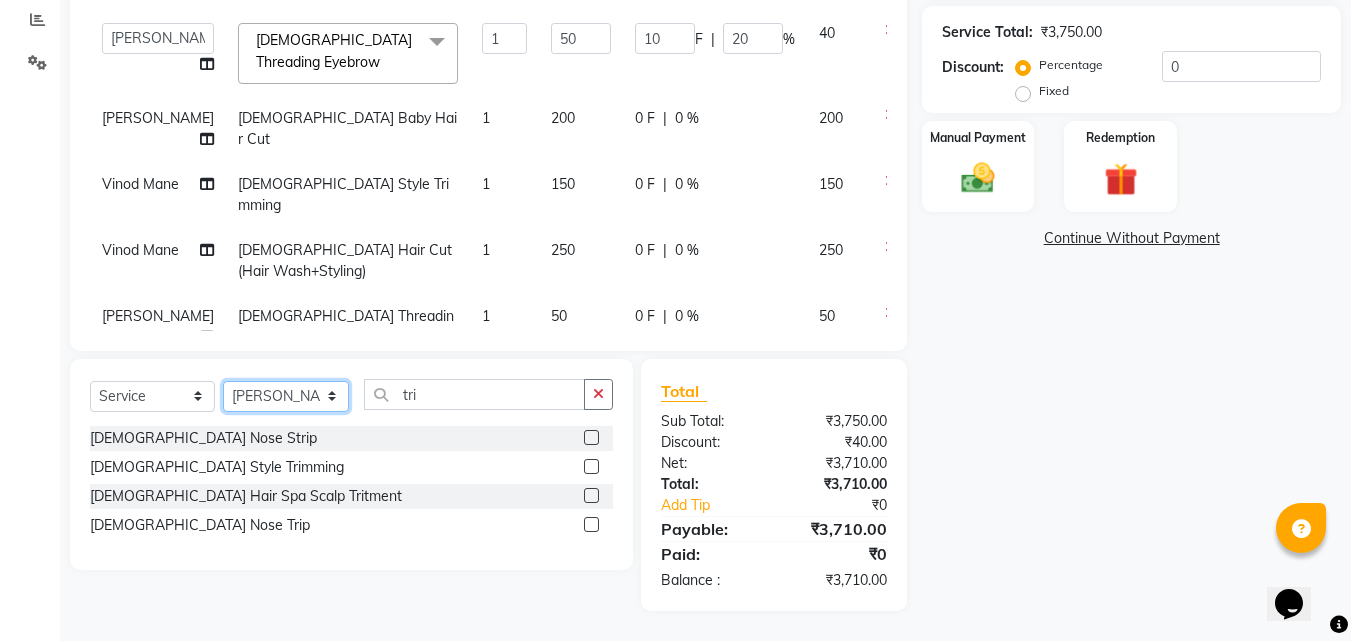 click on "Select Stylist [PERSON_NAME]  [PERSON_NAME] [PERSON_NAME] [PERSON_NAME] [PERSON_NAME]  [PERSON_NAME] [PERSON_NAME] Mane" 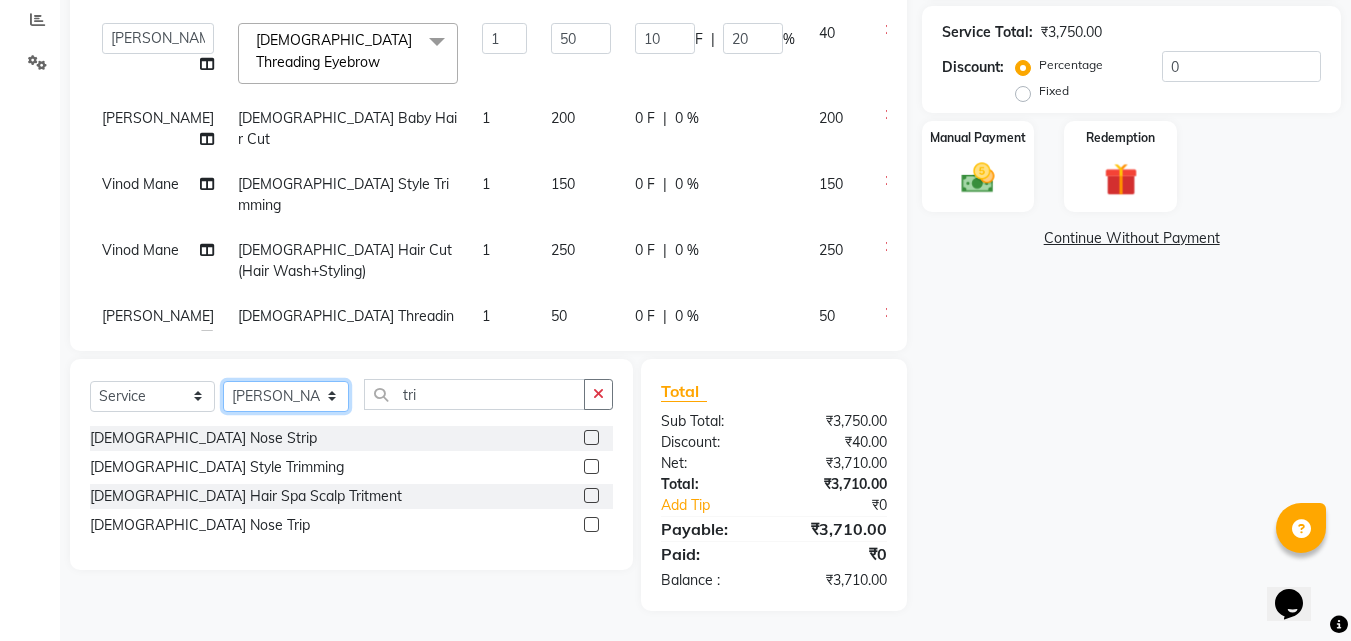 click on "Select Stylist [PERSON_NAME]  [PERSON_NAME] [PERSON_NAME] [PERSON_NAME] [PERSON_NAME]  [PERSON_NAME] [PERSON_NAME] Mane" 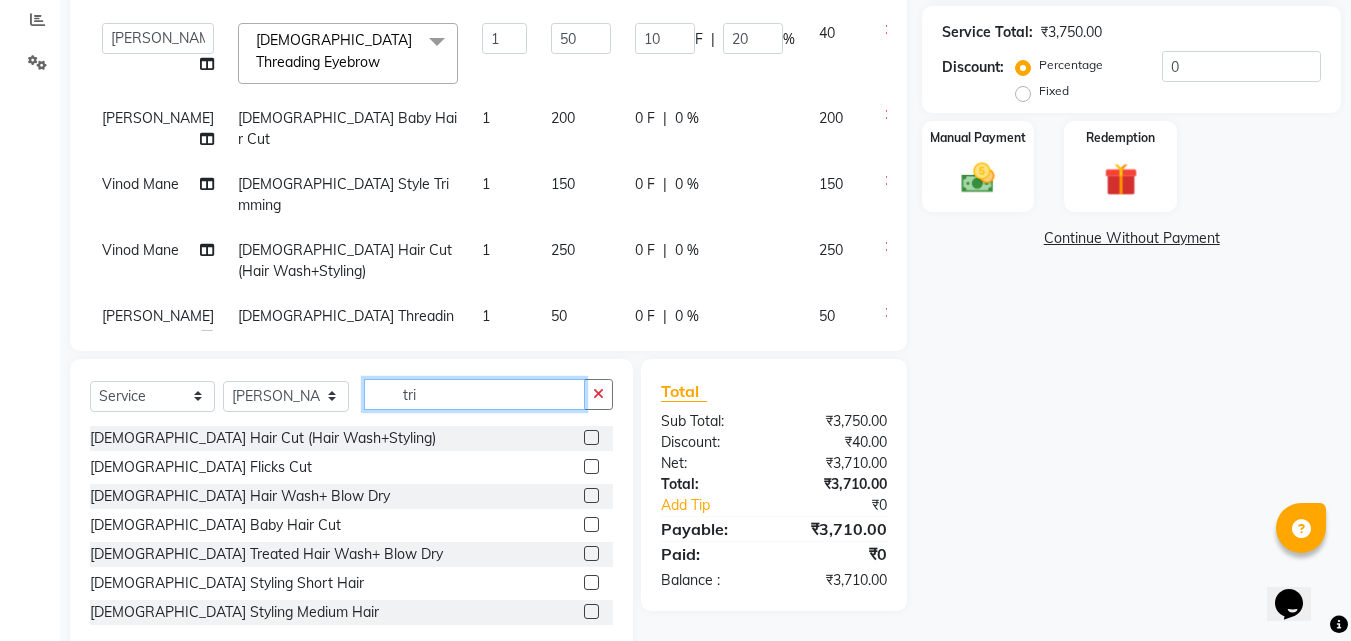 click on "tri" 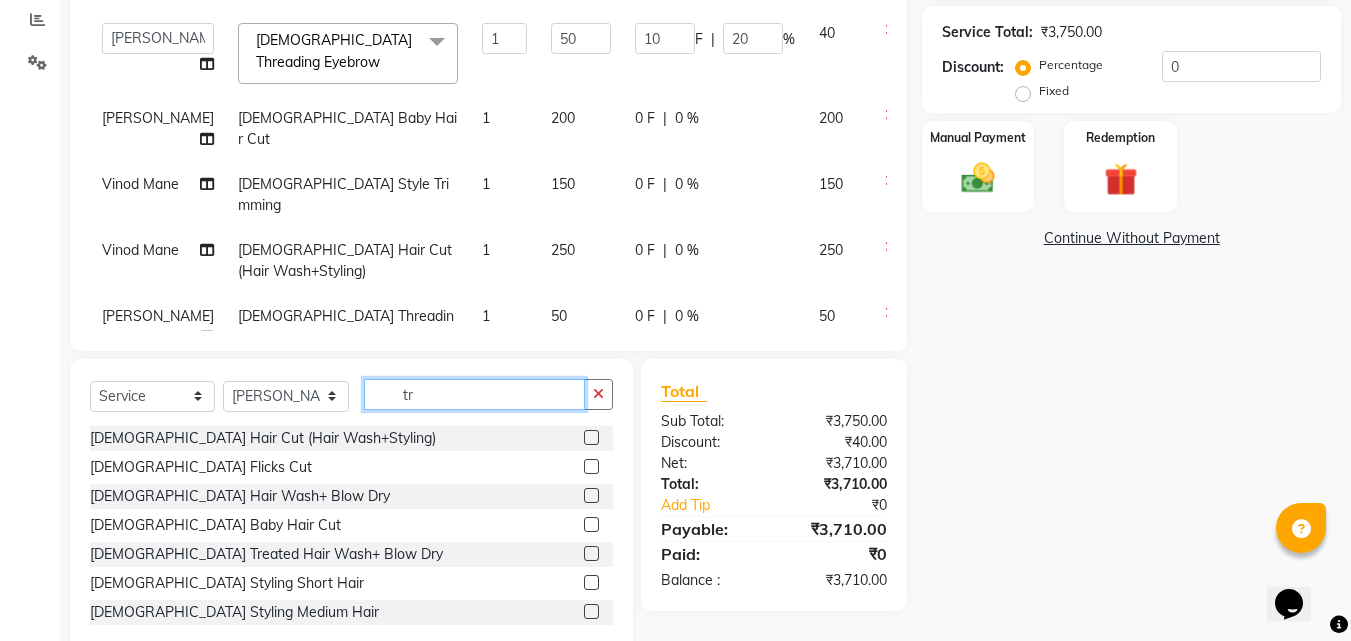 type on "t" 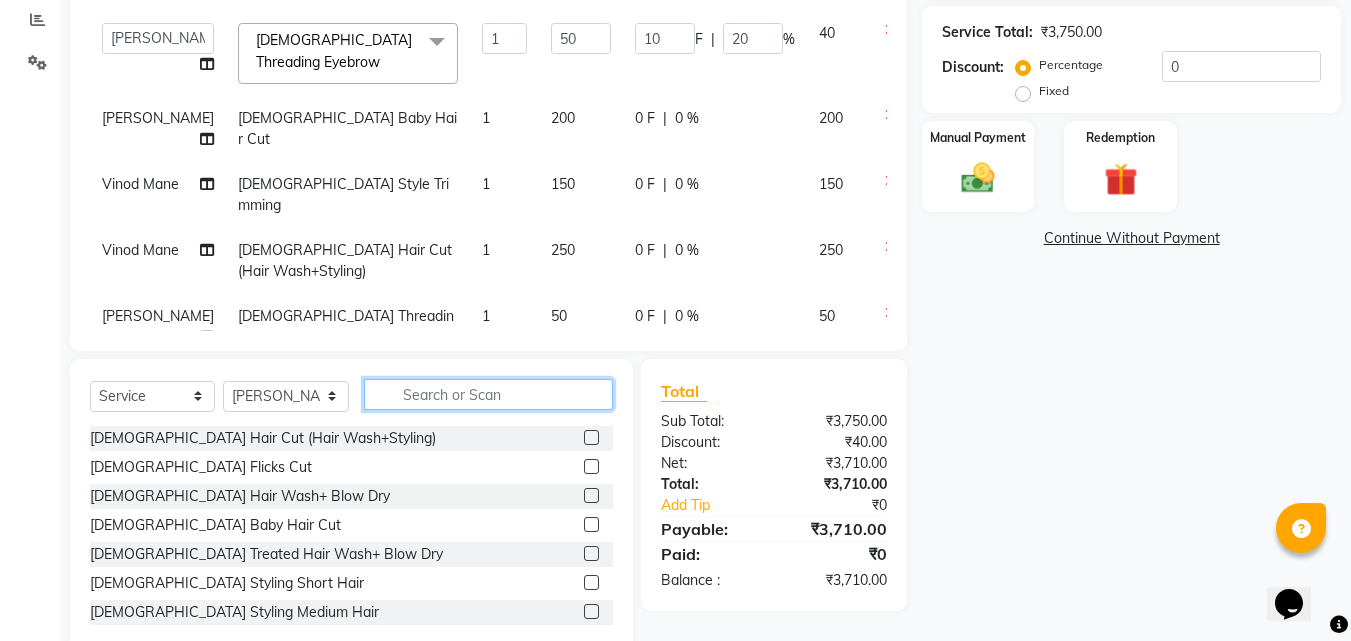 type 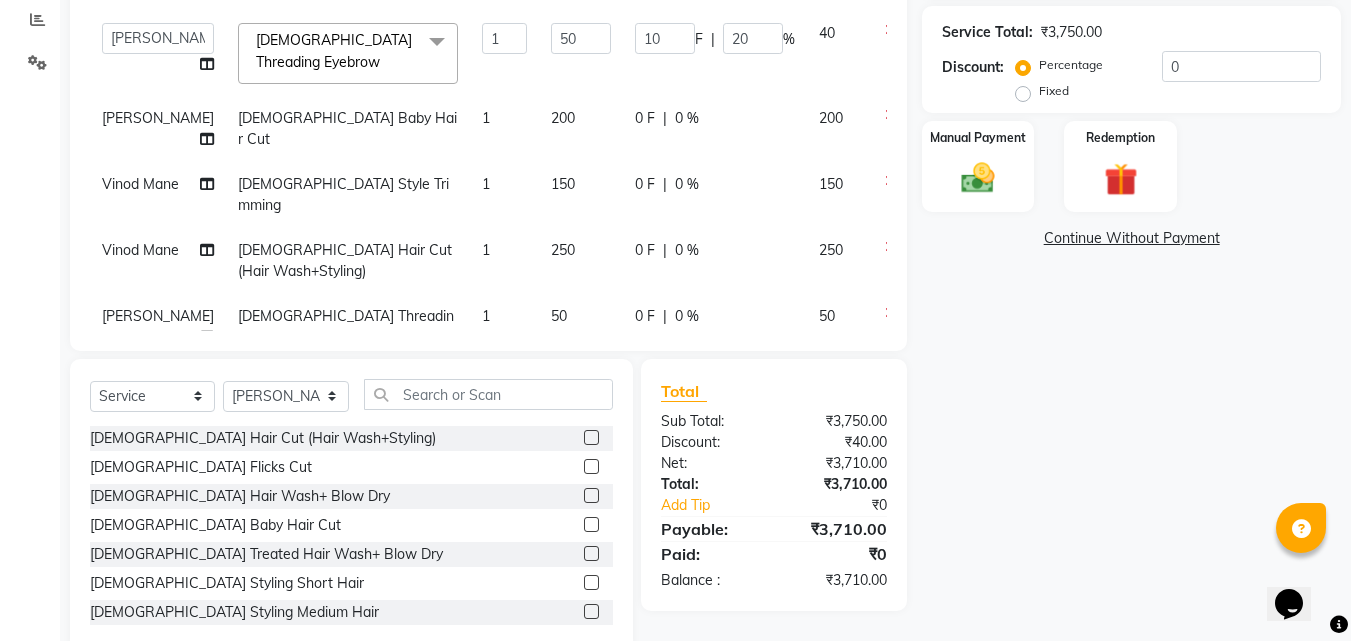 click 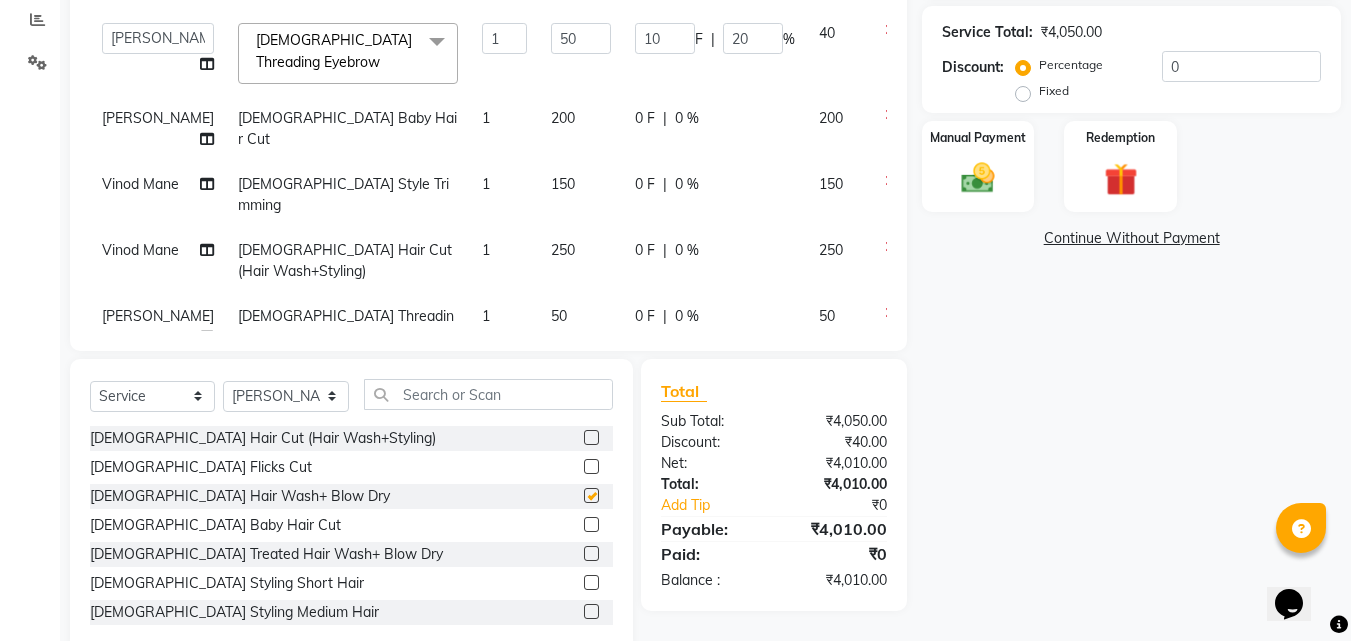 checkbox on "false" 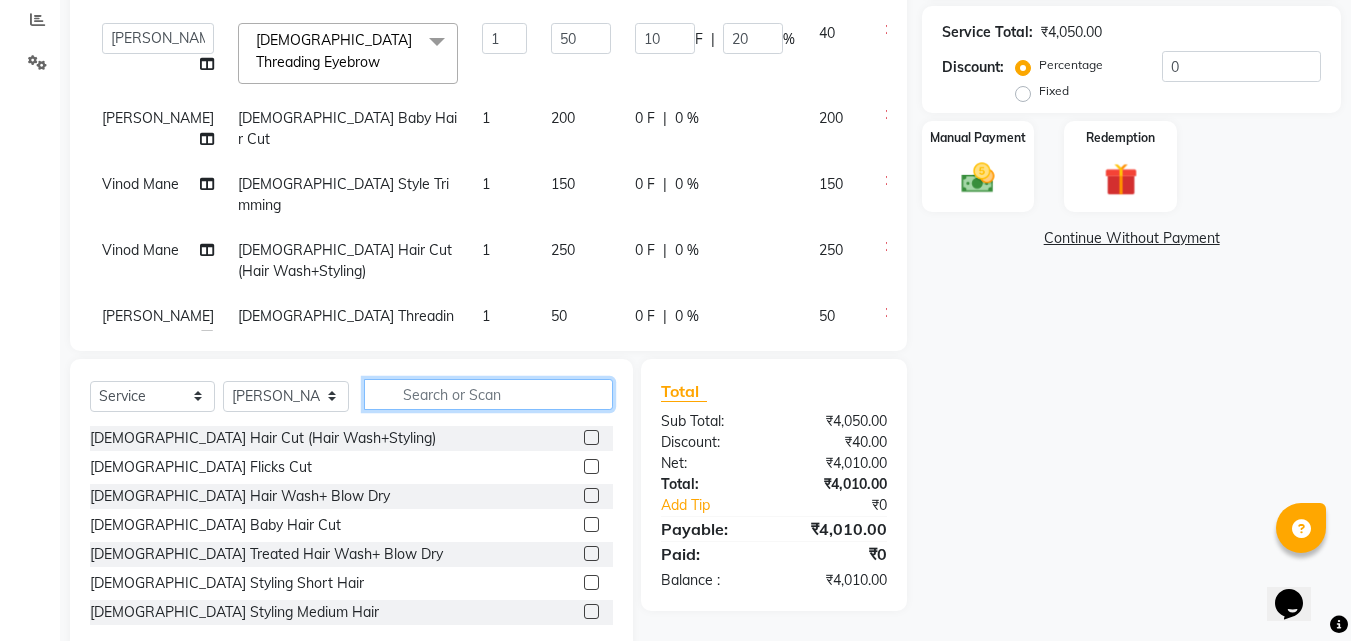 click 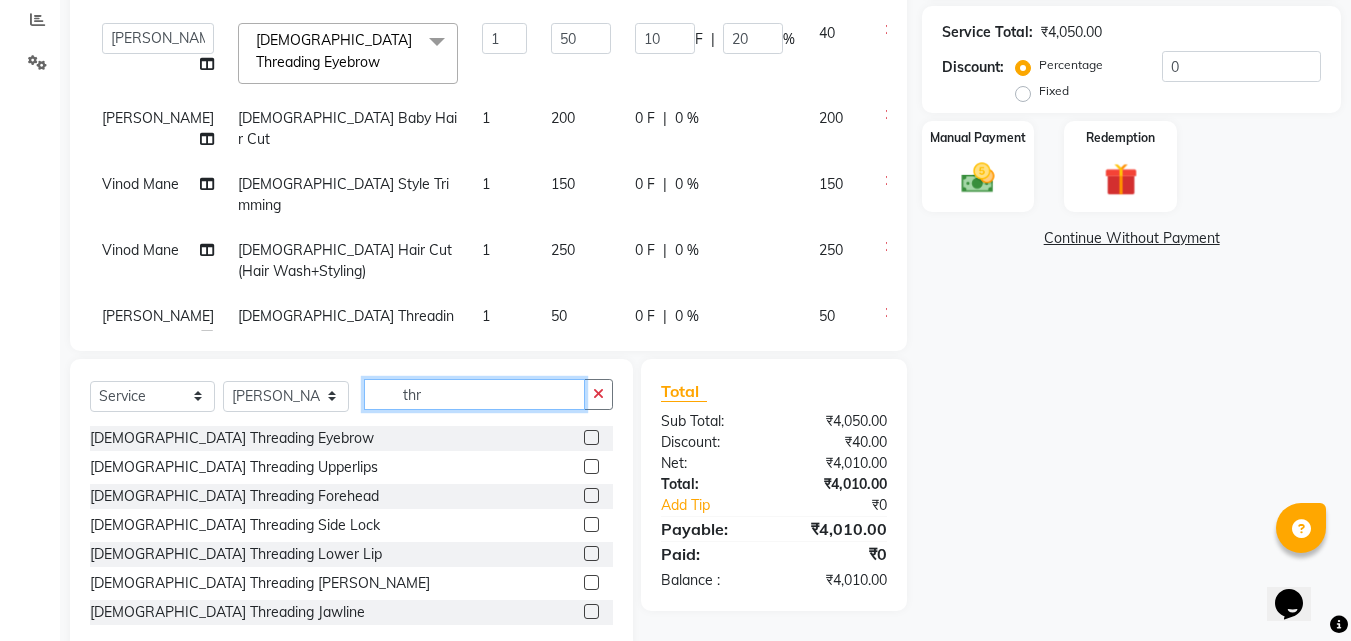 type on "thr" 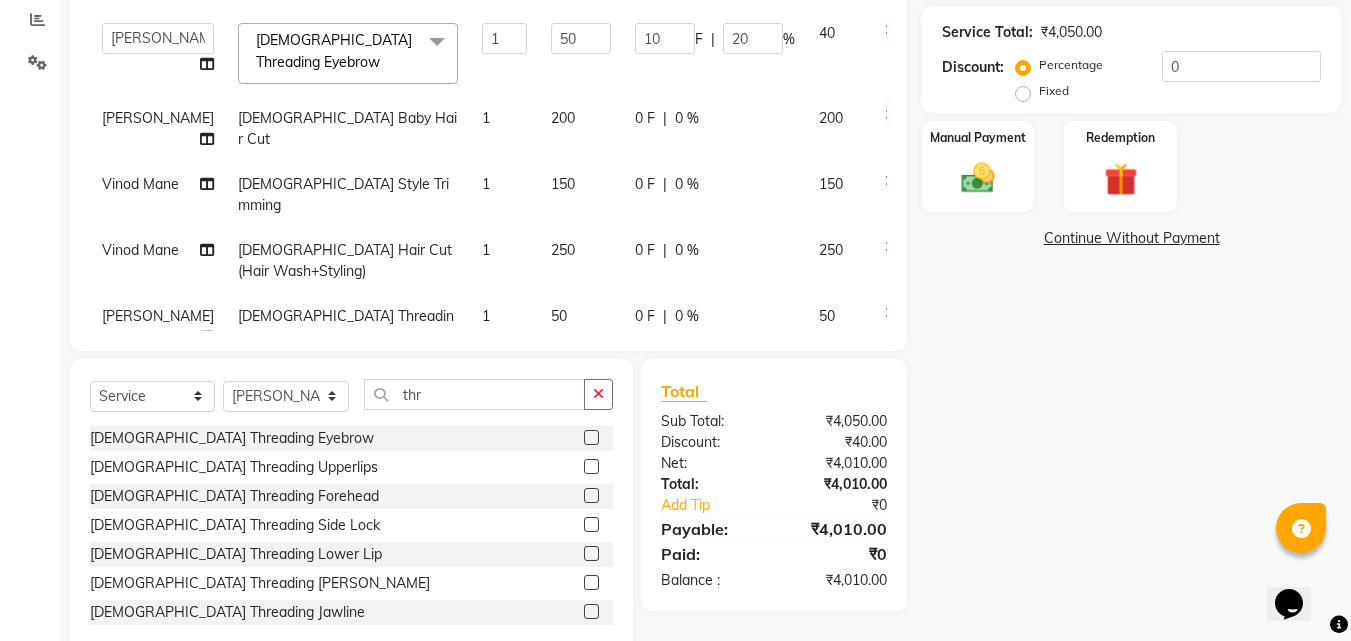 click 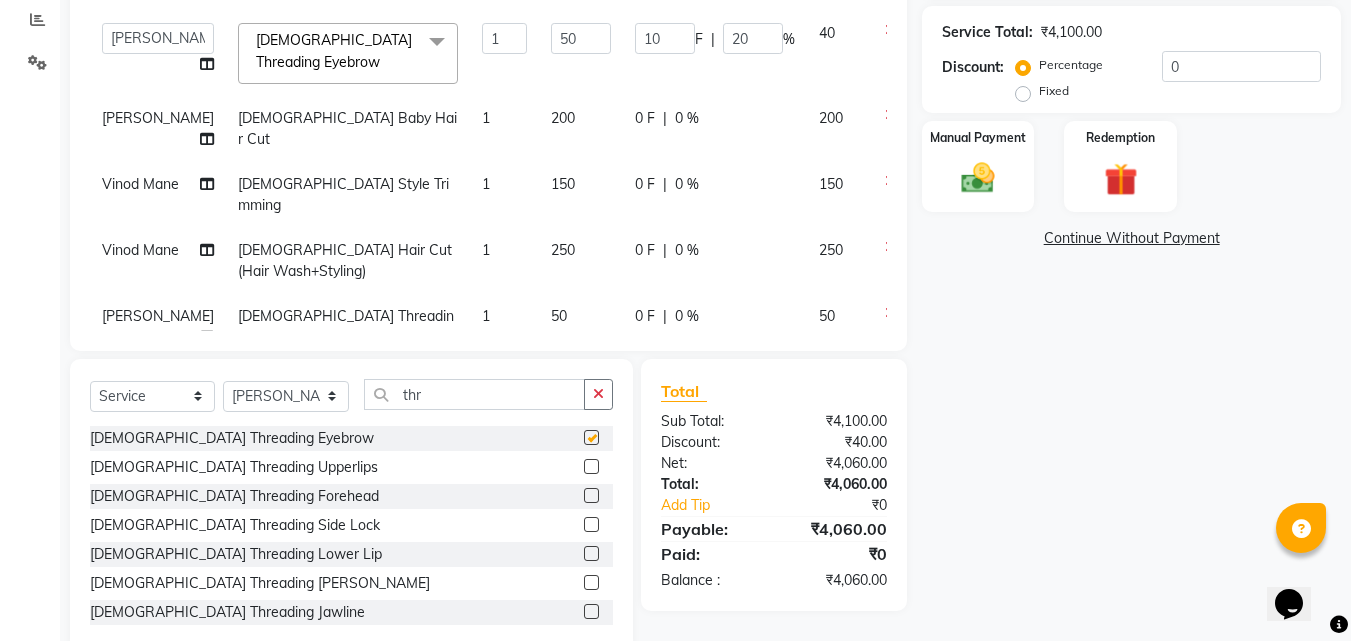 checkbox on "false" 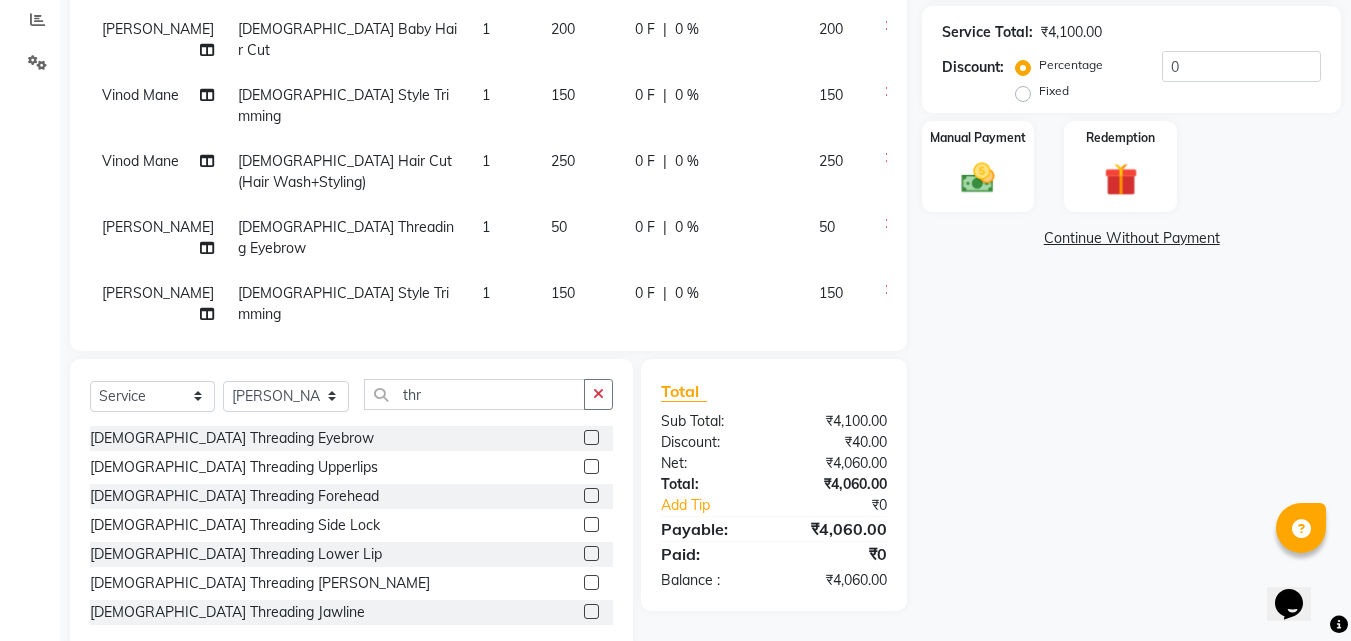 scroll, scrollTop: 1067, scrollLeft: 0, axis: vertical 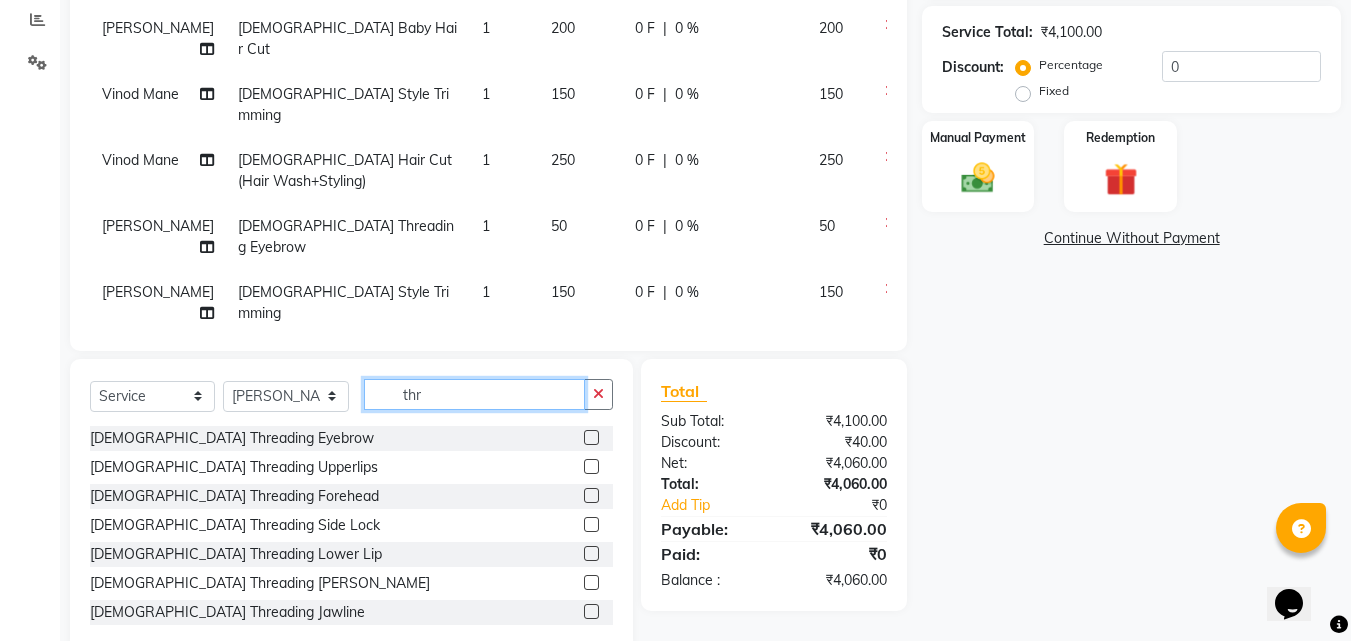 click on "thr" 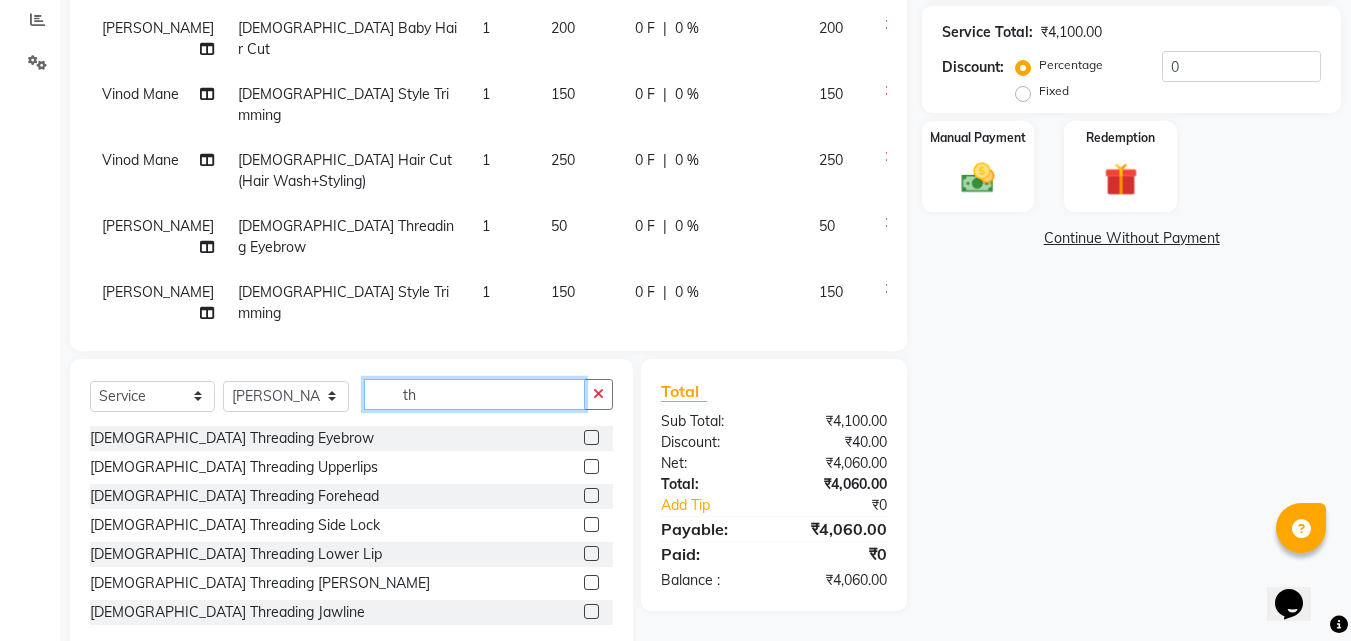 type on "t" 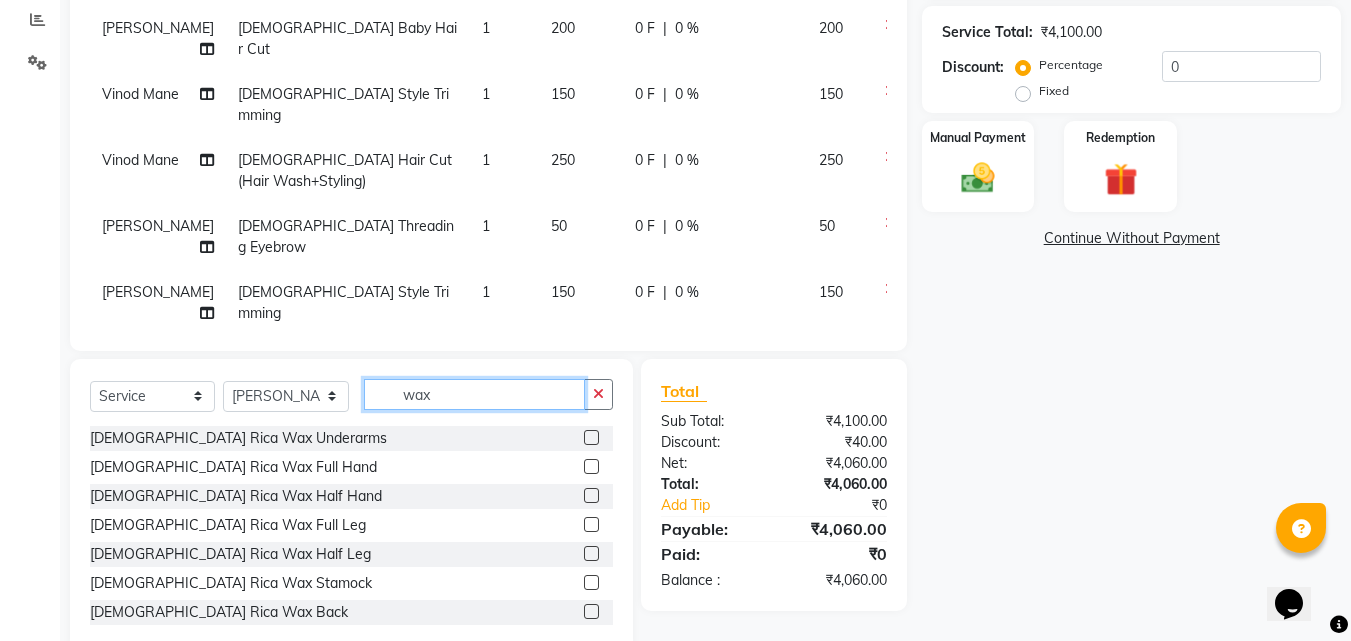 type on "wax" 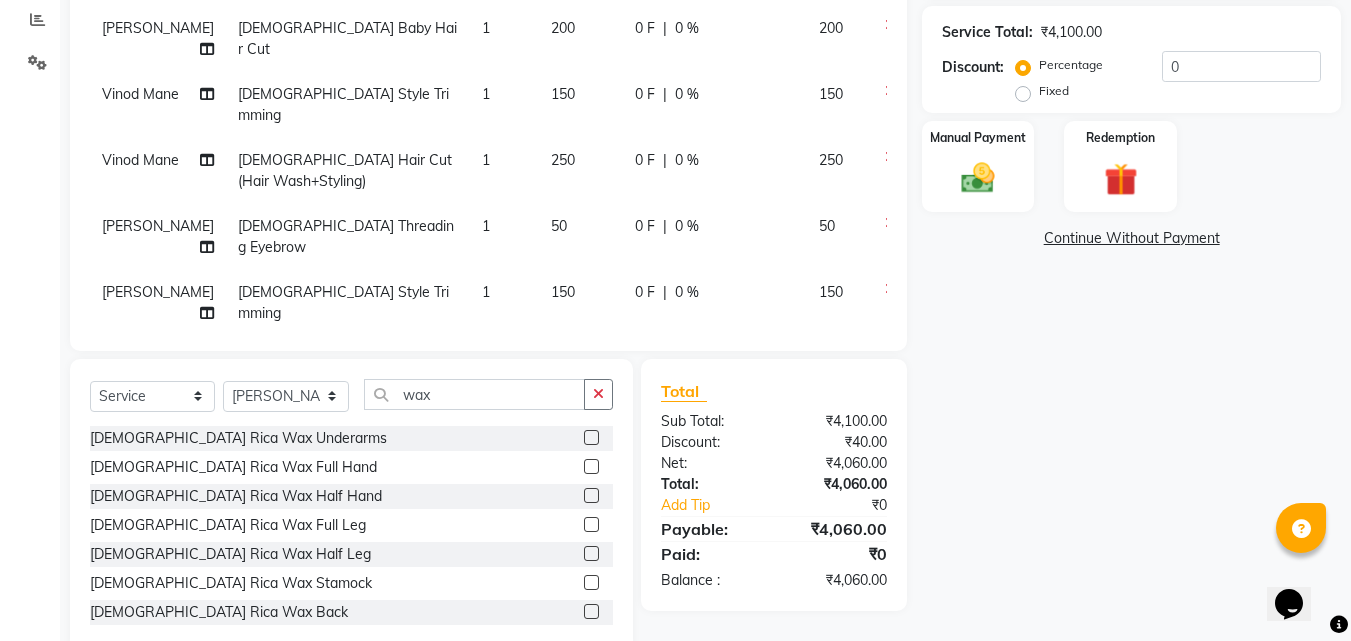 click on "[DEMOGRAPHIC_DATA] Rica Wax Full Leg" 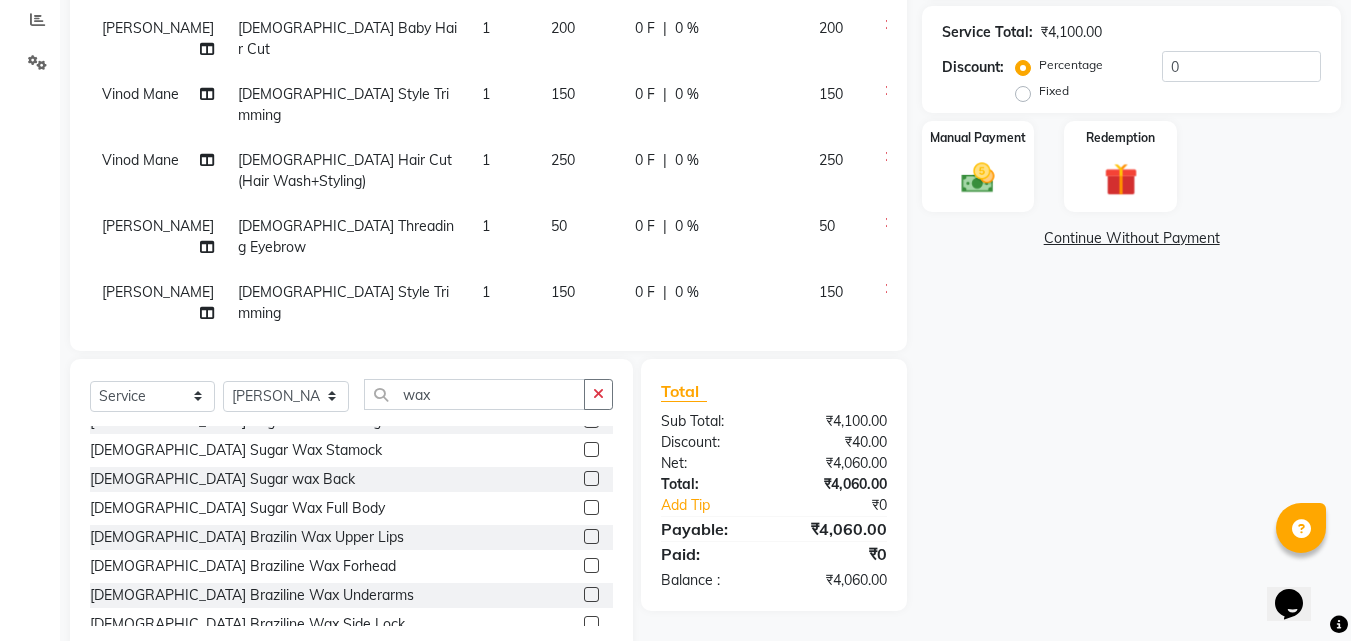 scroll, scrollTop: 400, scrollLeft: 0, axis: vertical 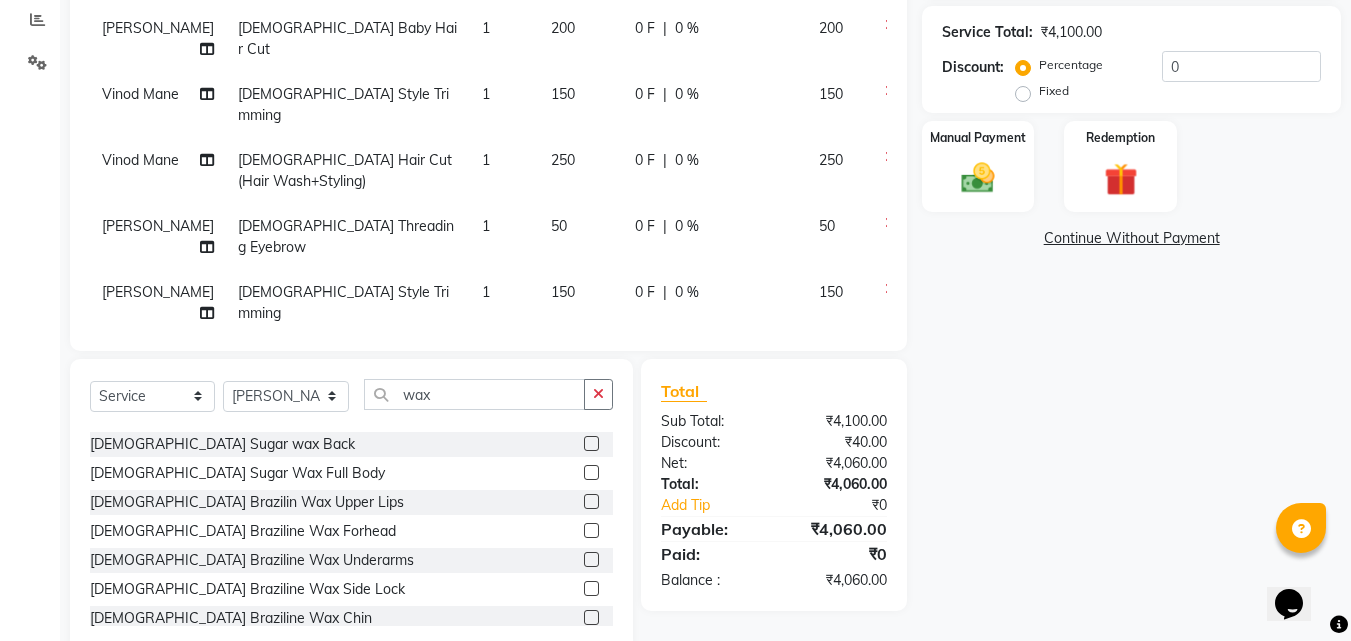 click 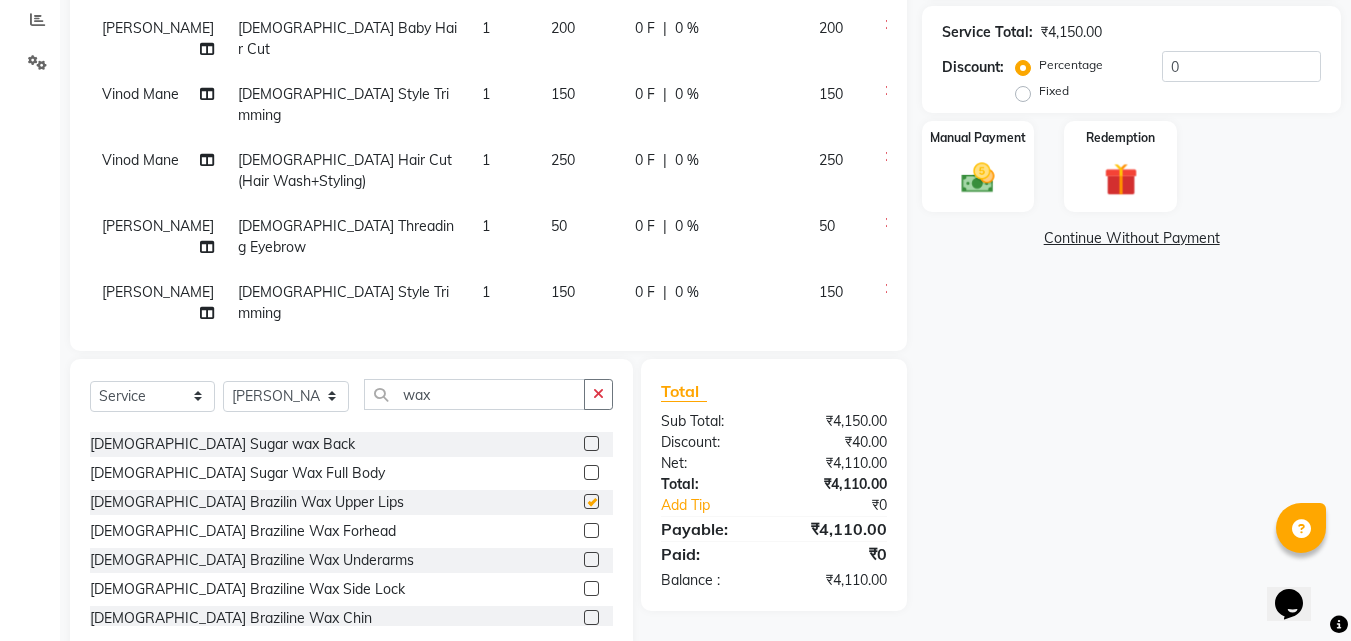 checkbox on "false" 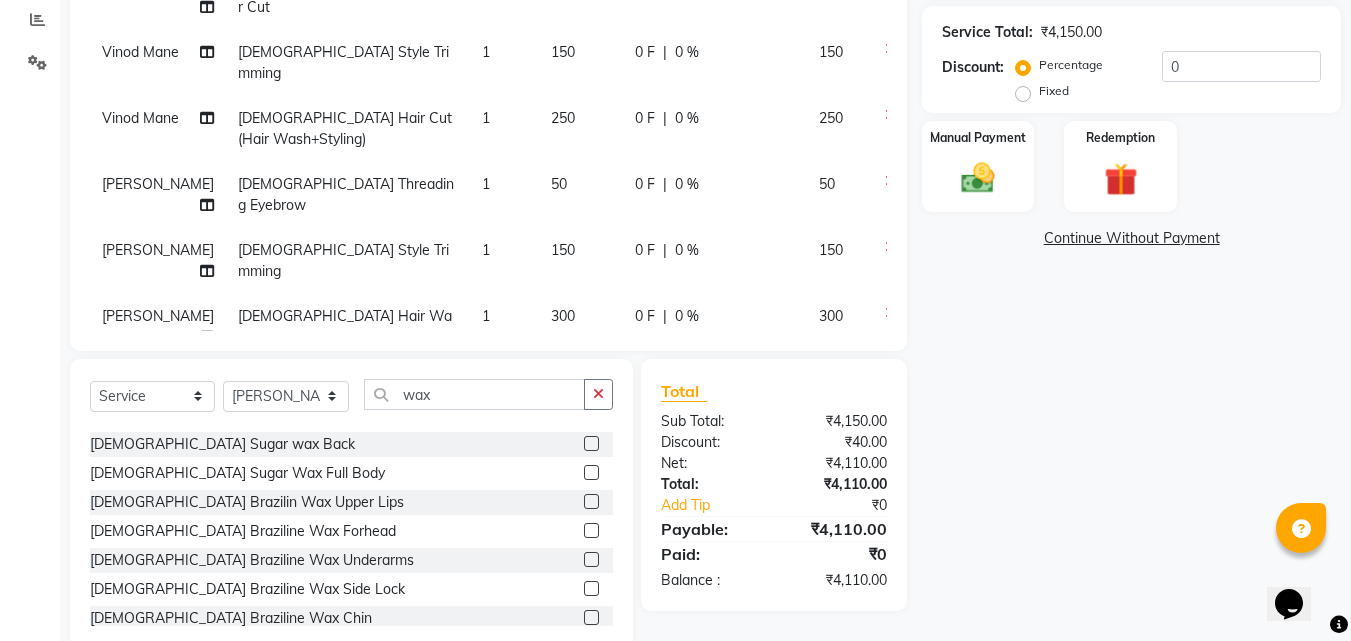 scroll, scrollTop: 1112, scrollLeft: 0, axis: vertical 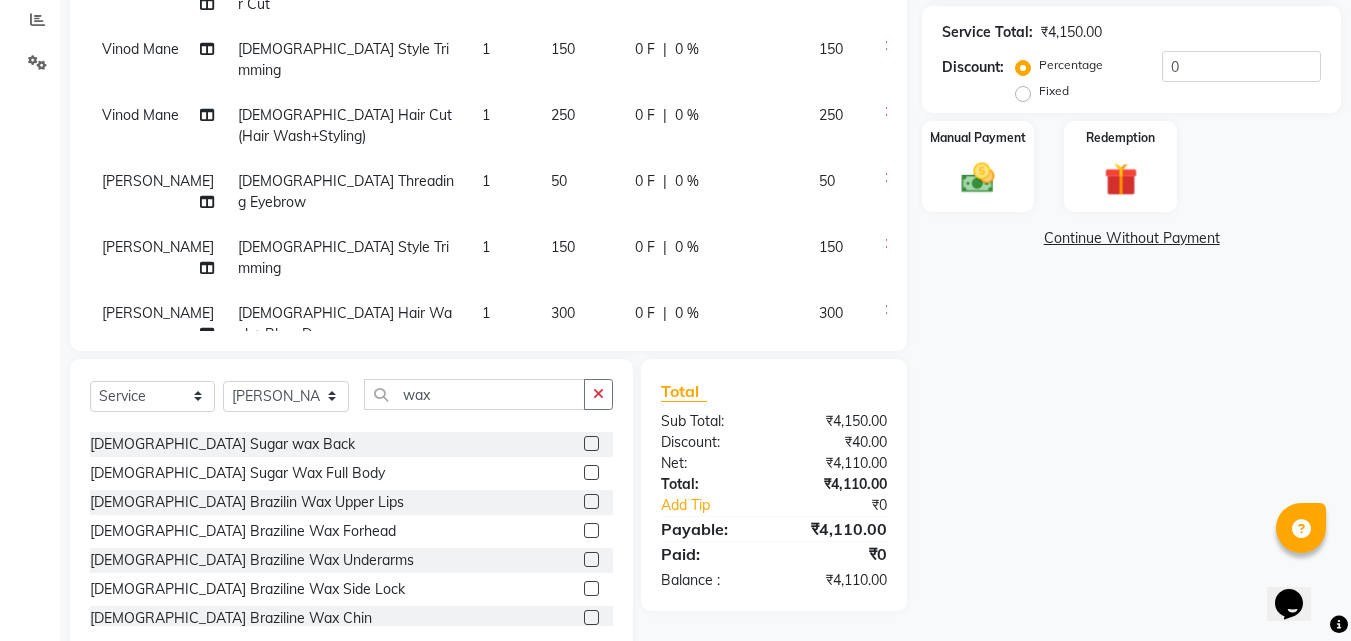 click on "50" 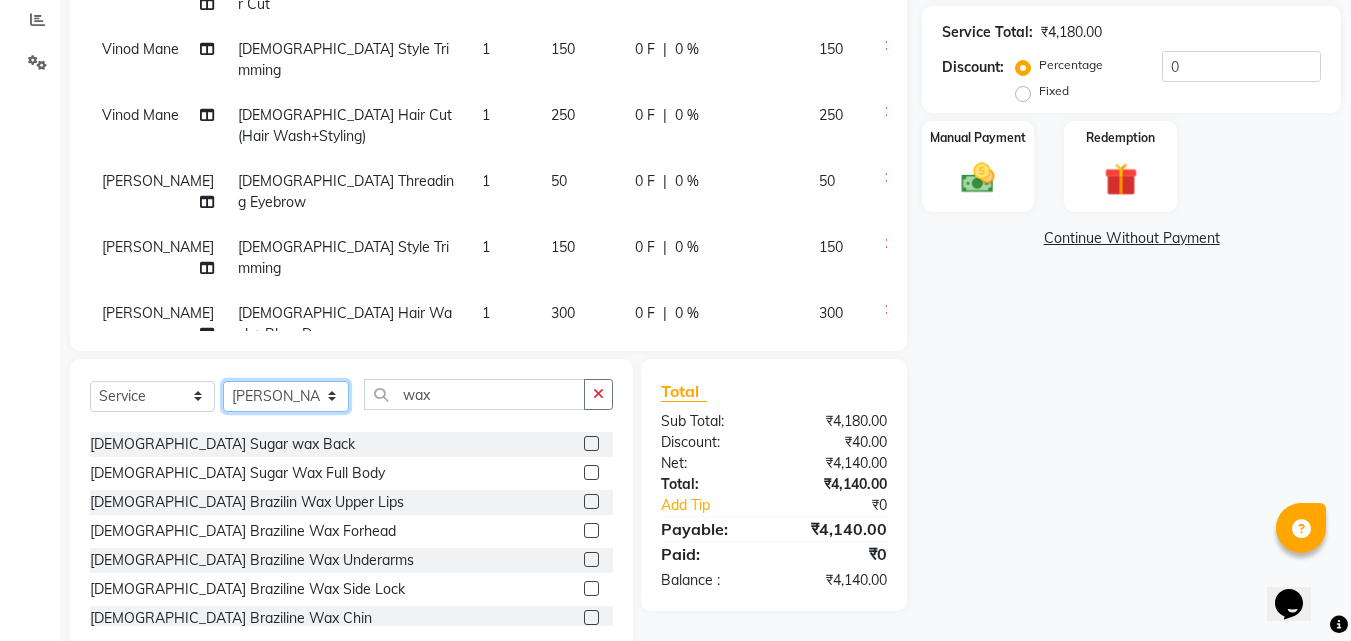 click on "Select Stylist [PERSON_NAME]  [PERSON_NAME] [PERSON_NAME] [PERSON_NAME] [PERSON_NAME]  [PERSON_NAME] [PERSON_NAME] Mane" 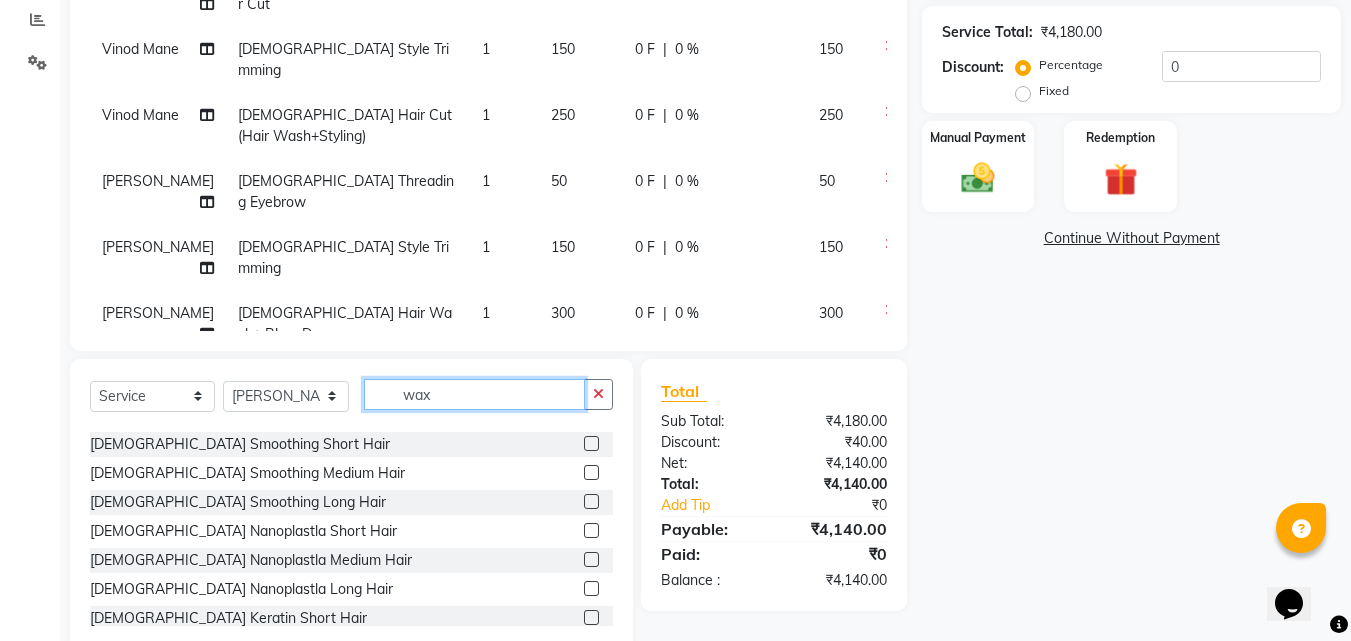 click on "wax" 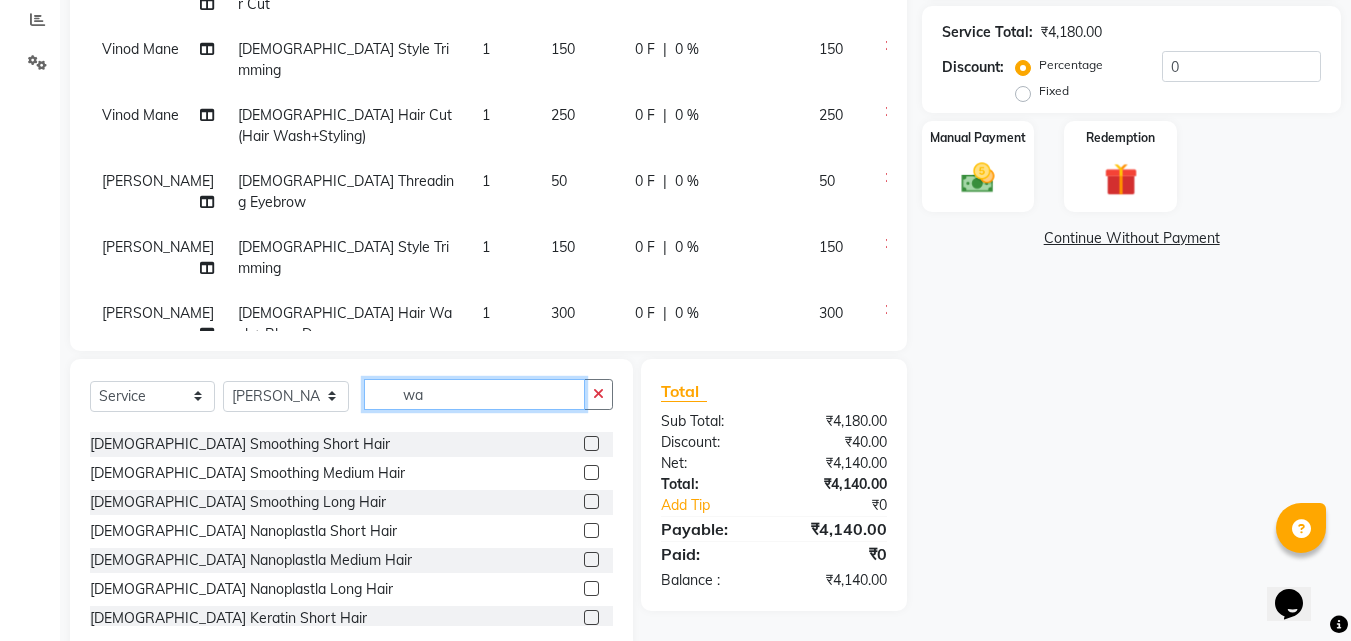 type on "w" 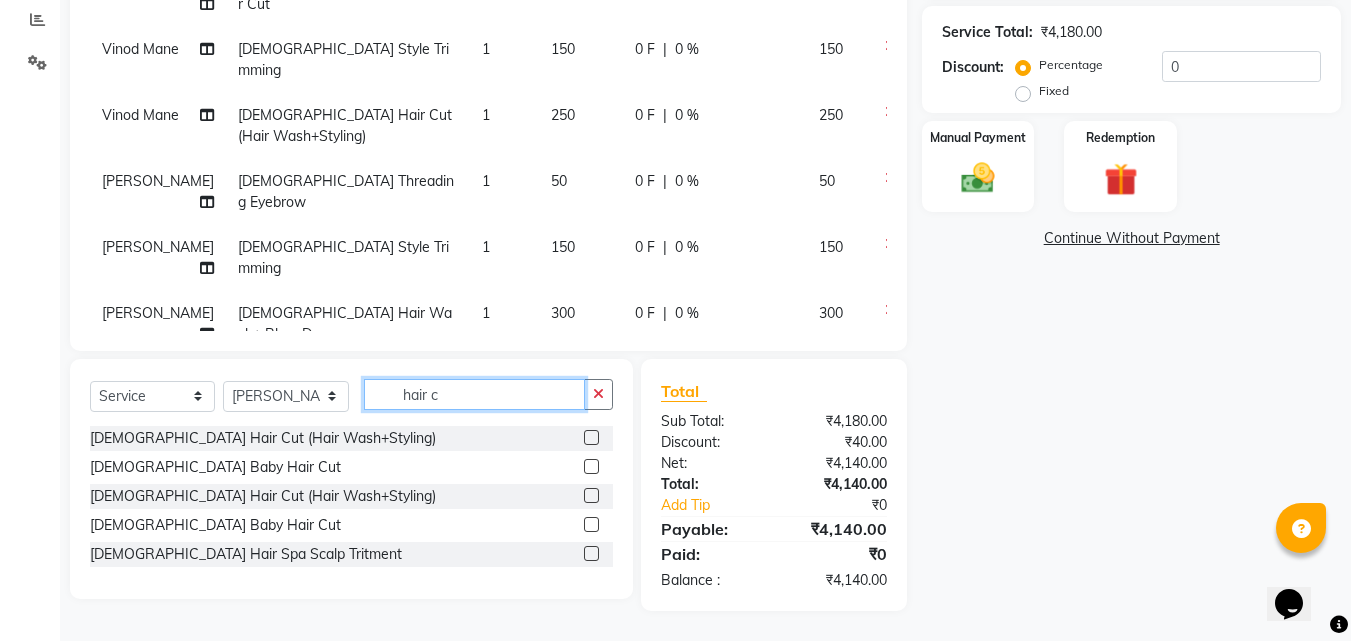 scroll, scrollTop: 0, scrollLeft: 0, axis: both 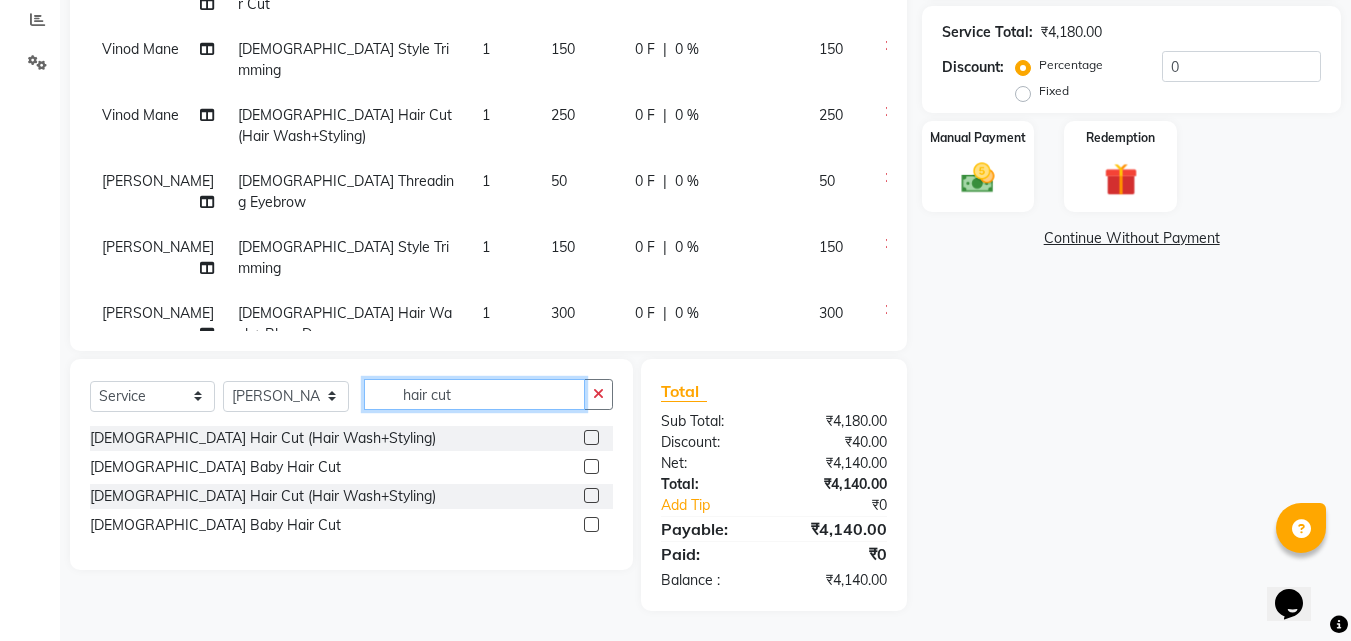 type on "hair cut" 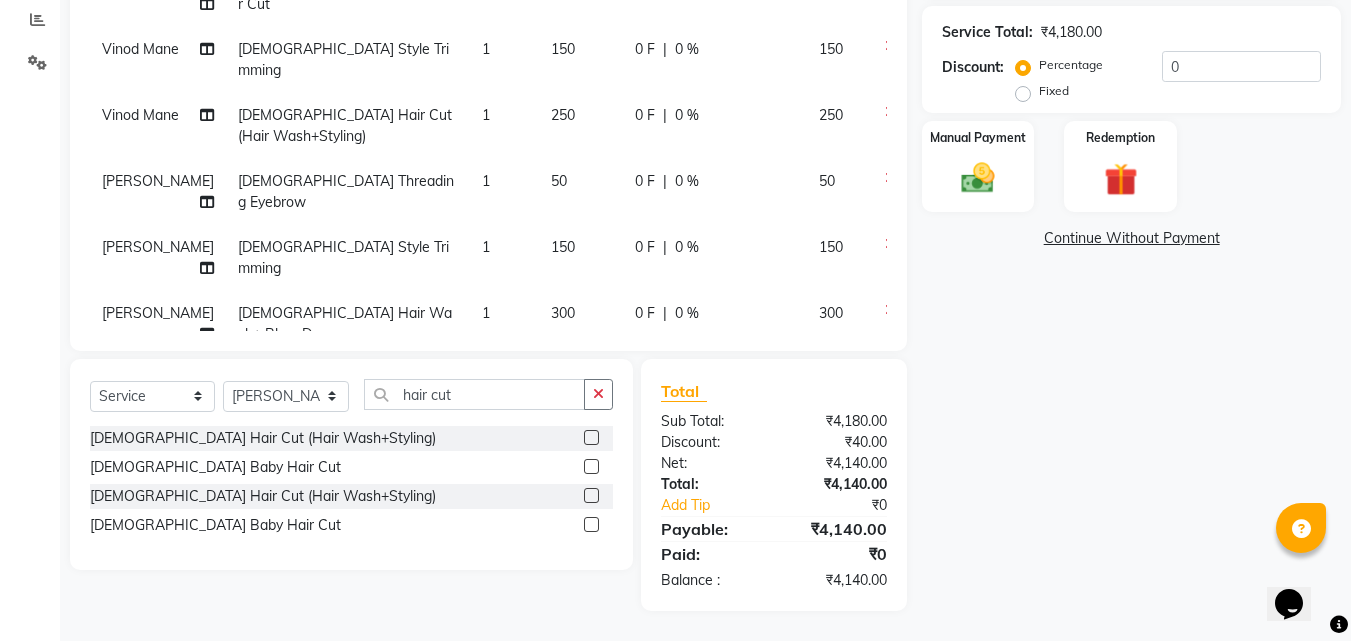 click 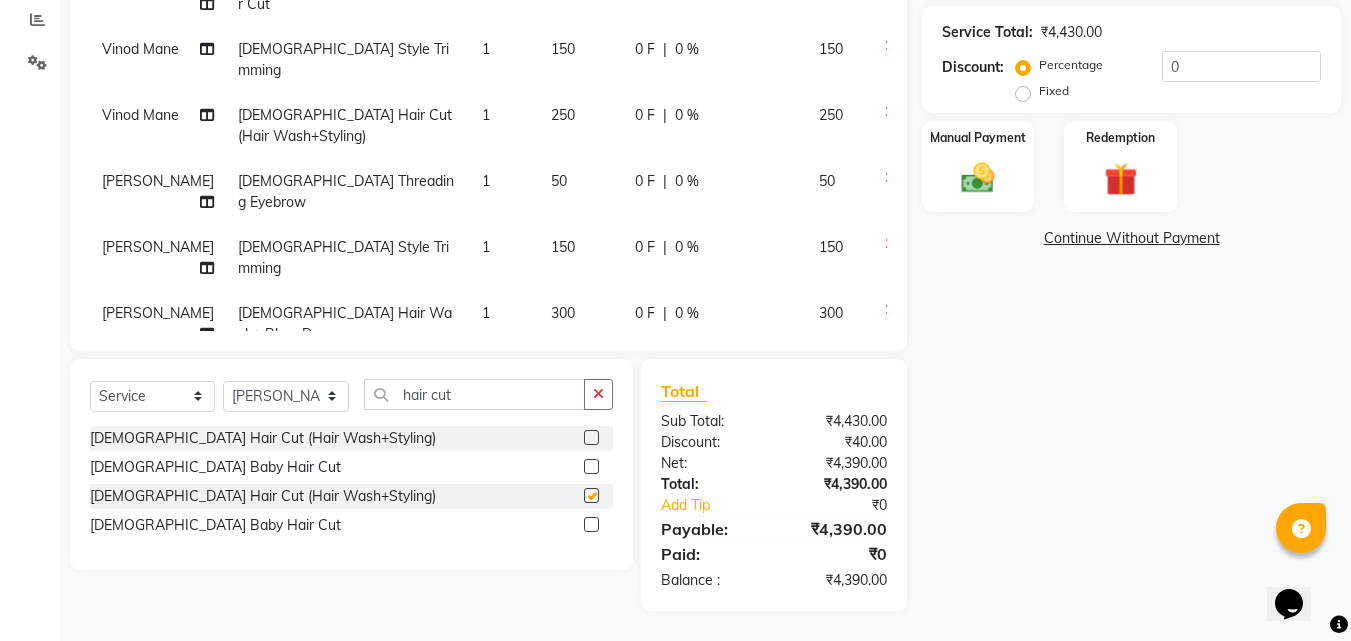 checkbox on "false" 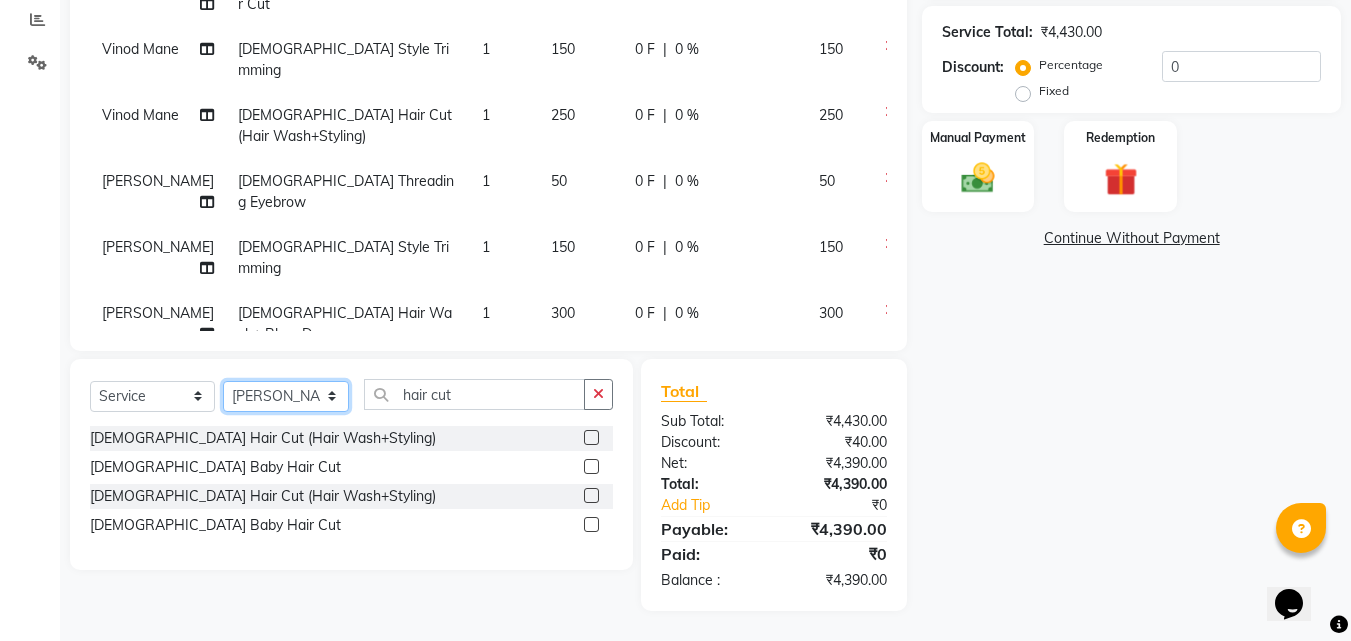click on "Select Stylist [PERSON_NAME]  [PERSON_NAME] [PERSON_NAME] [PERSON_NAME] [PERSON_NAME]  [PERSON_NAME] [PERSON_NAME] Mane" 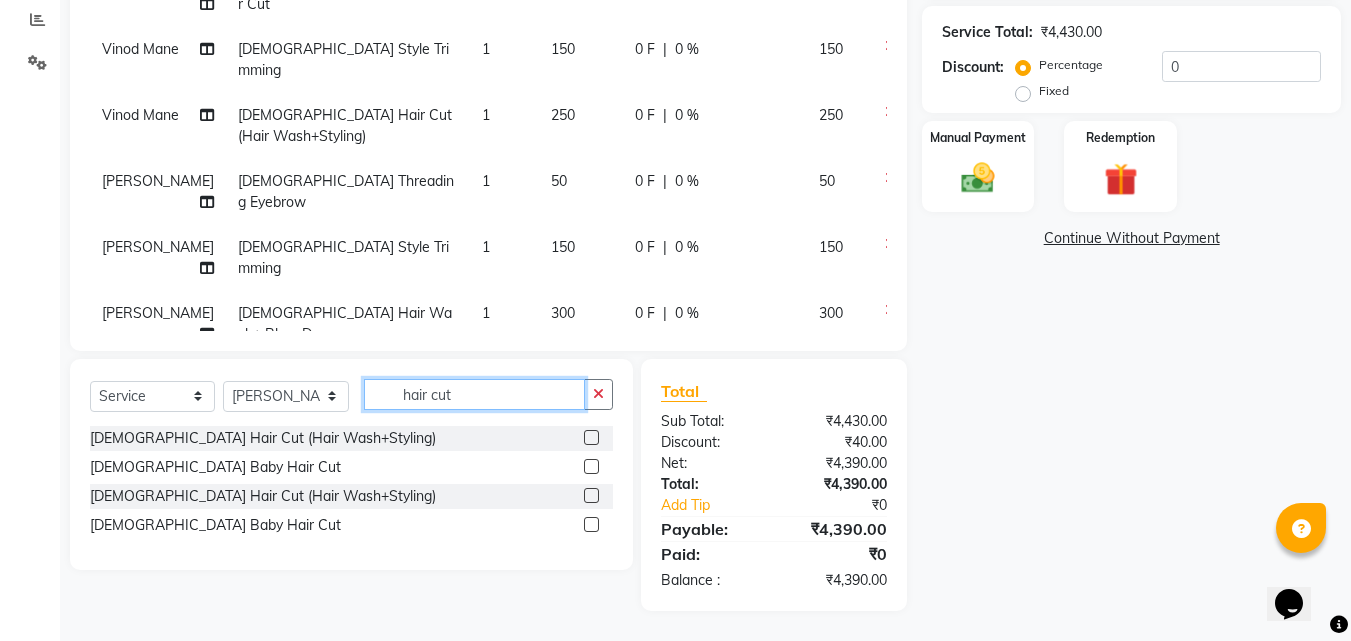 click on "hair cut" 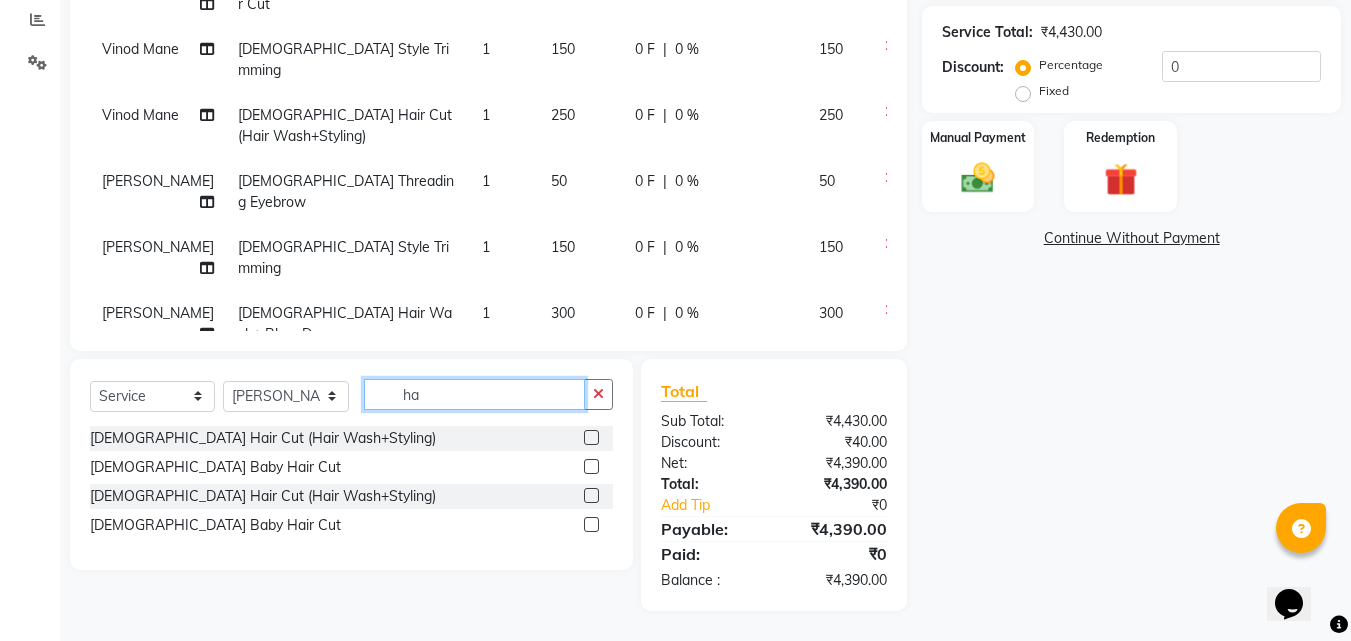 type on "h" 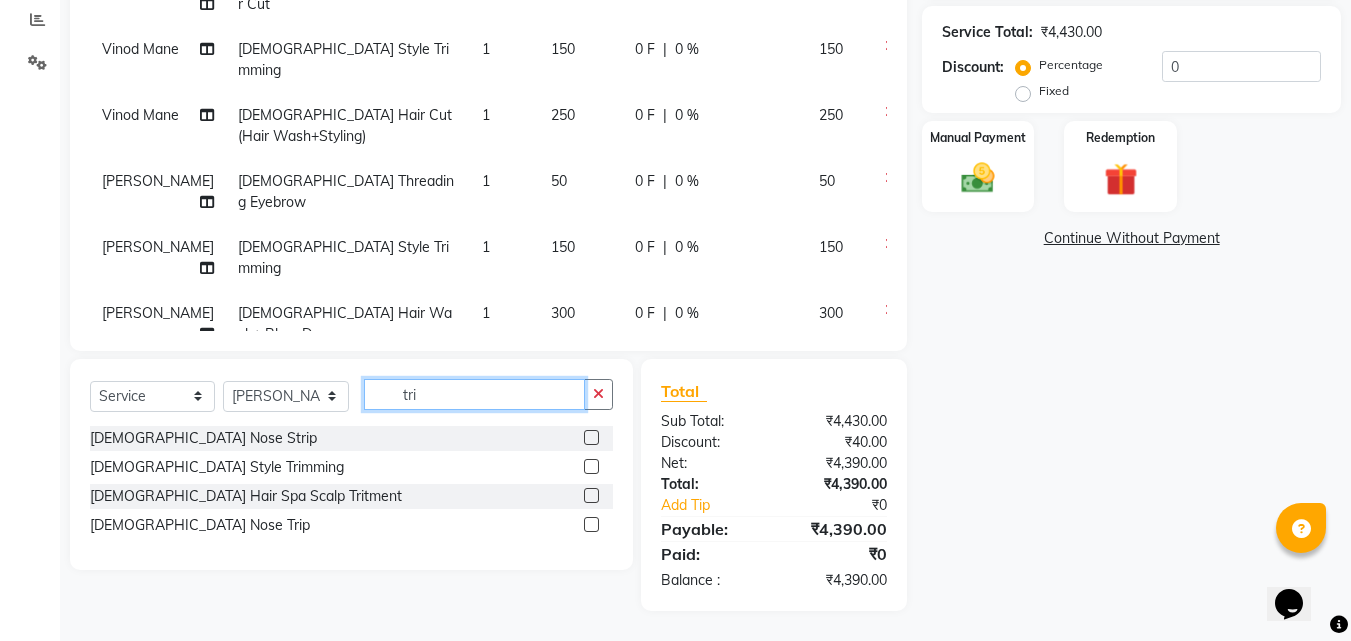type on "tri" 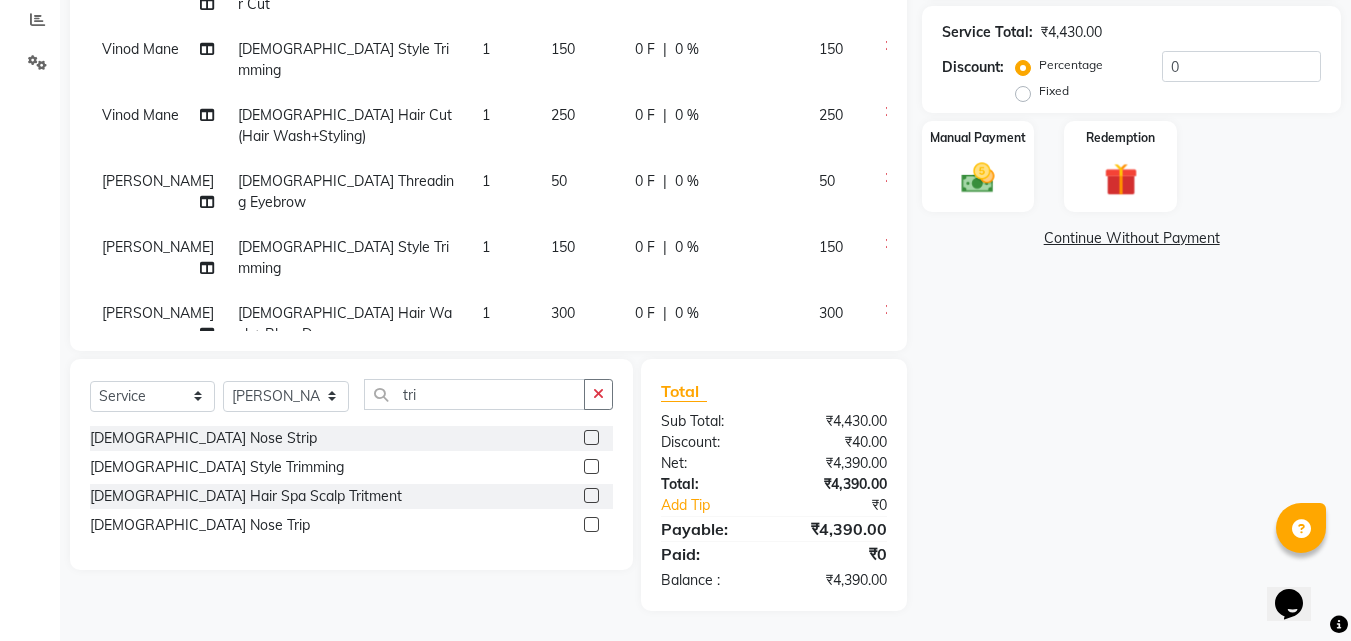 click 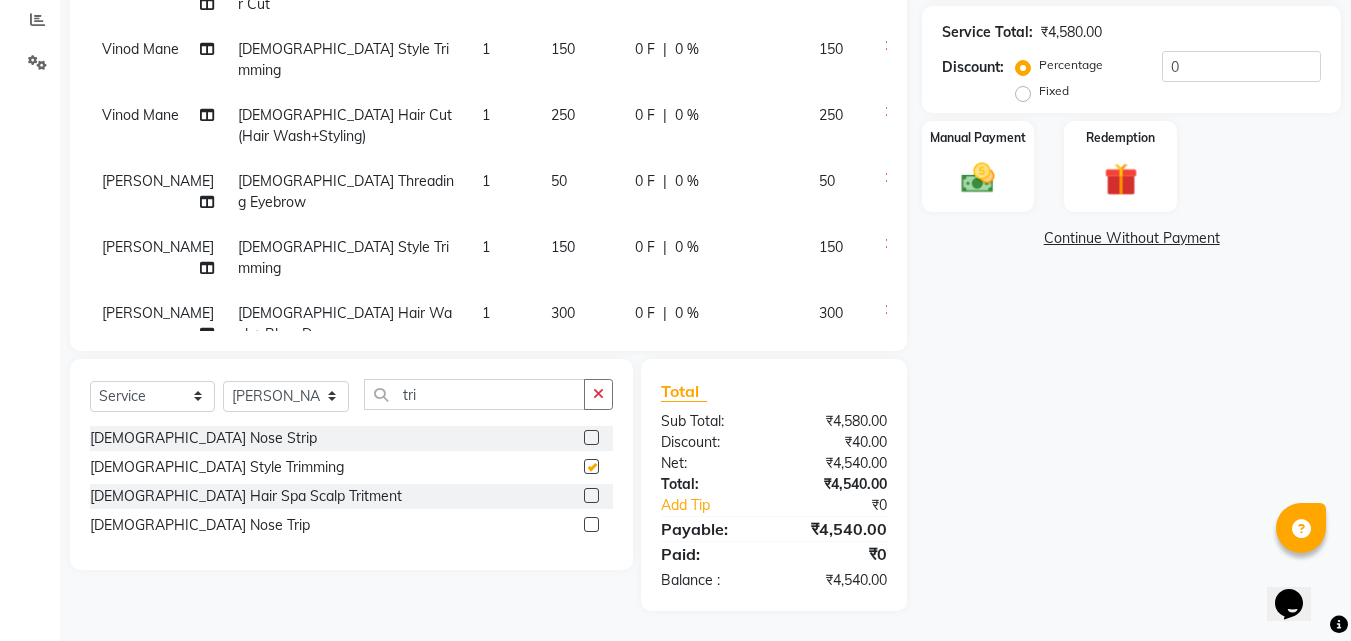 checkbox on "false" 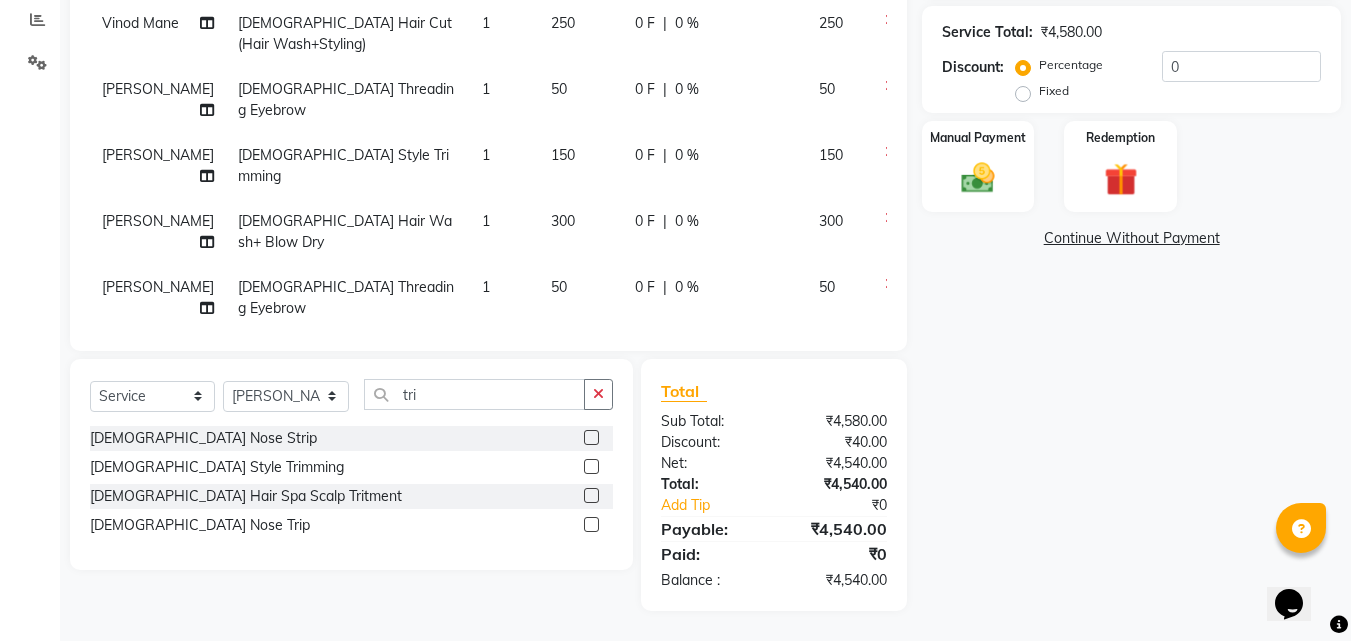 scroll, scrollTop: 1223, scrollLeft: 0, axis: vertical 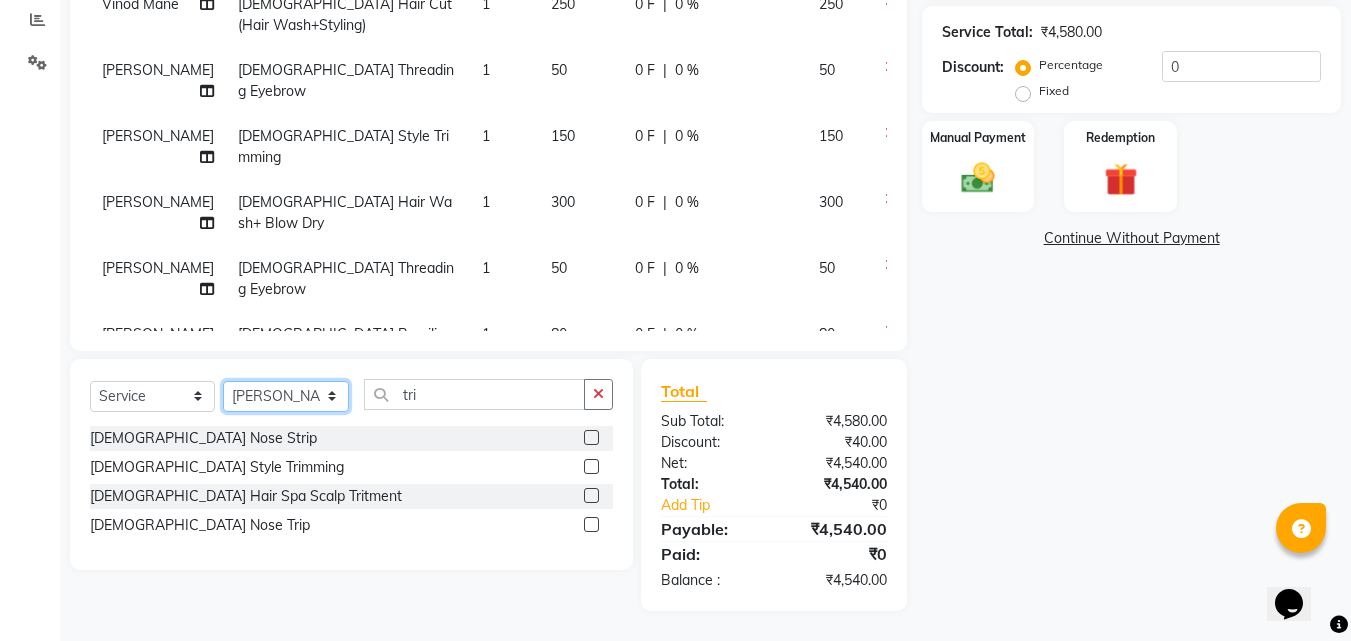 click on "Select Stylist [PERSON_NAME]  [PERSON_NAME] [PERSON_NAME] [PERSON_NAME] [PERSON_NAME]  [PERSON_NAME] [PERSON_NAME] Mane" 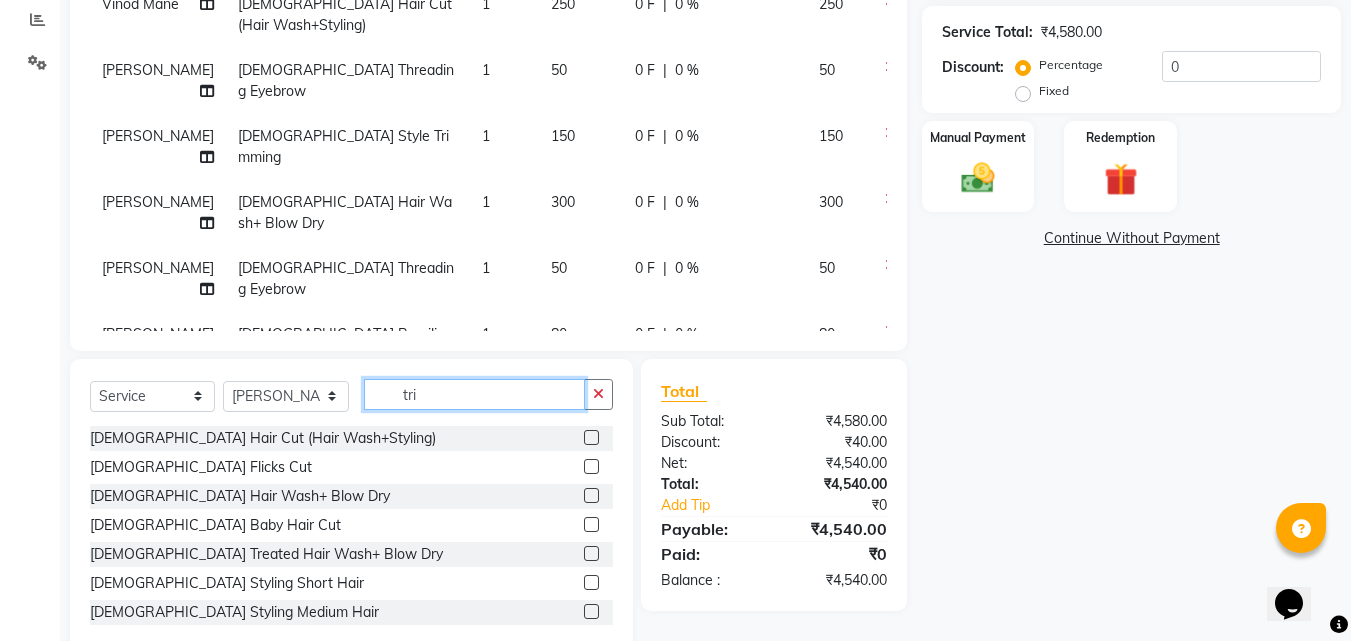 click on "tri" 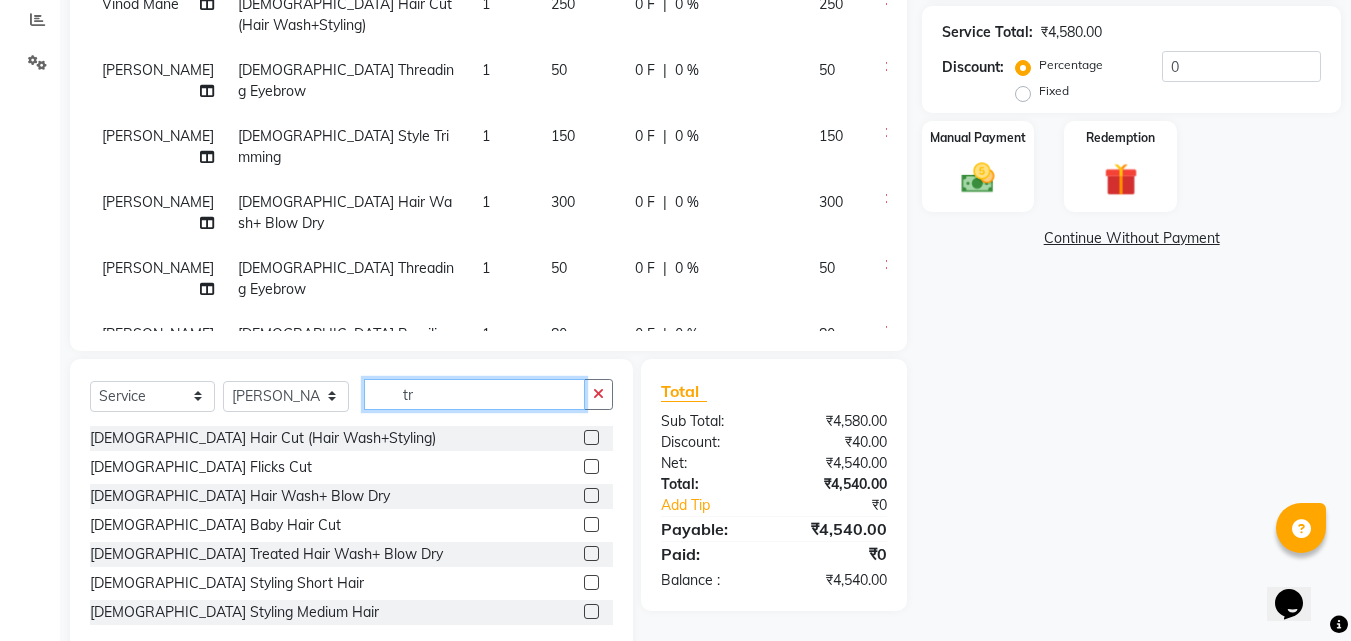 type on "t" 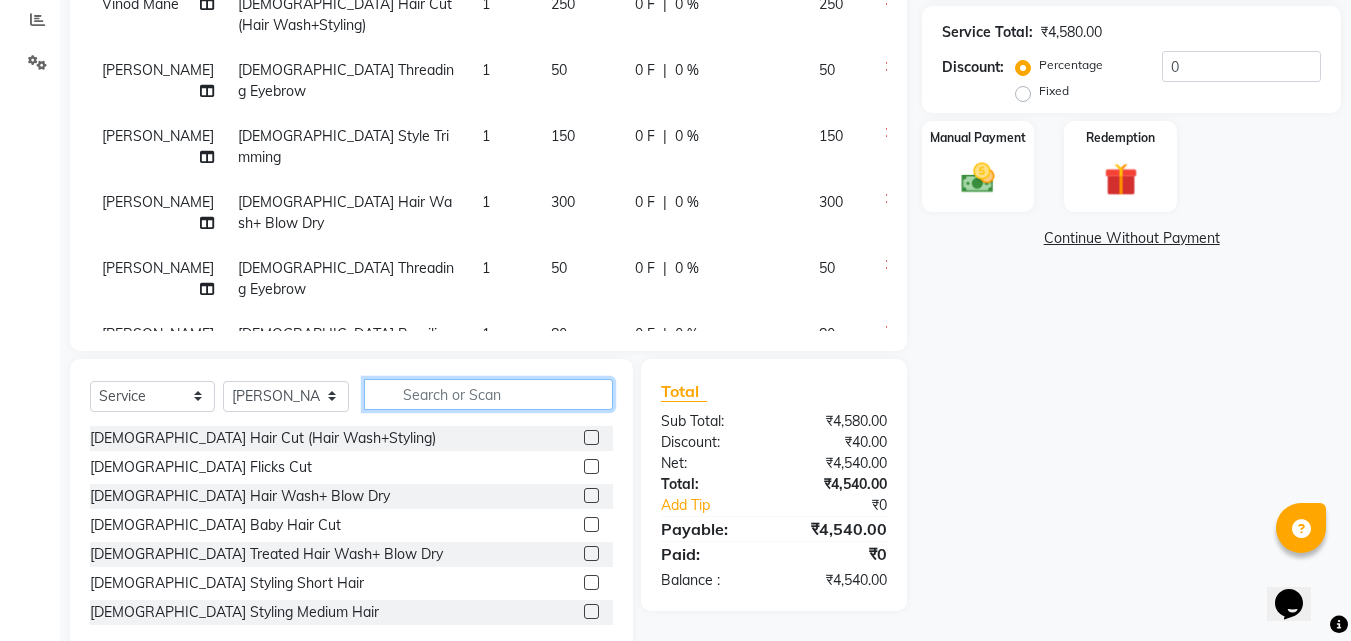 type 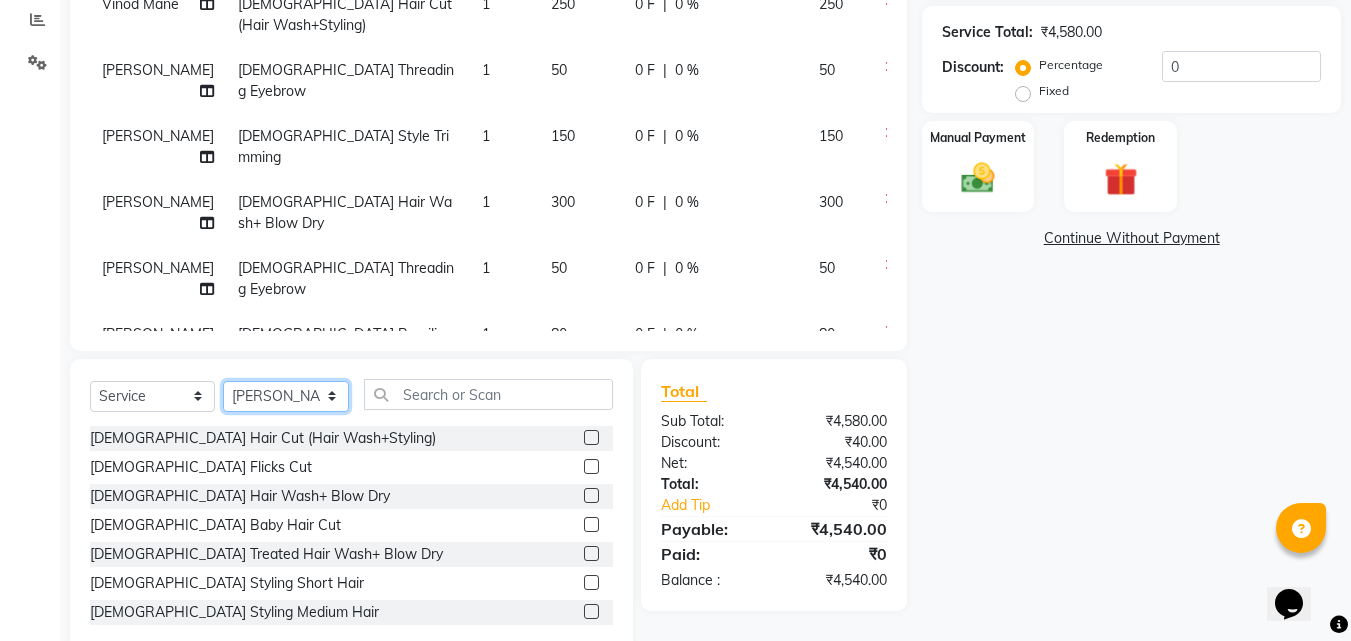 click on "Select Stylist [PERSON_NAME]  [PERSON_NAME] [PERSON_NAME] [PERSON_NAME] [PERSON_NAME]  [PERSON_NAME] [PERSON_NAME] Mane" 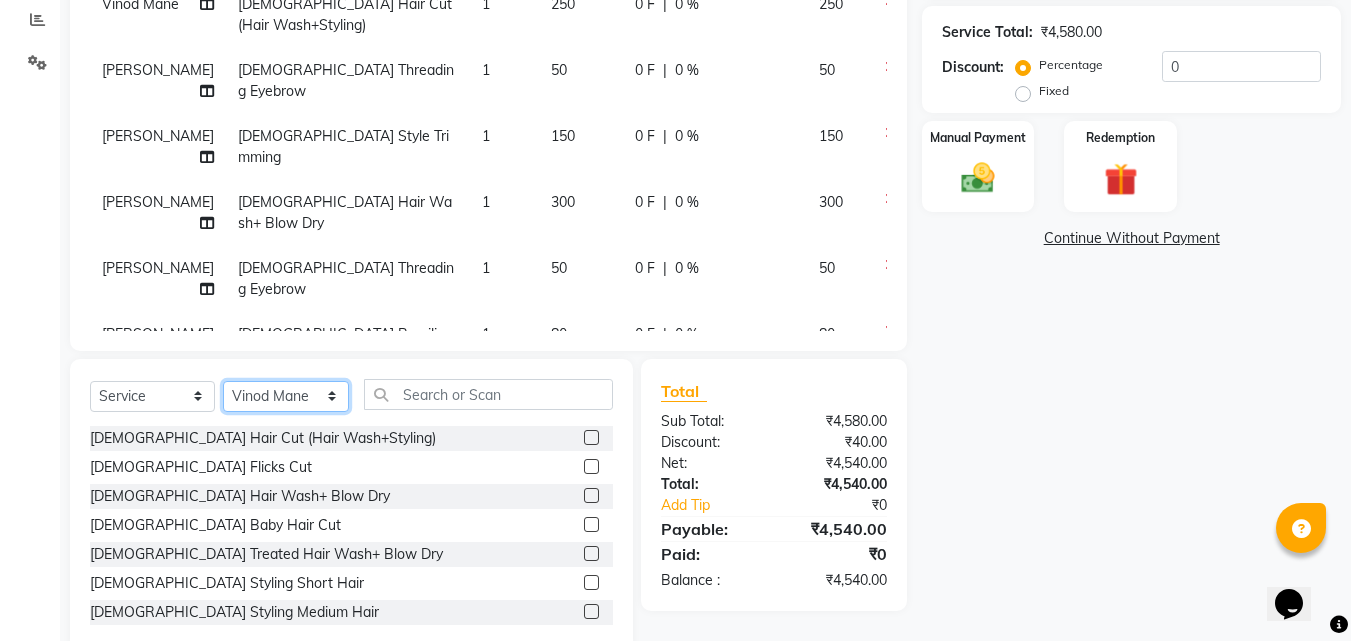 click on "Select Stylist [PERSON_NAME]  [PERSON_NAME] [PERSON_NAME] [PERSON_NAME] [PERSON_NAME]  [PERSON_NAME] [PERSON_NAME] Mane" 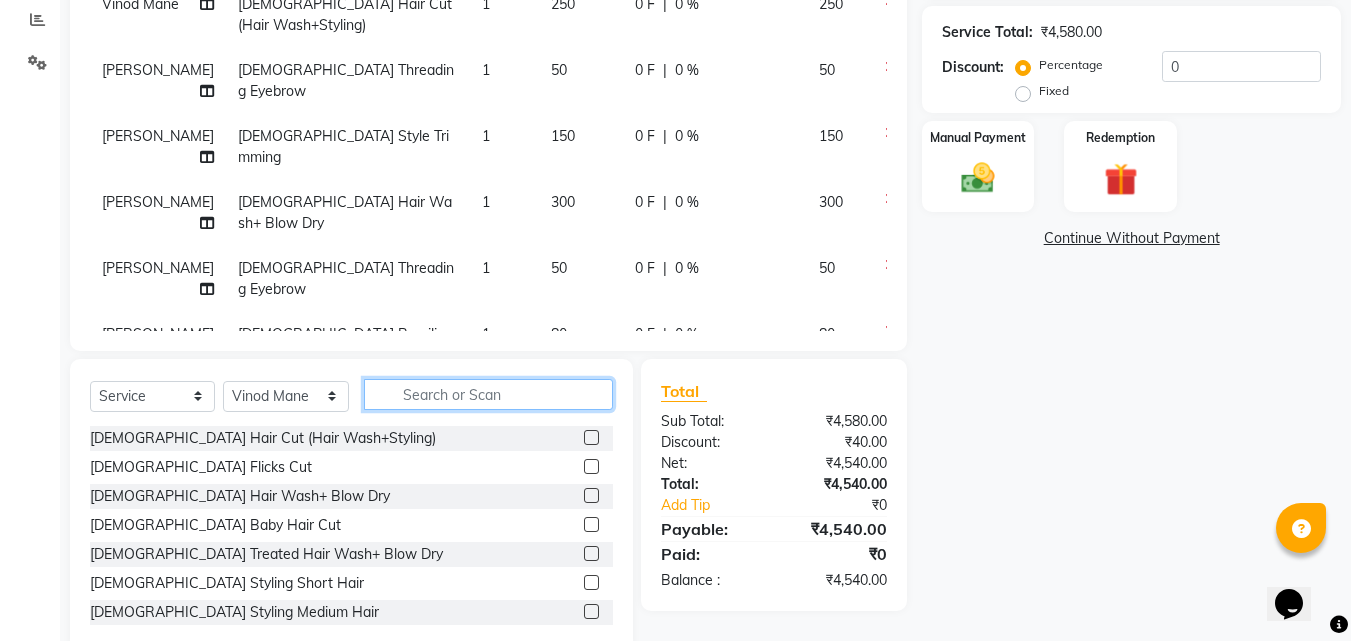 click 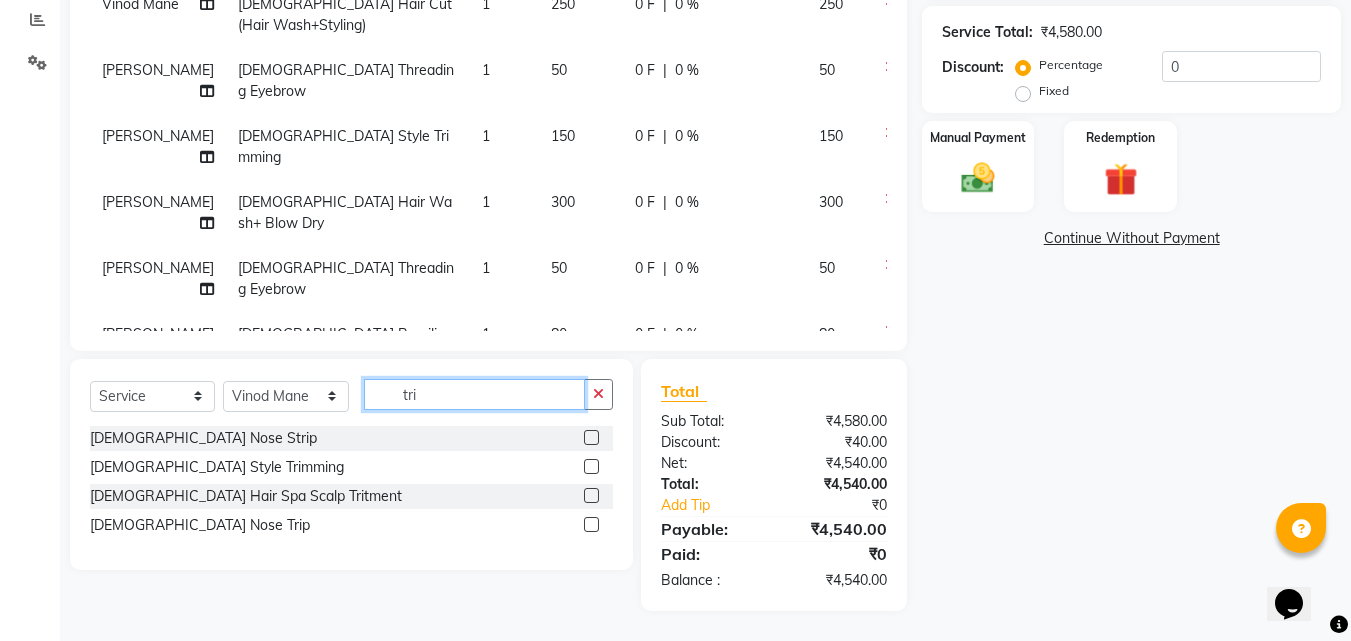 type on "tri" 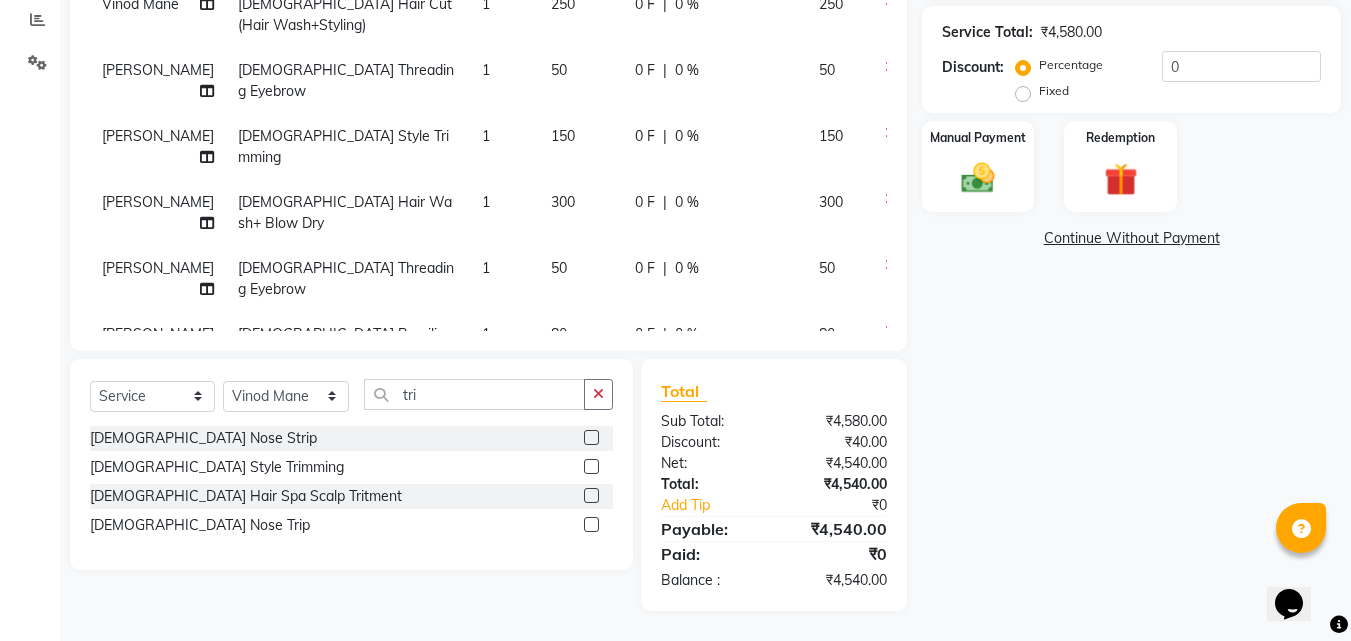 click 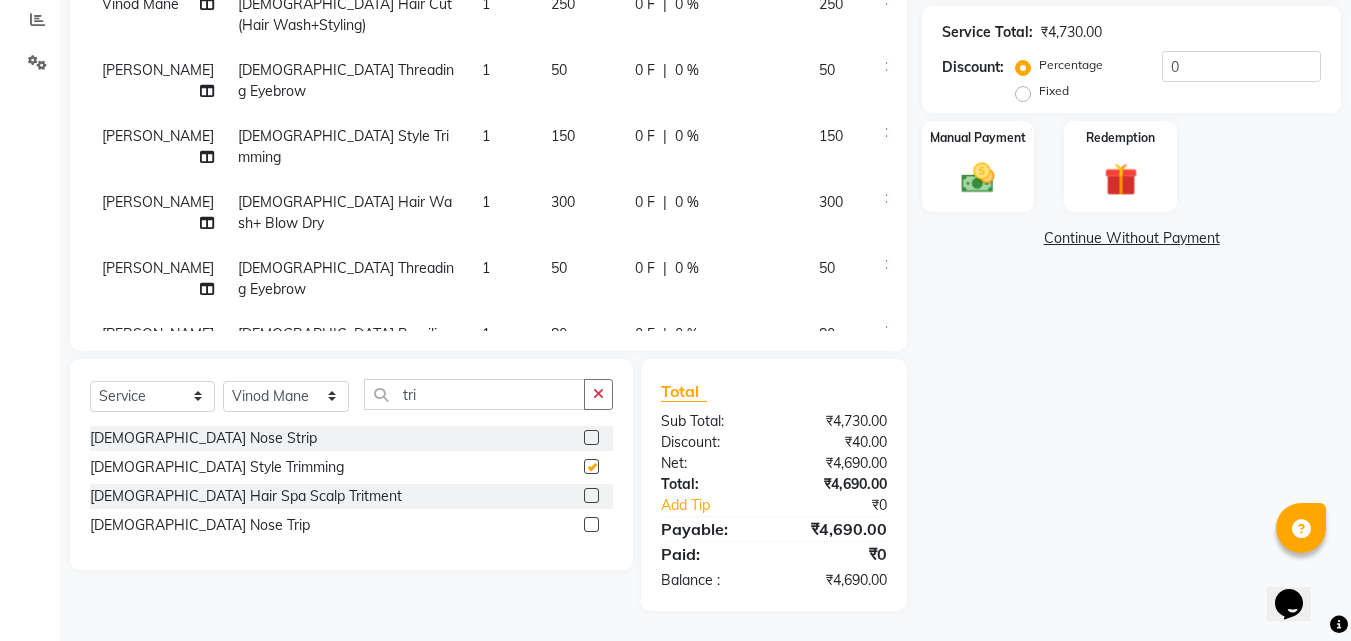 checkbox on "false" 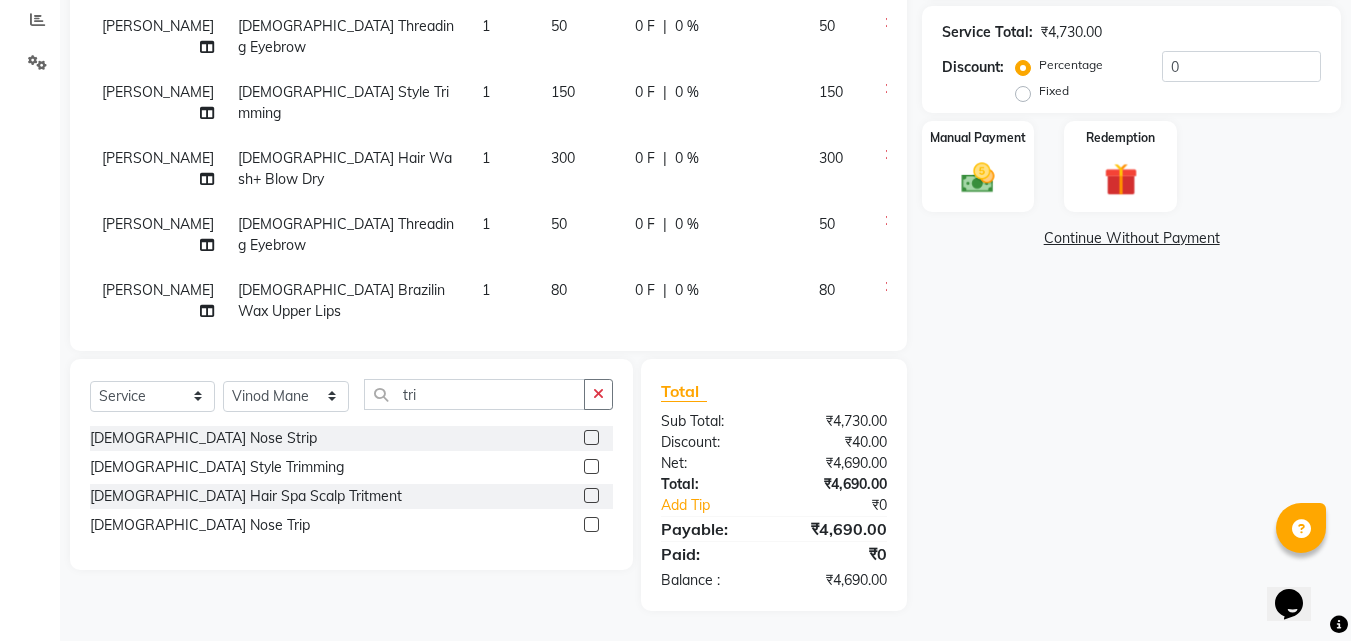 scroll, scrollTop: 1289, scrollLeft: 0, axis: vertical 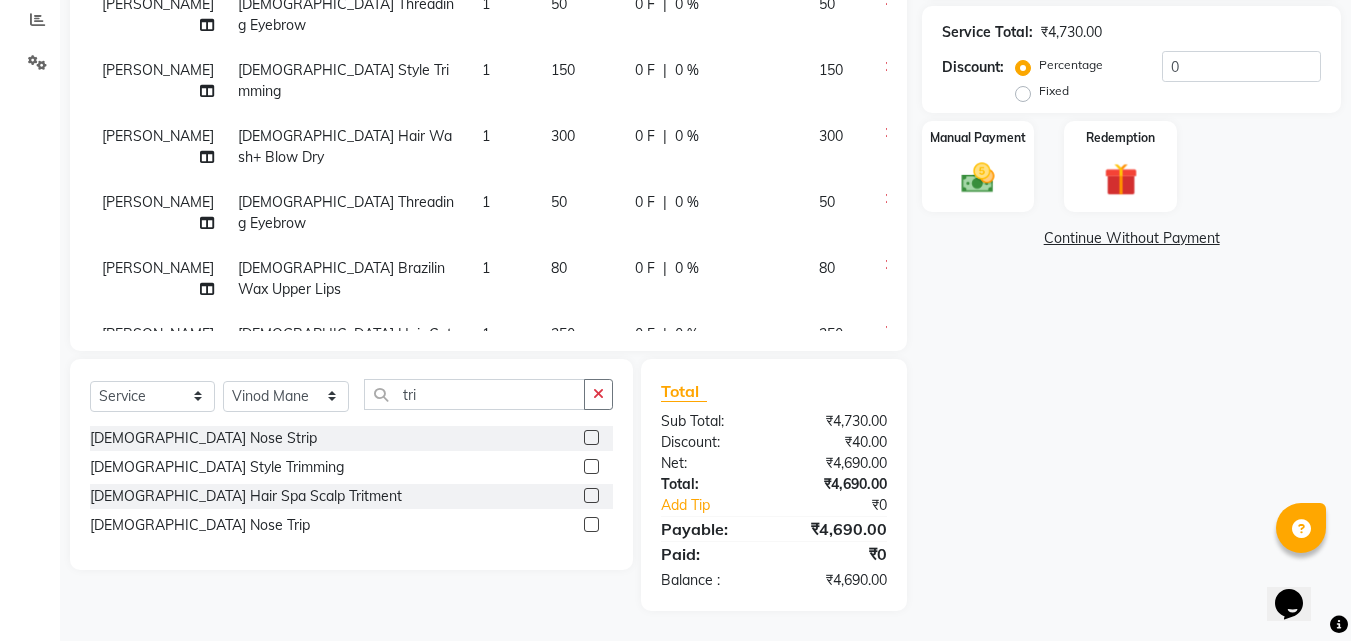 click 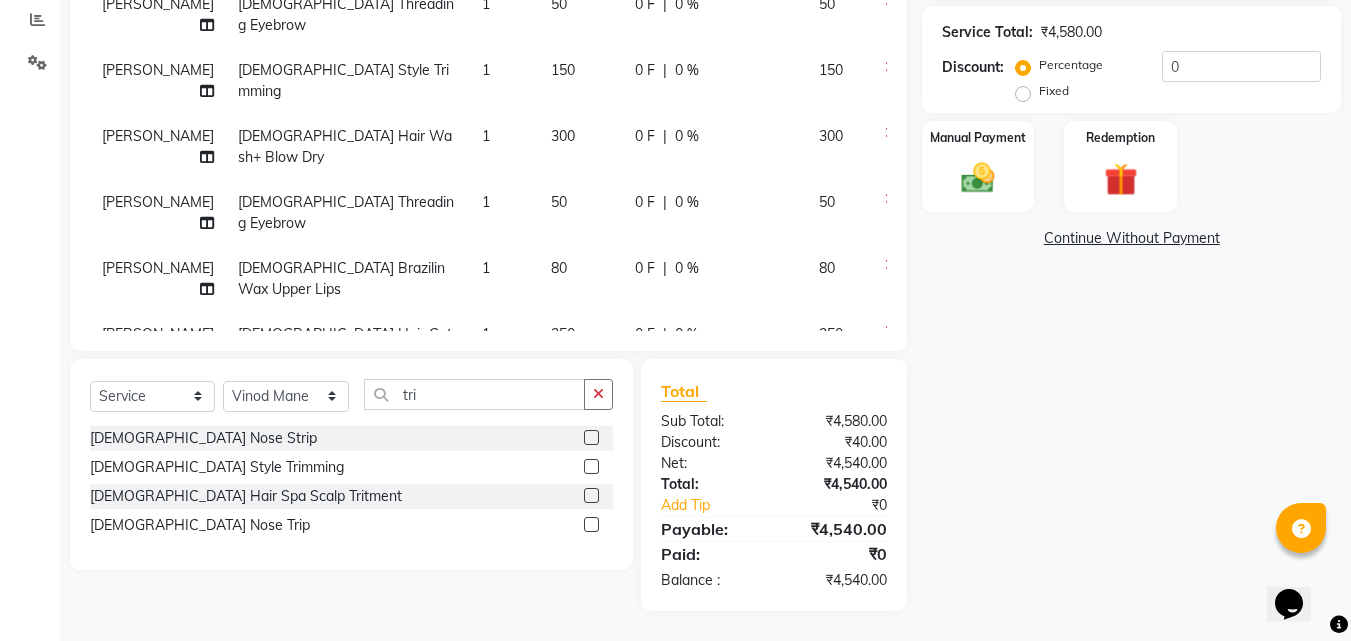 scroll, scrollTop: 1223, scrollLeft: 0, axis: vertical 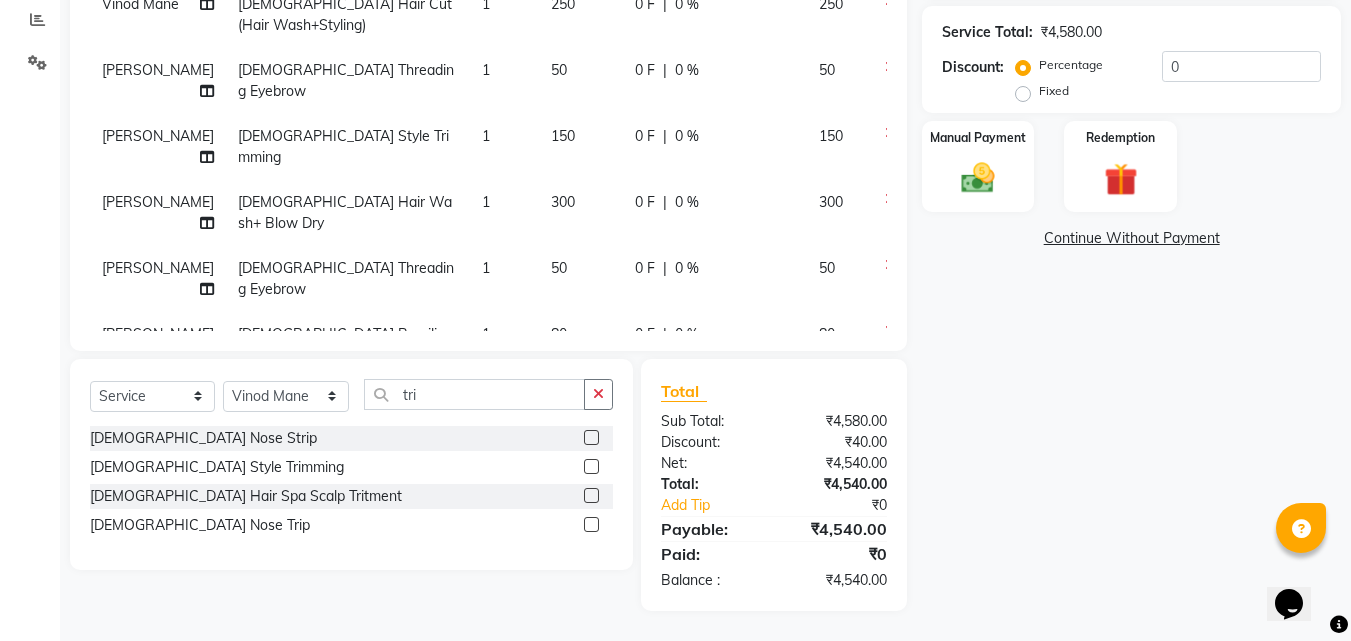 click on "Continue Without Payment" 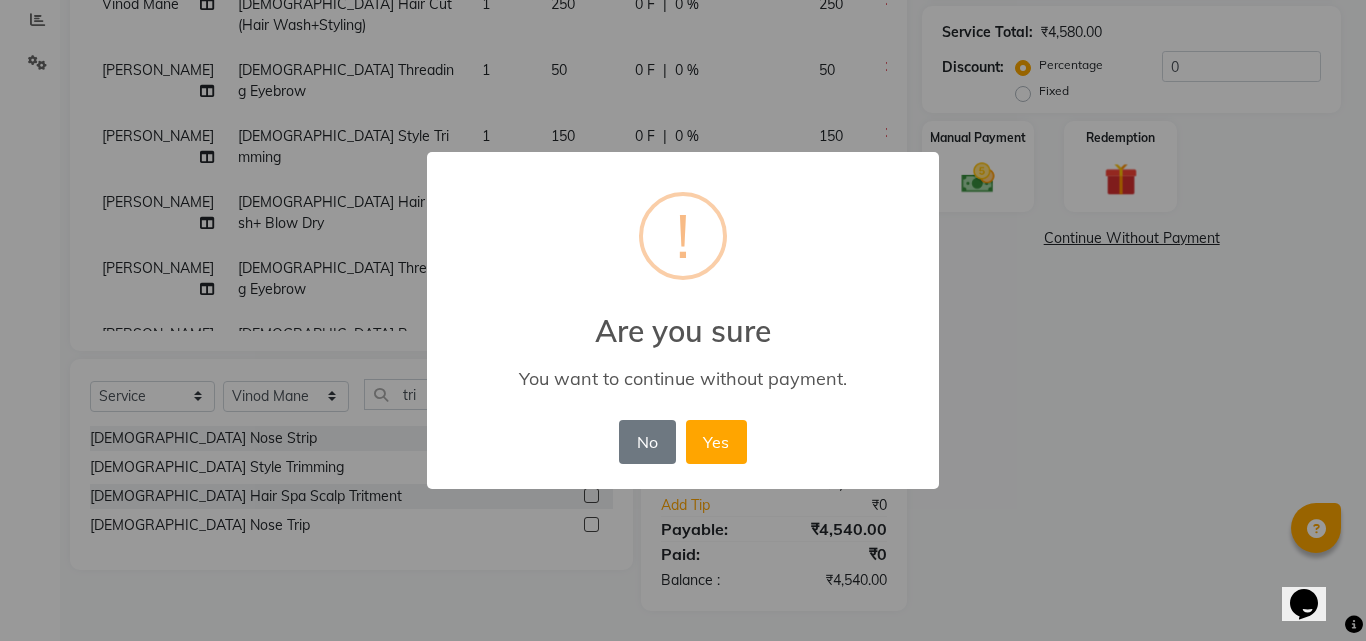 click on "× ! Are you sure You want to continue without payment. No No Yes" at bounding box center [683, 320] 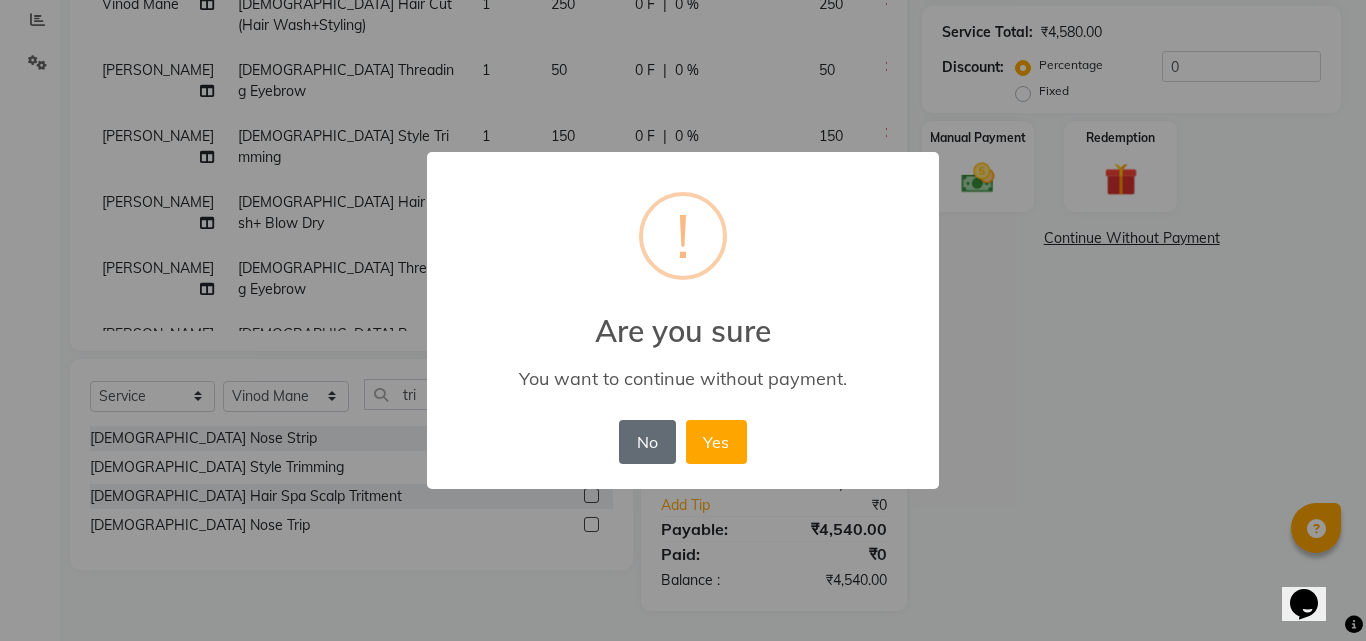 click on "No" at bounding box center (647, 442) 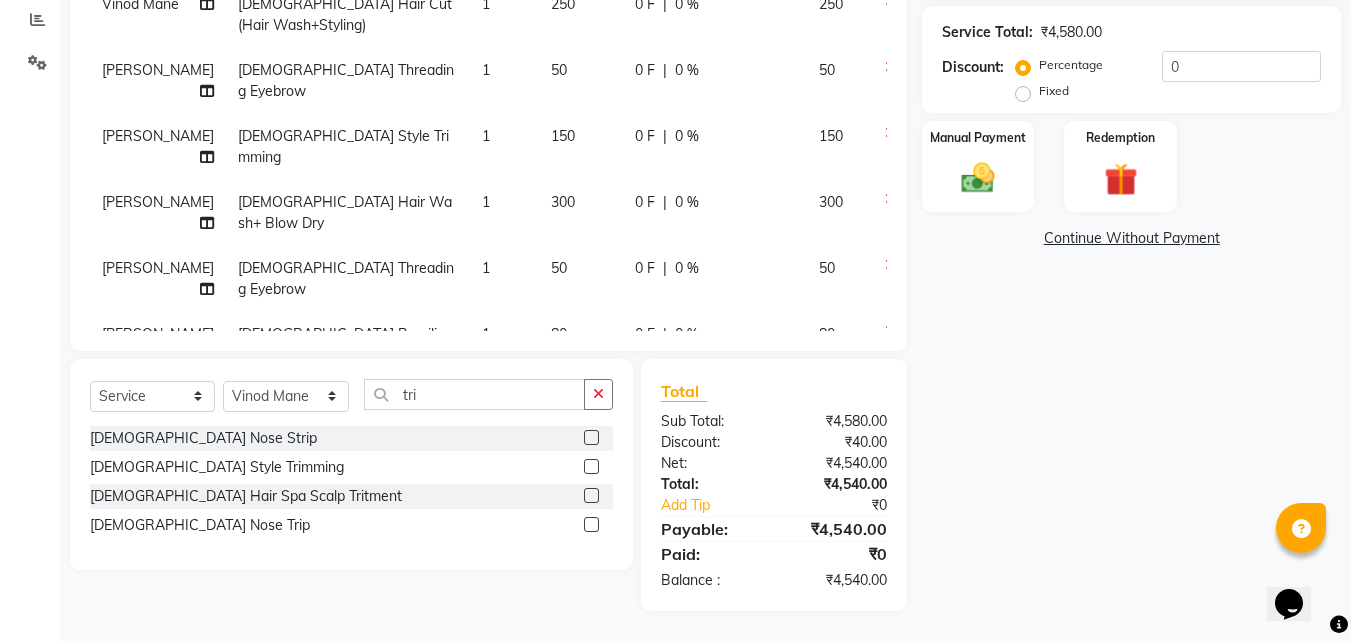 click on "Name: Hair Port Salon Membership:  No Active Membership  Total Visits:  240 Card on file:  0 Last Visit:   [DATE] Previous Due:  ₹21,700.00 Pay Points:   0  Coupon Code Apply Service Total:  ₹4,580.00  Discount:  Percentage   Fixed  0 Manual Payment Redemption  Continue Without Payment" 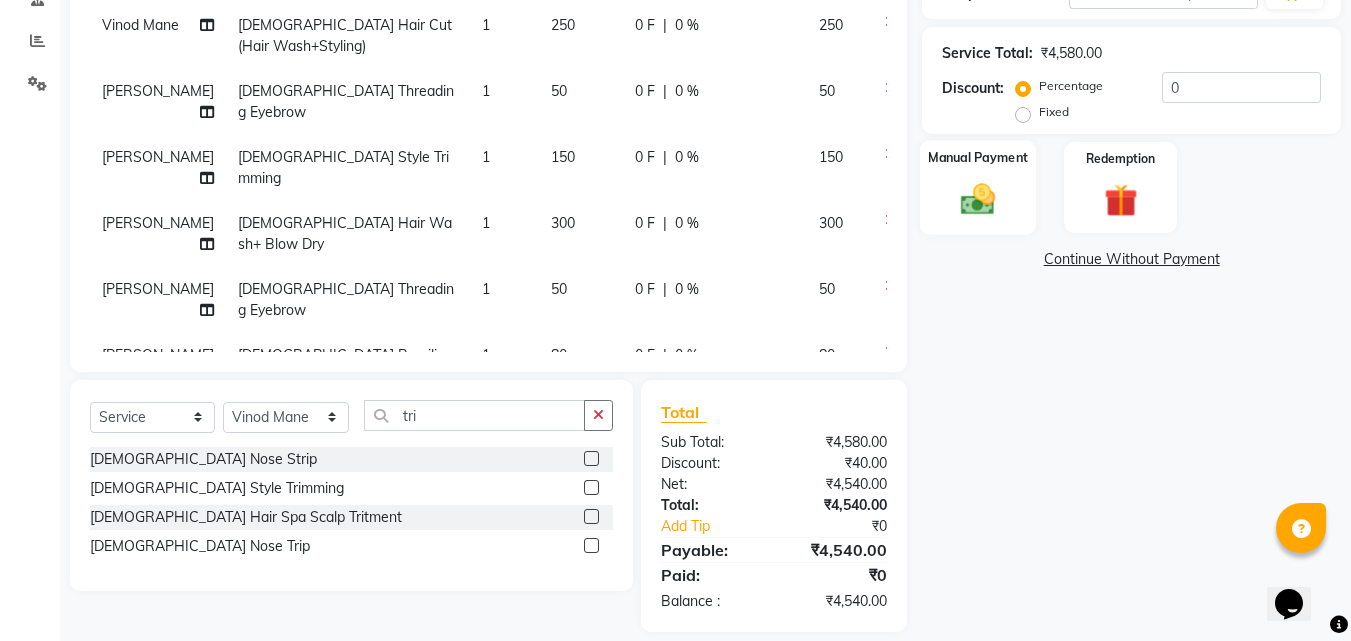 scroll, scrollTop: 423, scrollLeft: 0, axis: vertical 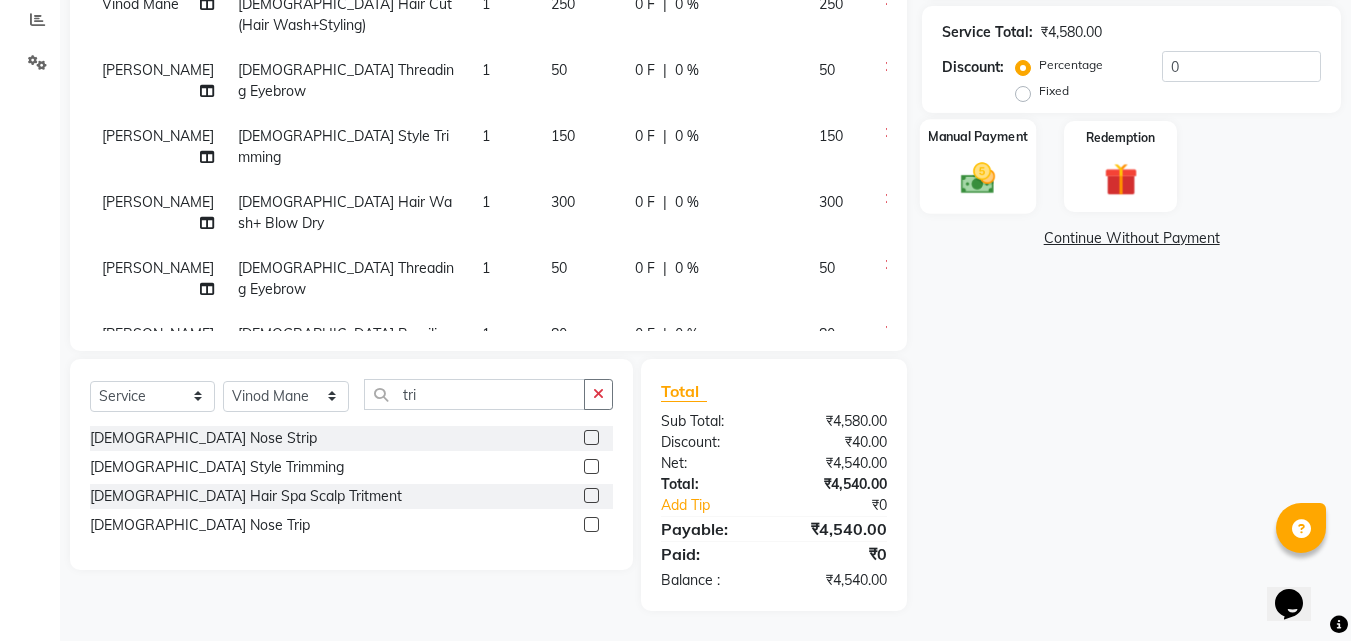 click 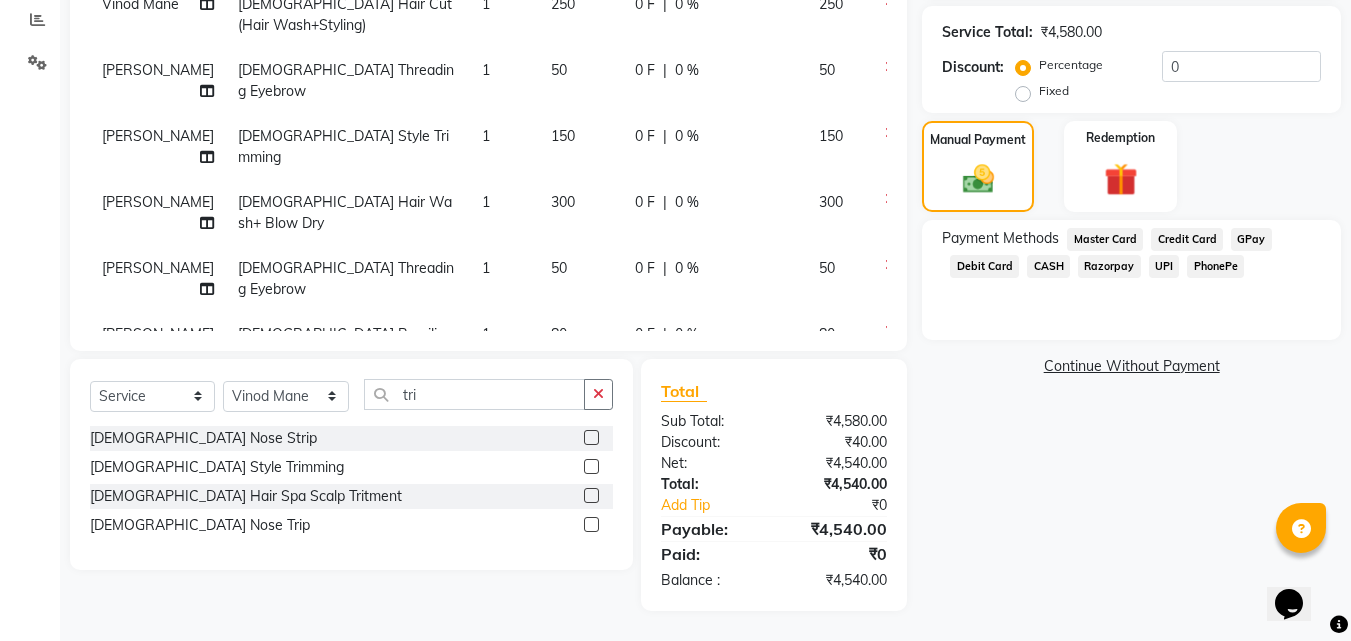 click on "UPI" 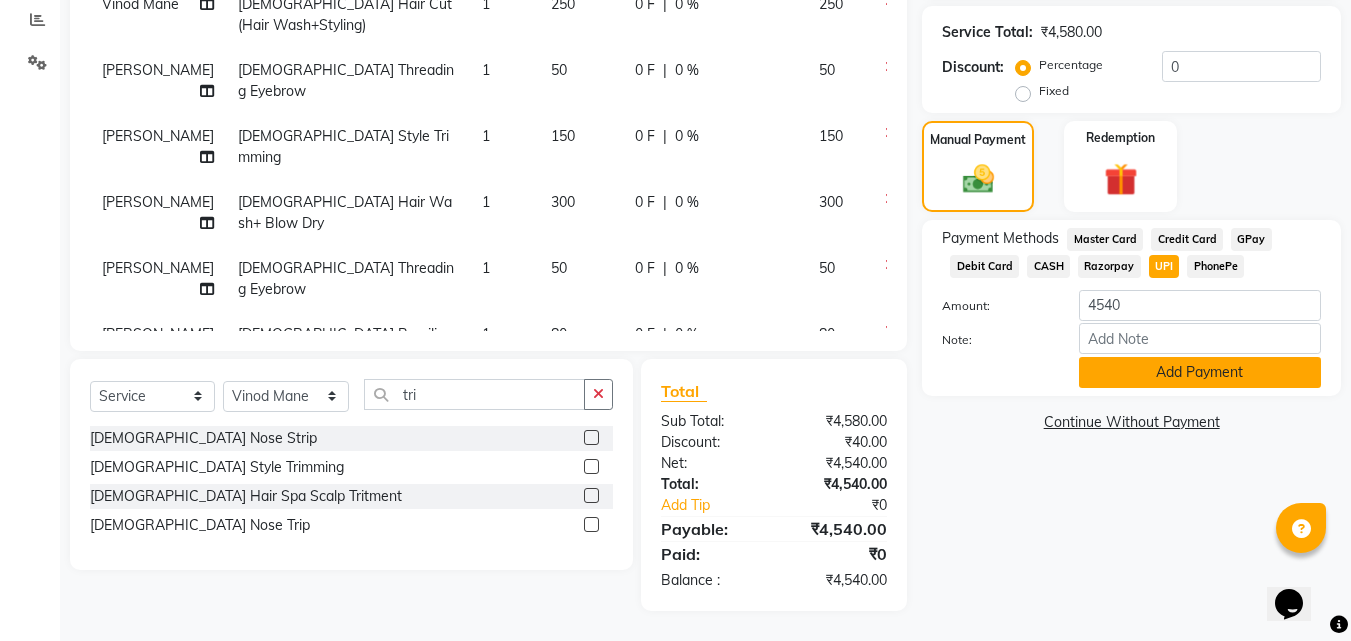 click on "Add Payment" 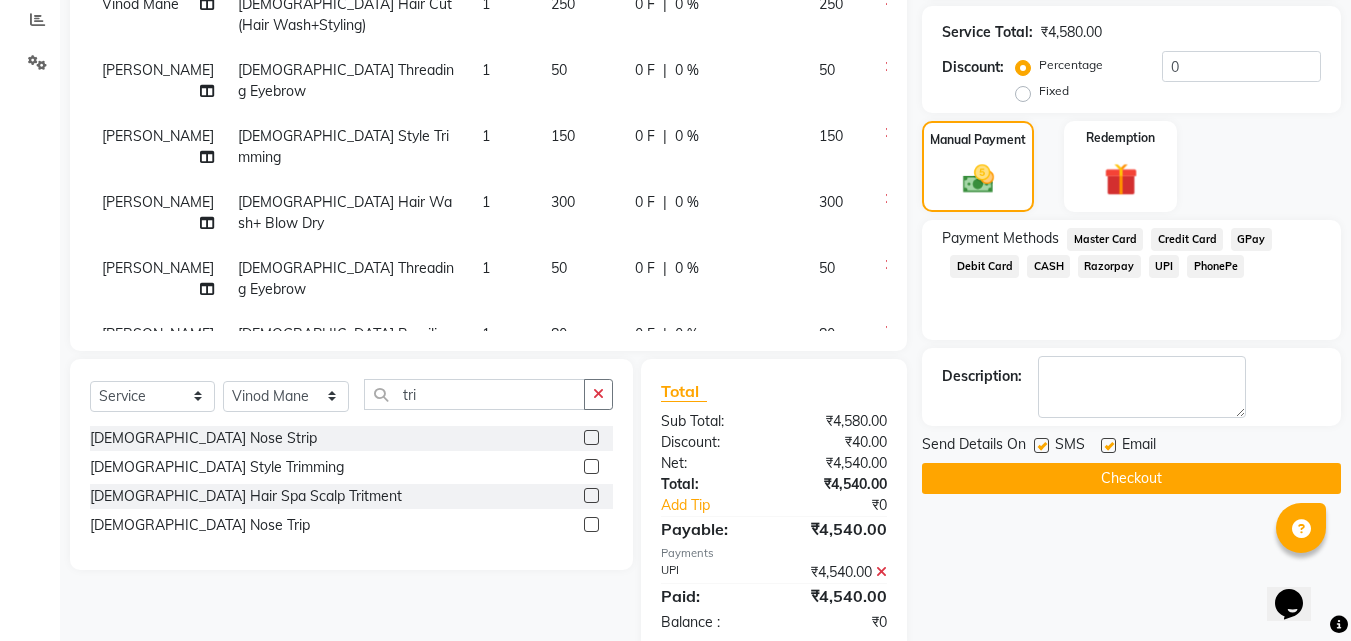 click on "Checkout" 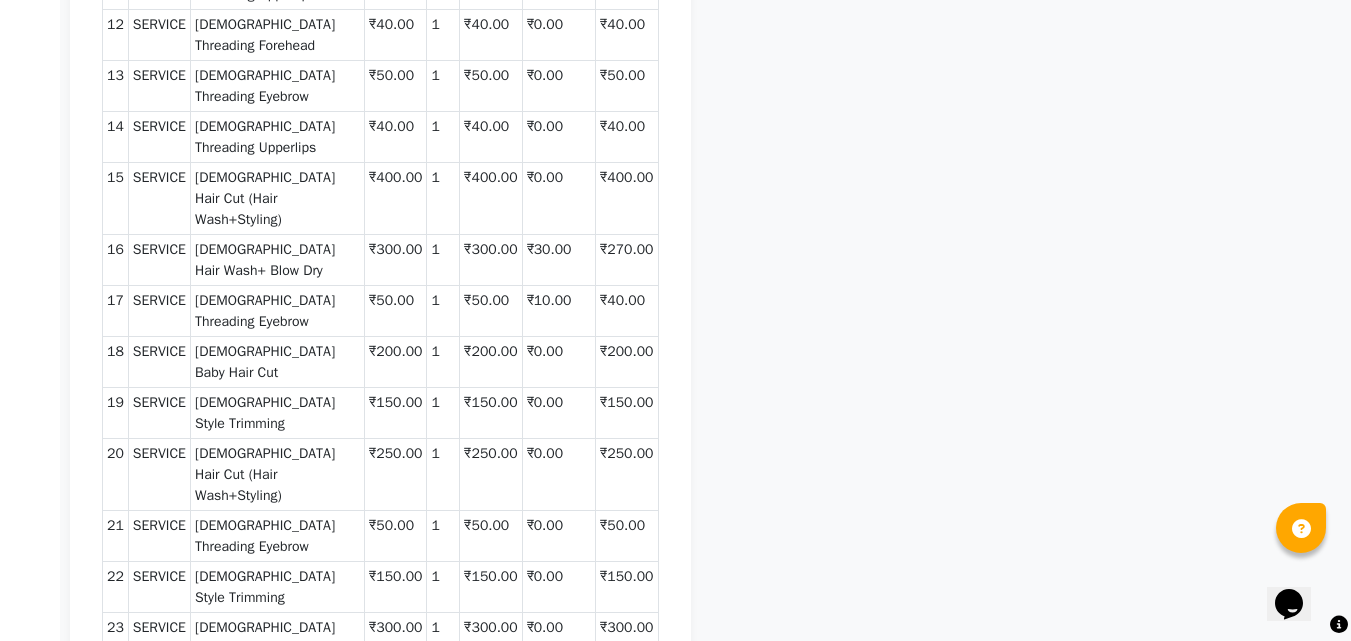 scroll, scrollTop: 1080, scrollLeft: 0, axis: vertical 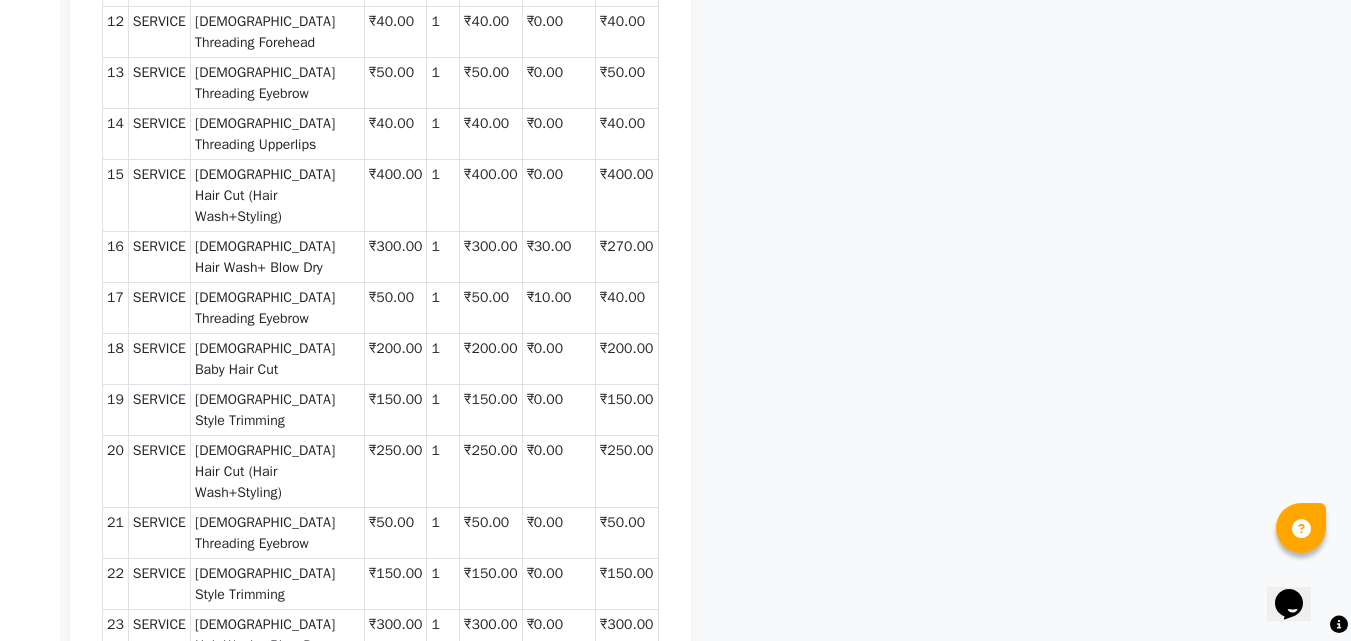 click on "TAX INVOICE
HAIR PORT UNISEX SALON
Shop No. 1, [PERSON_NAME], beside [GEOGRAPHIC_DATA], [GEOGRAPHIC_DATA], [GEOGRAPHIC_DATA], [GEOGRAPHIC_DATA]
Contact : [PHONE_NUMBER]
Mobile : #" at bounding box center (380, 92) 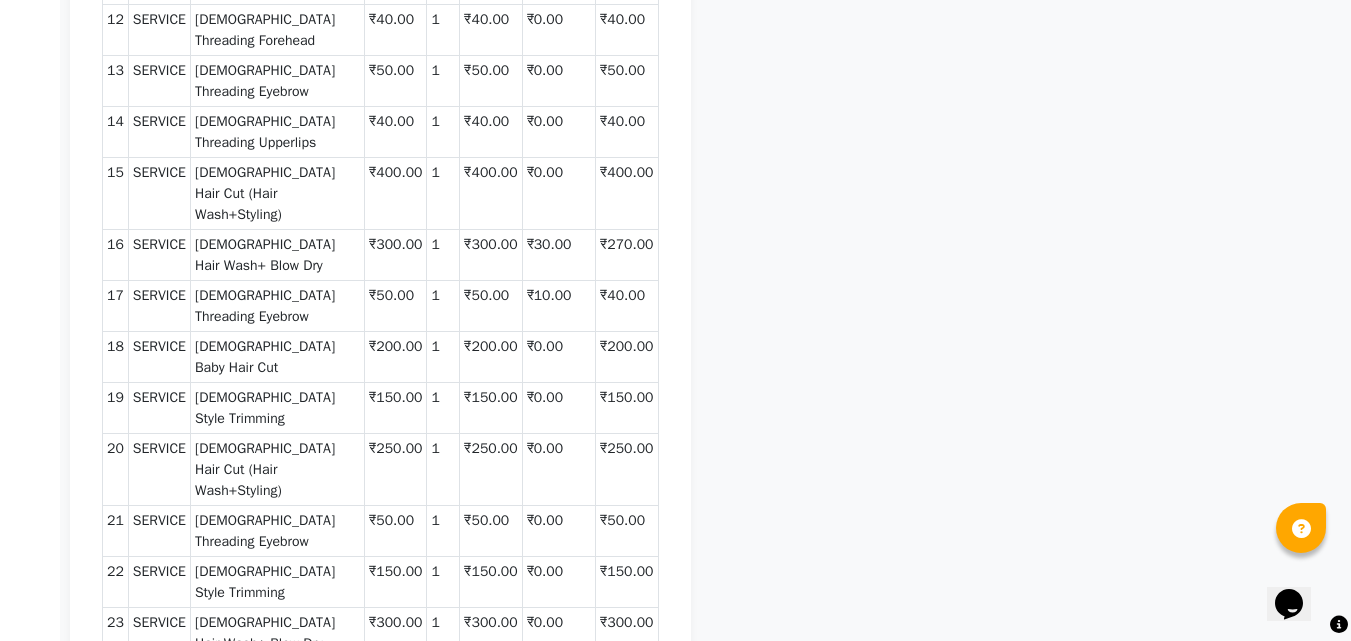 scroll, scrollTop: 1080, scrollLeft: 0, axis: vertical 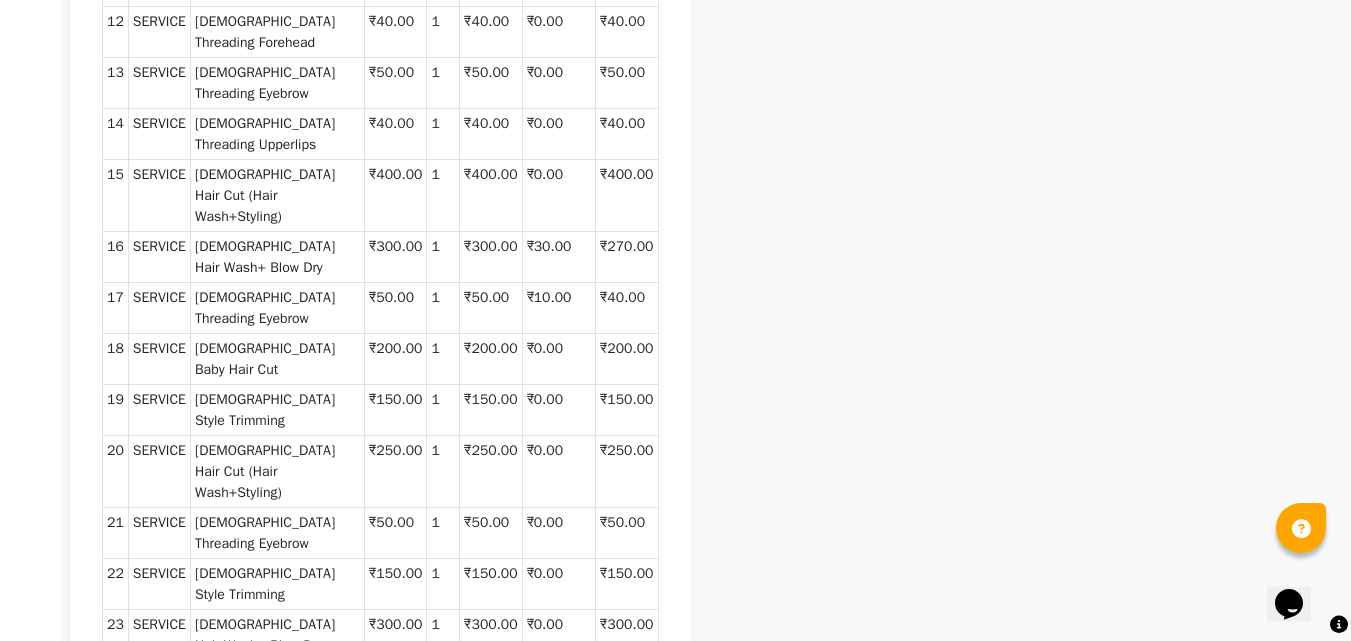 click on "TAX INVOICE
HAIR PORT UNISEX SALON
Shop No. 1, [PERSON_NAME], beside [GEOGRAPHIC_DATA], [GEOGRAPHIC_DATA], [GEOGRAPHIC_DATA], [GEOGRAPHIC_DATA]
Contact : [PHONE_NUMBER]
Mobile : #" at bounding box center [380, 92] 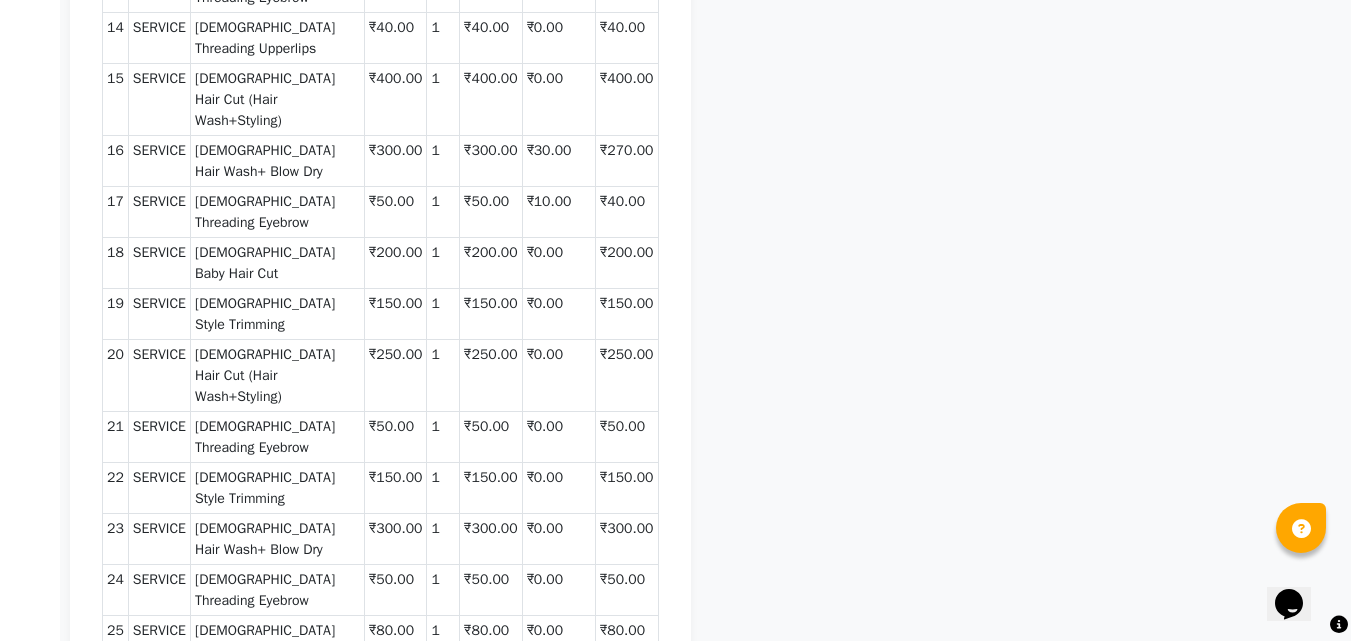 scroll, scrollTop: 1200, scrollLeft: 0, axis: vertical 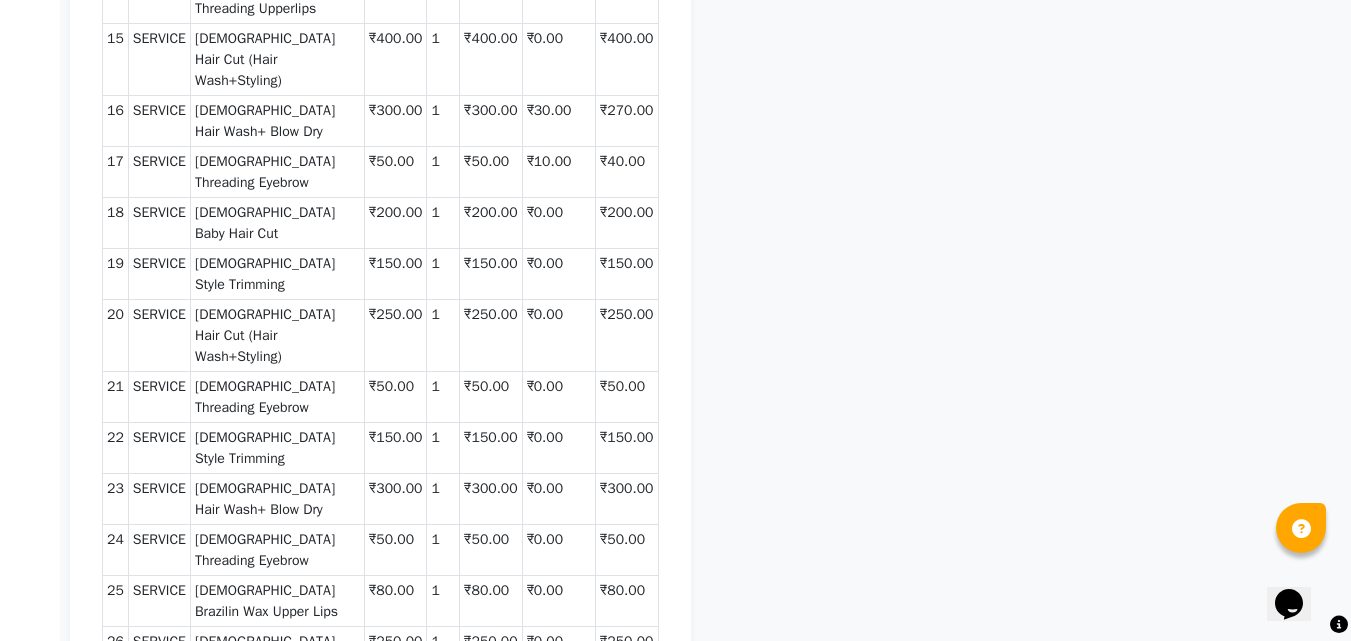 click at bounding box center [380, -159] 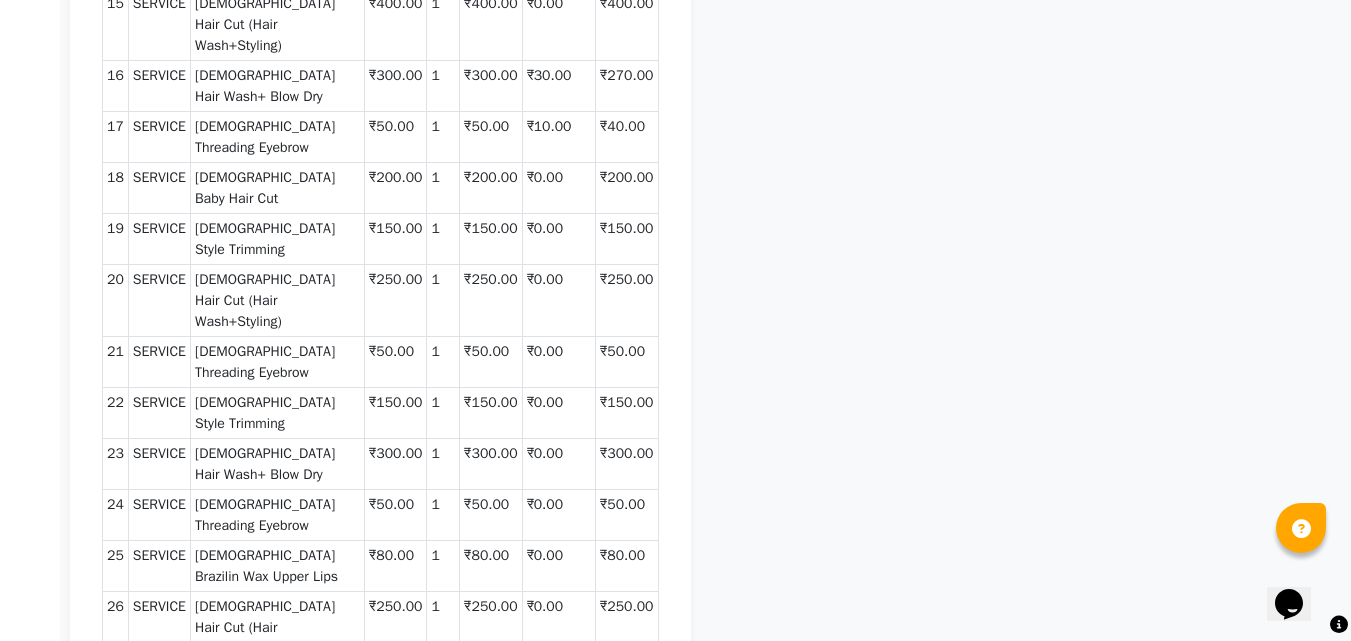 scroll, scrollTop: 1240, scrollLeft: 0, axis: vertical 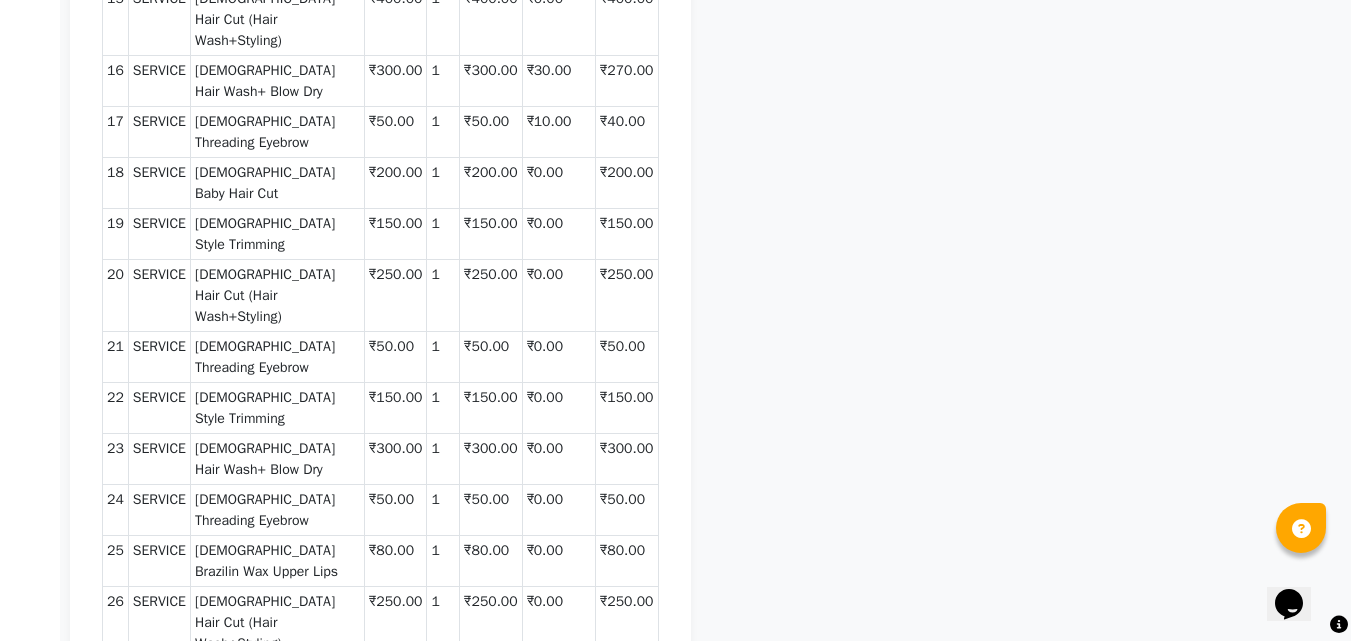 click at bounding box center [380, -199] 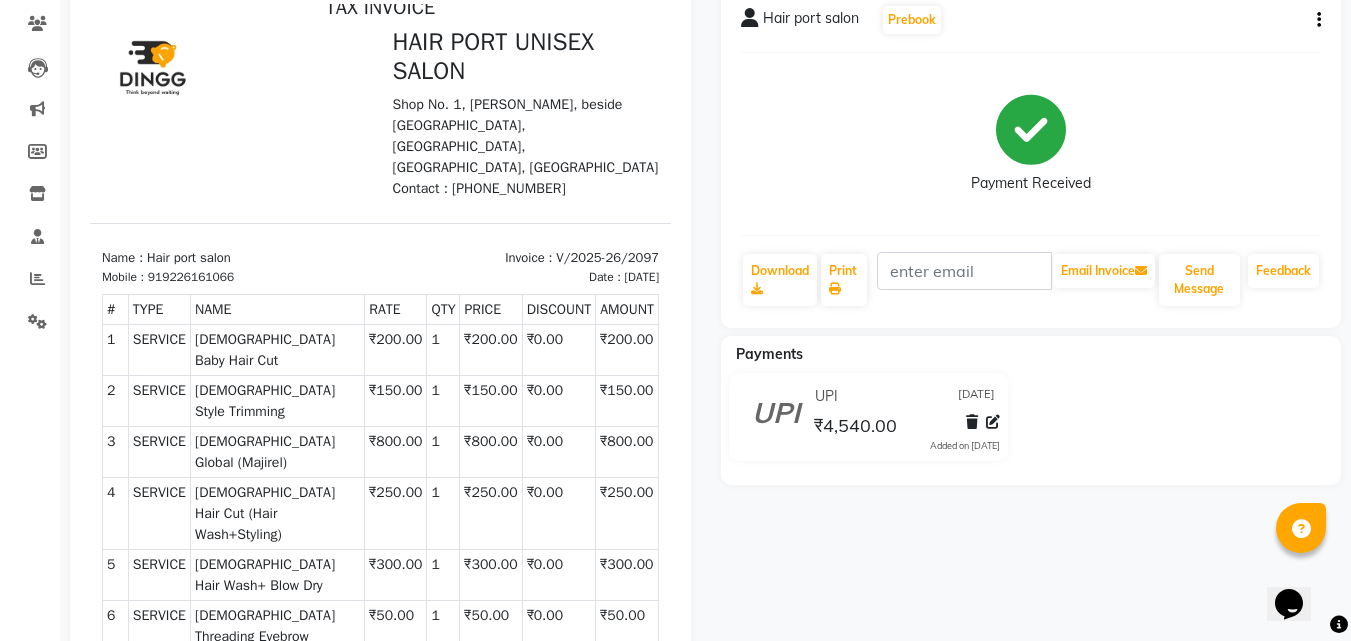 scroll, scrollTop: 0, scrollLeft: 0, axis: both 